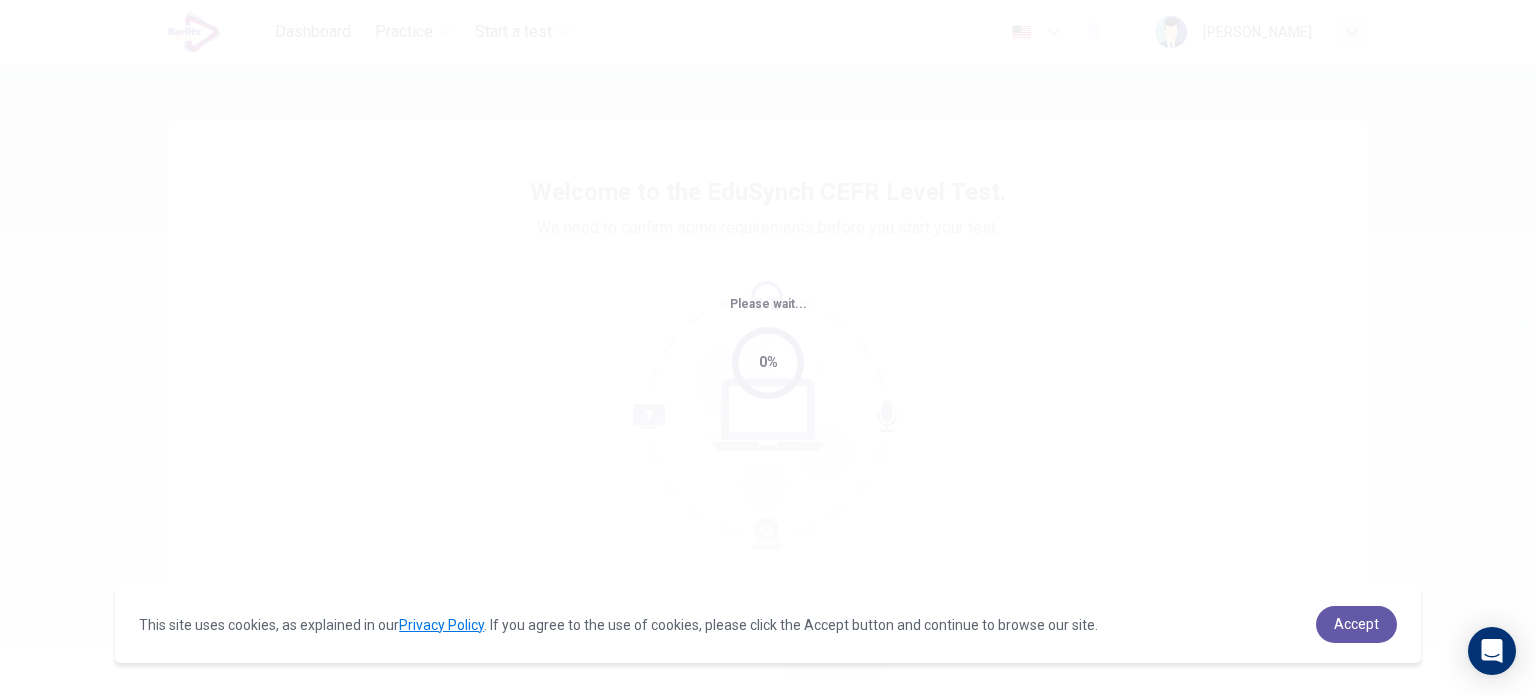 scroll, scrollTop: 0, scrollLeft: 0, axis: both 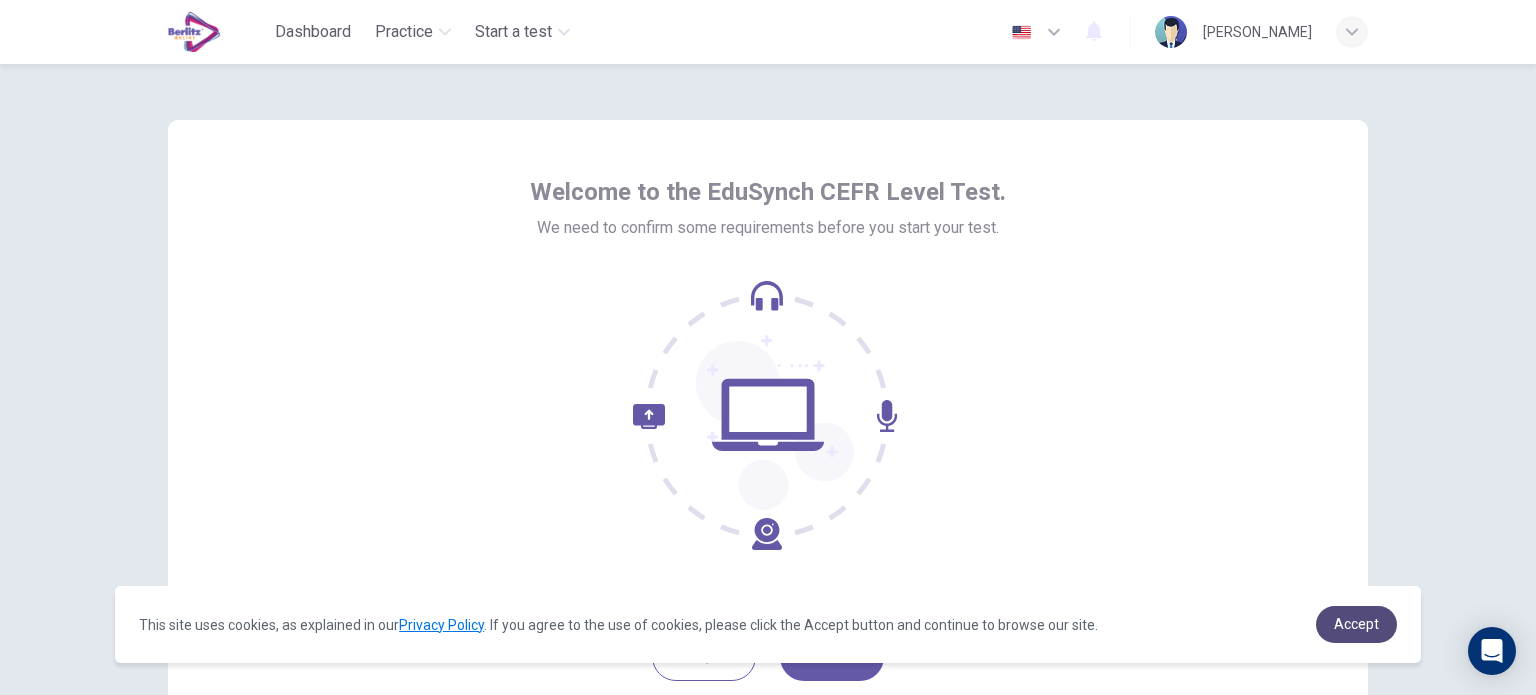 click on "Accept" at bounding box center [1356, 624] 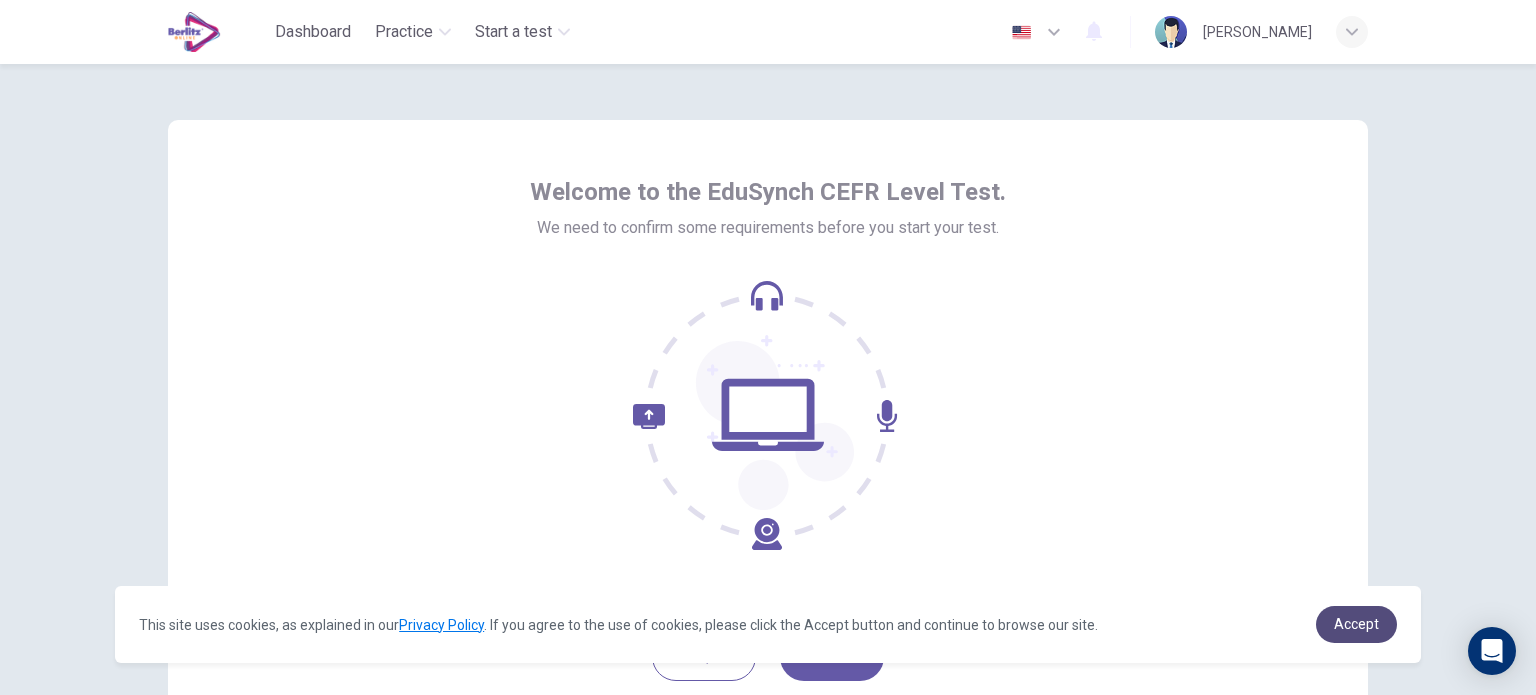 click on "Accept" at bounding box center [1356, 624] 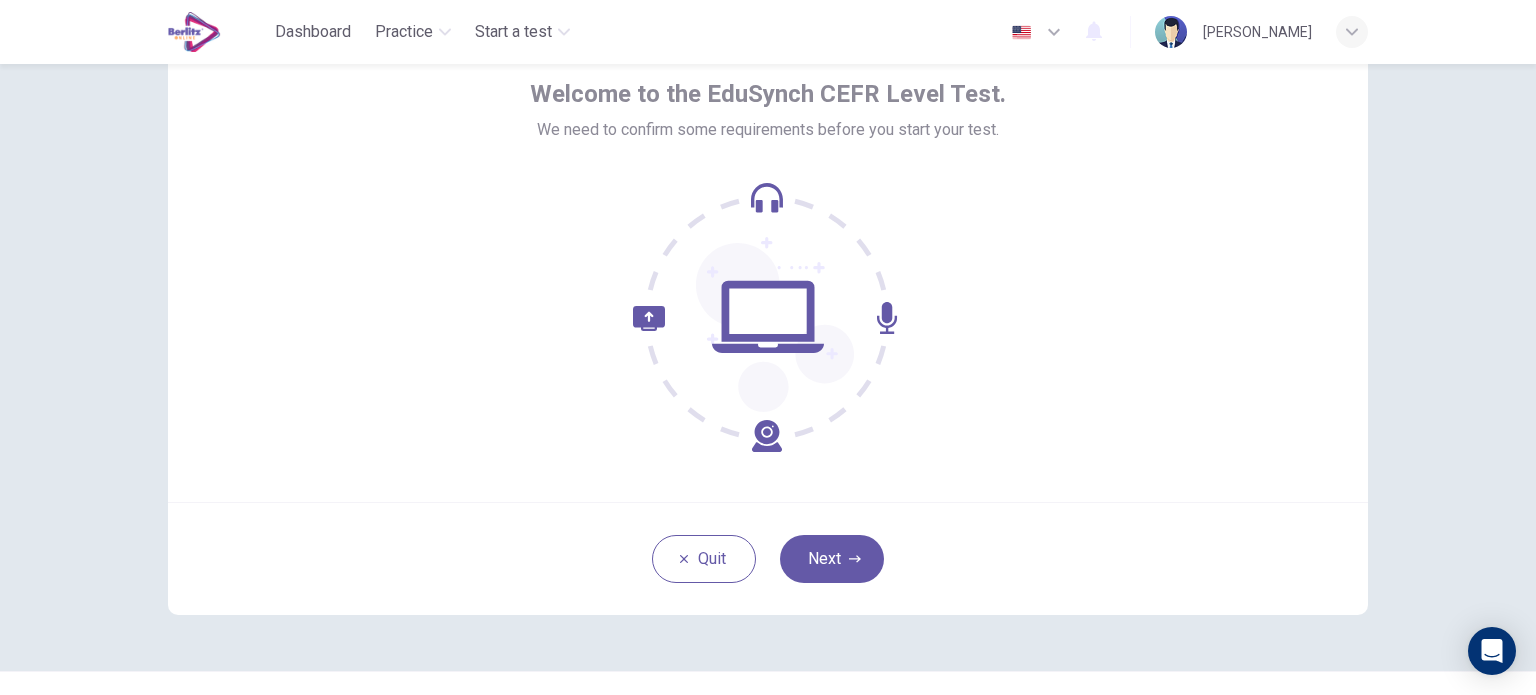 scroll, scrollTop: 100, scrollLeft: 0, axis: vertical 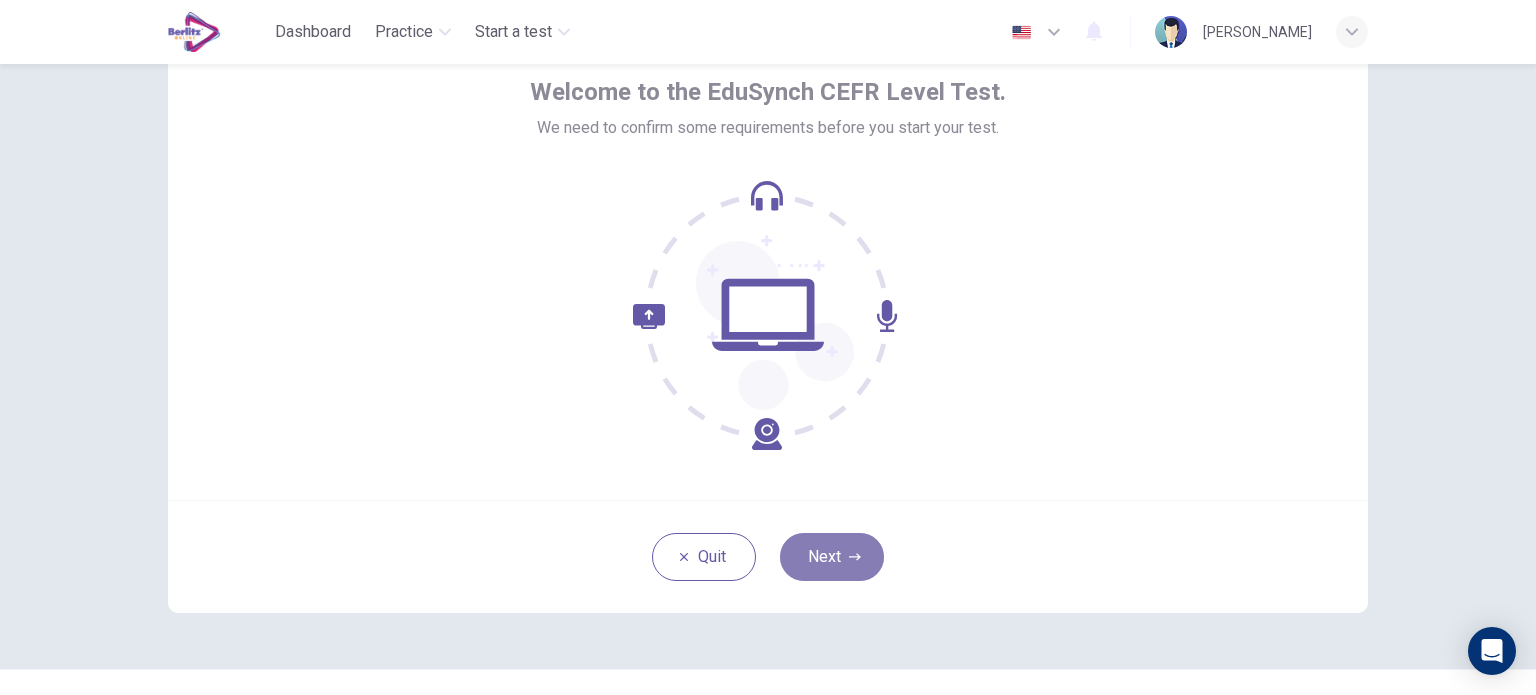 click on "Next" at bounding box center [832, 557] 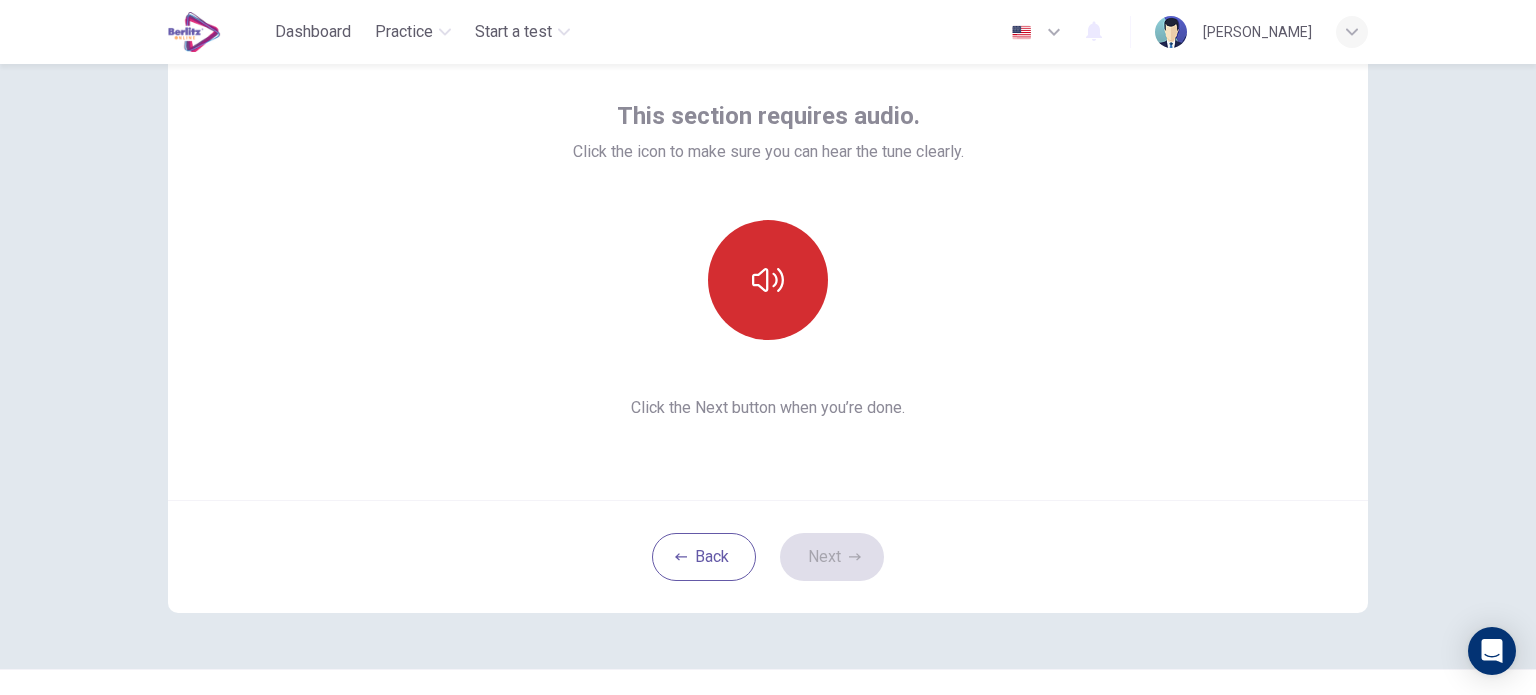 click 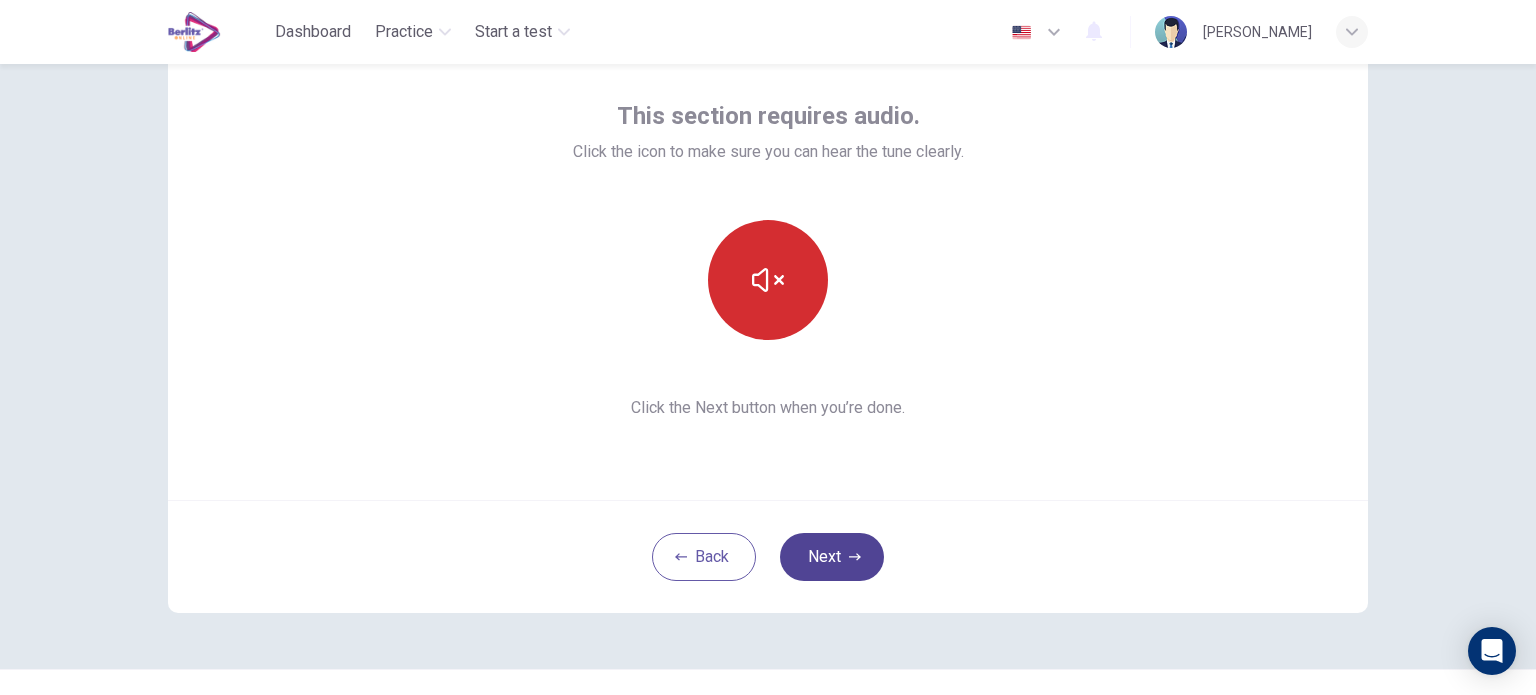 click on "Next" at bounding box center [832, 557] 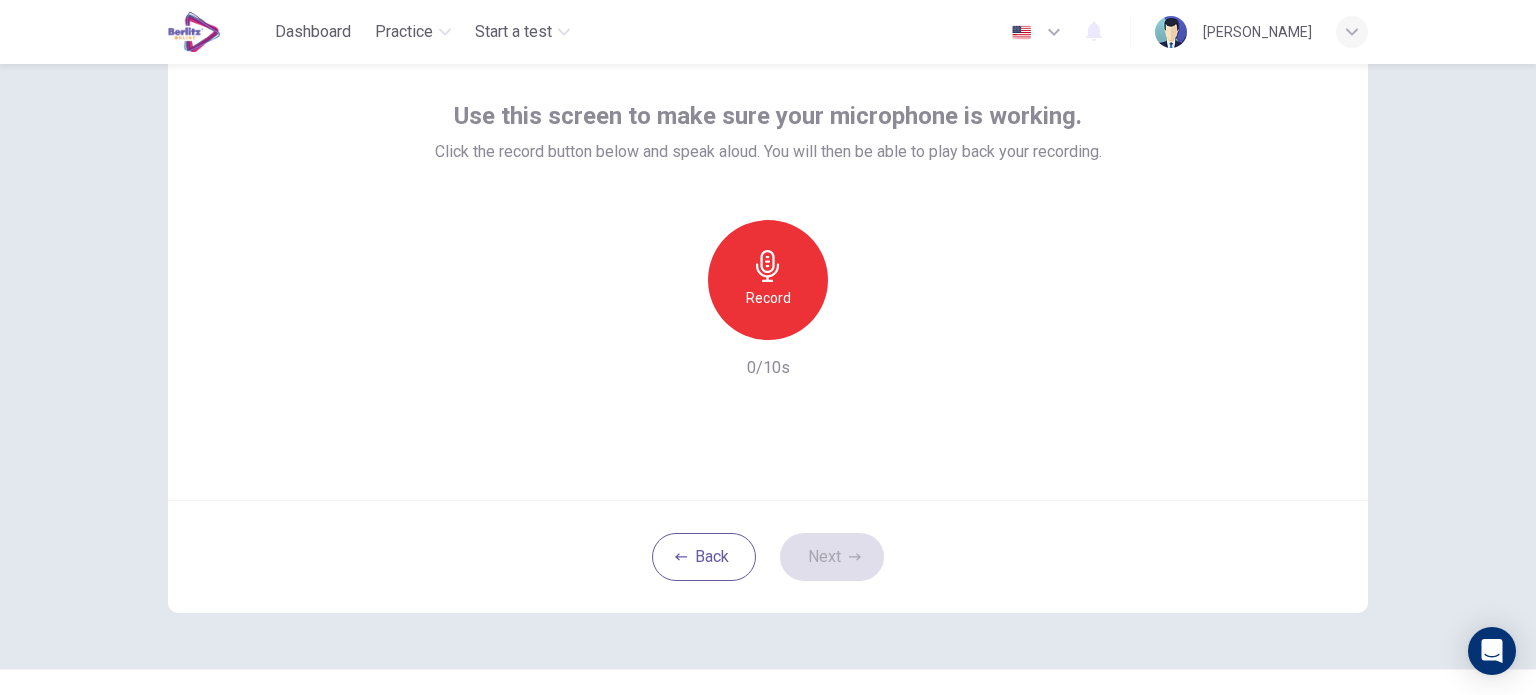 click on "Record" at bounding box center (768, 280) 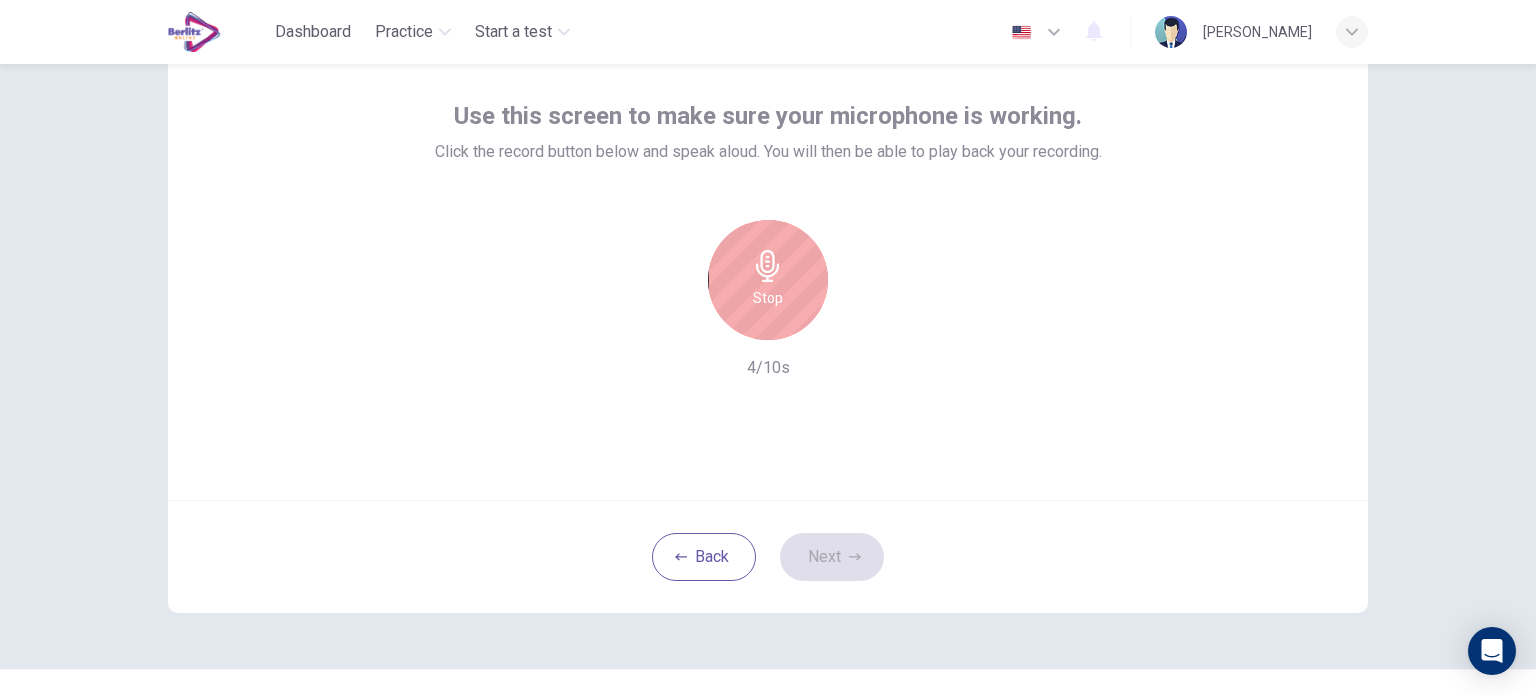 click on "Stop" at bounding box center [768, 280] 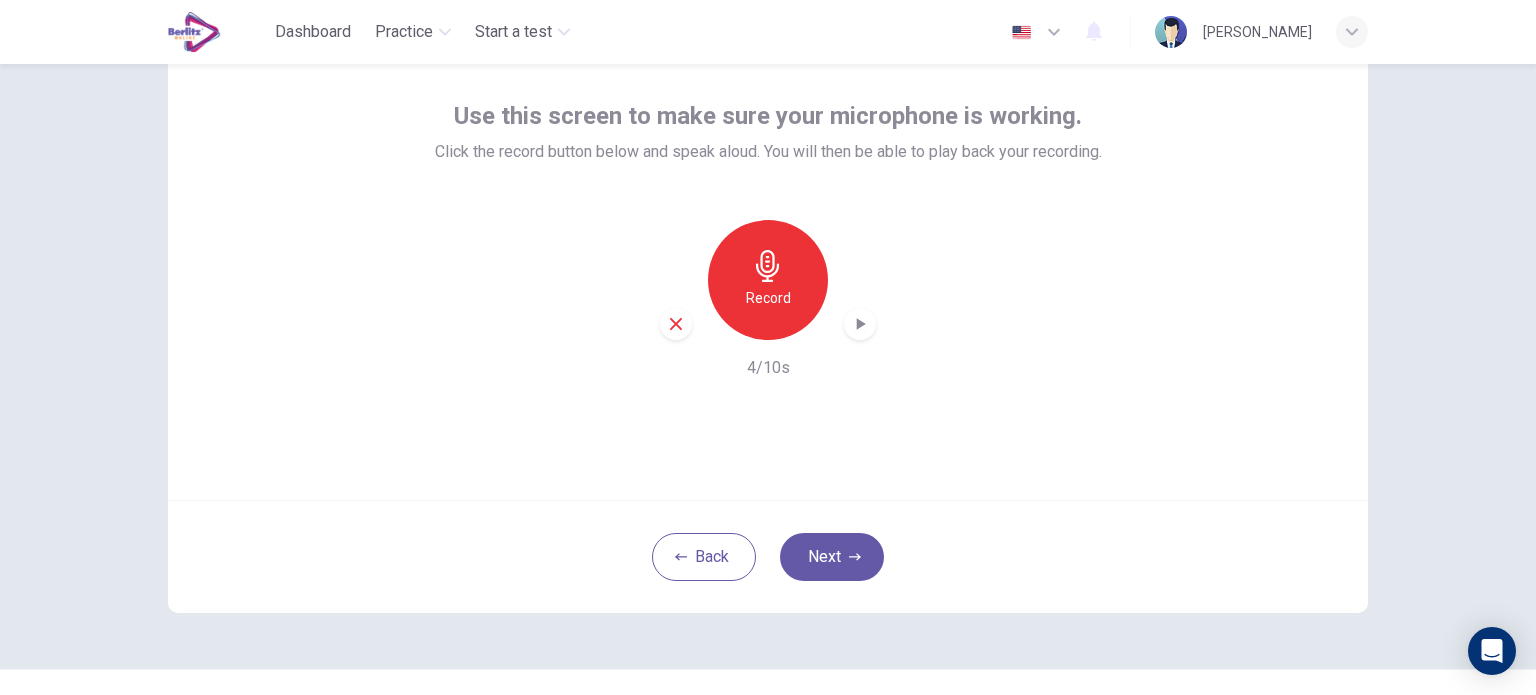 click 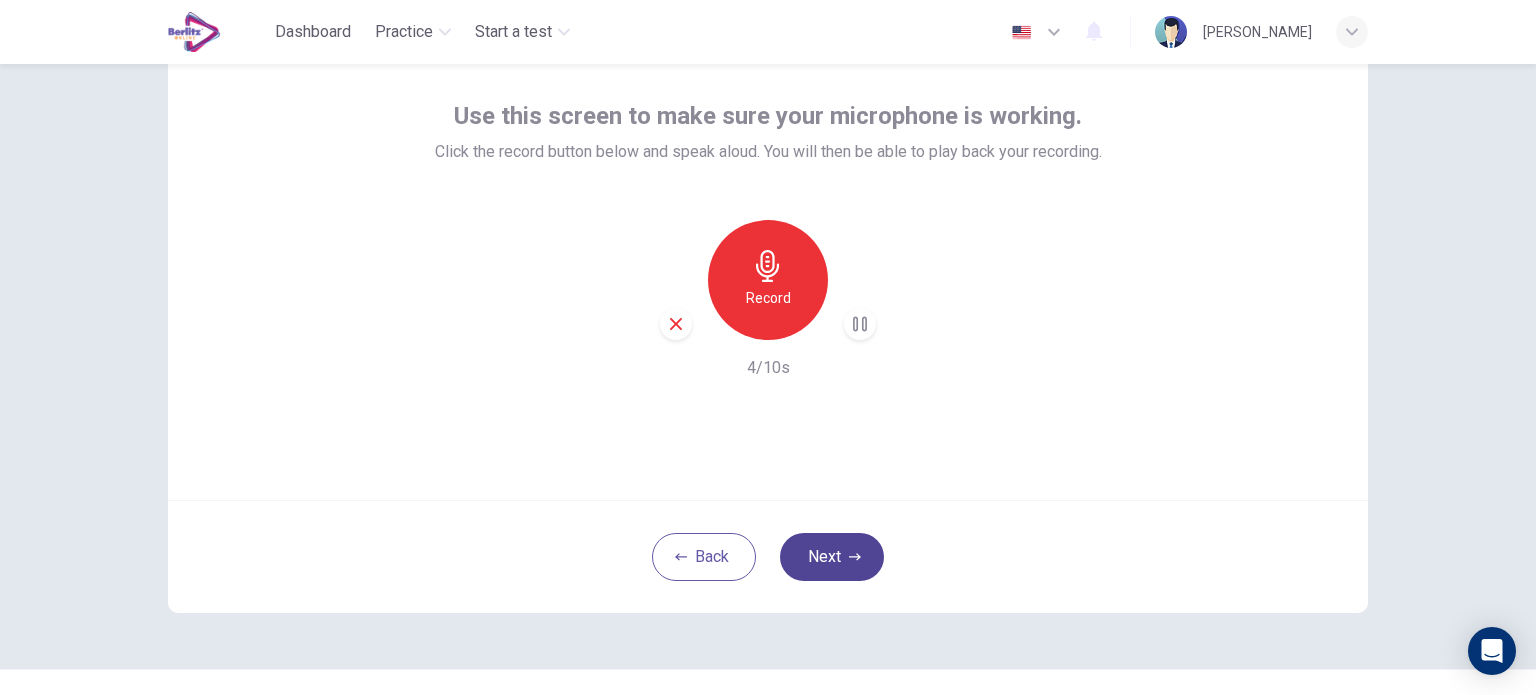 click on "Next" at bounding box center [832, 557] 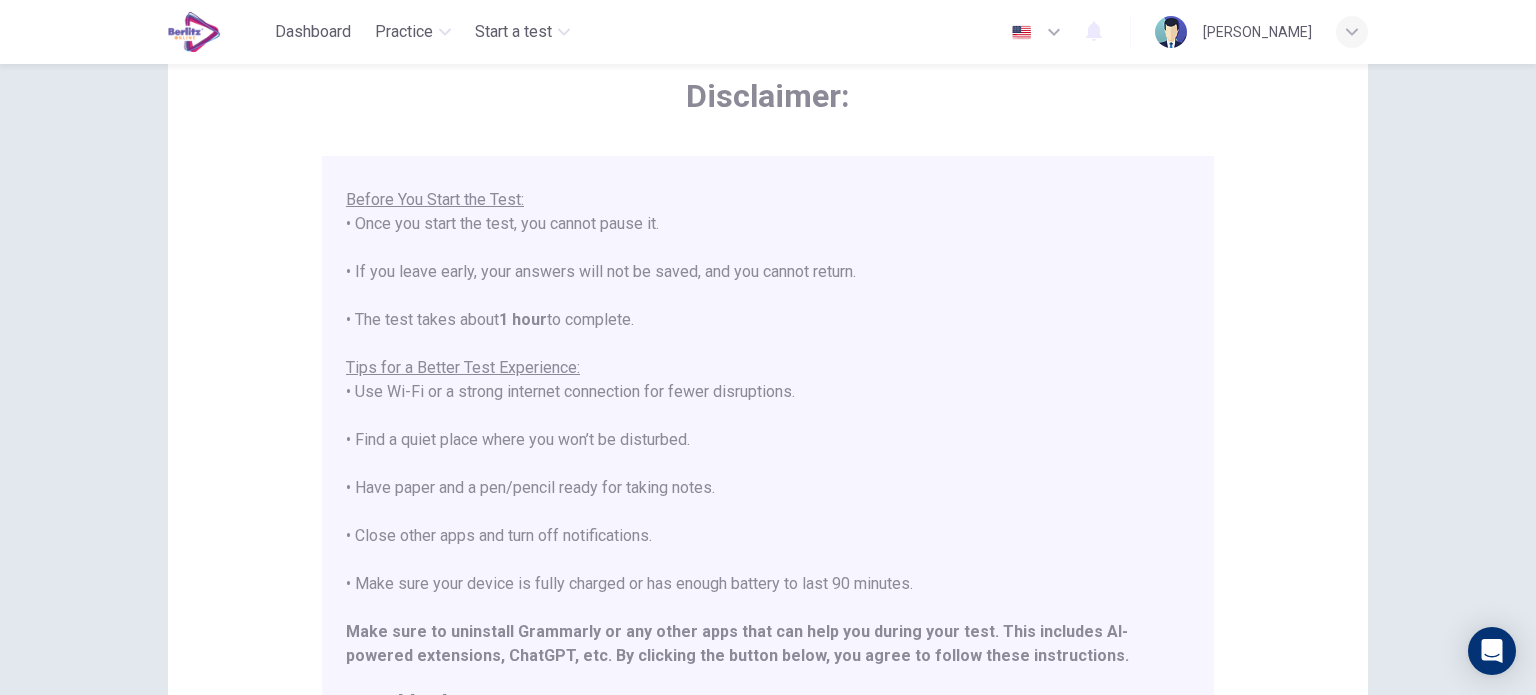 scroll, scrollTop: 191, scrollLeft: 0, axis: vertical 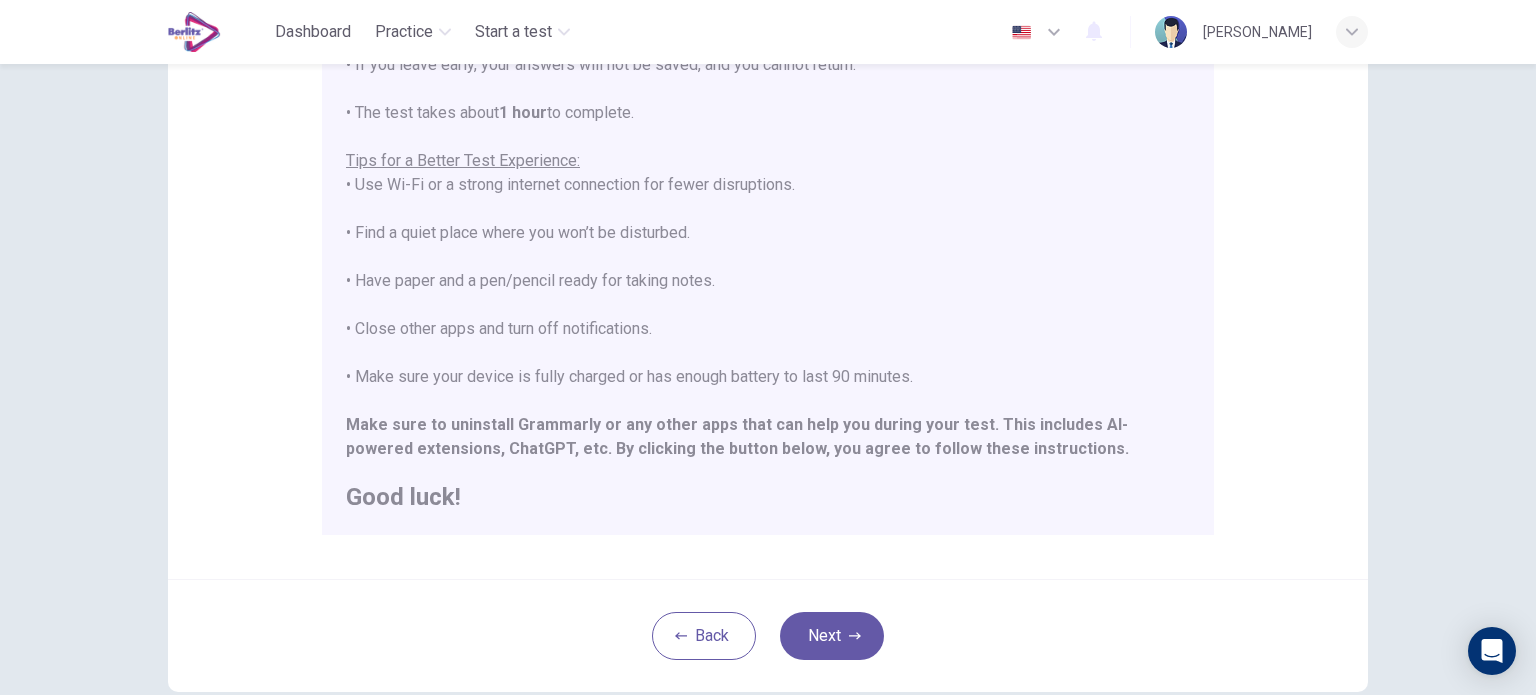 click on "Next" at bounding box center [832, 636] 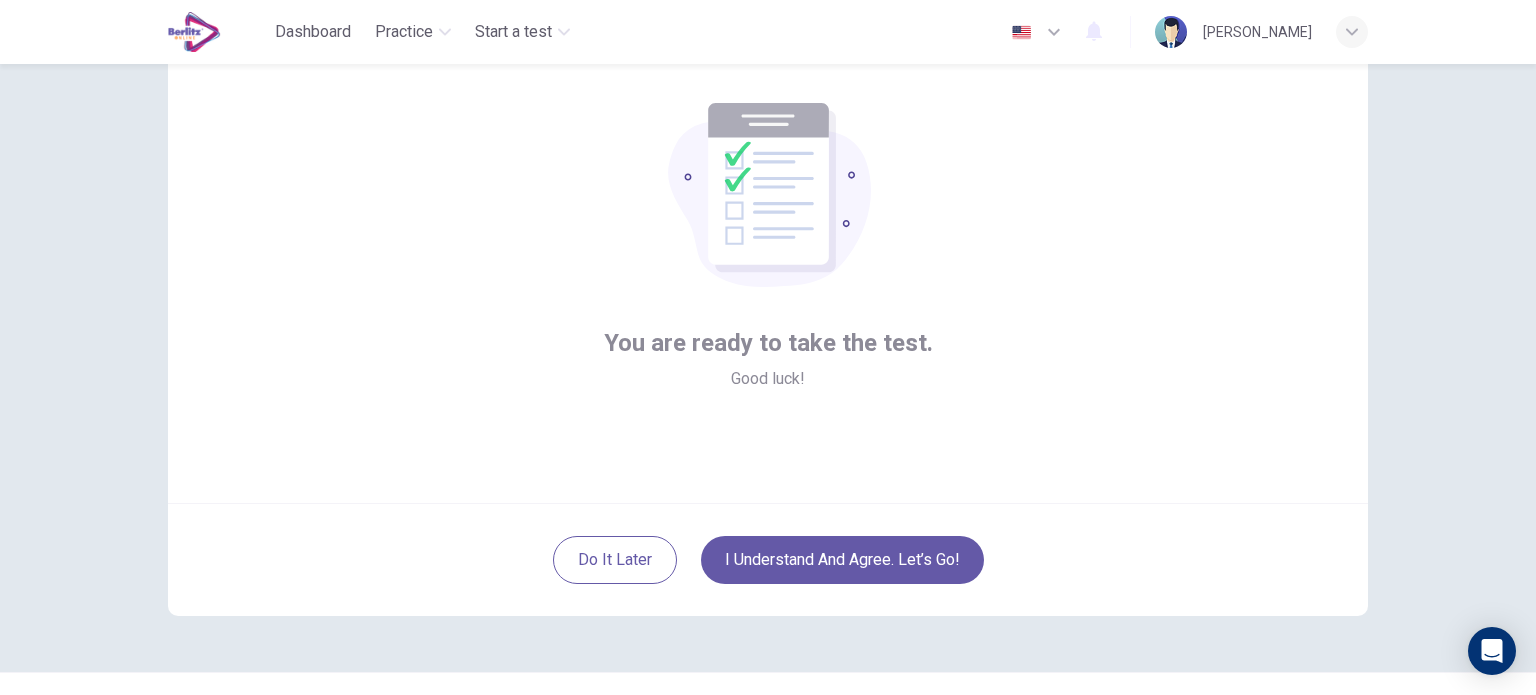 scroll, scrollTop: 137, scrollLeft: 0, axis: vertical 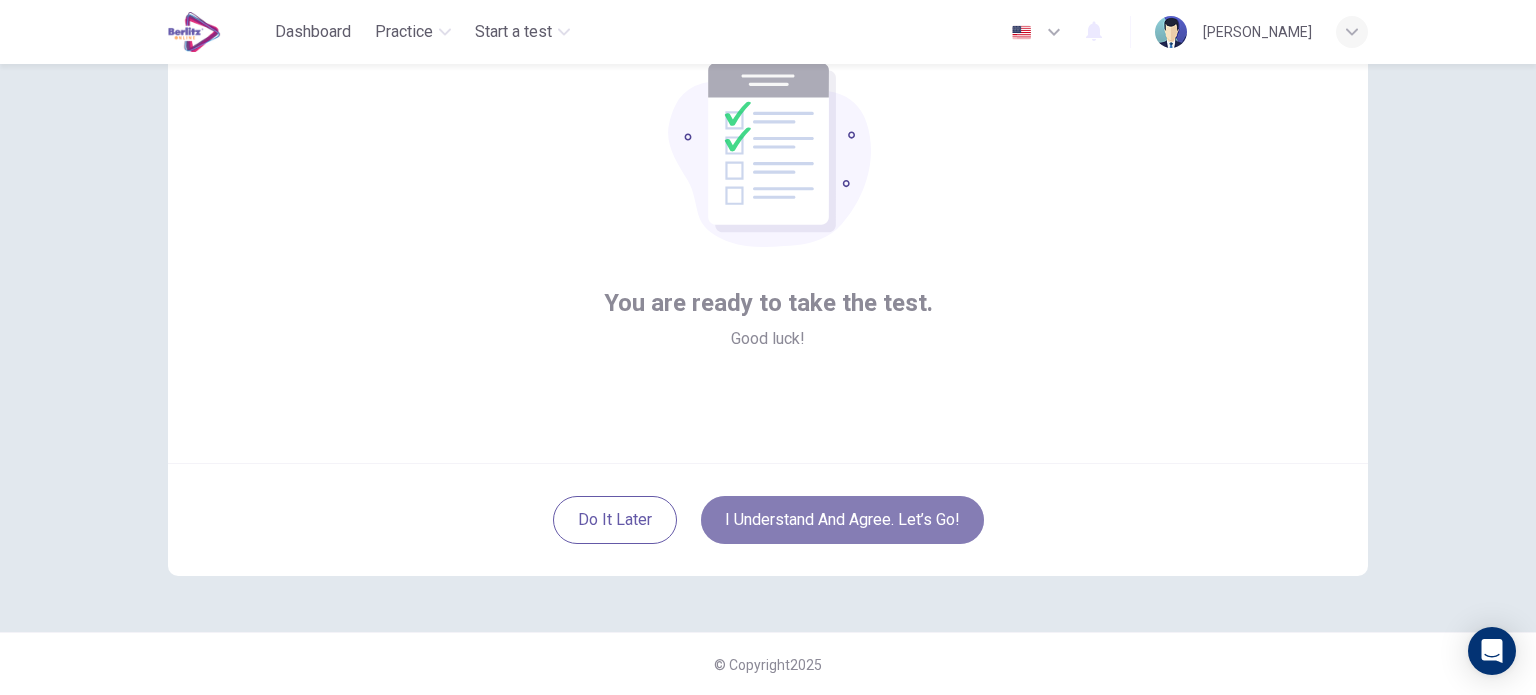 click on "I understand and agree. Let’s go!" at bounding box center [842, 520] 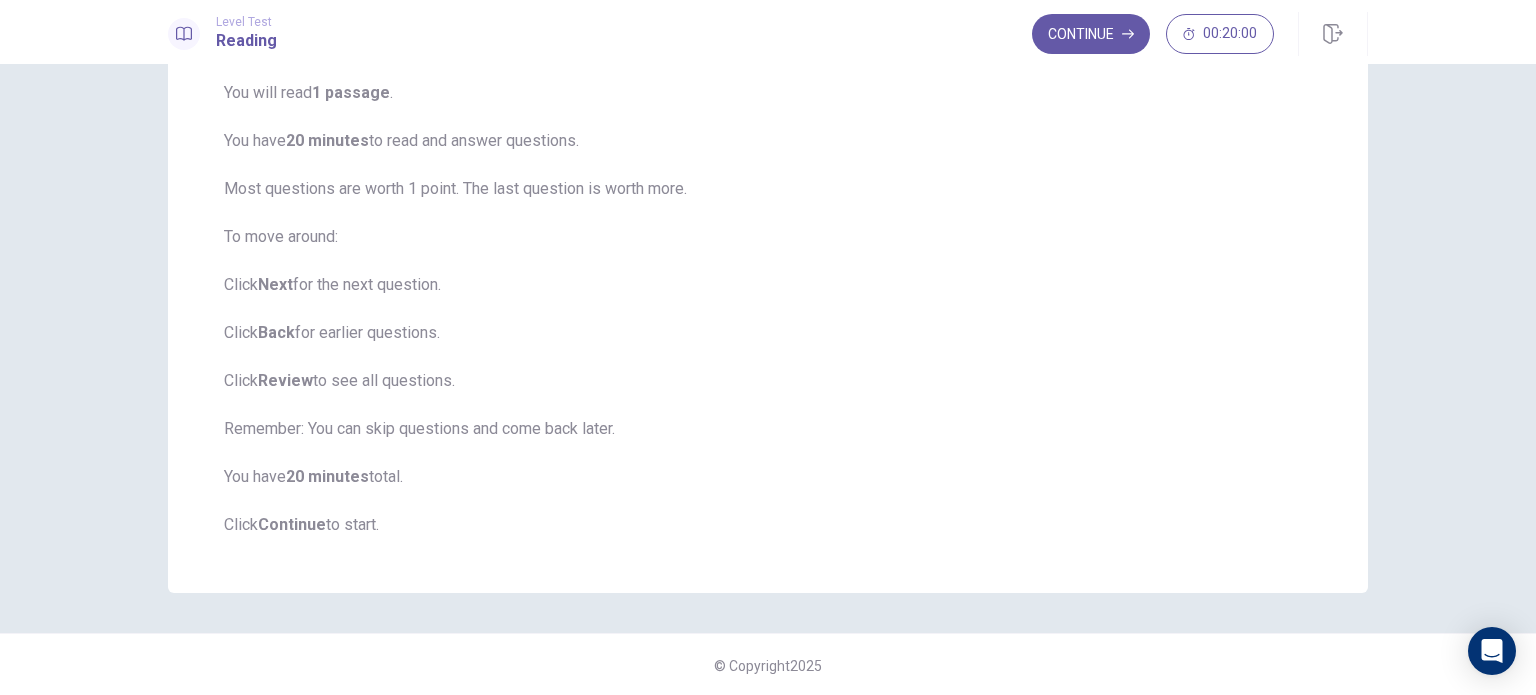 scroll, scrollTop: 160, scrollLeft: 0, axis: vertical 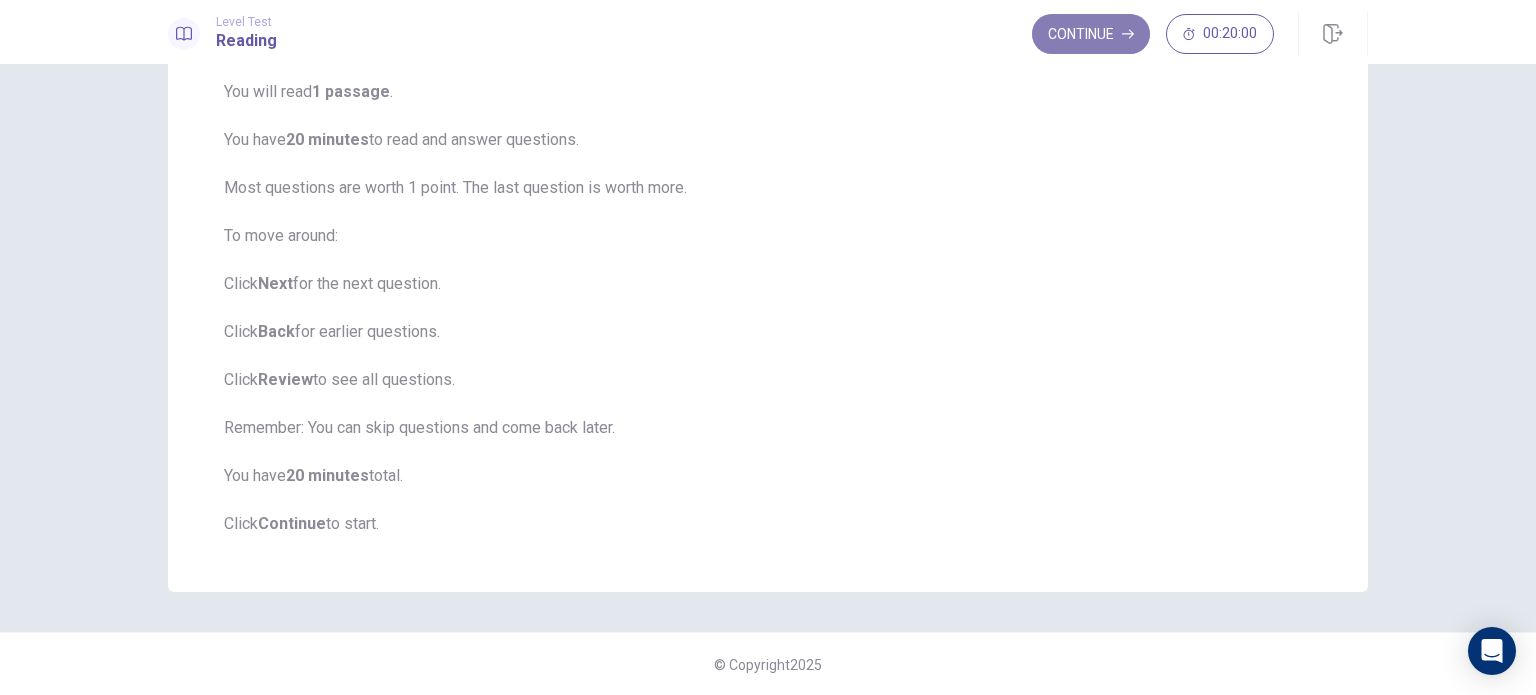 click on "Continue" at bounding box center [1091, 34] 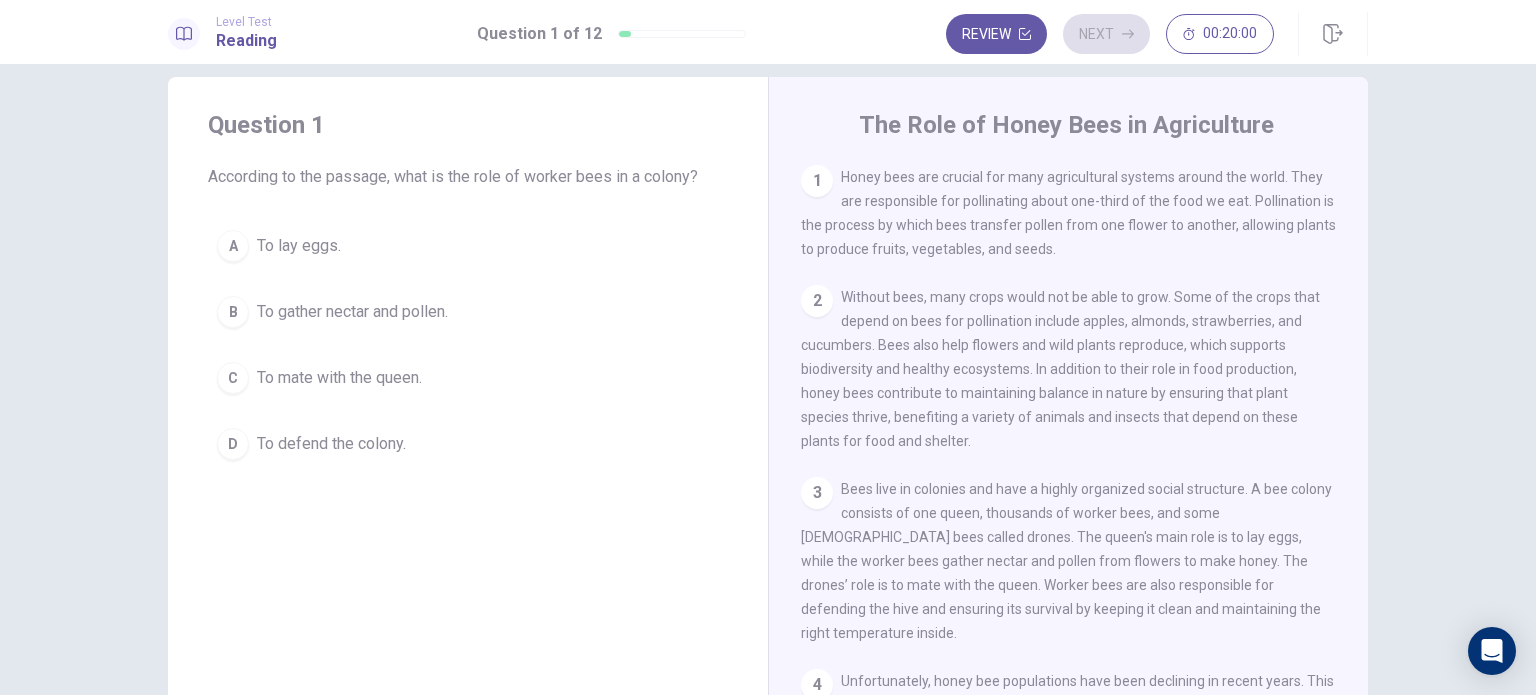 scroll, scrollTop: 0, scrollLeft: 0, axis: both 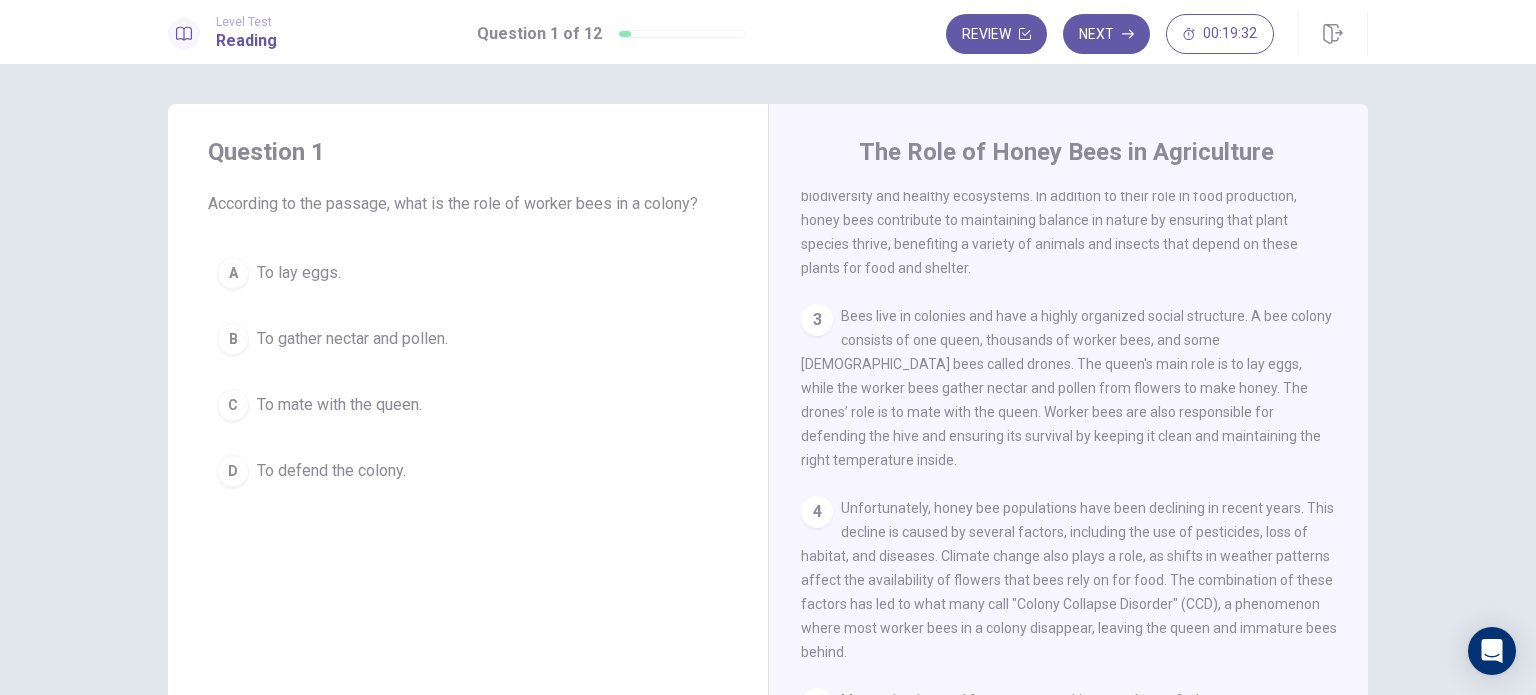 drag, startPoint x: 856, startPoint y: 325, endPoint x: 986, endPoint y: 331, distance: 130.13838 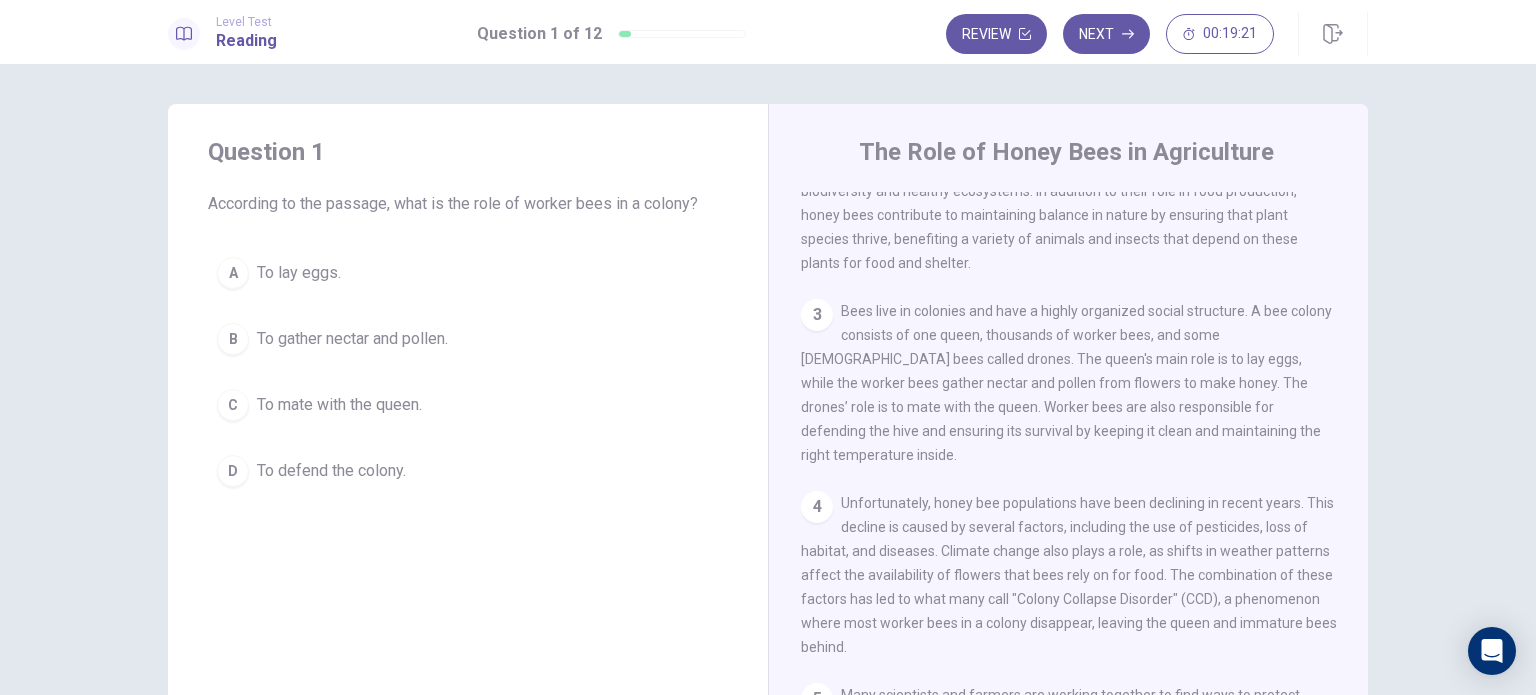 scroll, scrollTop: 200, scrollLeft: 0, axis: vertical 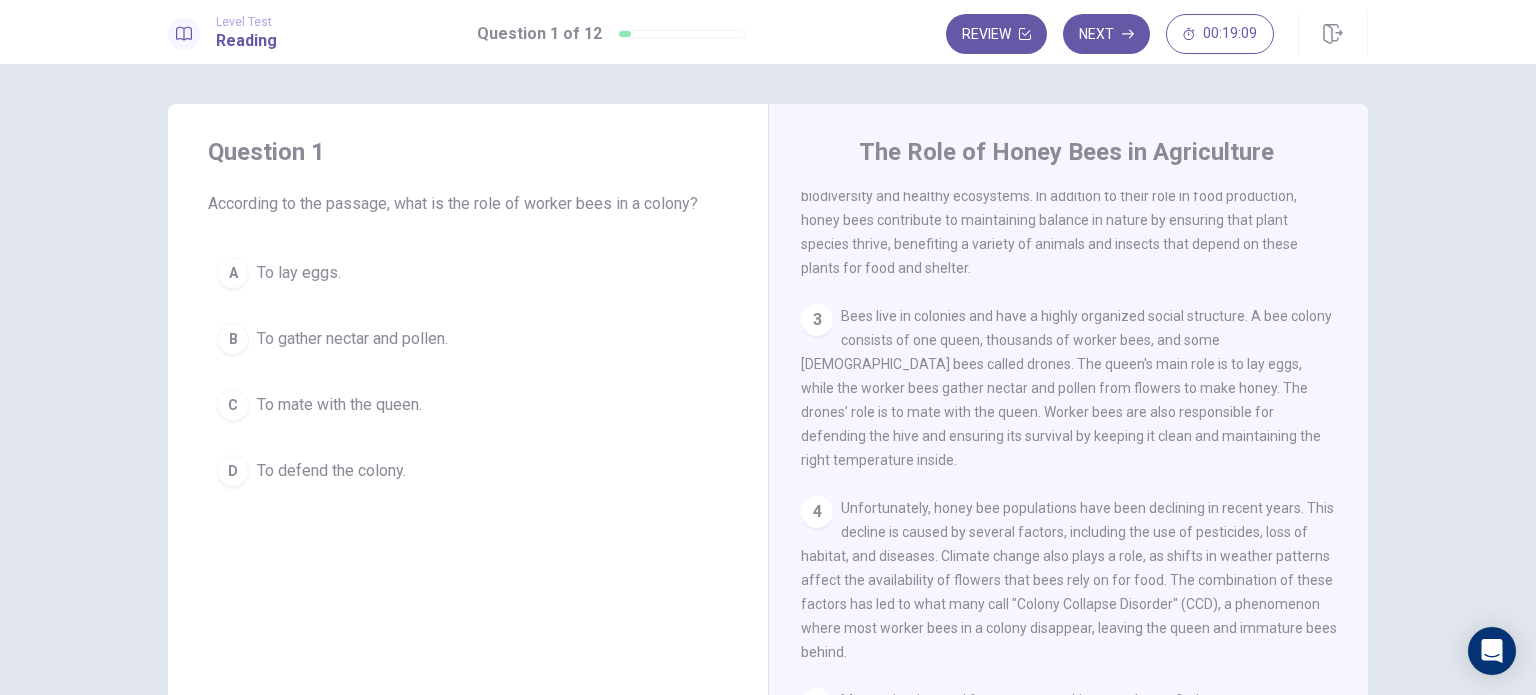 click on "To defend the colony." at bounding box center (331, 471) 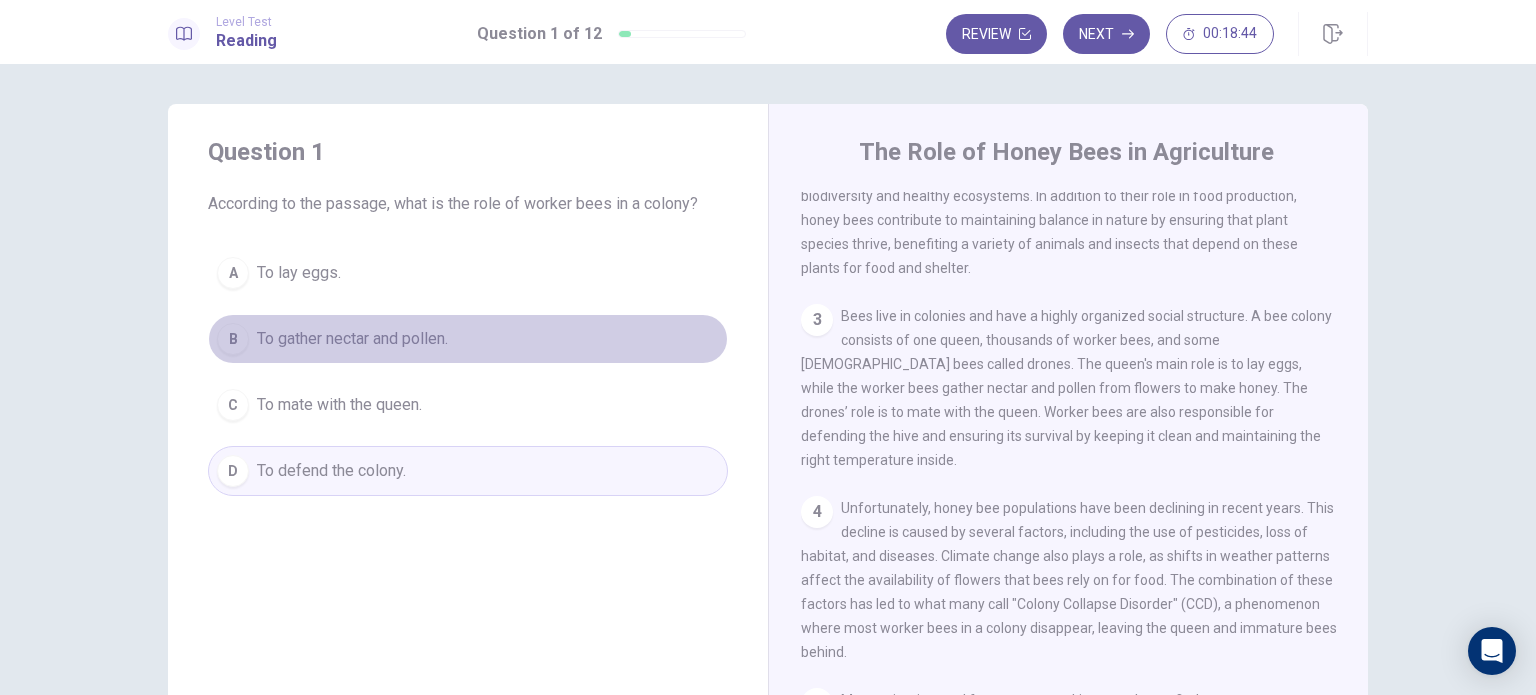 click on "To gather nectar and pollen." at bounding box center (352, 339) 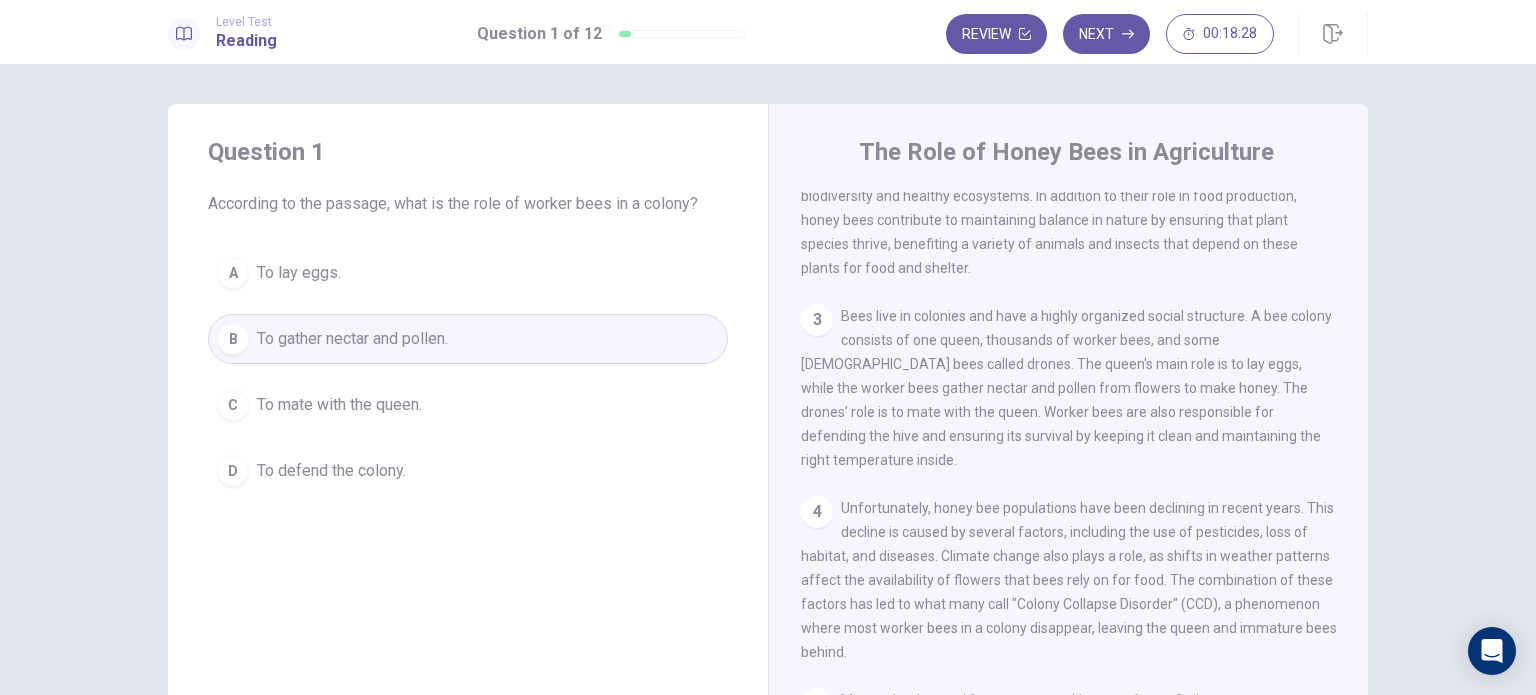 click on "A To lay eggs." at bounding box center (468, 273) 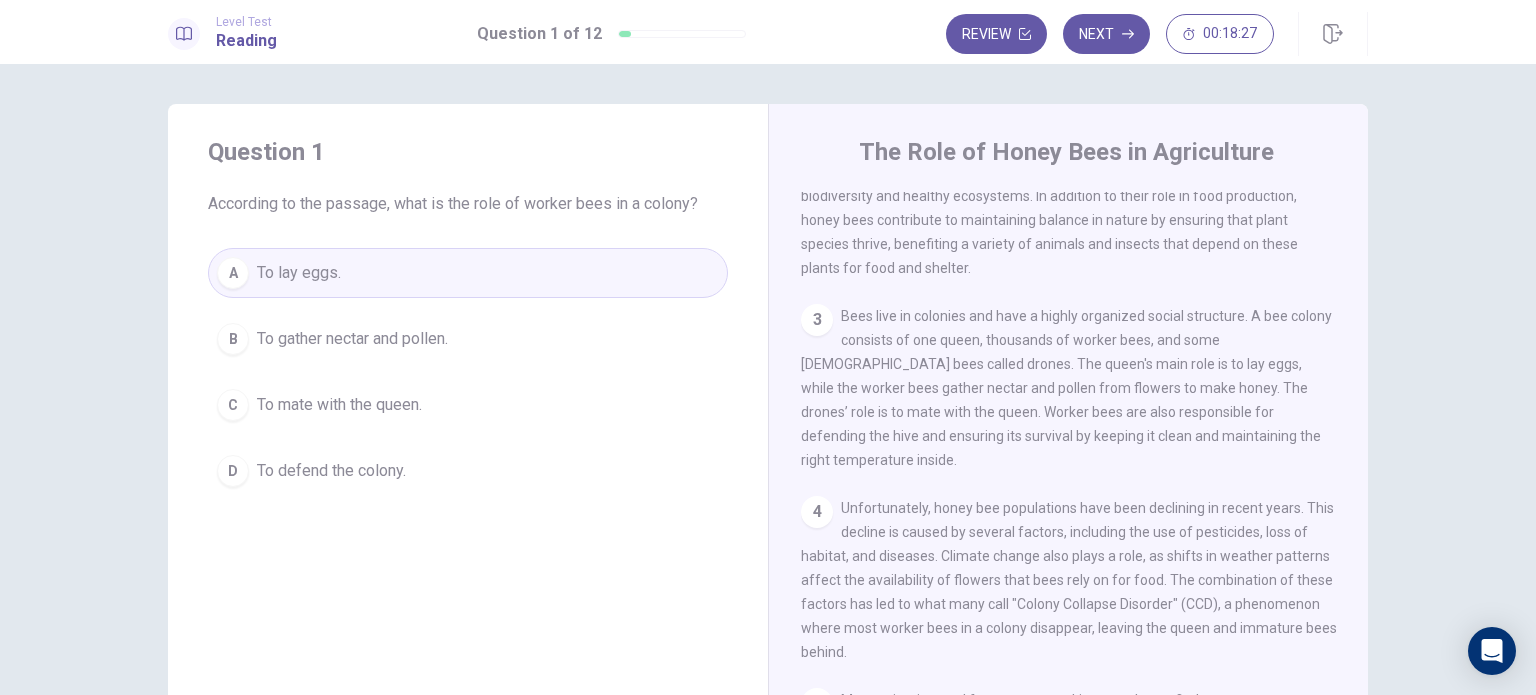 click on "To gather nectar and pollen." at bounding box center (352, 339) 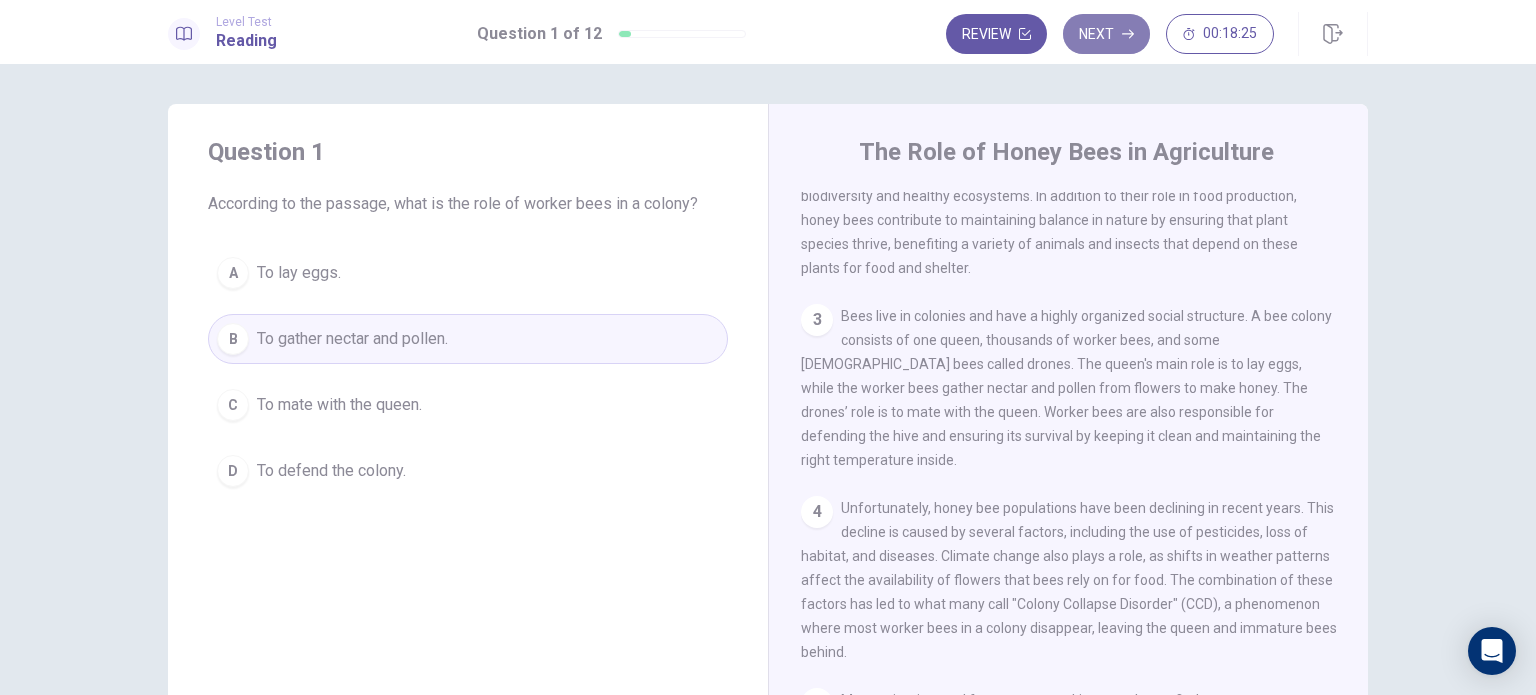 click on "Next" at bounding box center [1106, 34] 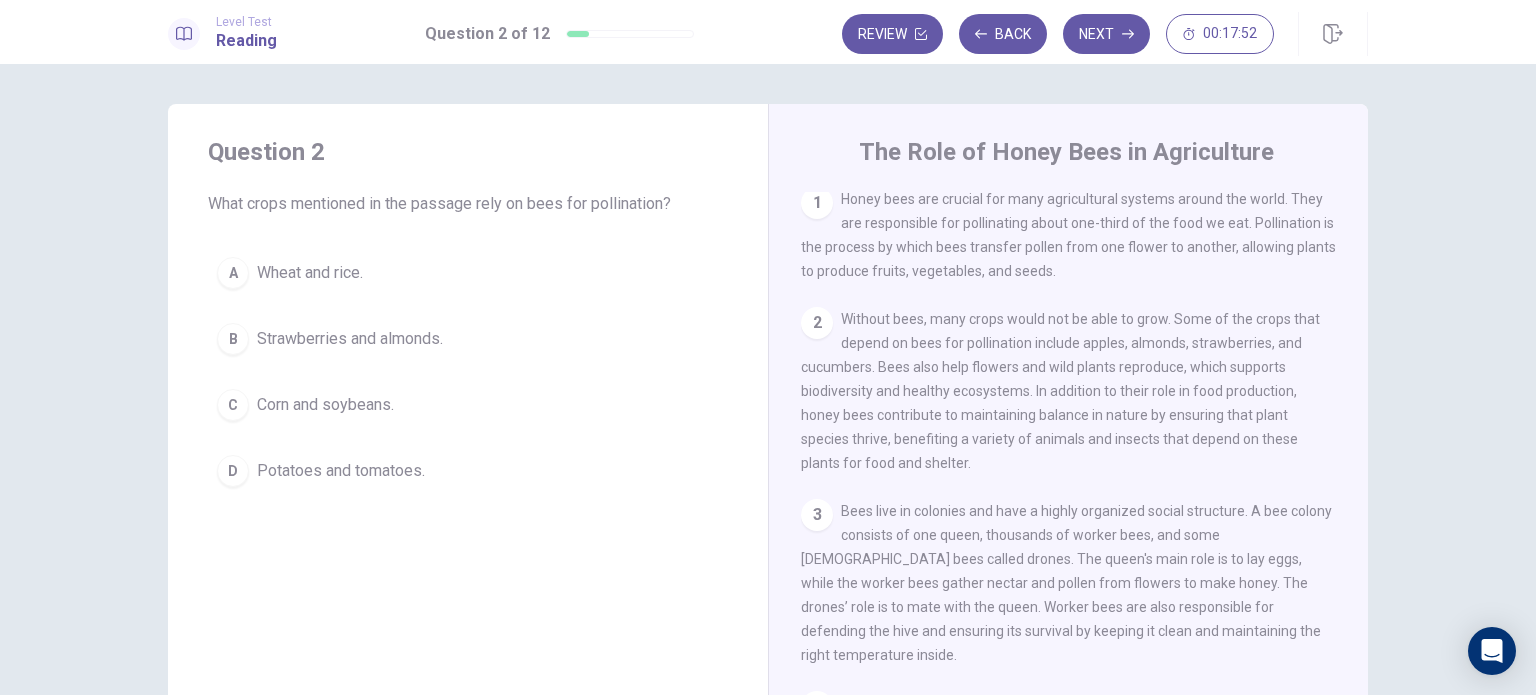 scroll, scrollTop: 0, scrollLeft: 0, axis: both 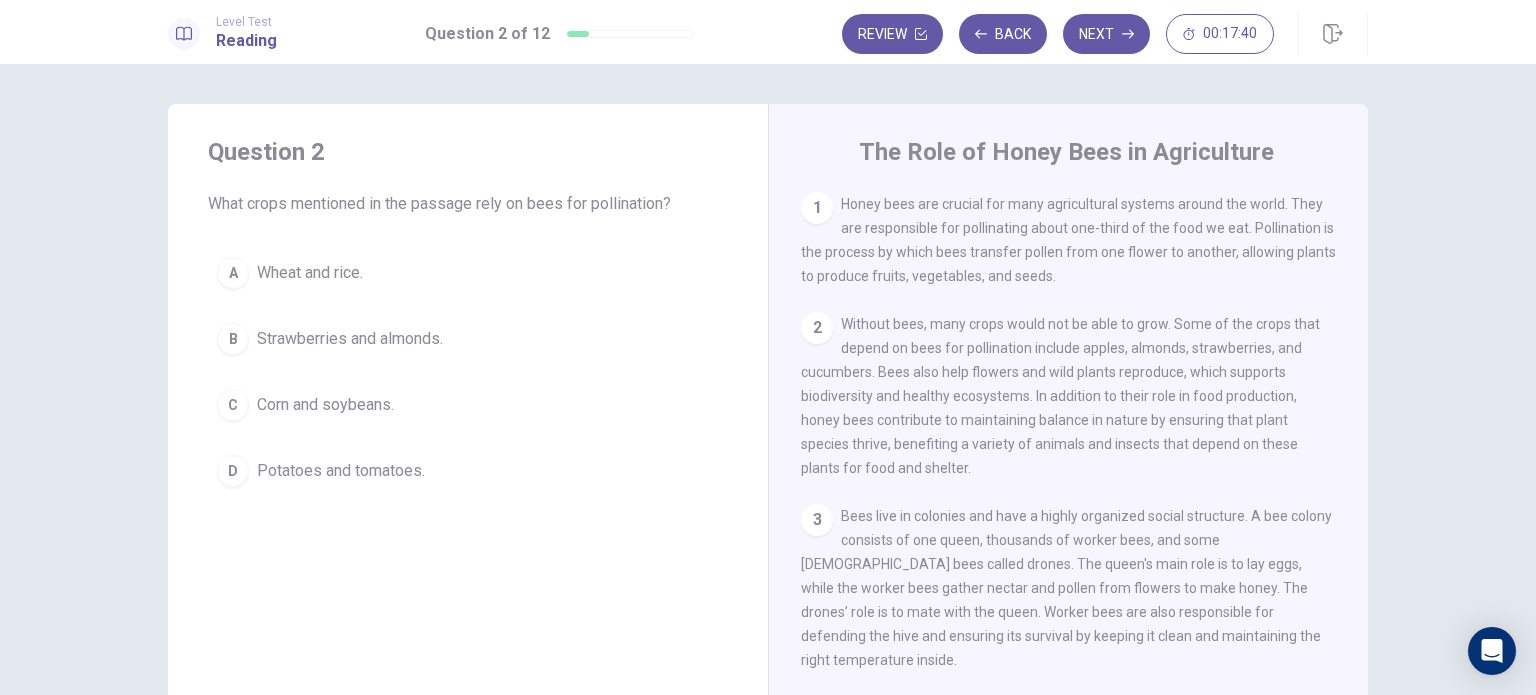 drag, startPoint x: 1128, startPoint y: 352, endPoint x: 860, endPoint y: 375, distance: 268.98514 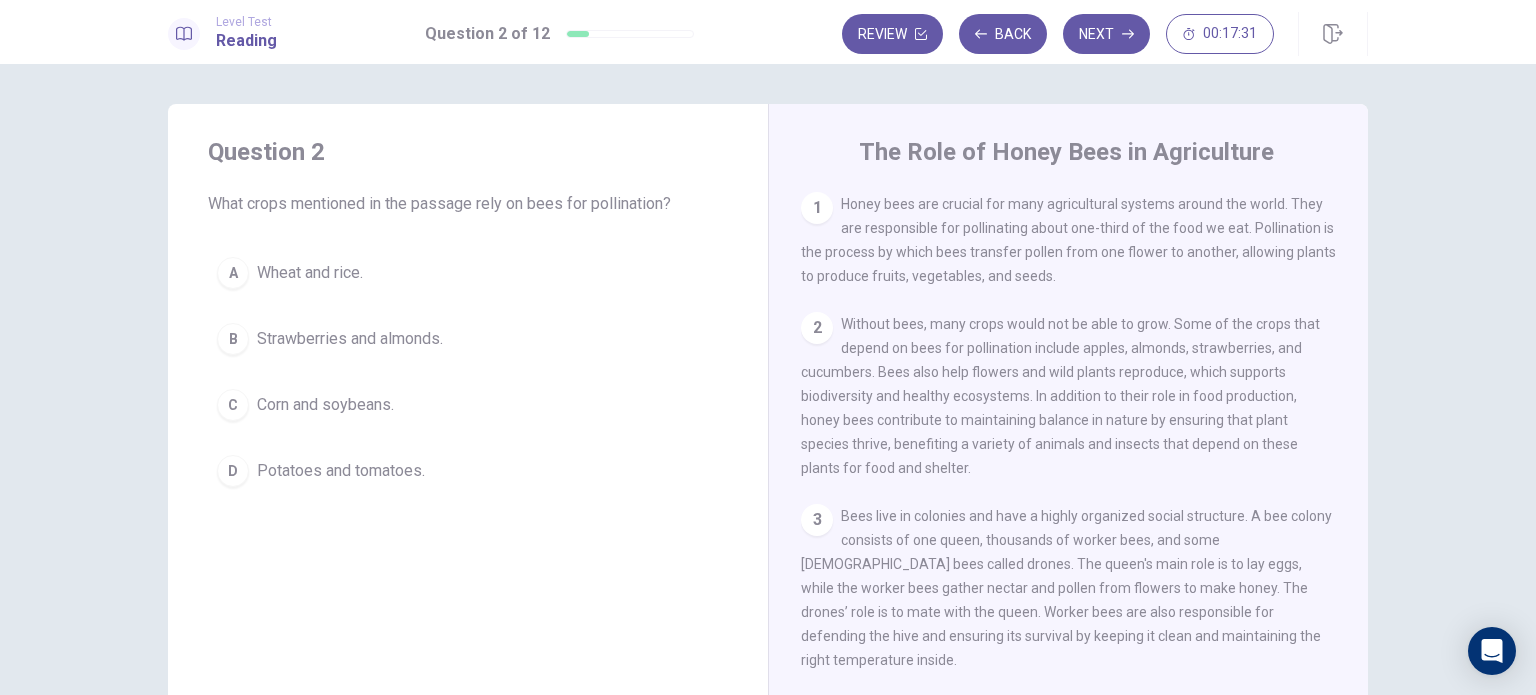 click on "Strawberries and almonds." at bounding box center (350, 339) 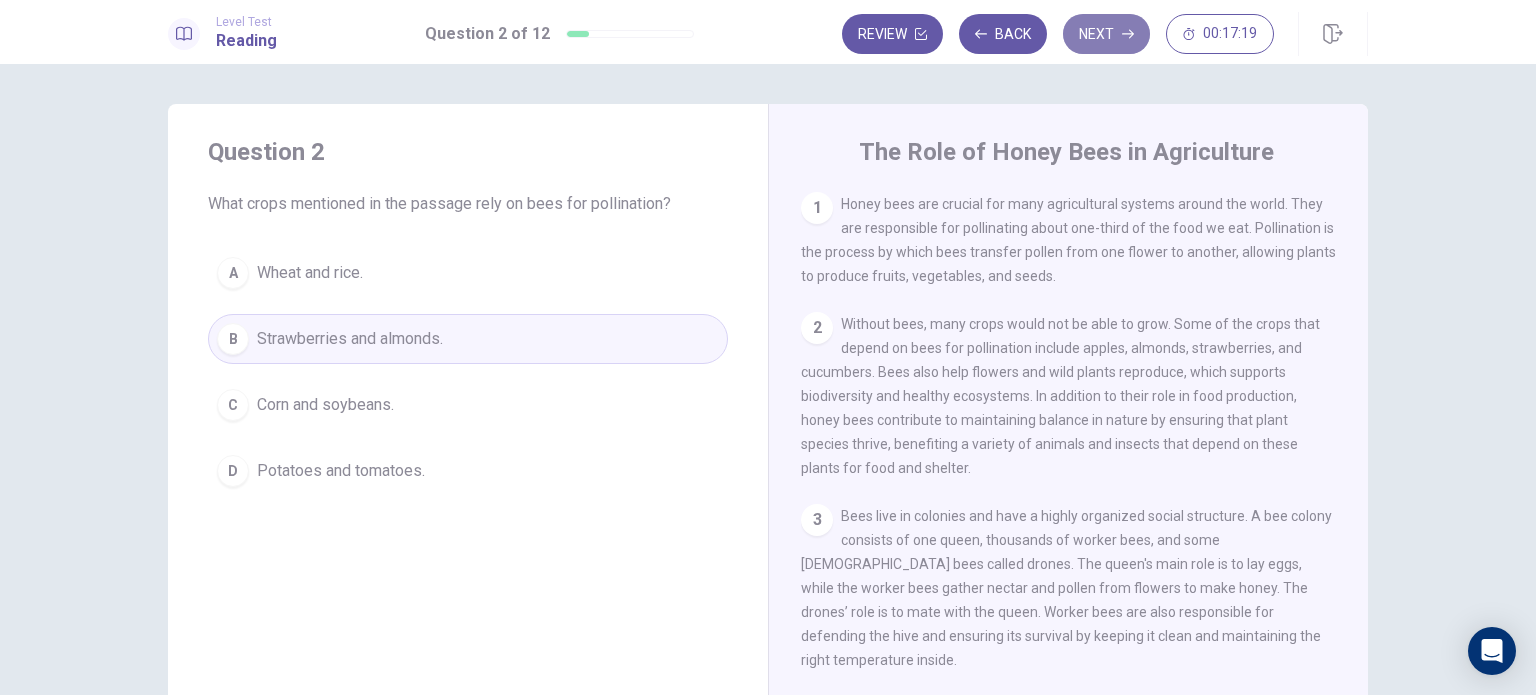 click on "Next" at bounding box center (1106, 34) 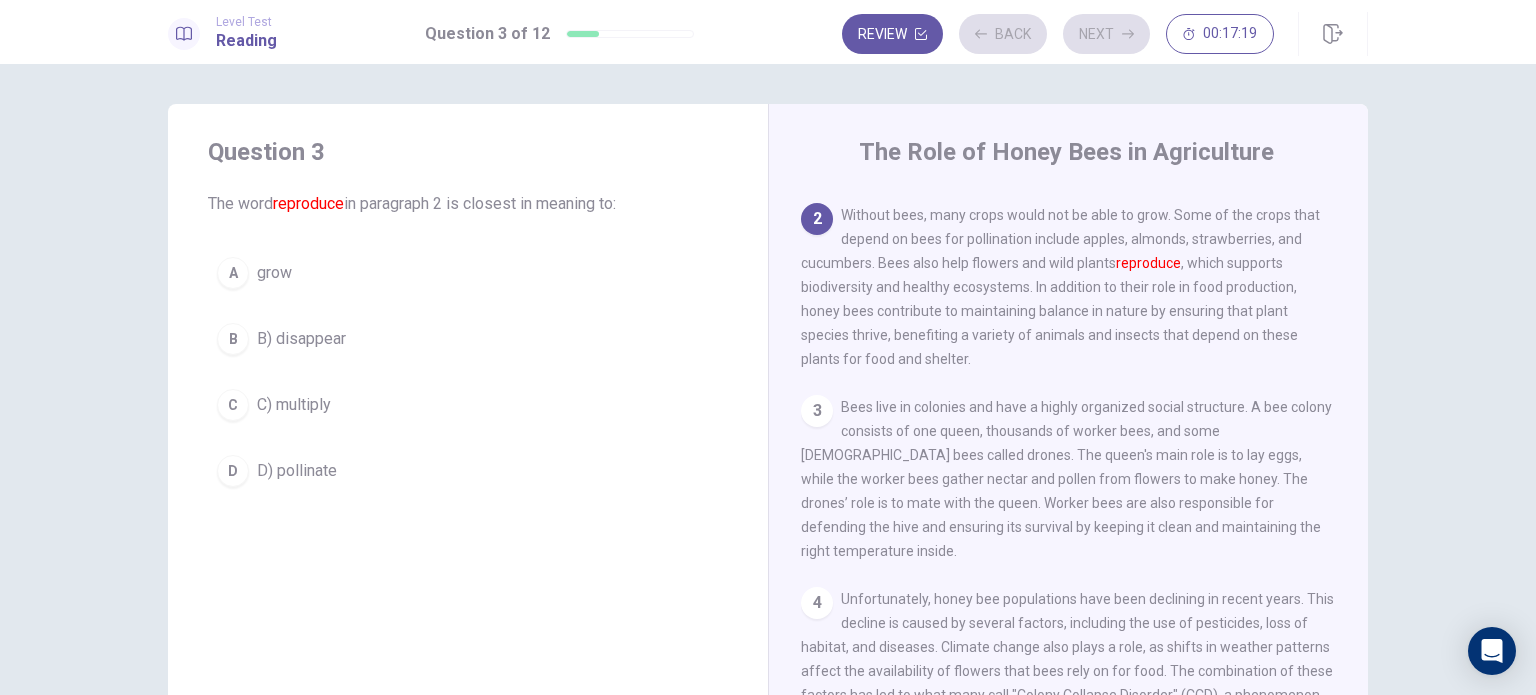 scroll, scrollTop: 123, scrollLeft: 0, axis: vertical 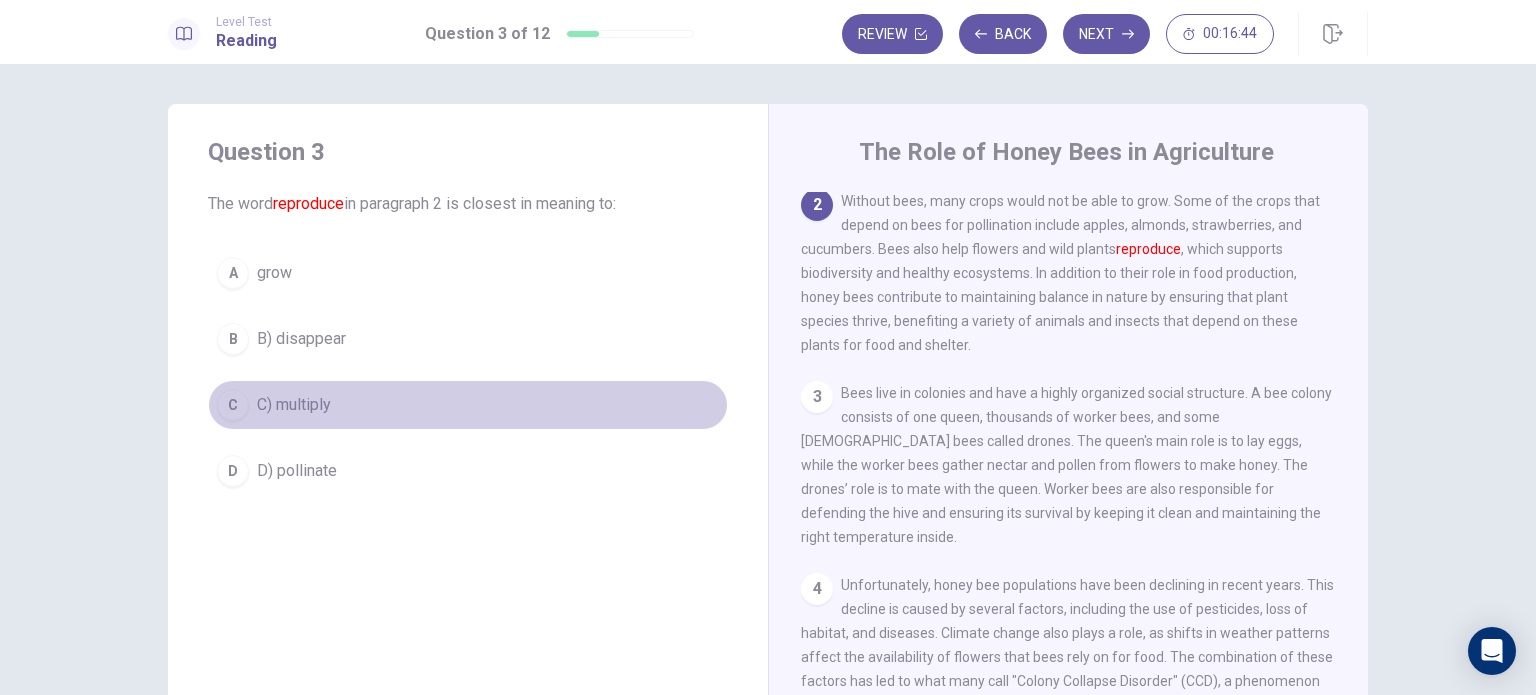 click on "C) multiply" at bounding box center [294, 405] 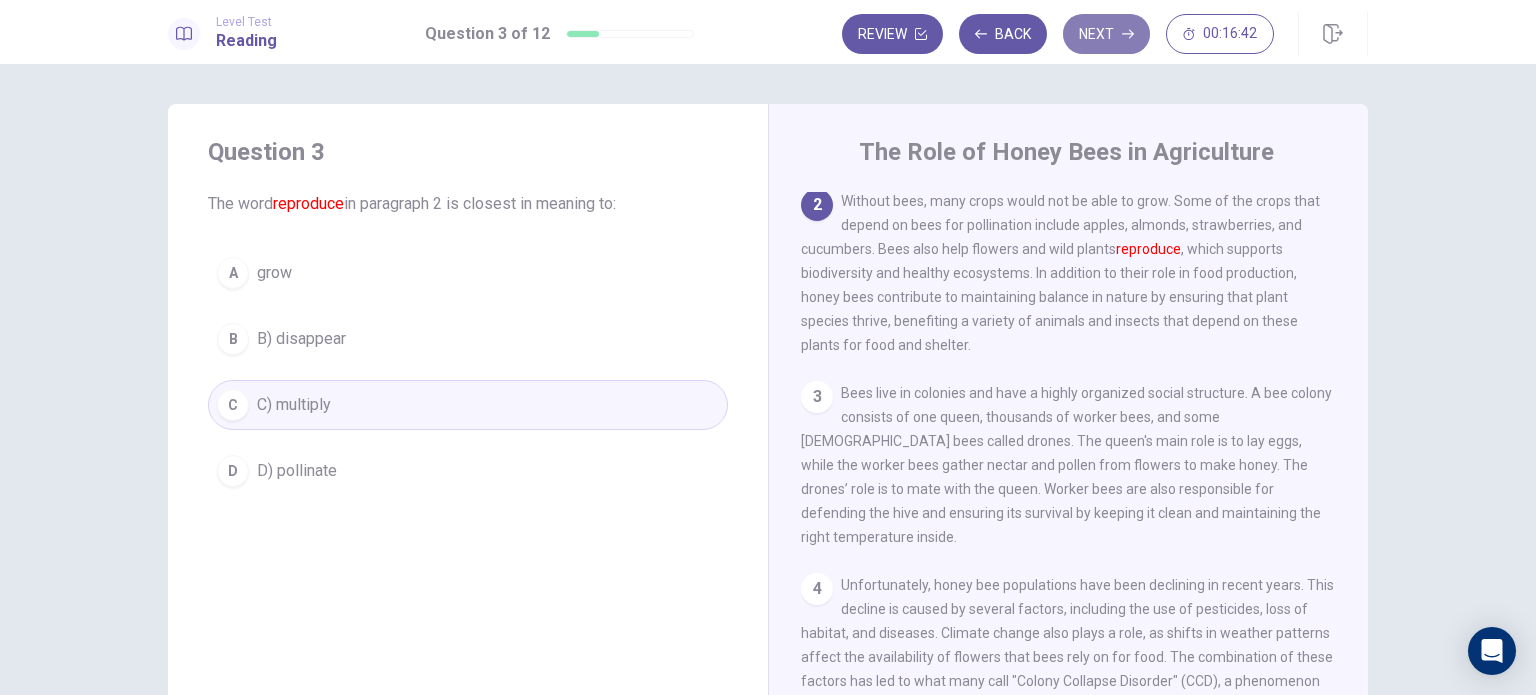 click on "Next" at bounding box center (1106, 34) 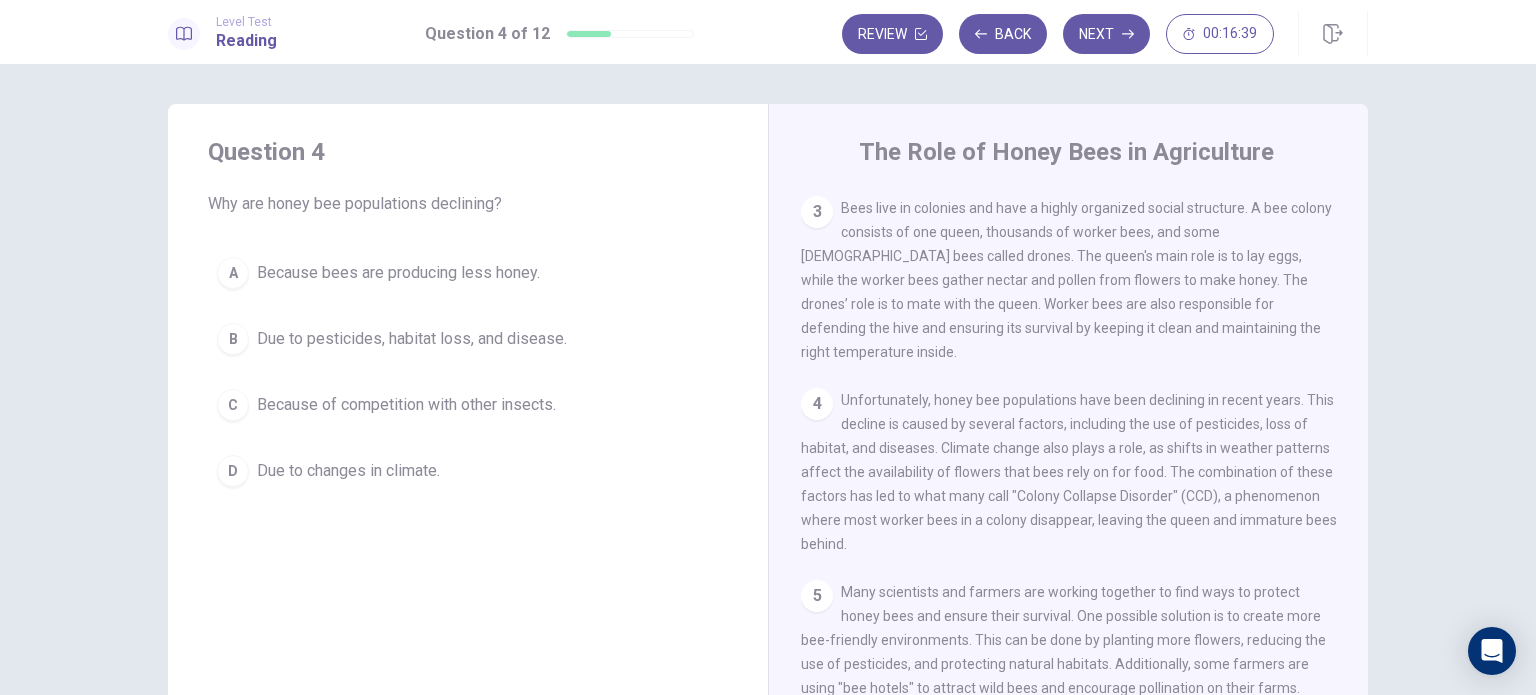 scroll, scrollTop: 323, scrollLeft: 0, axis: vertical 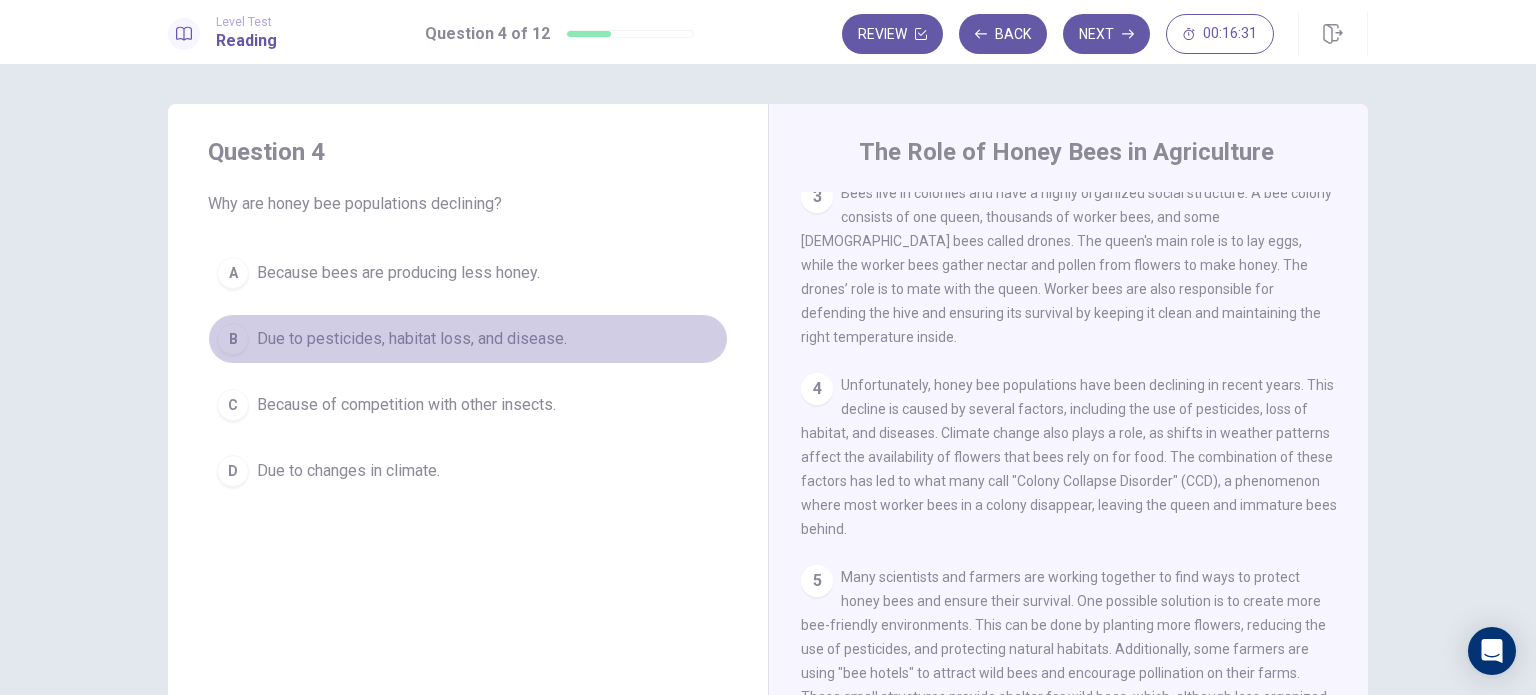 click on "Due to pesticides, habitat loss, and disease." at bounding box center [412, 339] 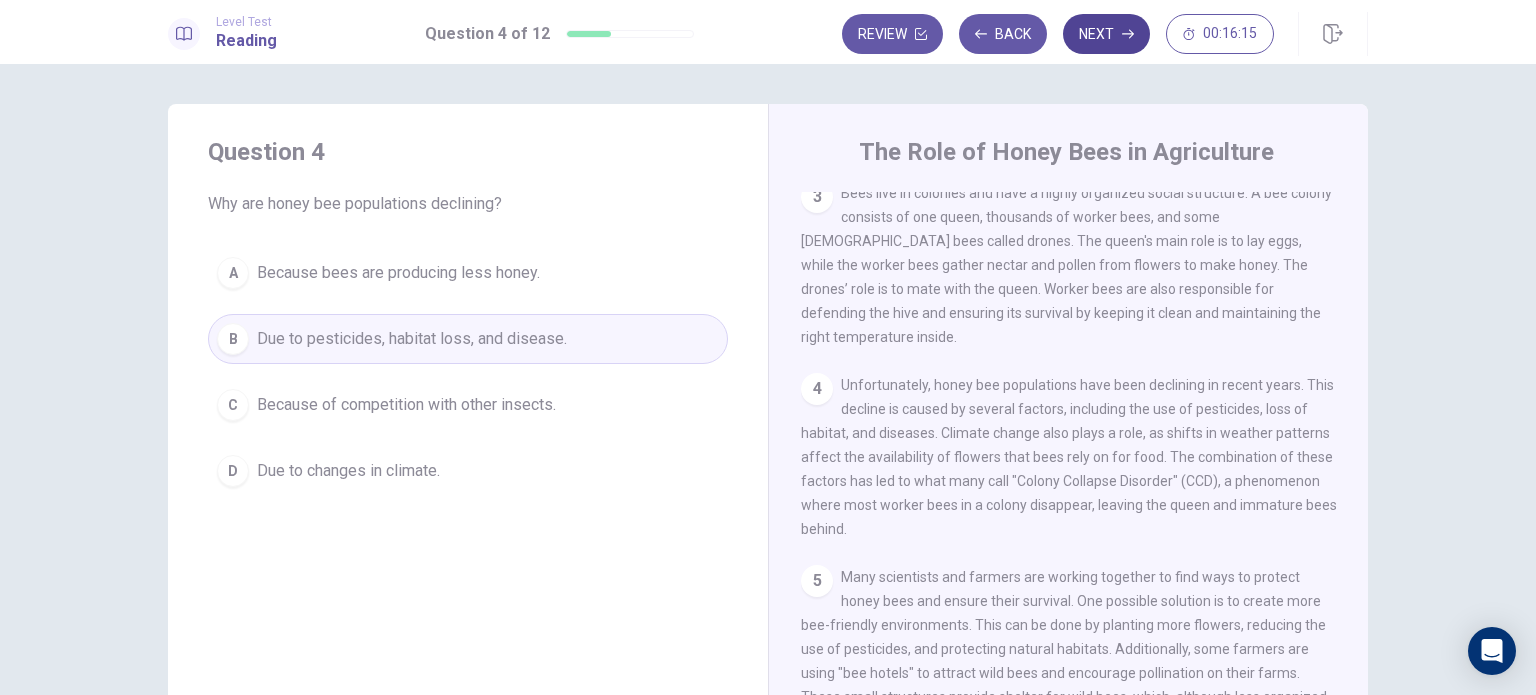 click on "Next" at bounding box center [1106, 34] 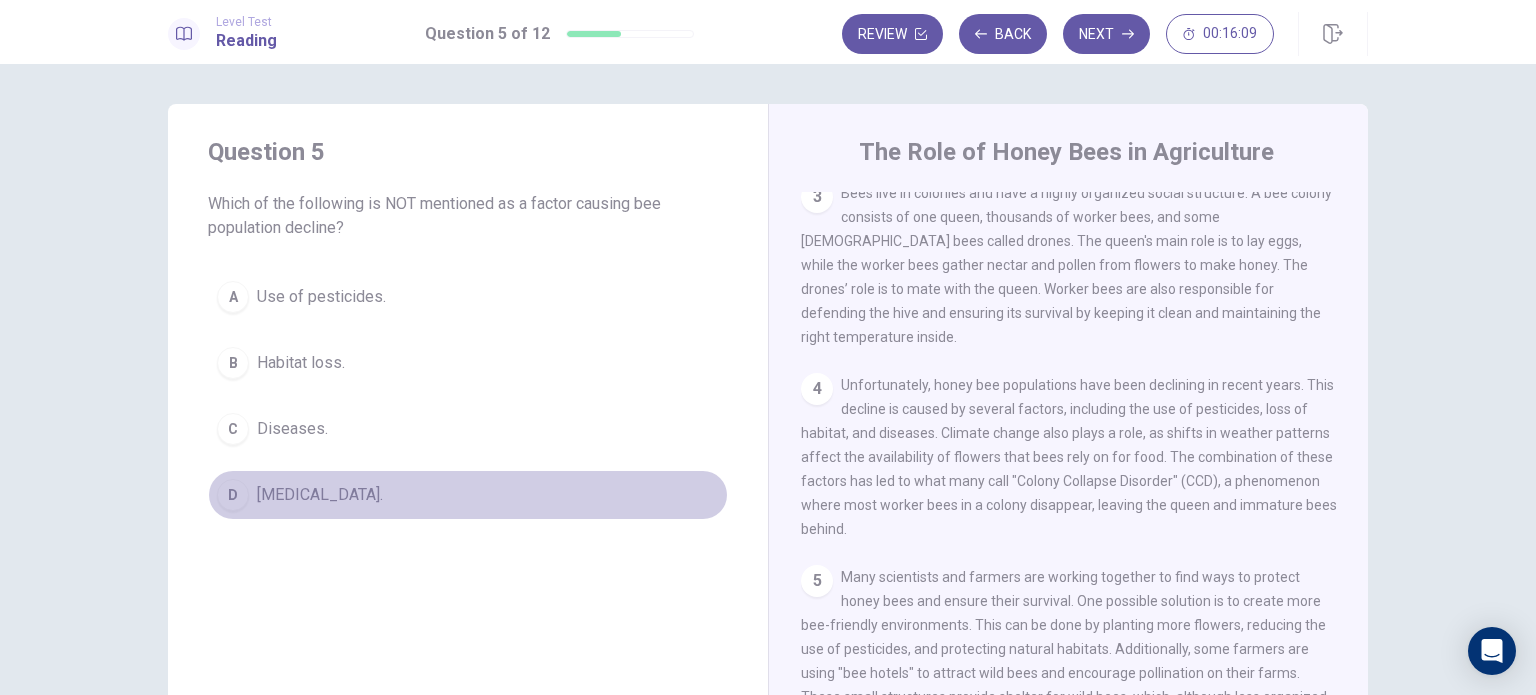 click on "[MEDICAL_DATA]." at bounding box center [320, 495] 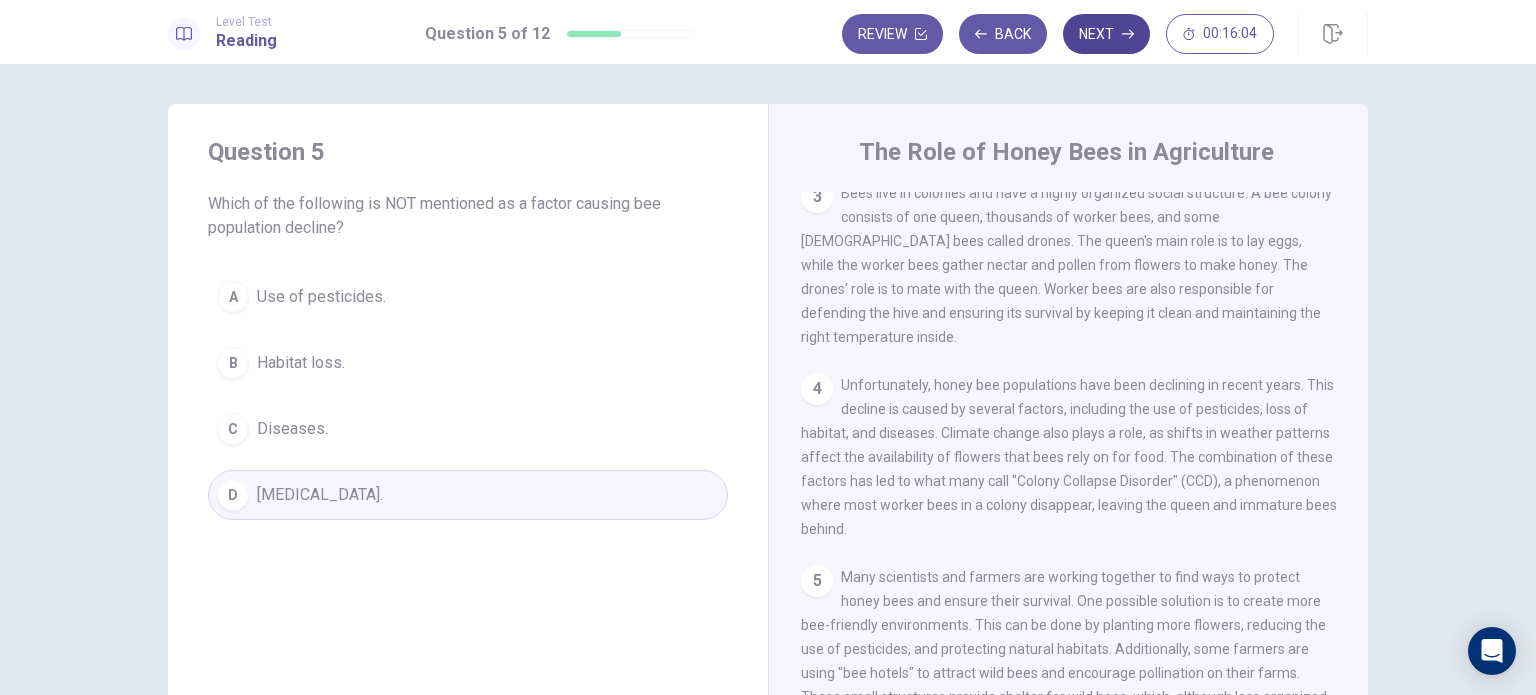 click 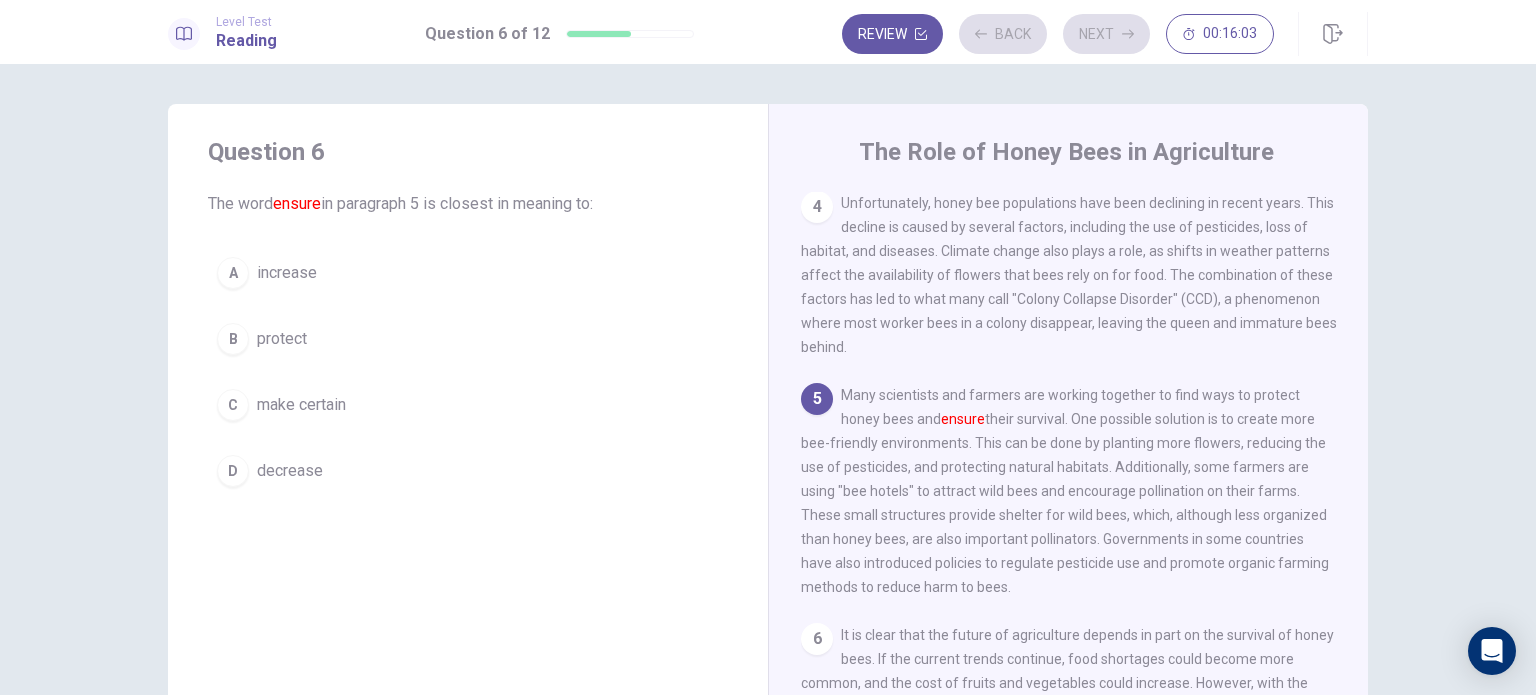 scroll, scrollTop: 511, scrollLeft: 0, axis: vertical 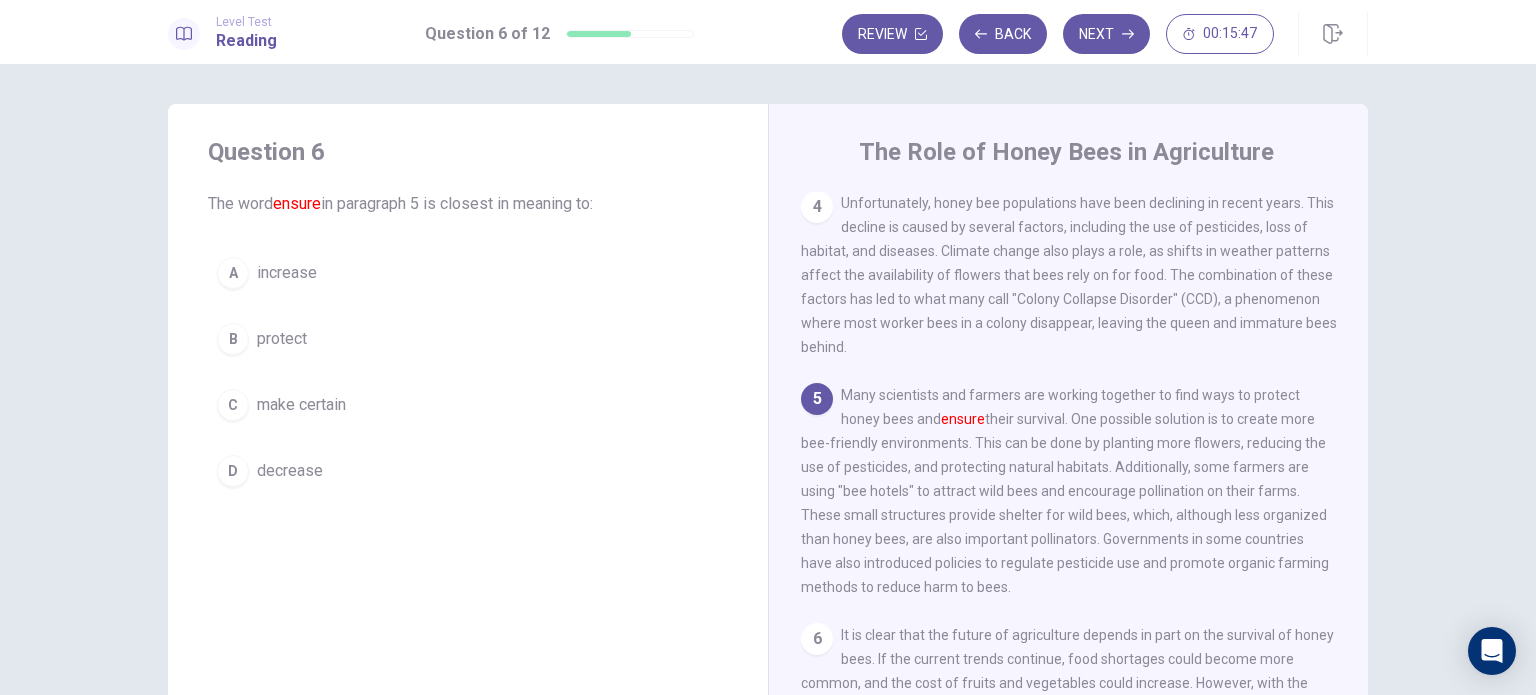 click on "make certain" at bounding box center (301, 405) 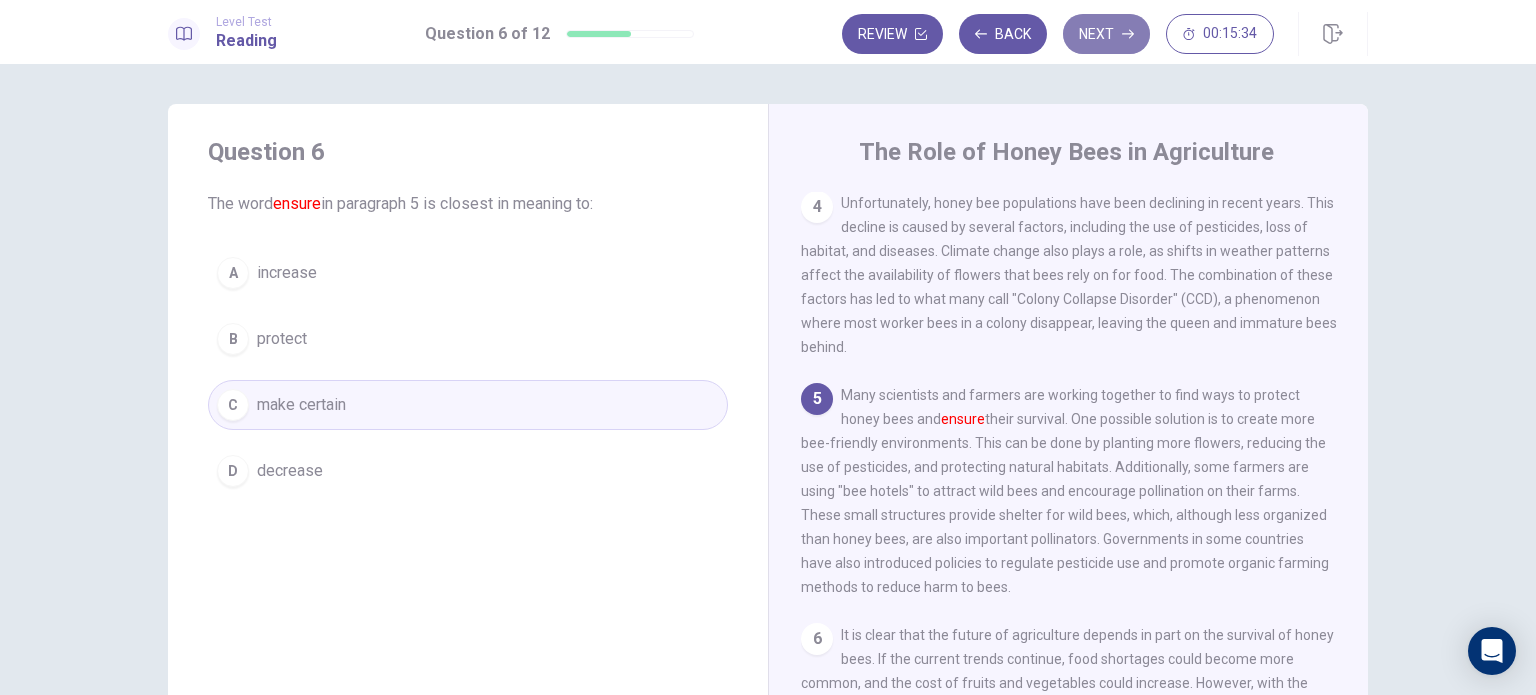 click 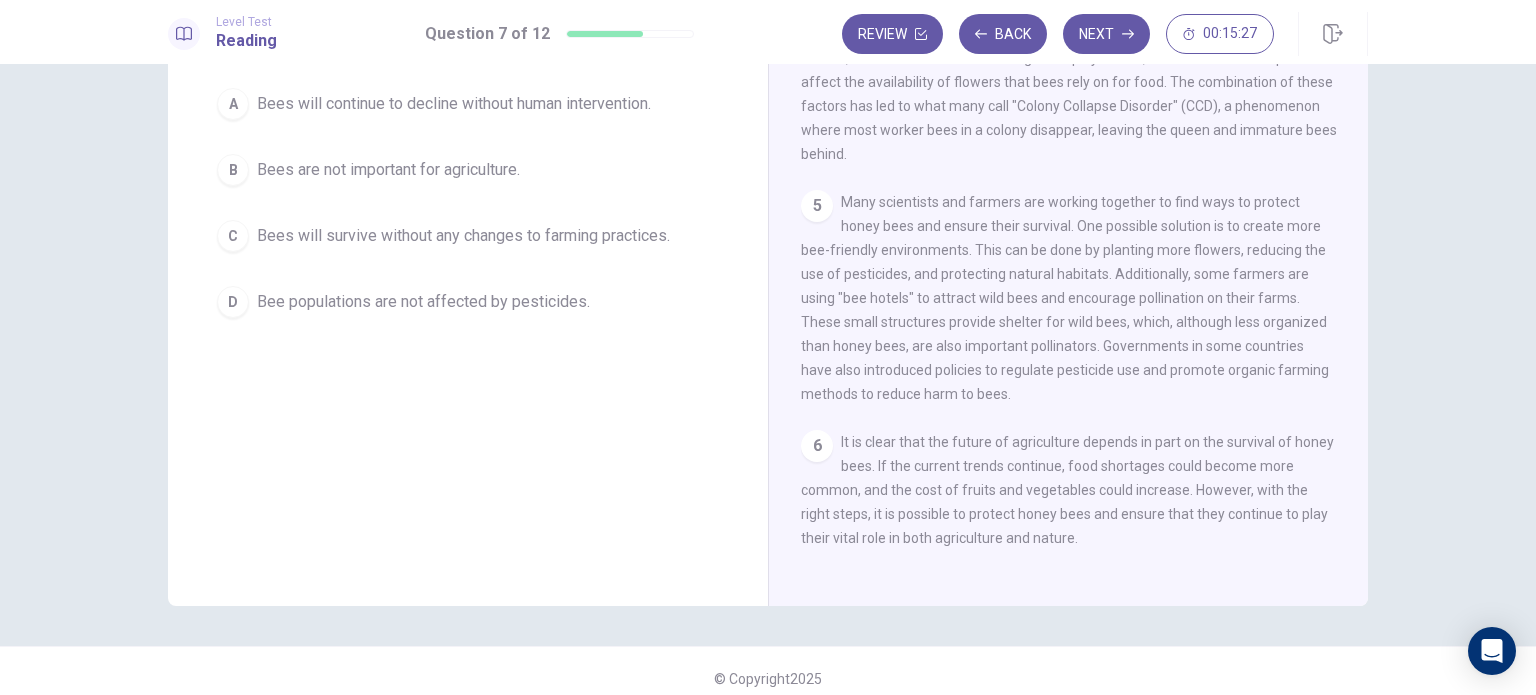 scroll, scrollTop: 200, scrollLeft: 0, axis: vertical 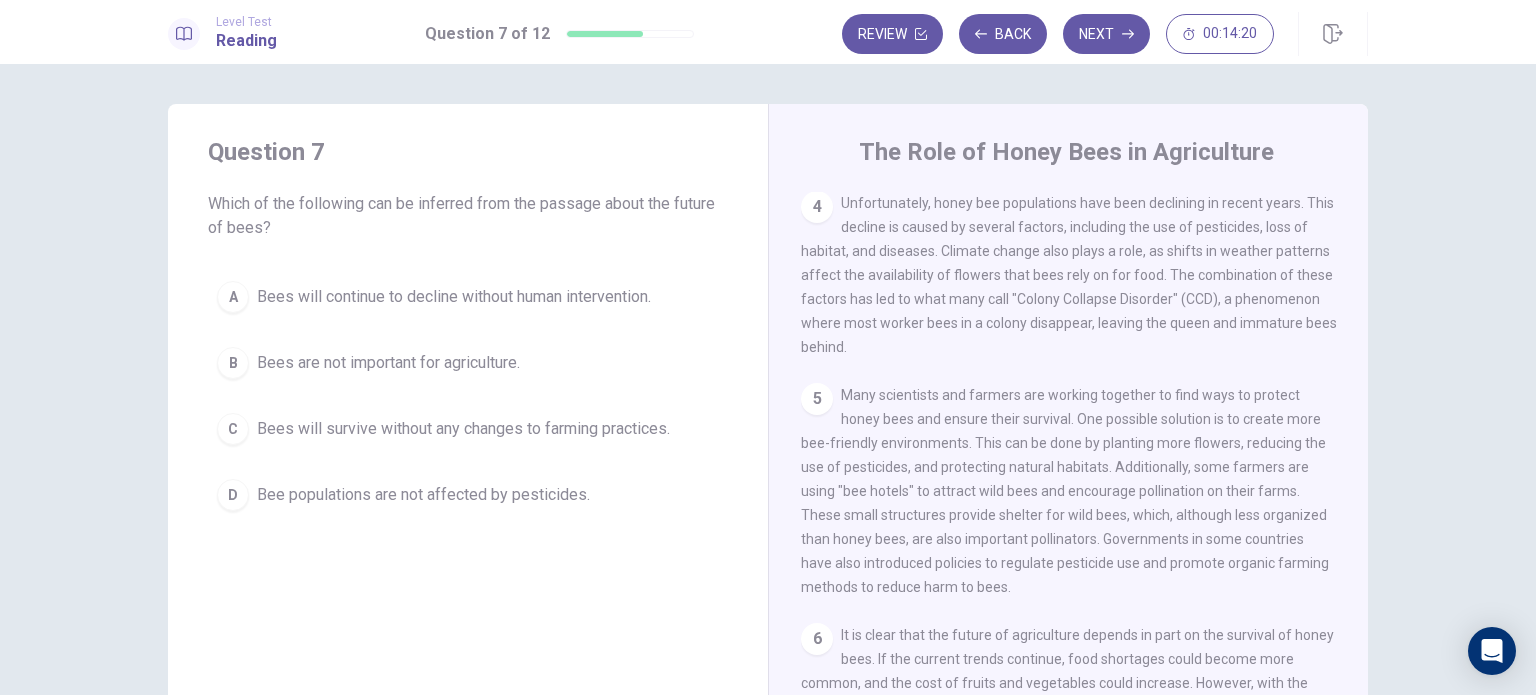 click on "Bees will continue to decline without human intervention." at bounding box center [454, 297] 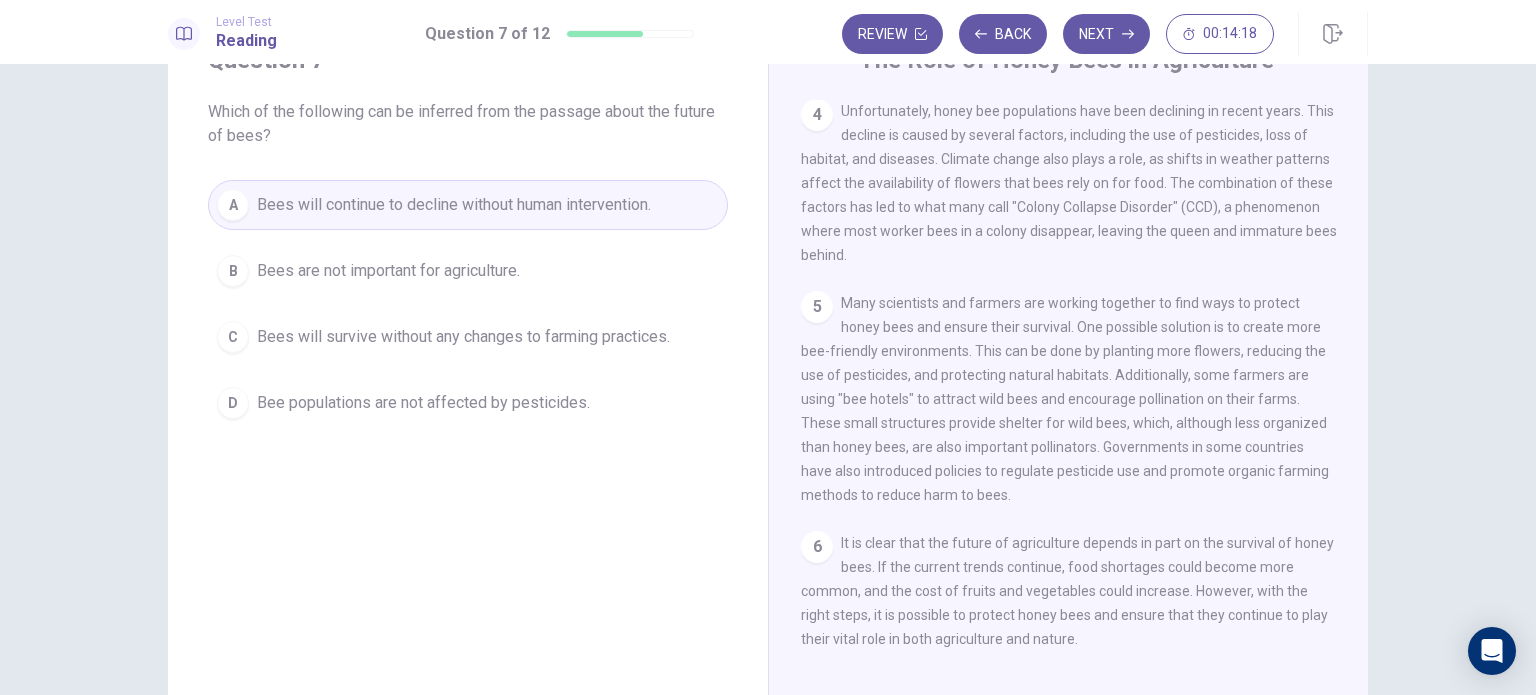 scroll, scrollTop: 100, scrollLeft: 0, axis: vertical 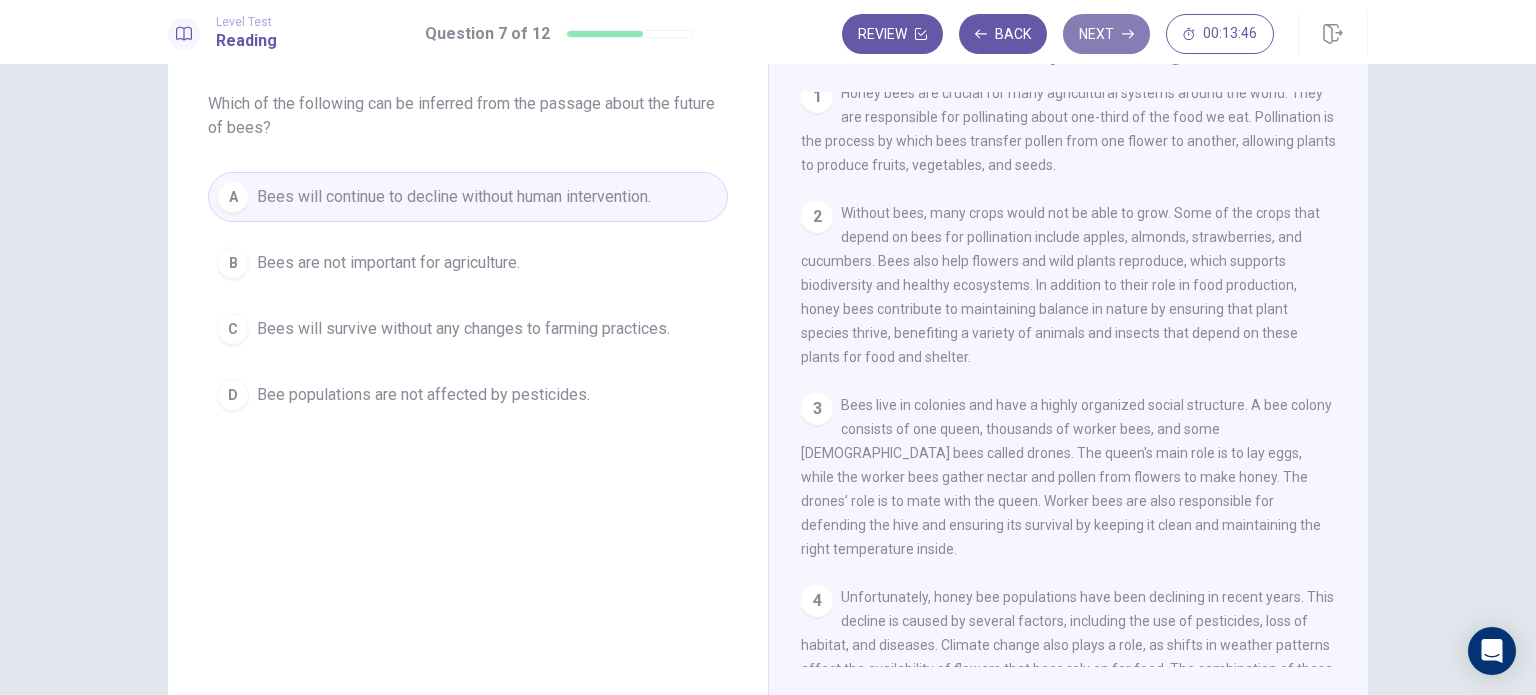 click on "Next" at bounding box center [1106, 34] 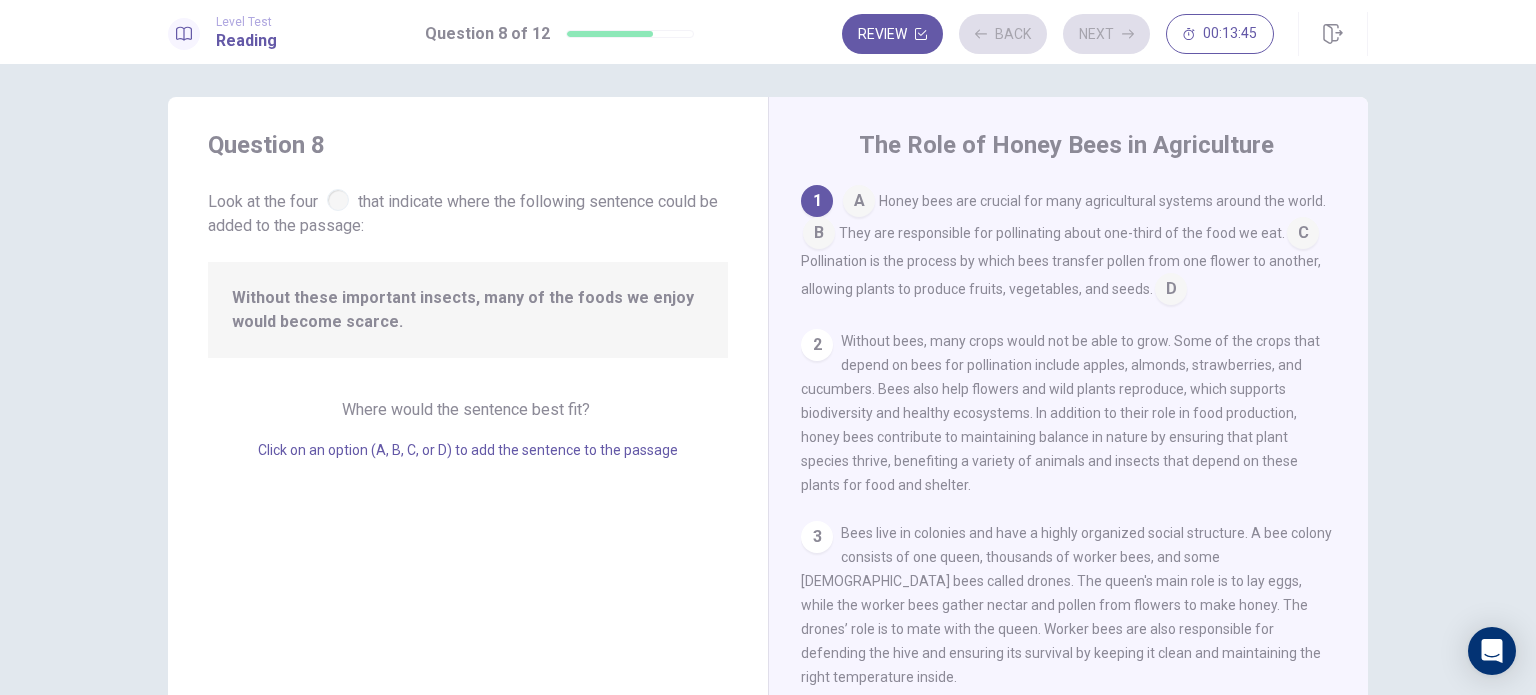 scroll, scrollTop: 0, scrollLeft: 0, axis: both 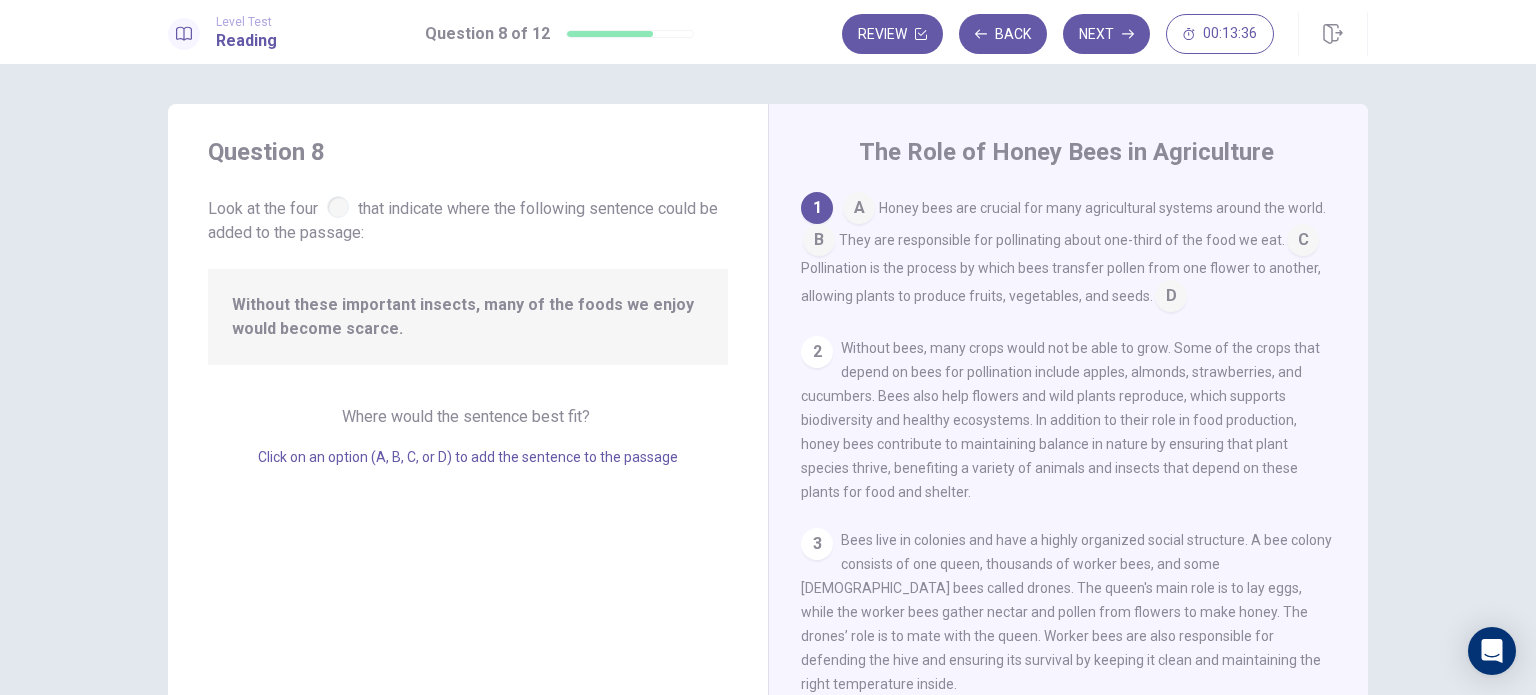 click at bounding box center (859, 210) 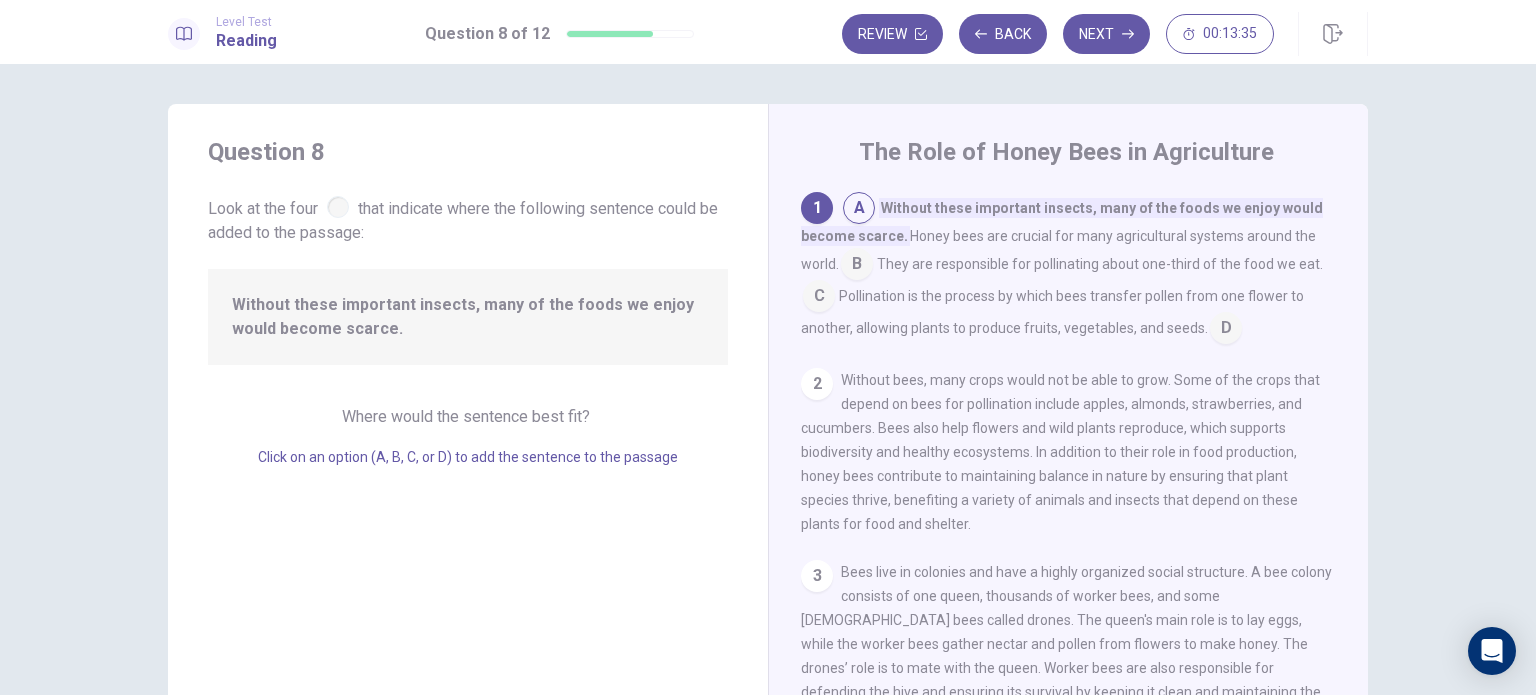 click at bounding box center (859, 210) 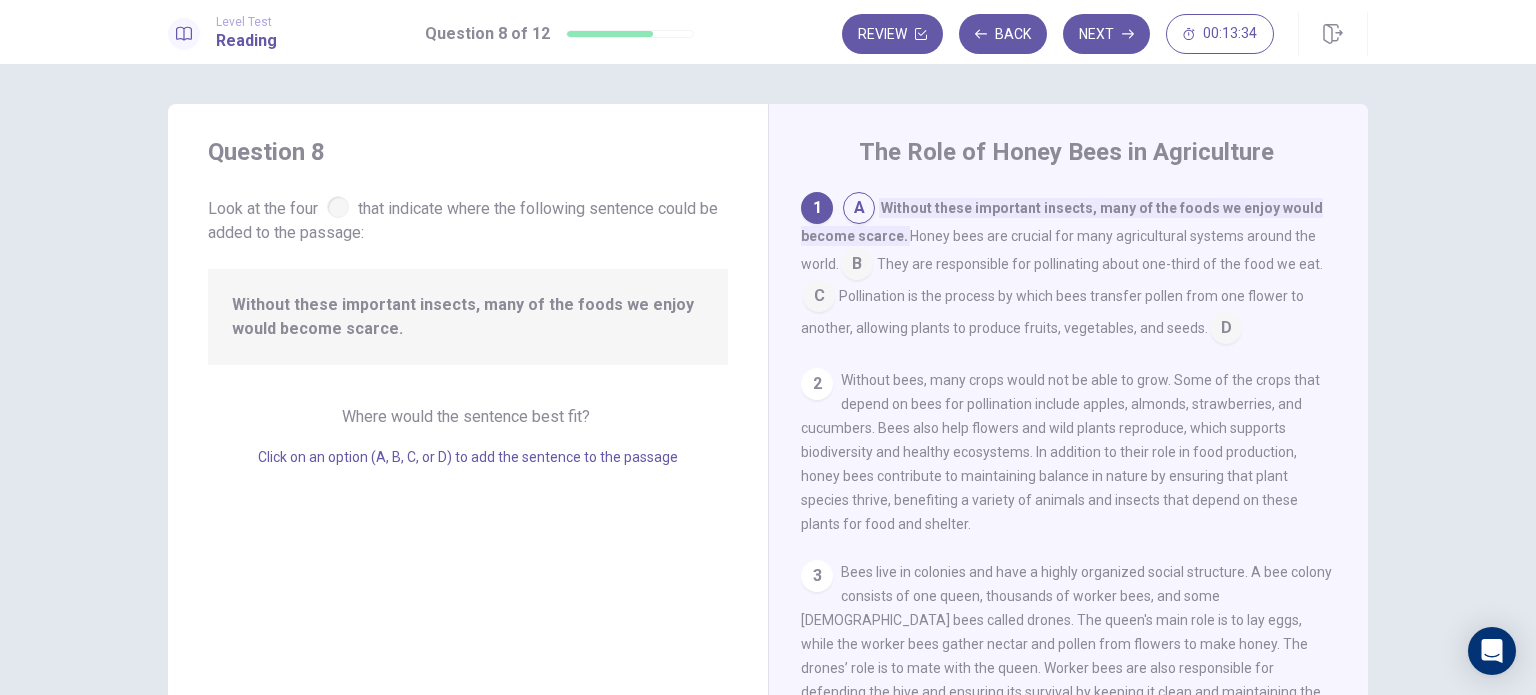 click at bounding box center (857, 266) 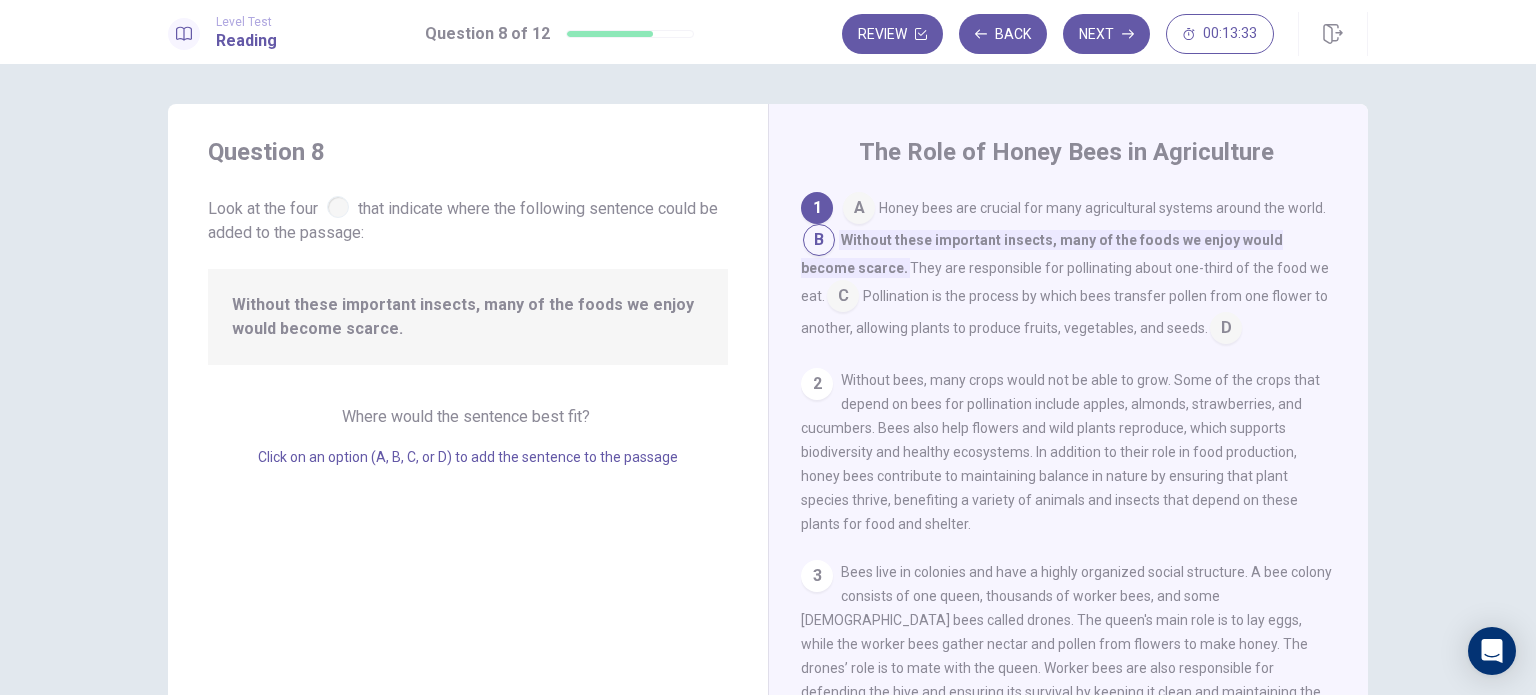 click at bounding box center (859, 210) 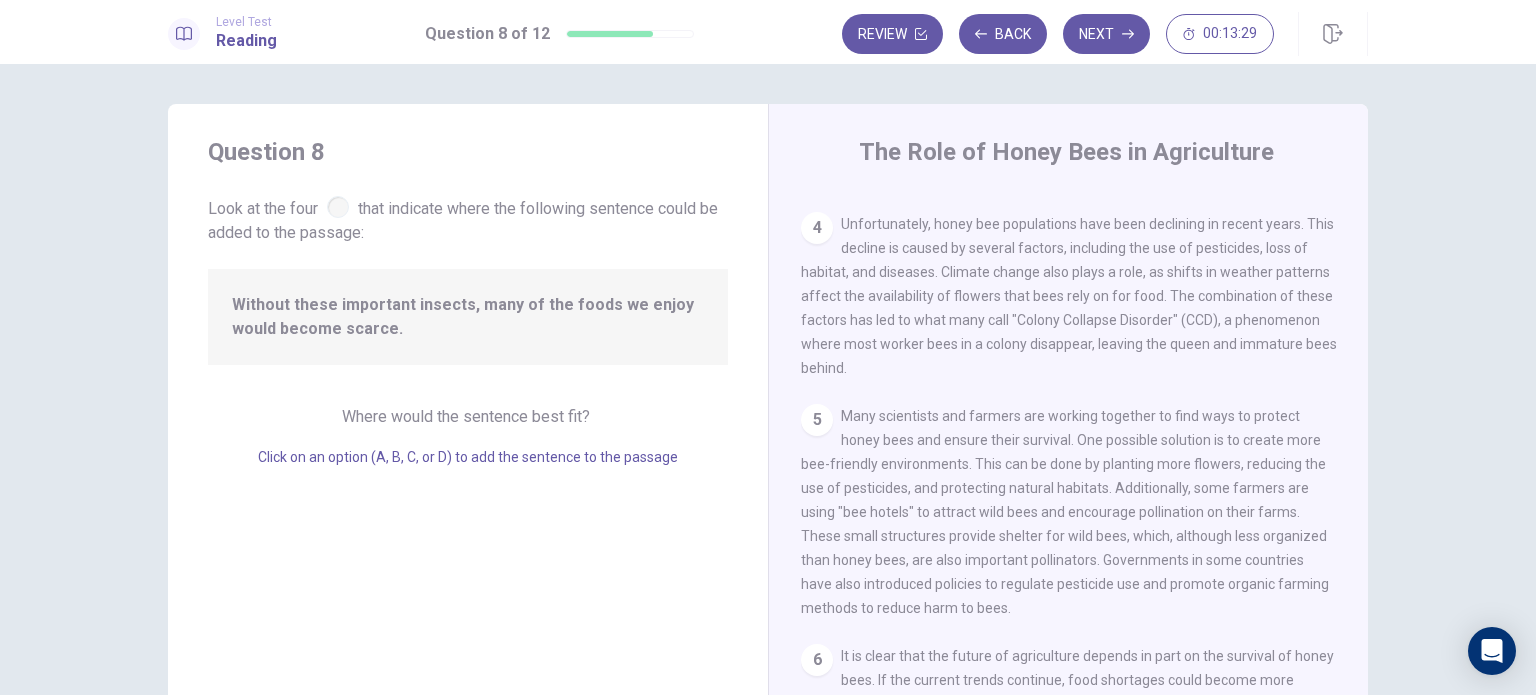scroll, scrollTop: 564, scrollLeft: 0, axis: vertical 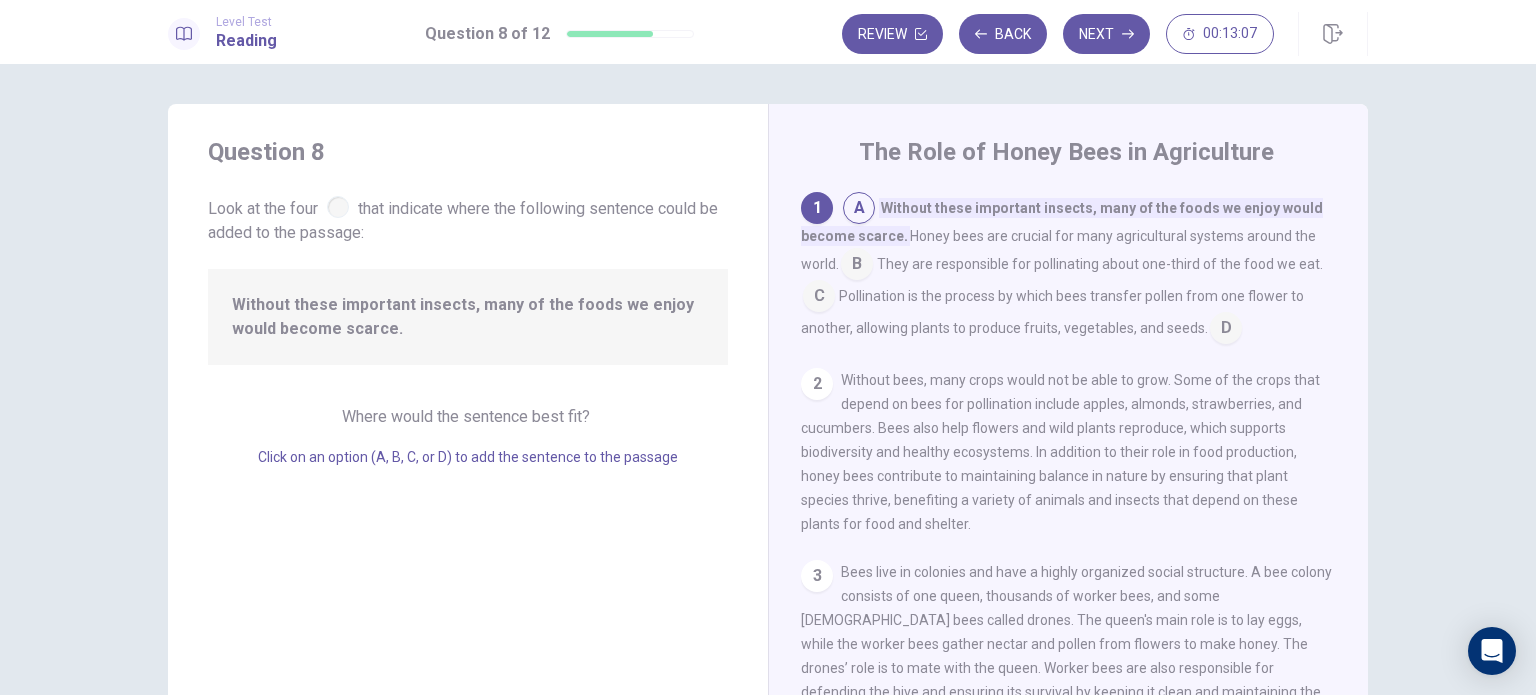 click at bounding box center [857, 266] 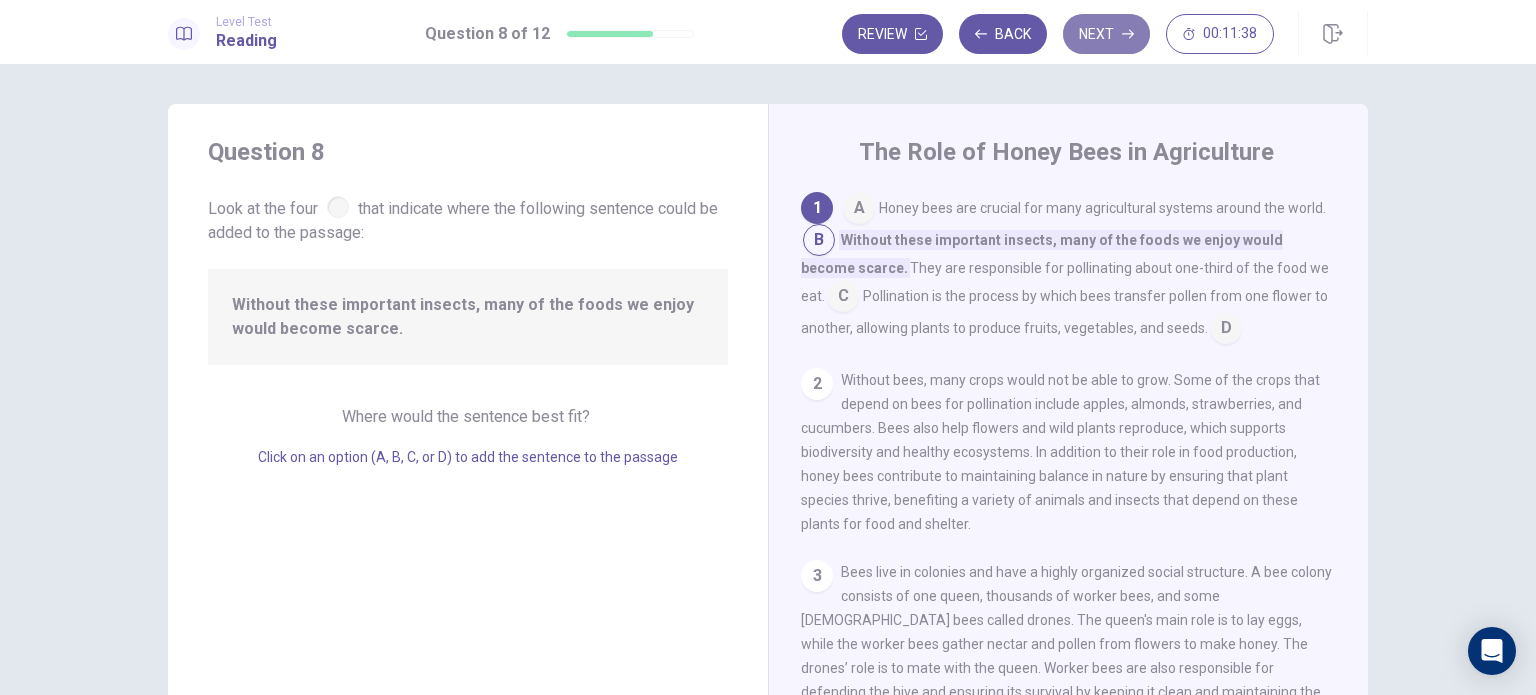 click 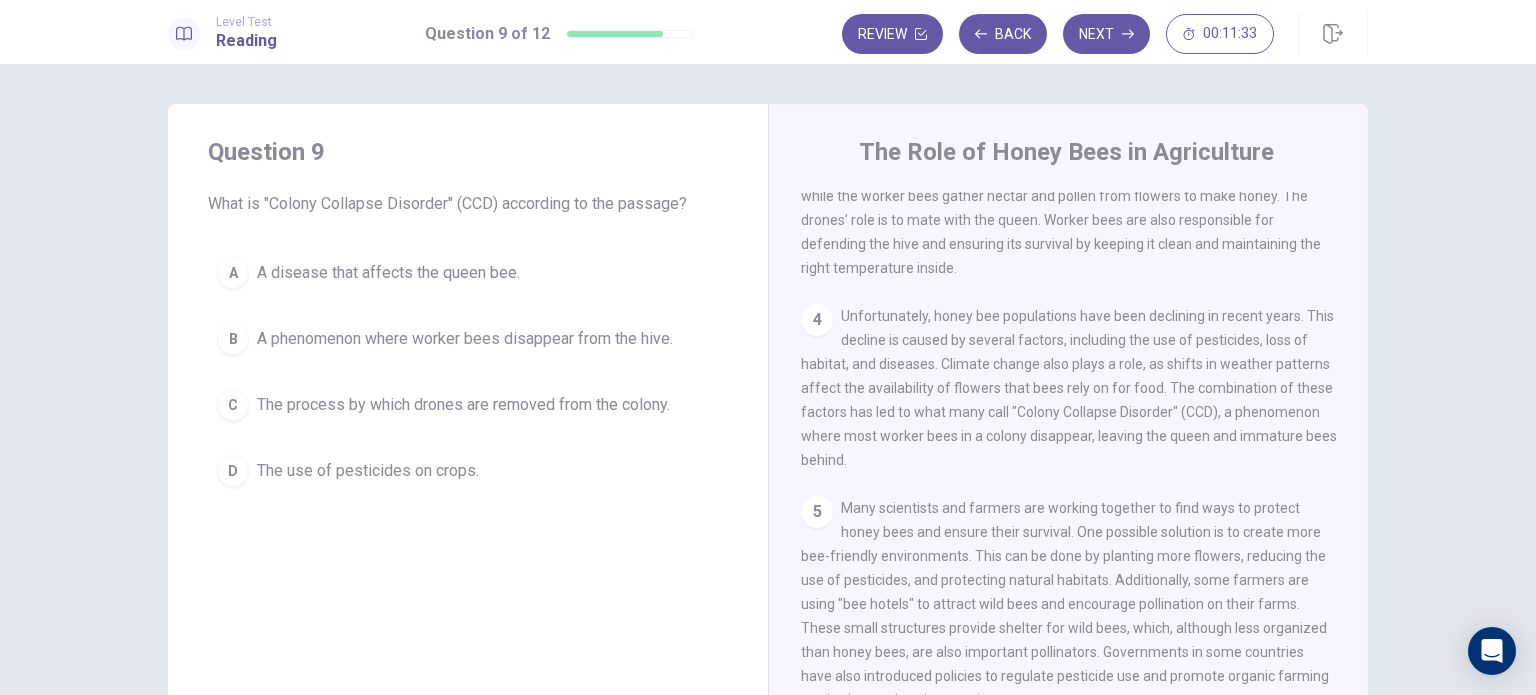 scroll, scrollTop: 400, scrollLeft: 0, axis: vertical 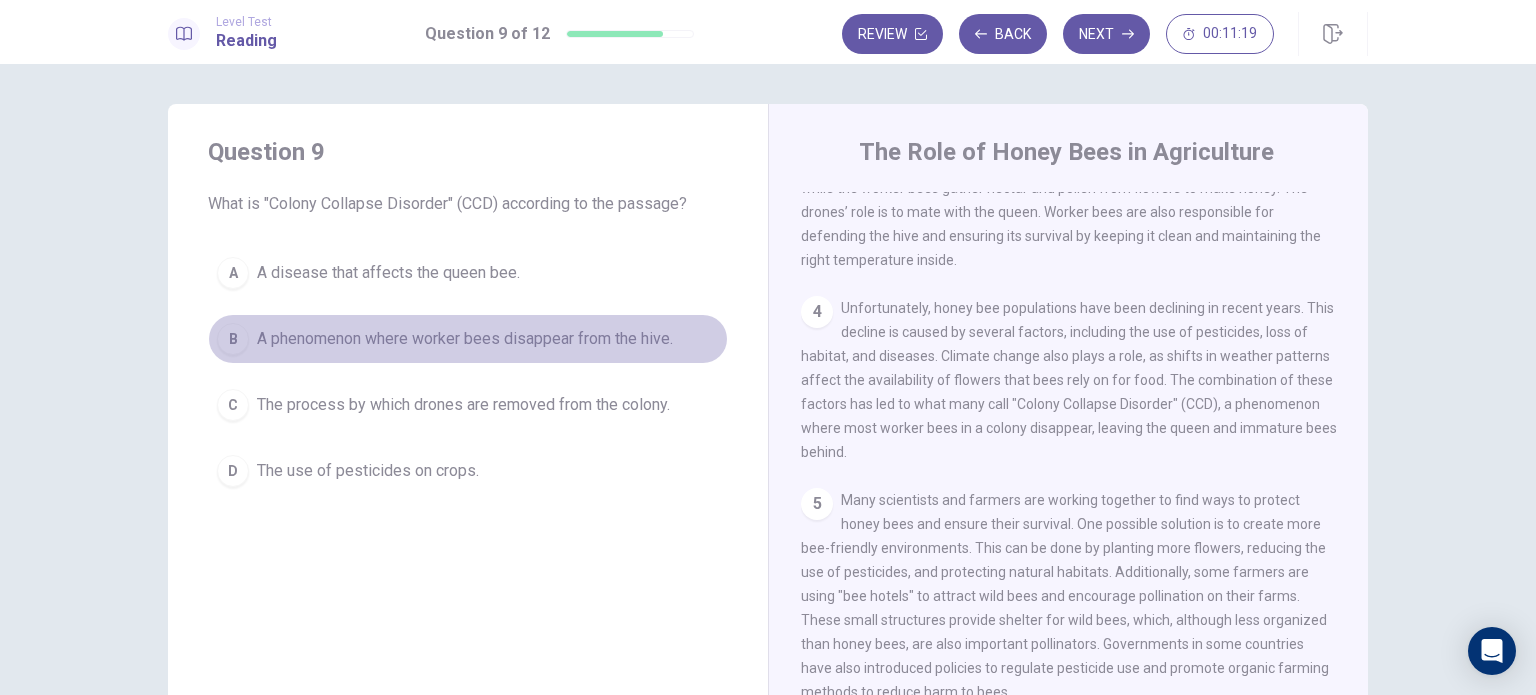 click on "A phenomenon where worker bees disappear from the hive." at bounding box center (465, 339) 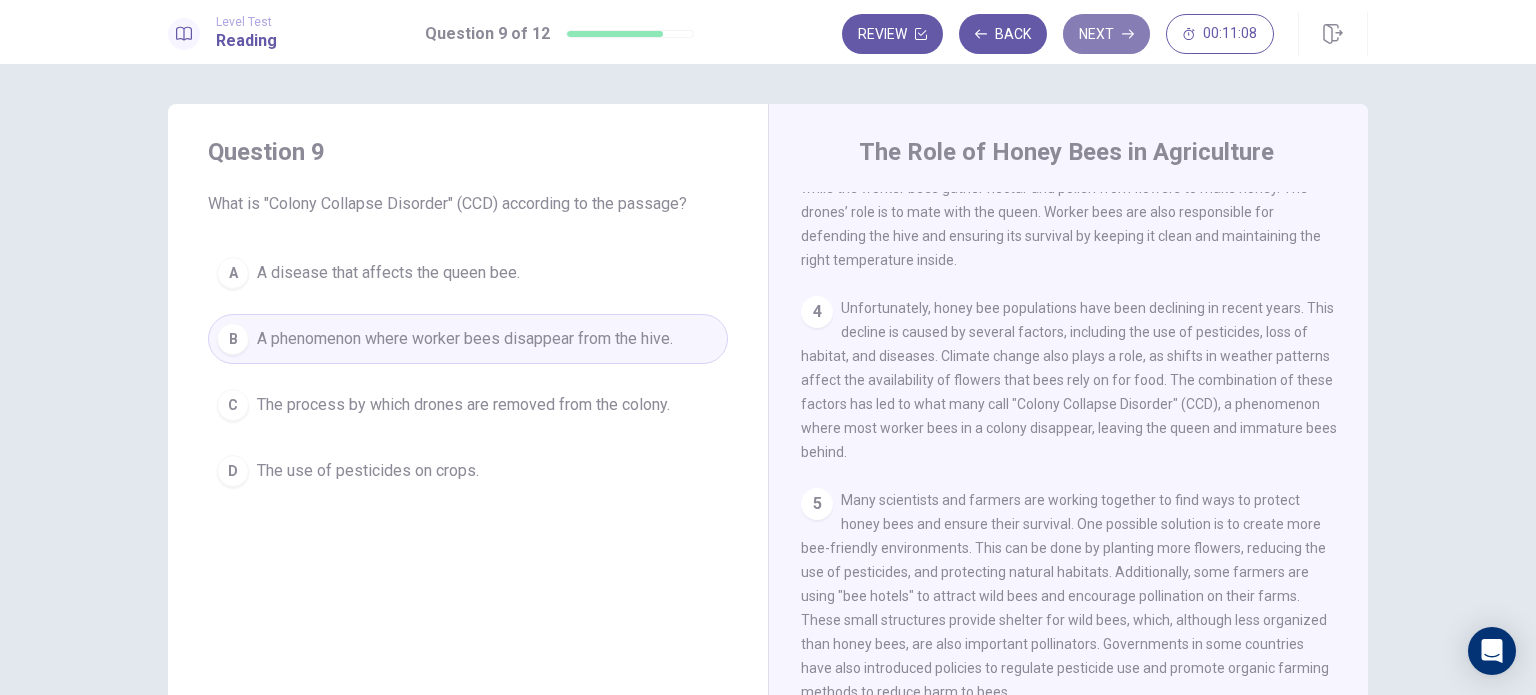 click on "Next" at bounding box center [1106, 34] 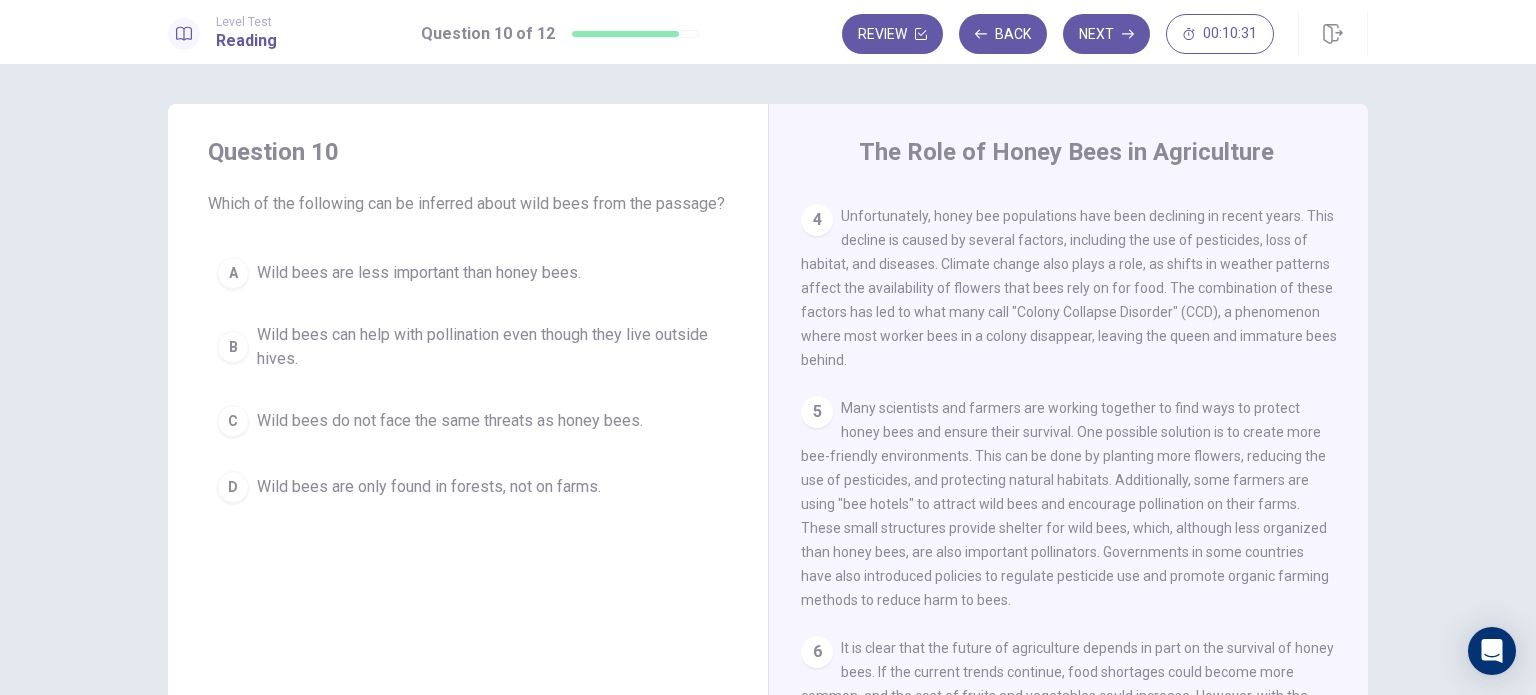 scroll, scrollTop: 500, scrollLeft: 0, axis: vertical 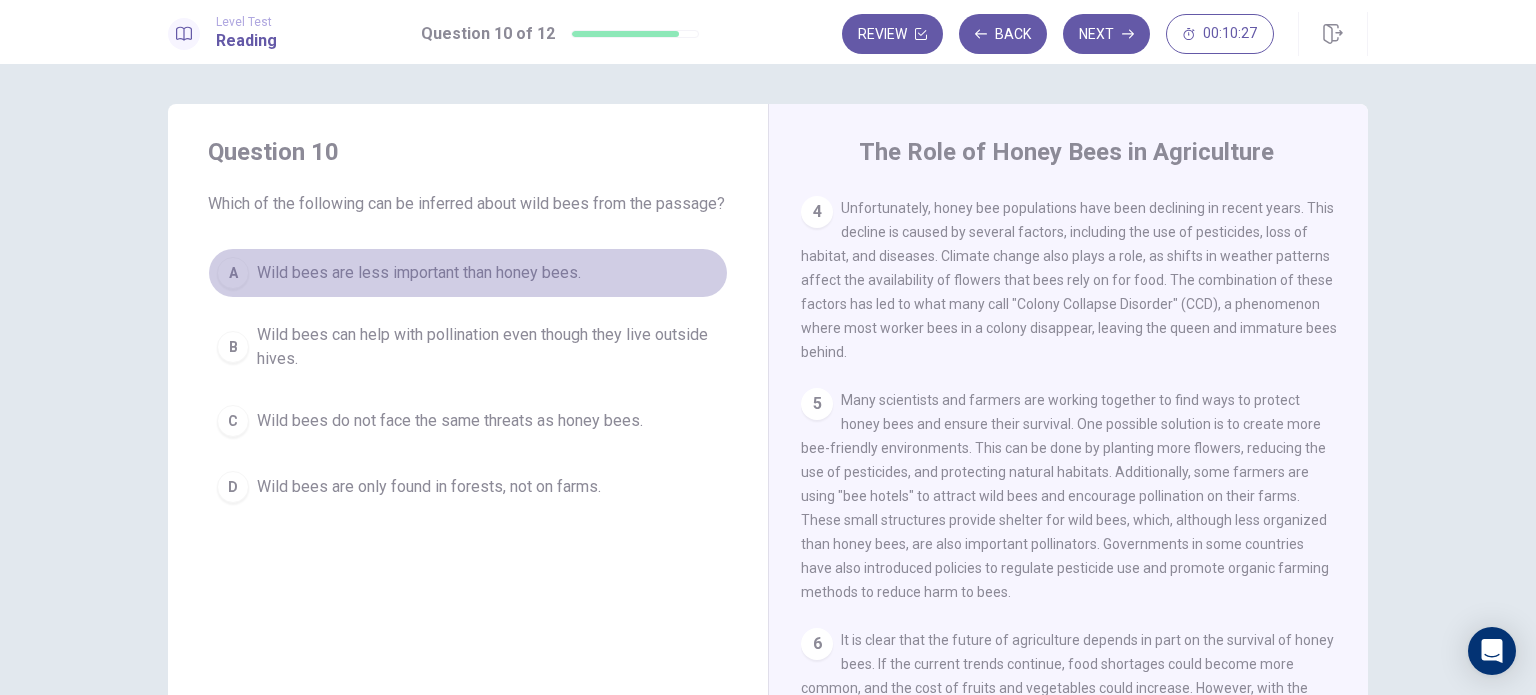 click on "A" at bounding box center [233, 273] 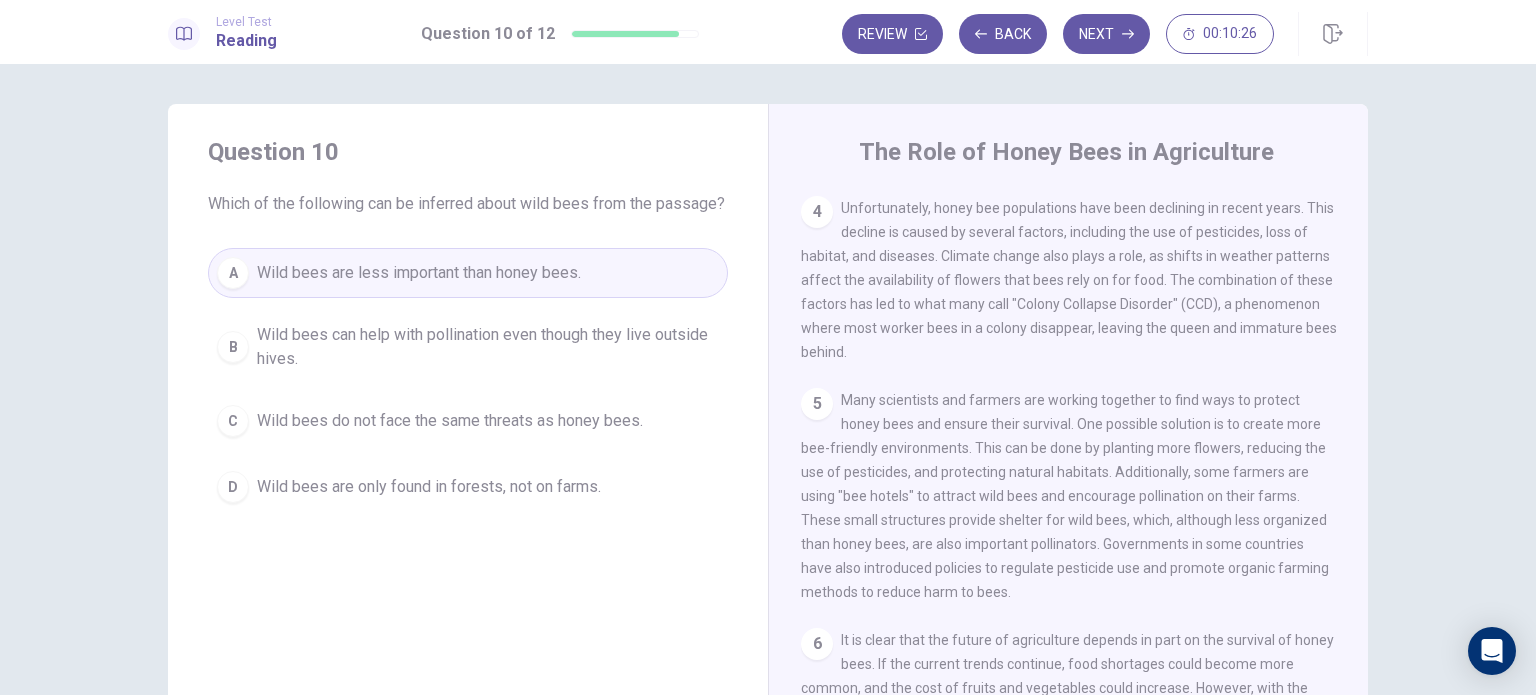 click on "B" at bounding box center [233, 347] 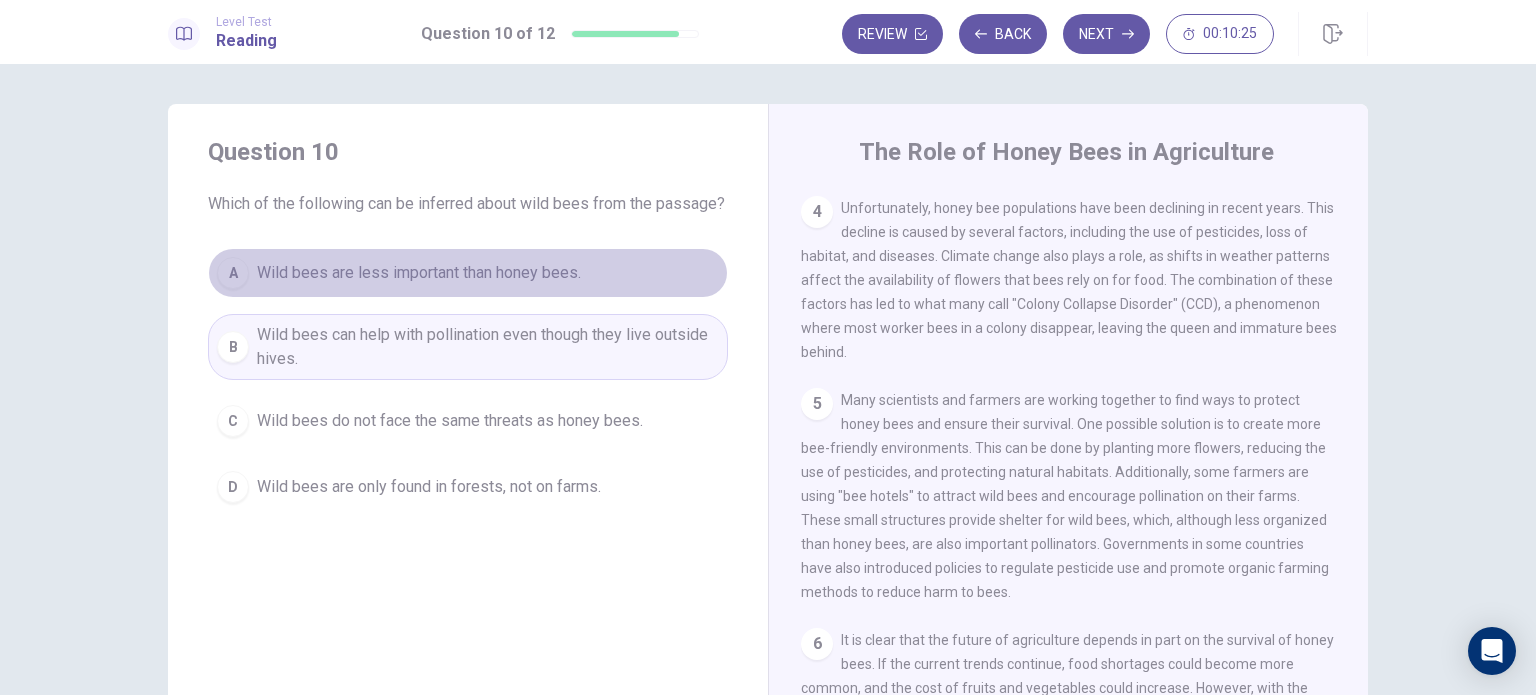 click on "A" at bounding box center (233, 273) 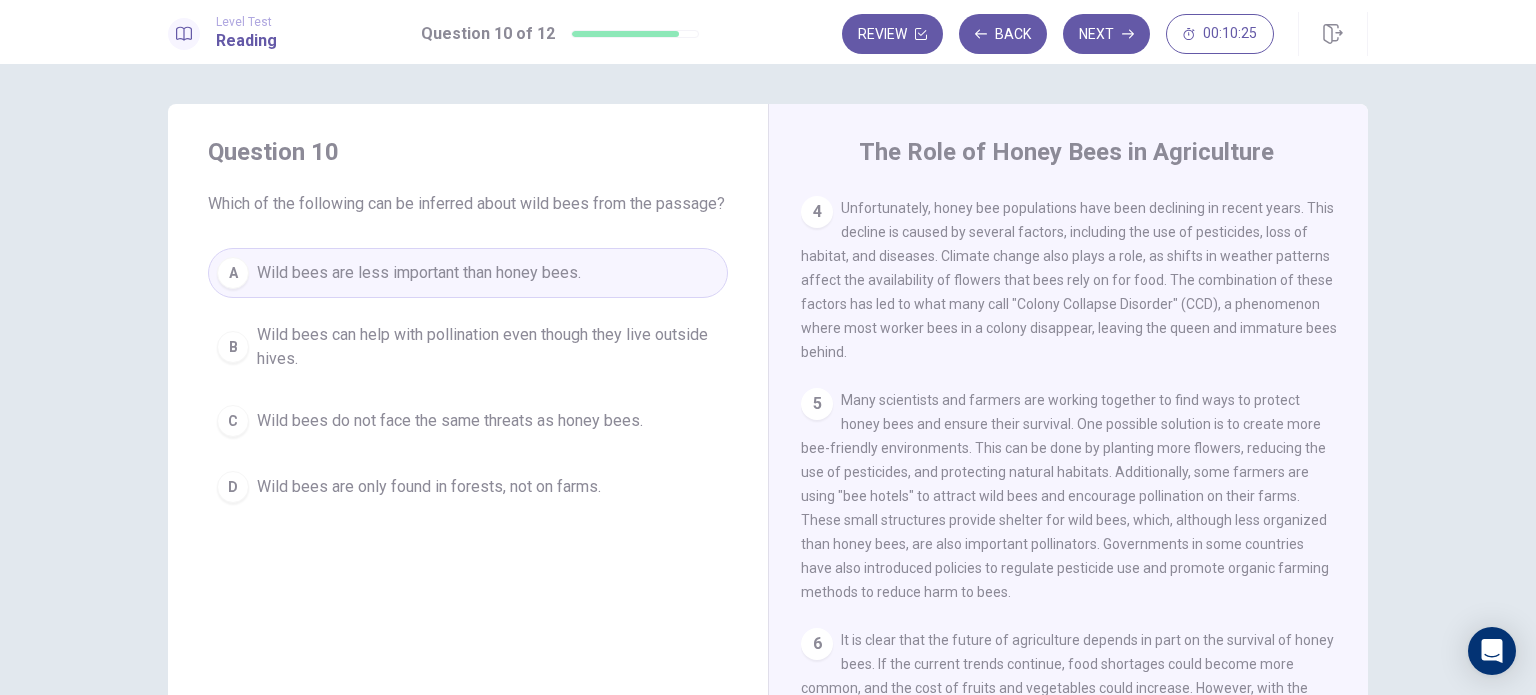 click on "5" at bounding box center (817, 404) 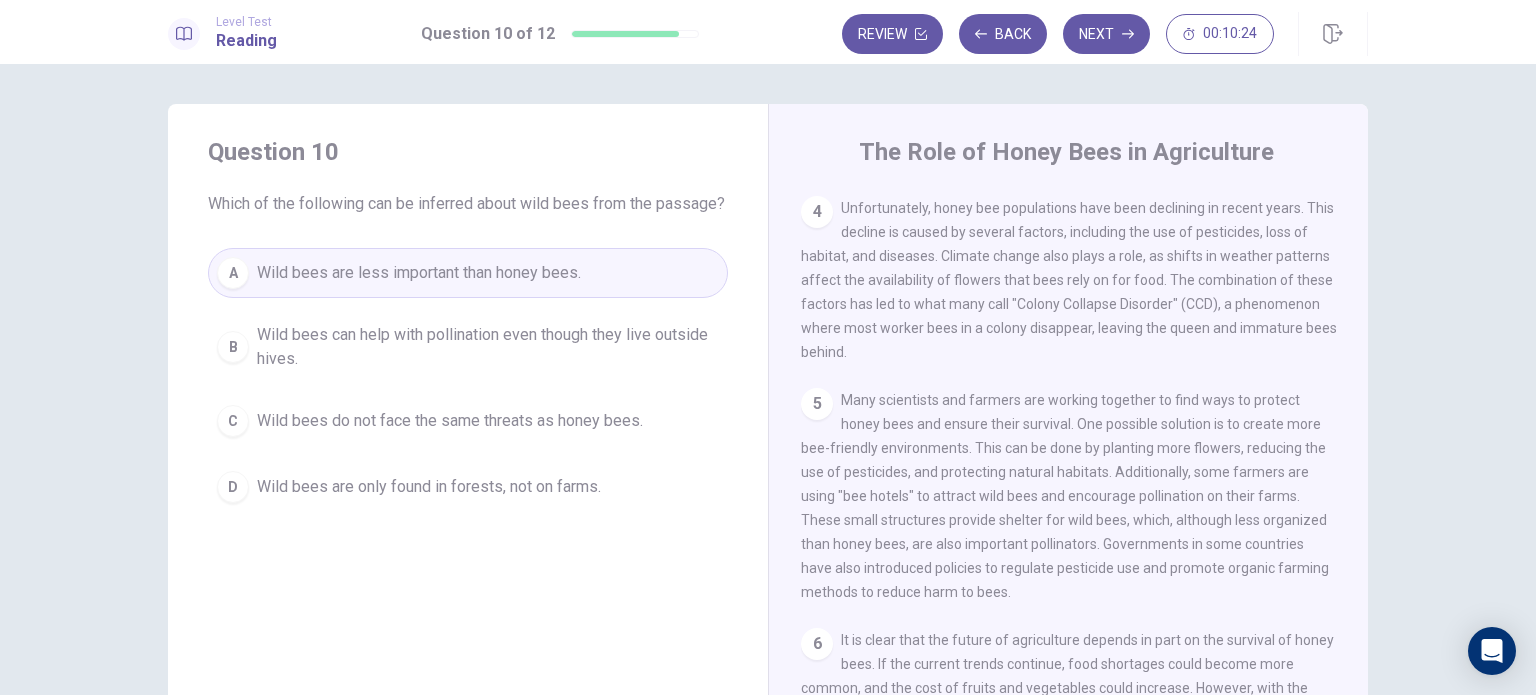 click on "4" at bounding box center (817, 212) 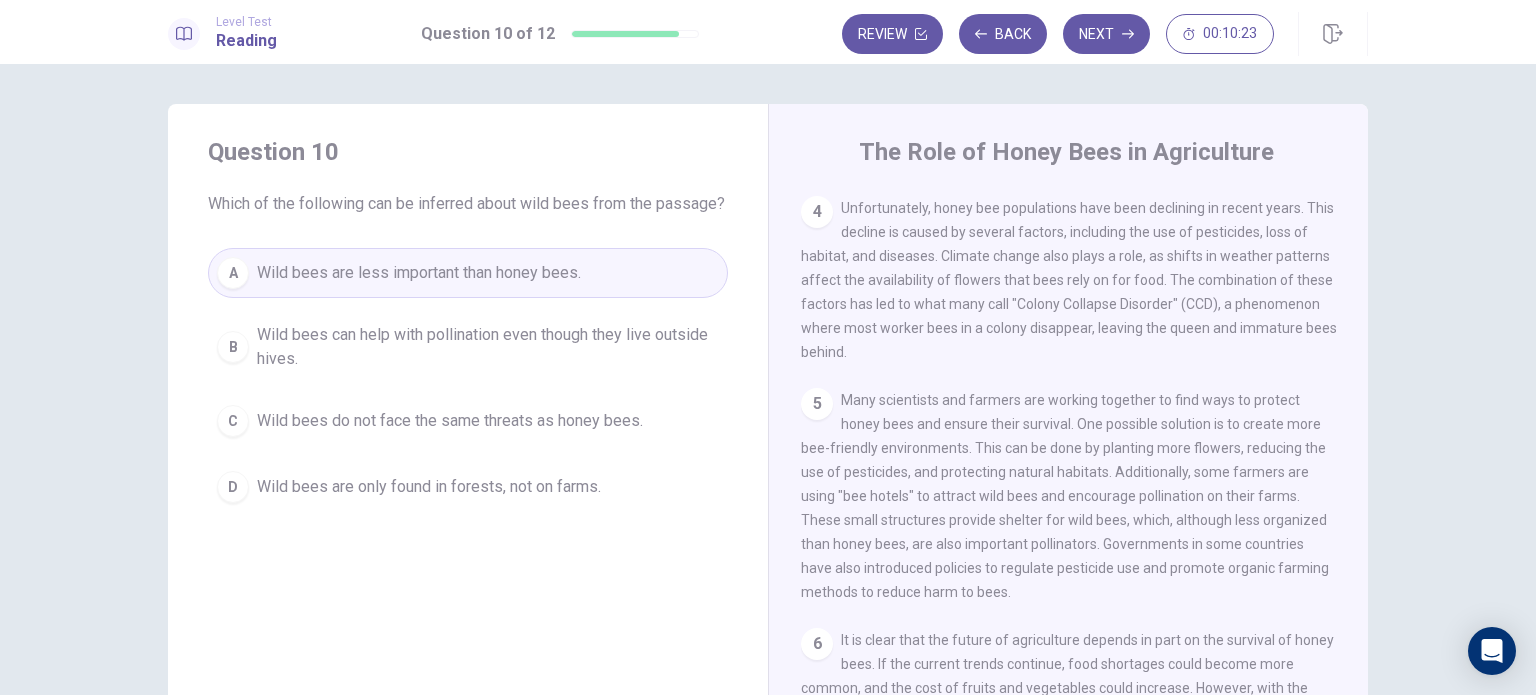 scroll, scrollTop: 511, scrollLeft: 0, axis: vertical 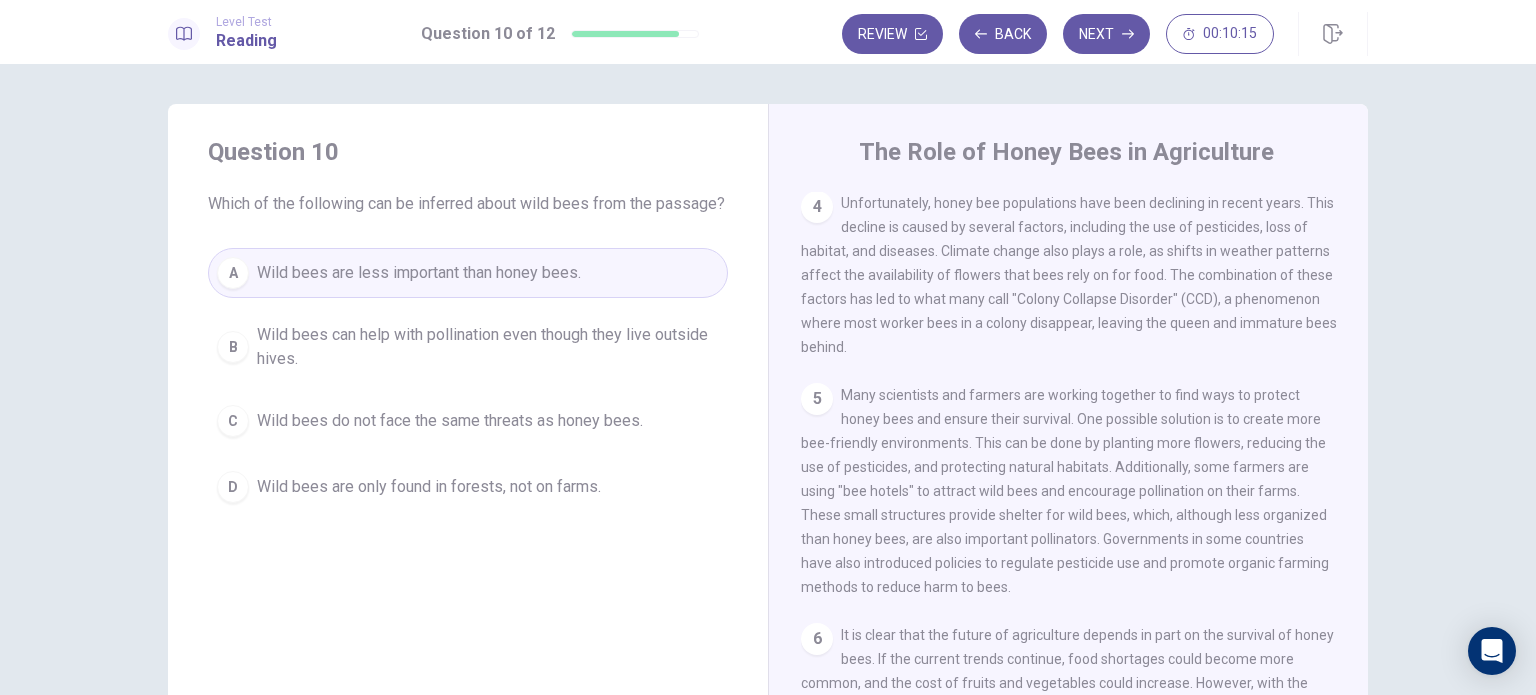 drag, startPoint x: 856, startPoint y: 531, endPoint x: 1021, endPoint y: 523, distance: 165.19383 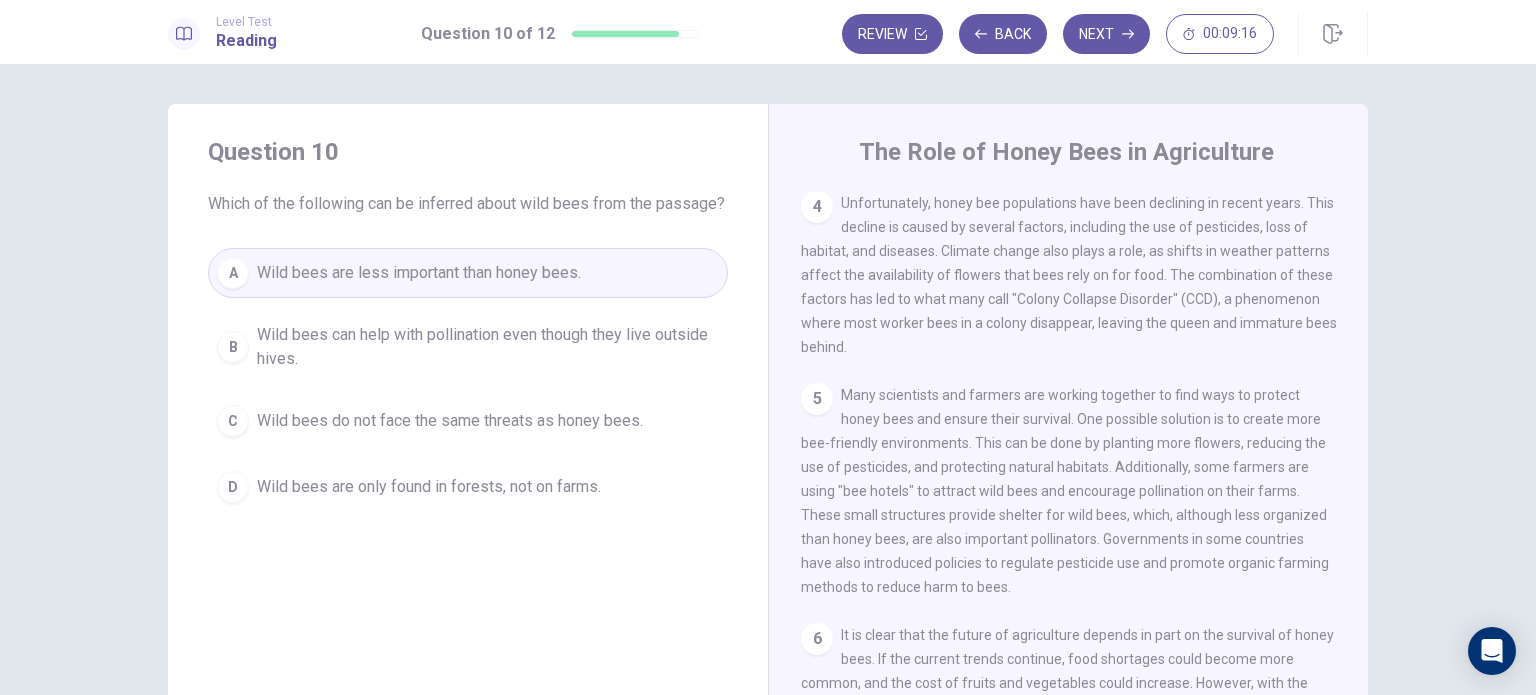click on "Wild bees can help with pollination even though they live outside hives." at bounding box center (488, 347) 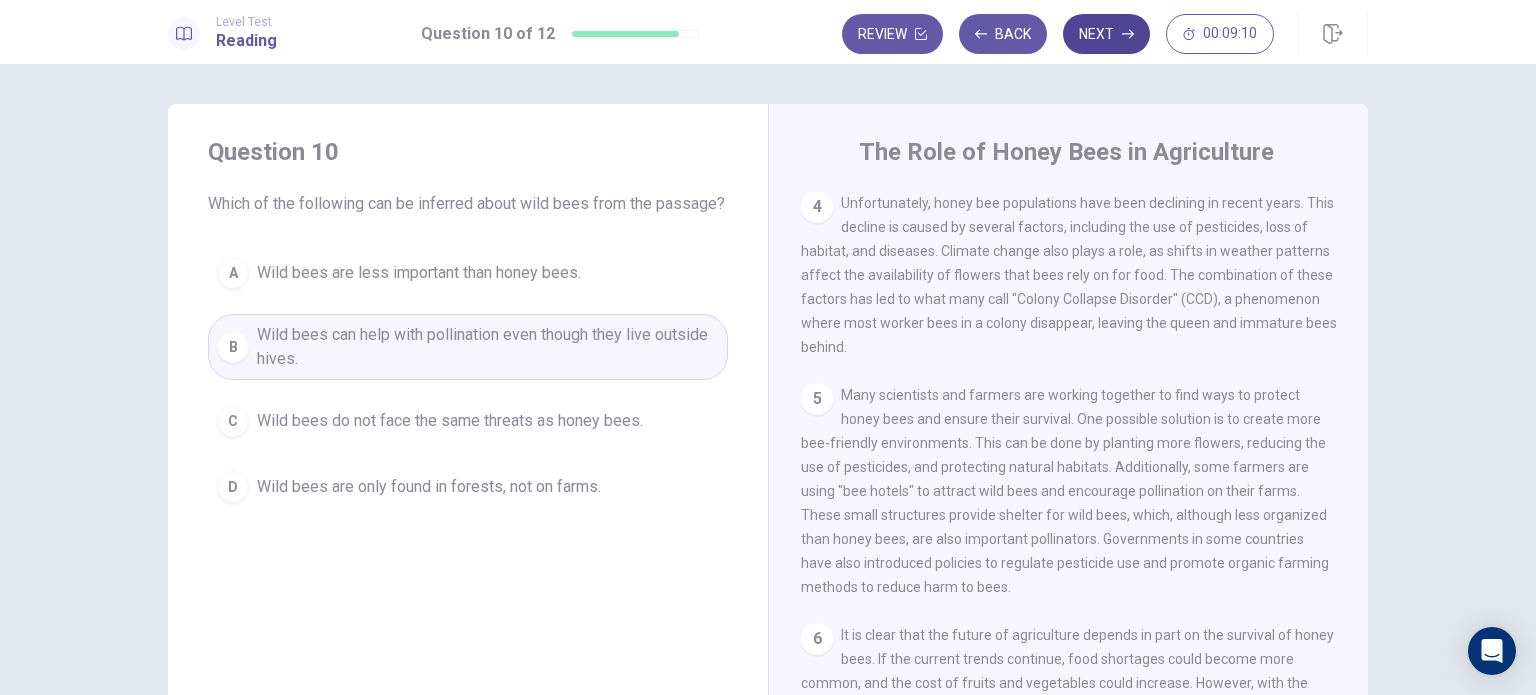 click 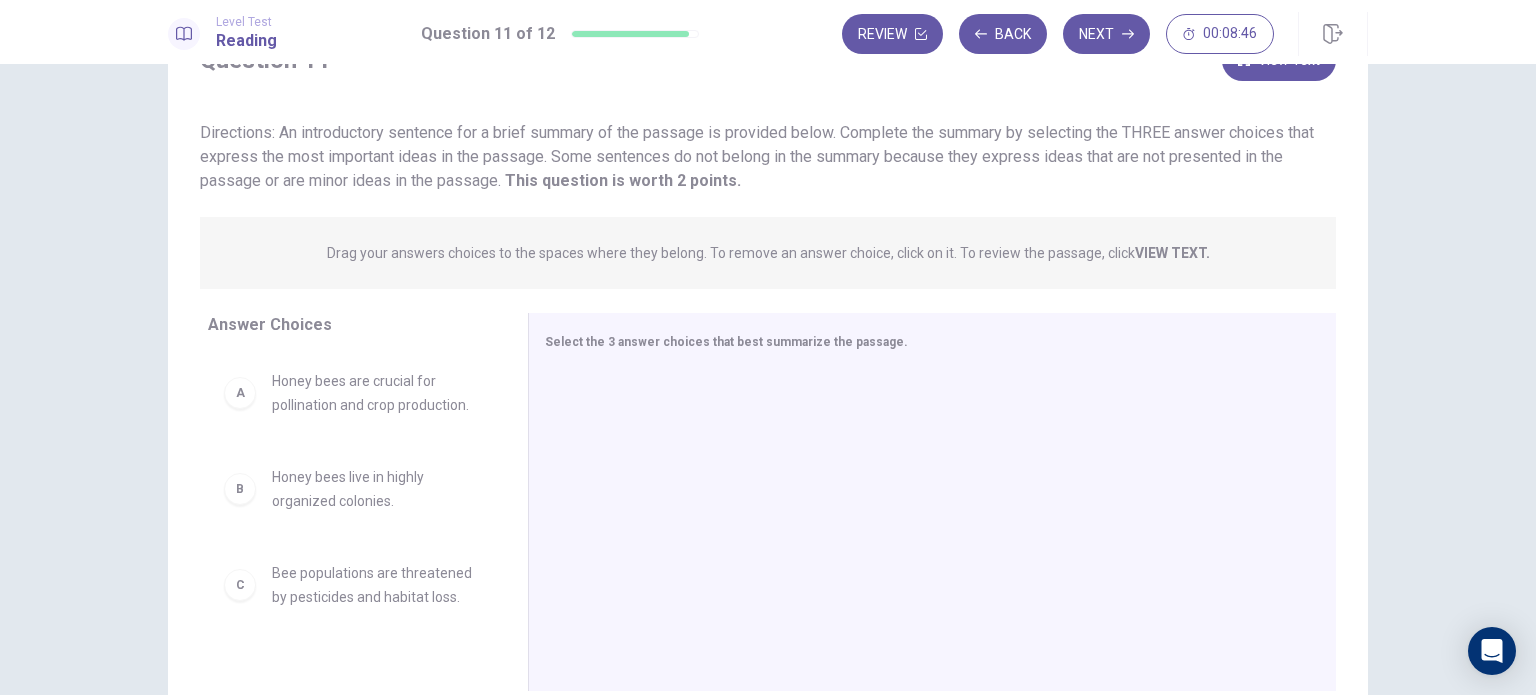 scroll, scrollTop: 100, scrollLeft: 0, axis: vertical 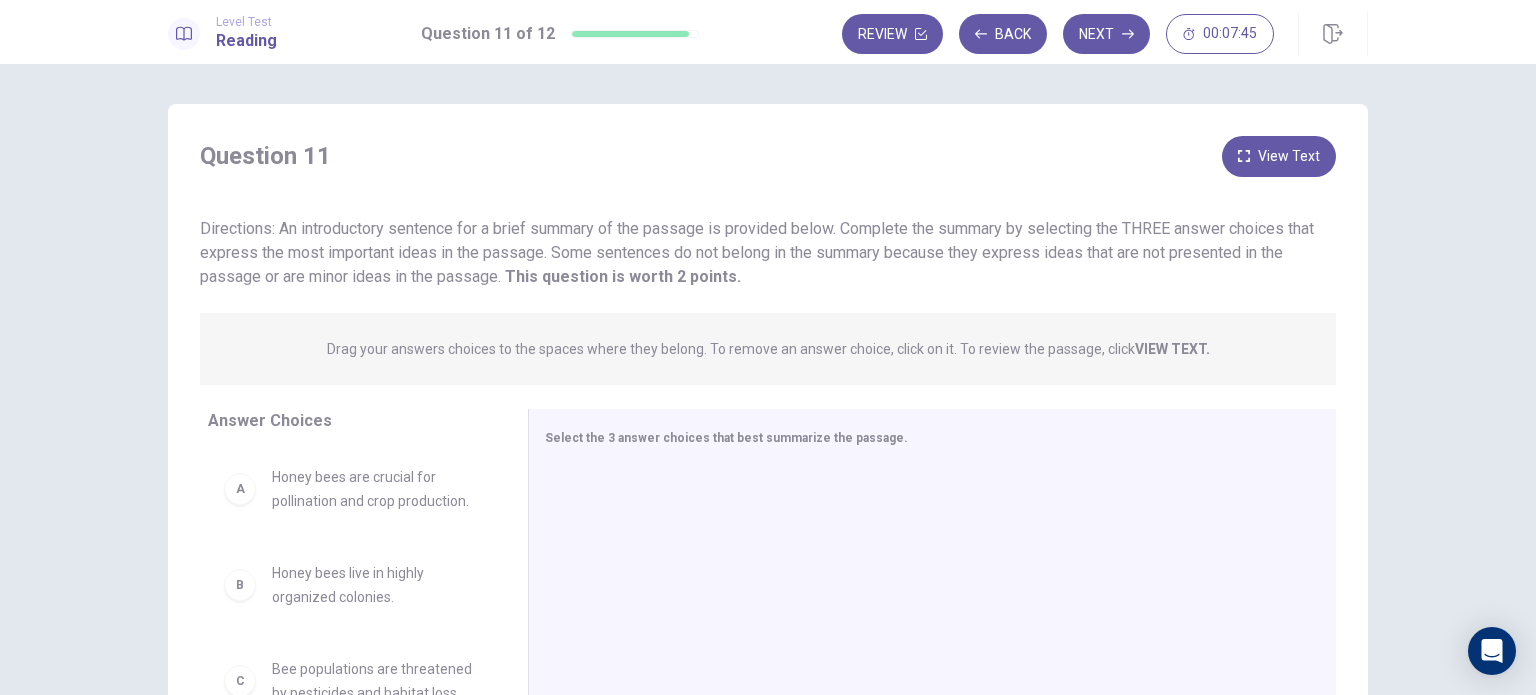 click on "Honey bees are crucial for pollination and crop production." at bounding box center [376, 489] 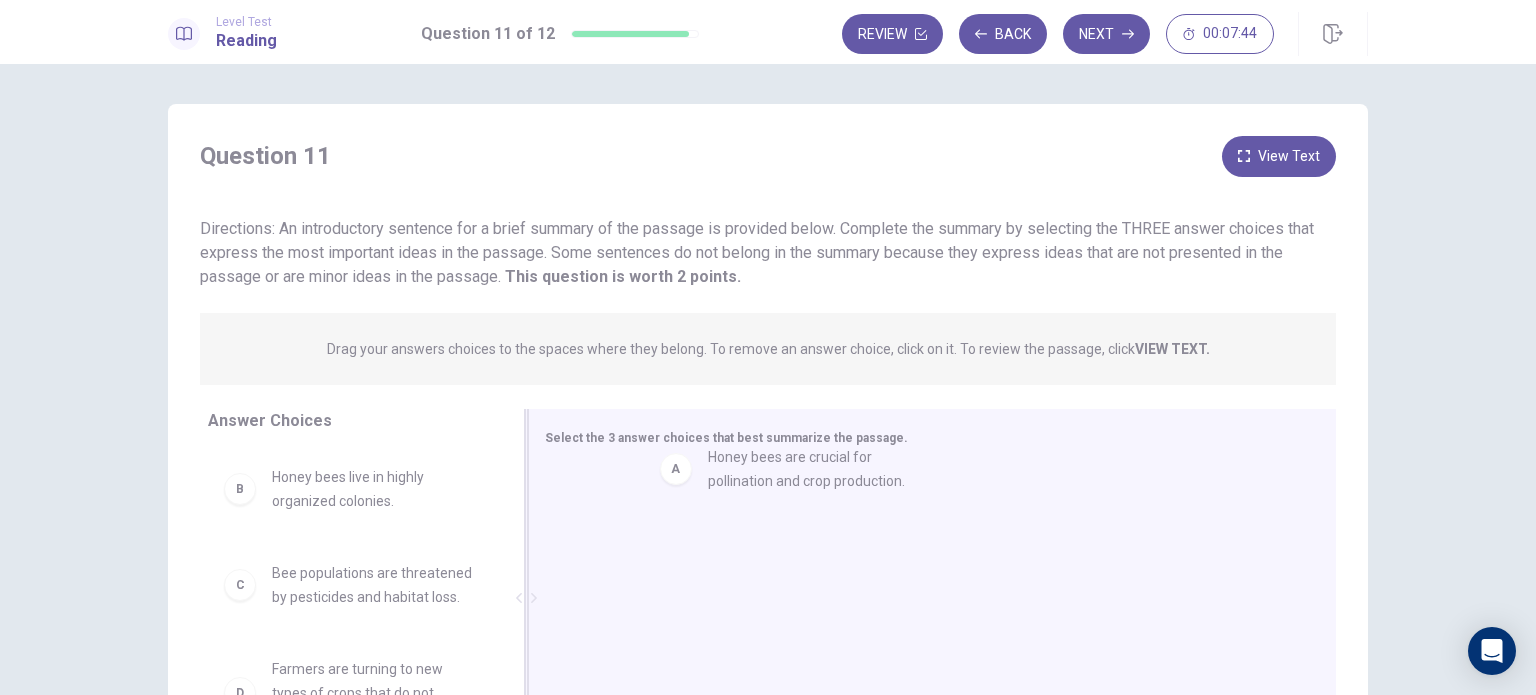 drag, startPoint x: 361, startPoint y: 499, endPoint x: 808, endPoint y: 478, distance: 447.493 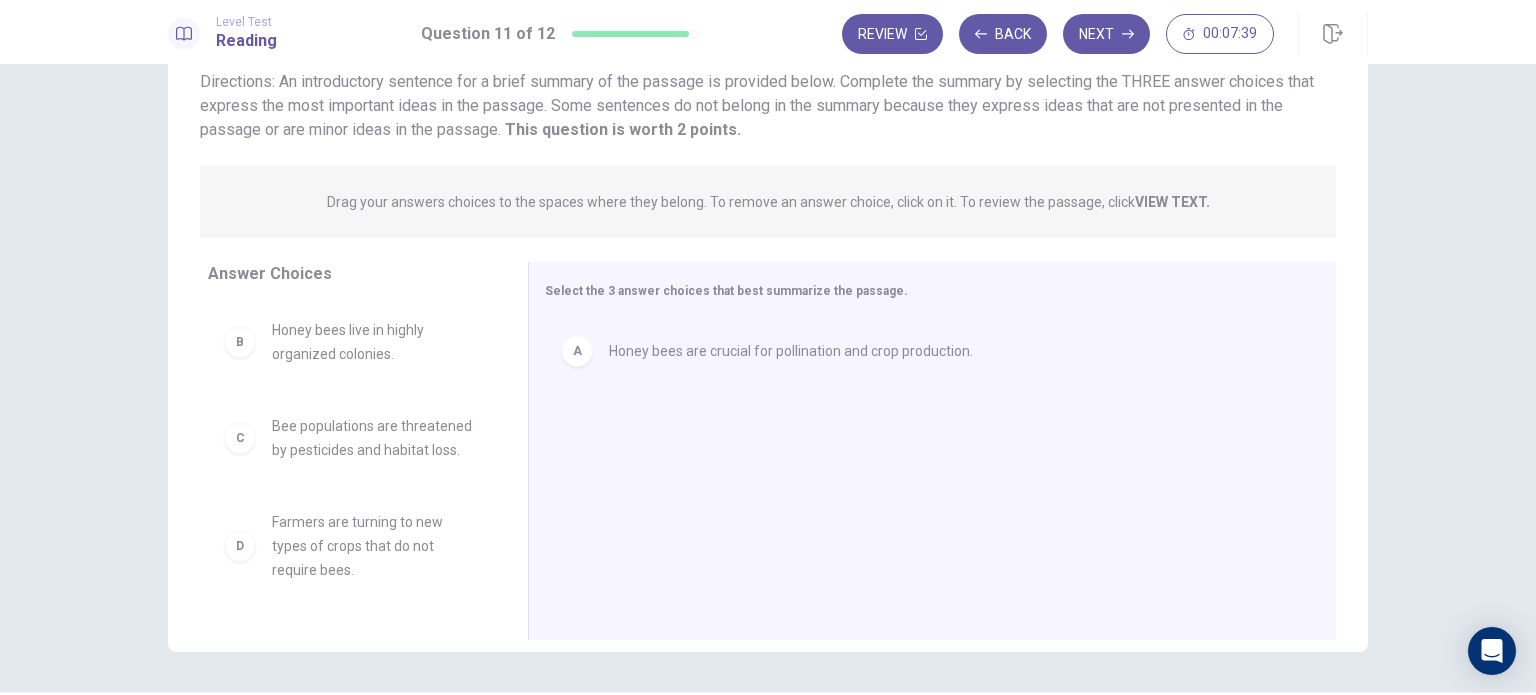 scroll, scrollTop: 0, scrollLeft: 0, axis: both 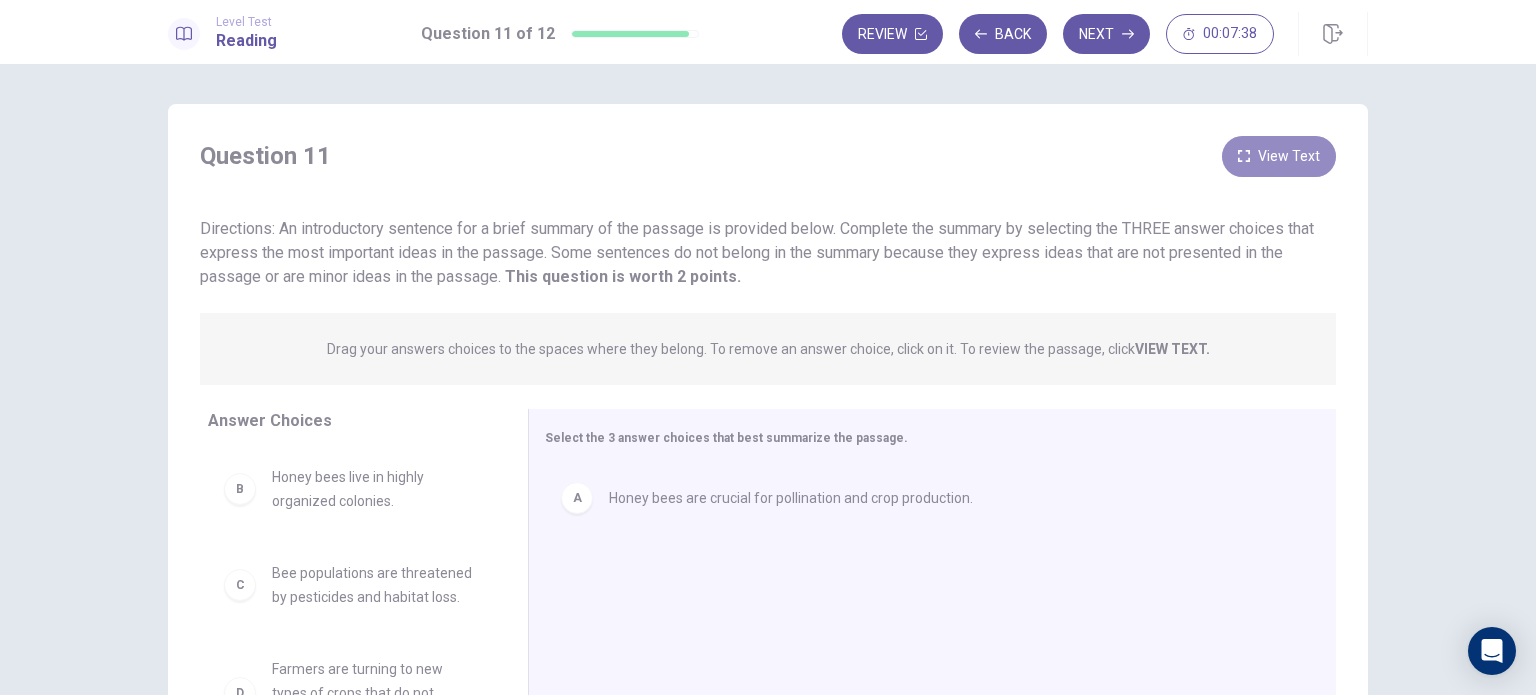 click on "View Text" at bounding box center [1279, 156] 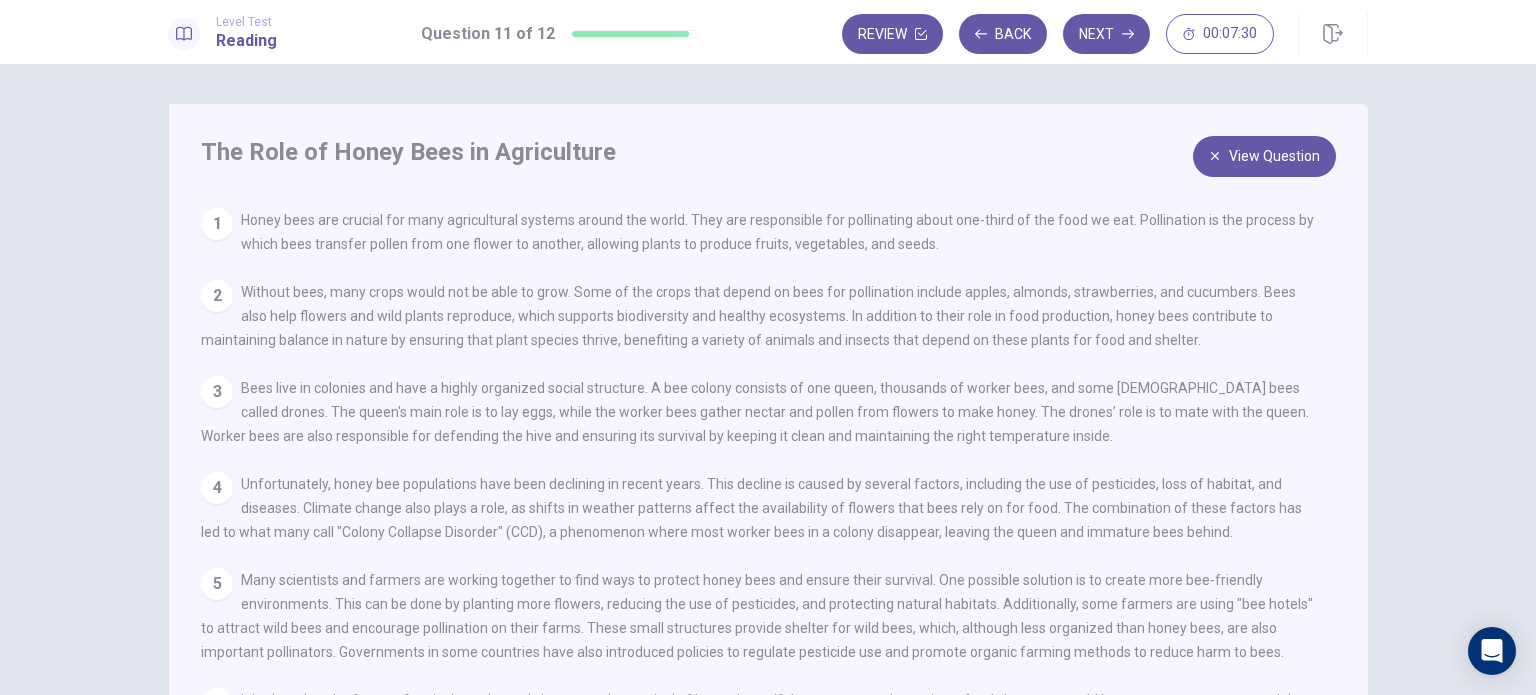 click on "View Question" at bounding box center (1264, 156) 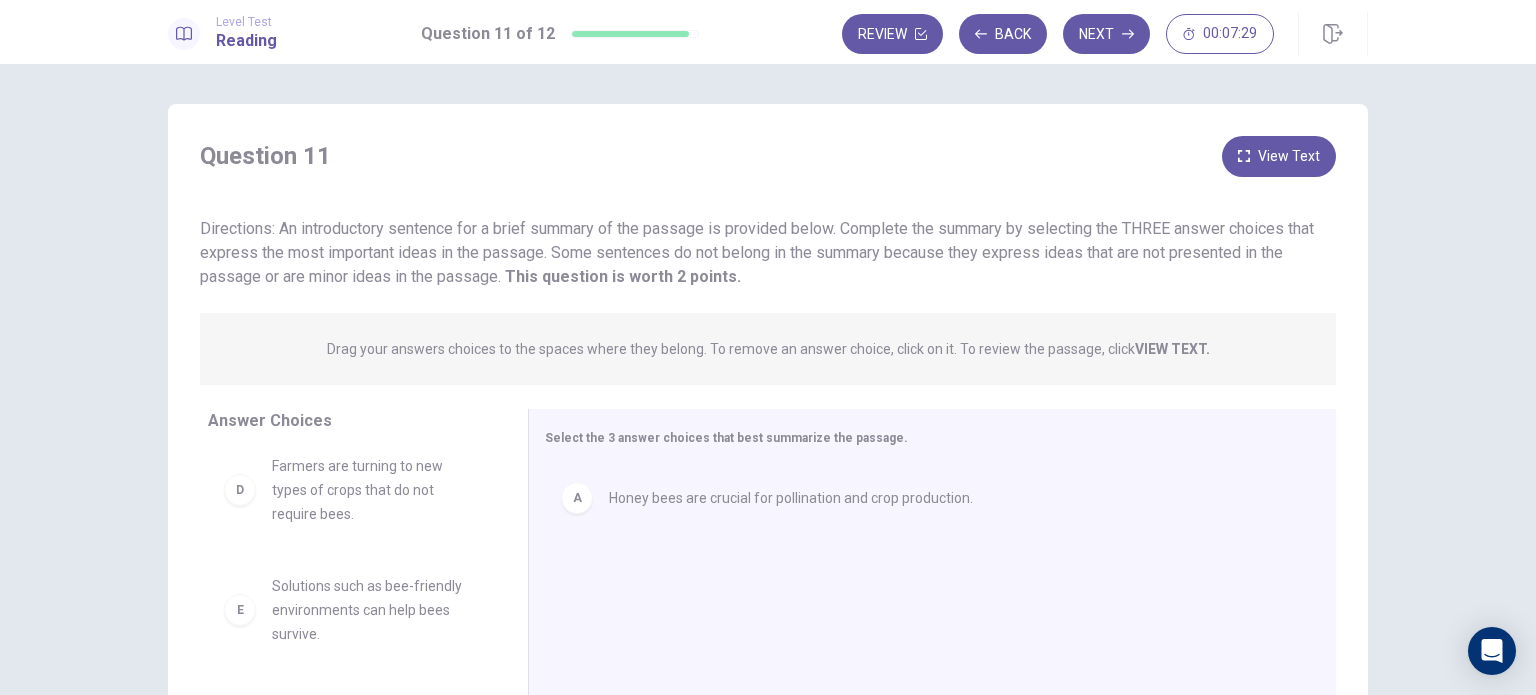 scroll, scrollTop: 204, scrollLeft: 0, axis: vertical 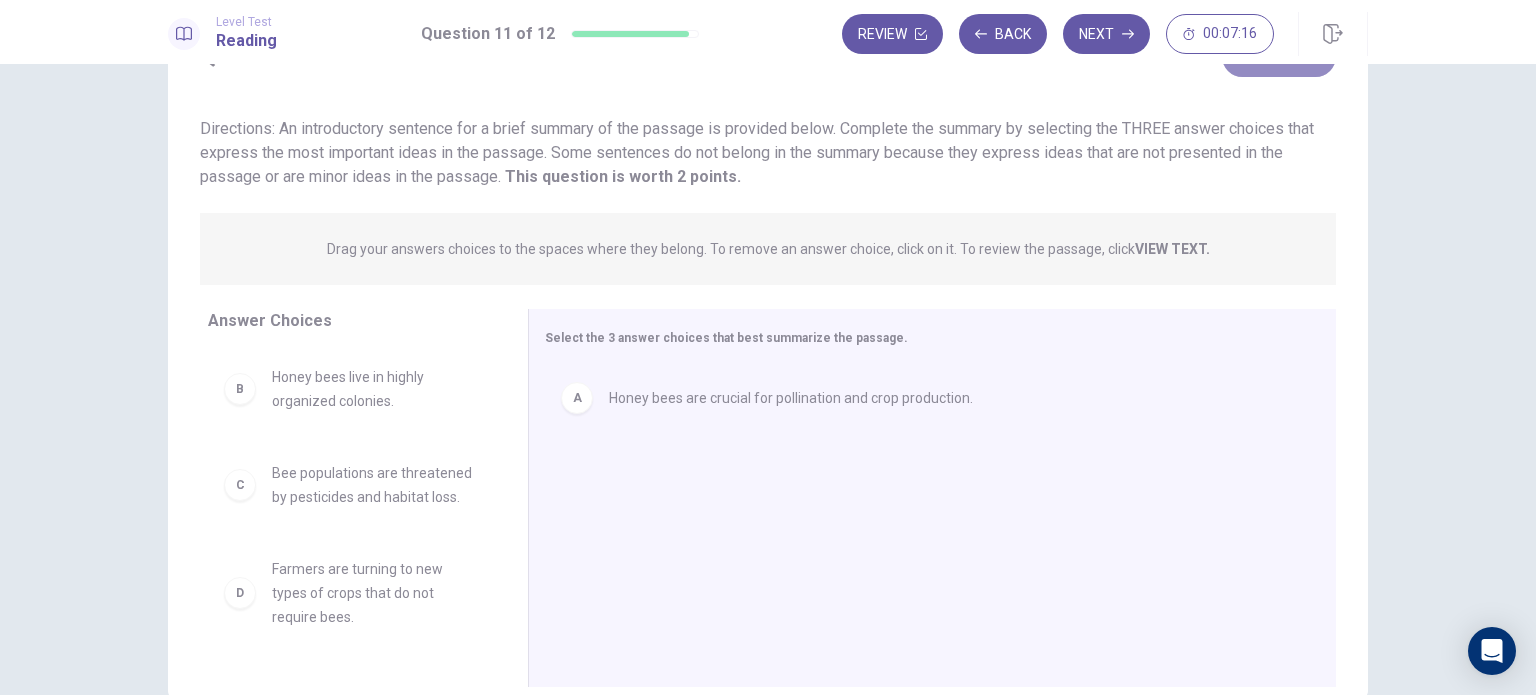 click on "View Text" at bounding box center [1279, 56] 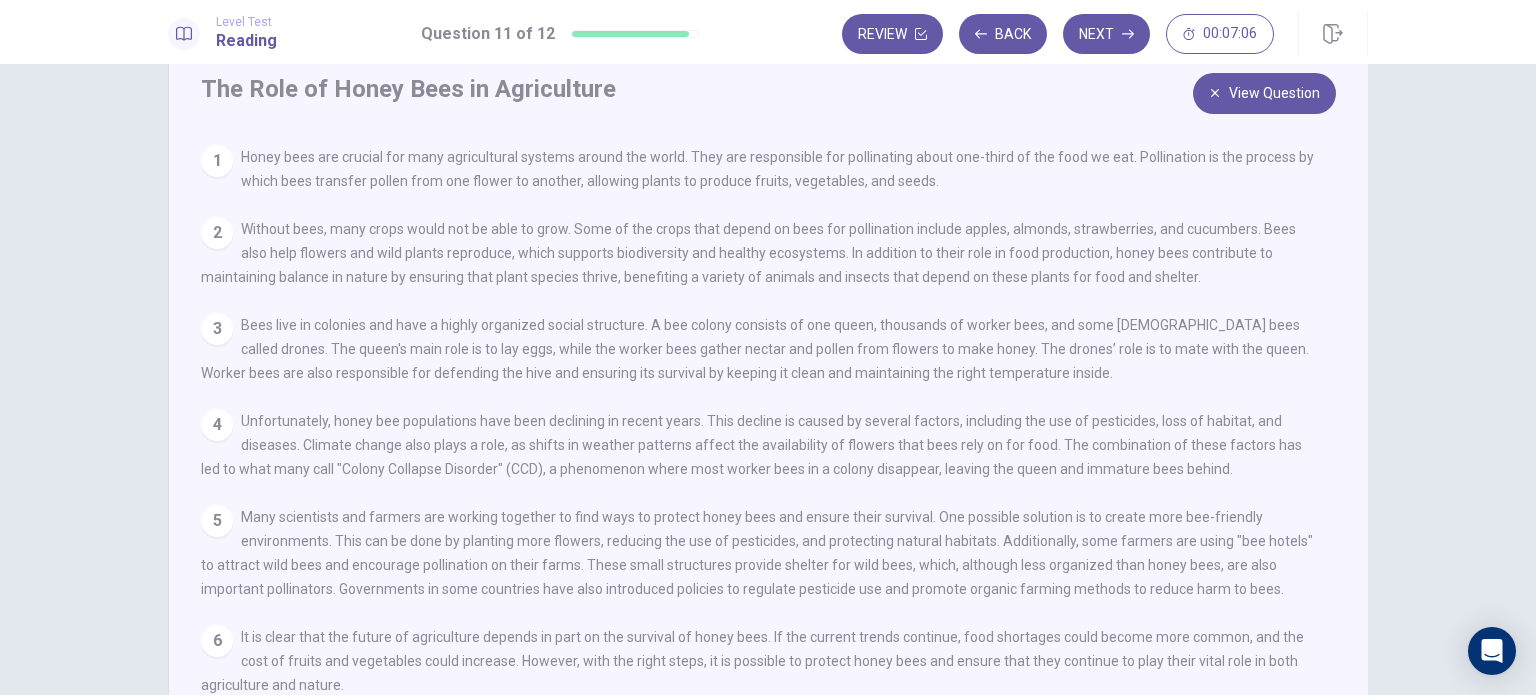 scroll, scrollTop: 0, scrollLeft: 0, axis: both 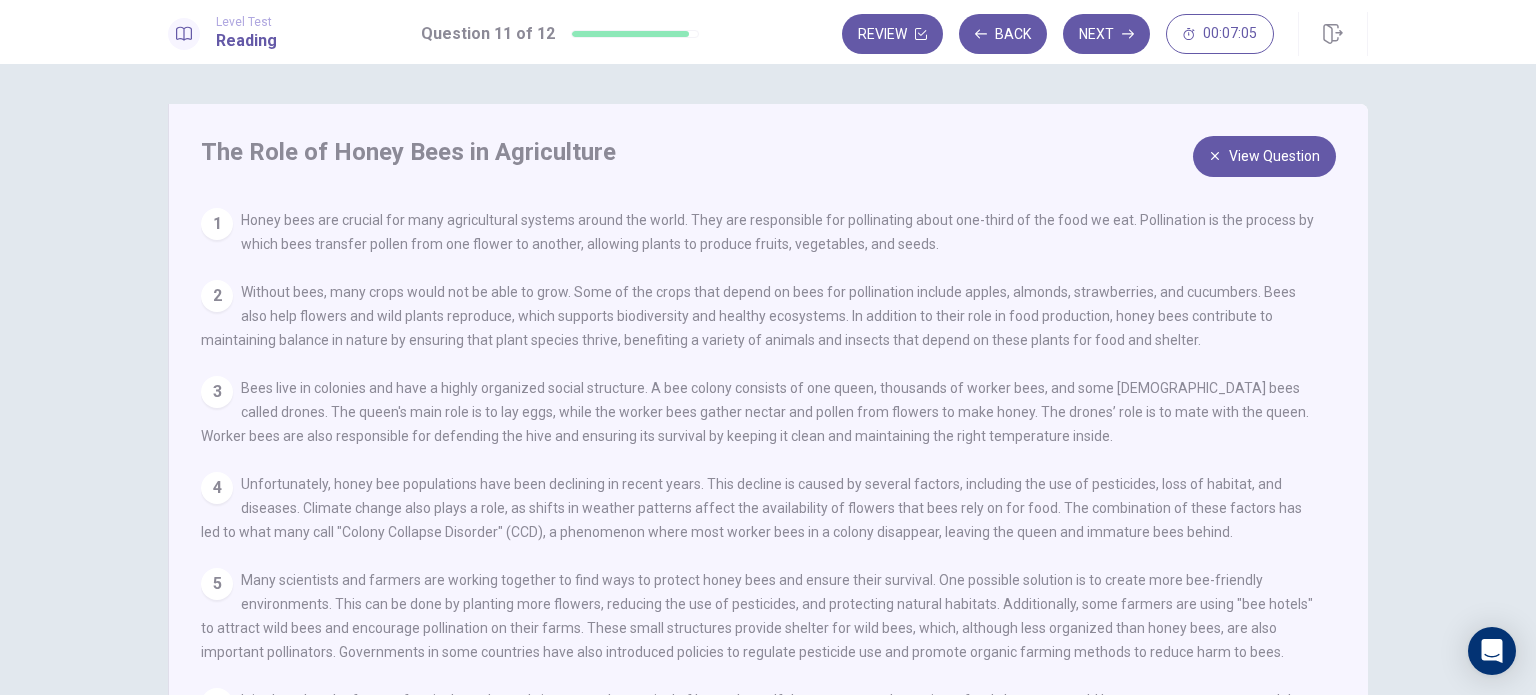 click on "View Question" at bounding box center (1264, 156) 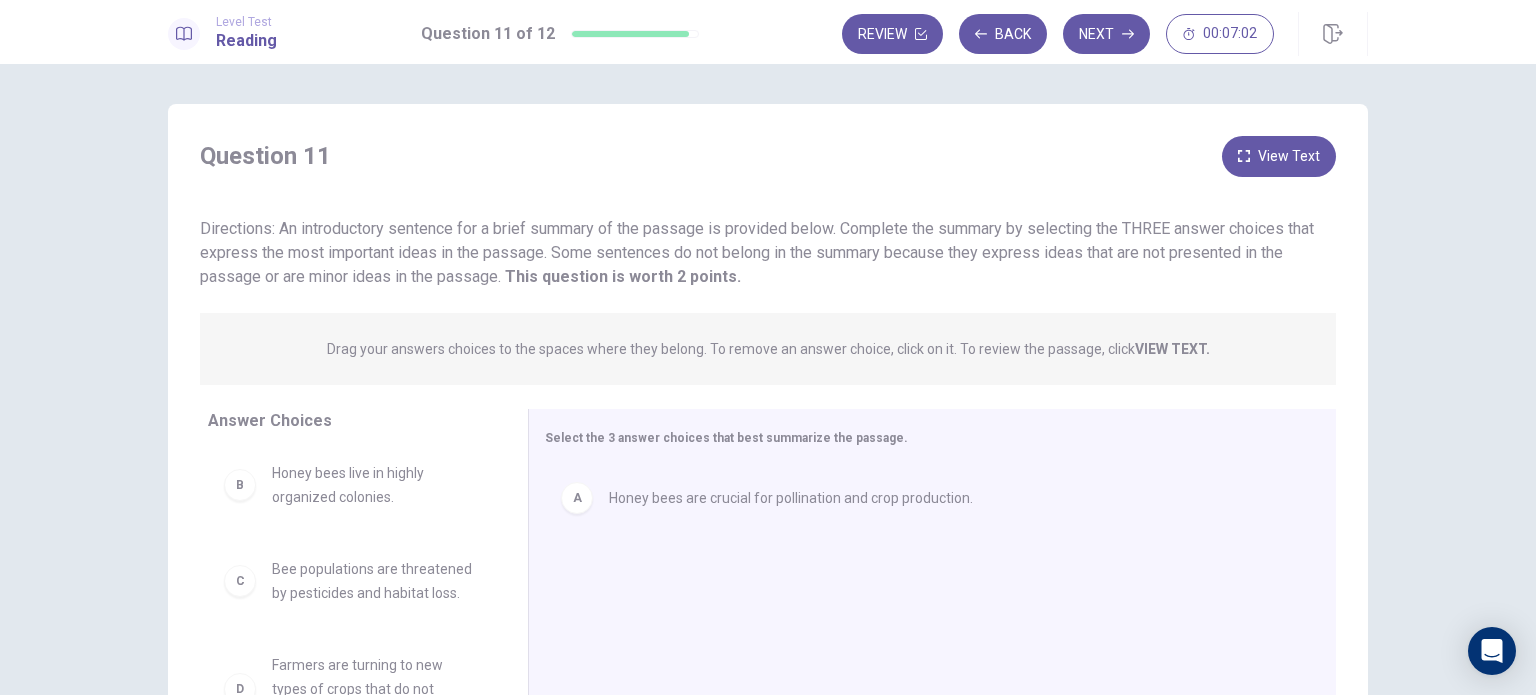 scroll, scrollTop: 0, scrollLeft: 0, axis: both 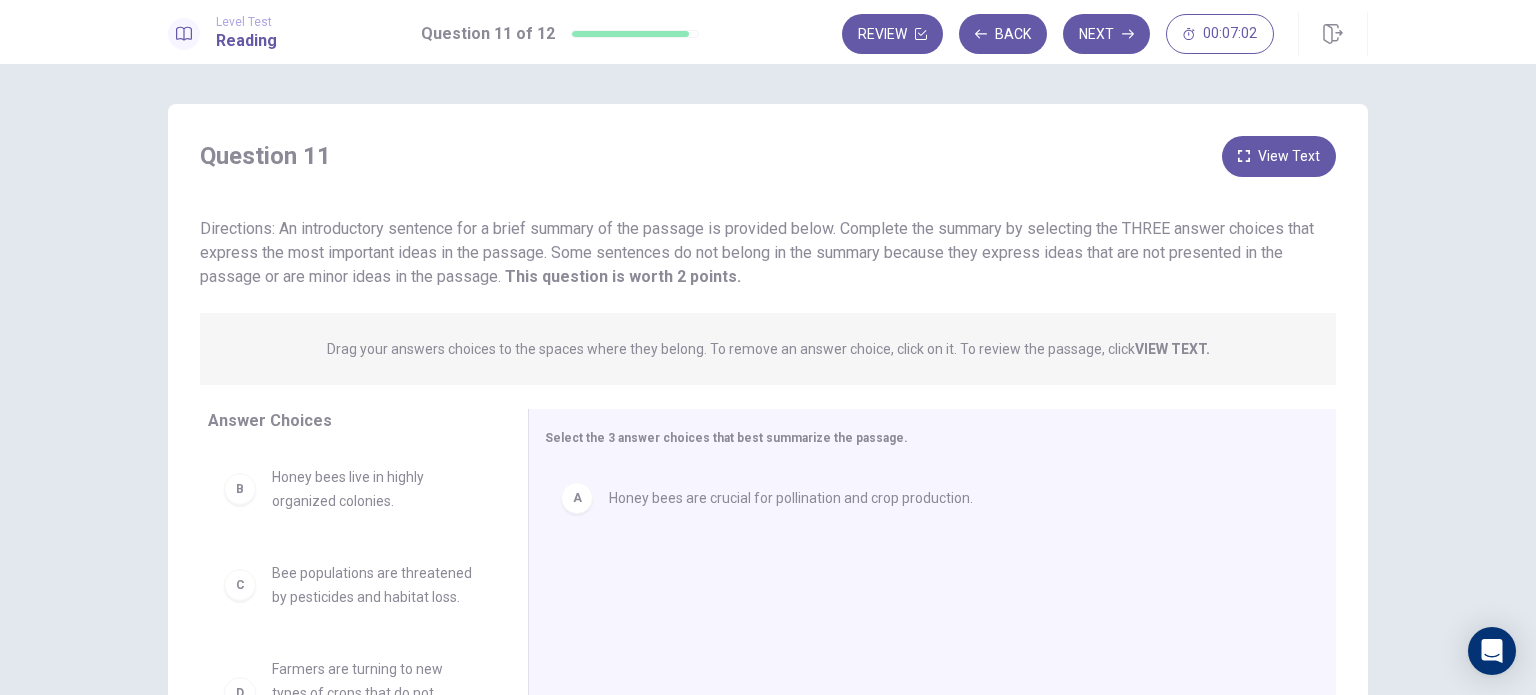 click on "Honey bees live in highly organized colonies." at bounding box center (376, 489) 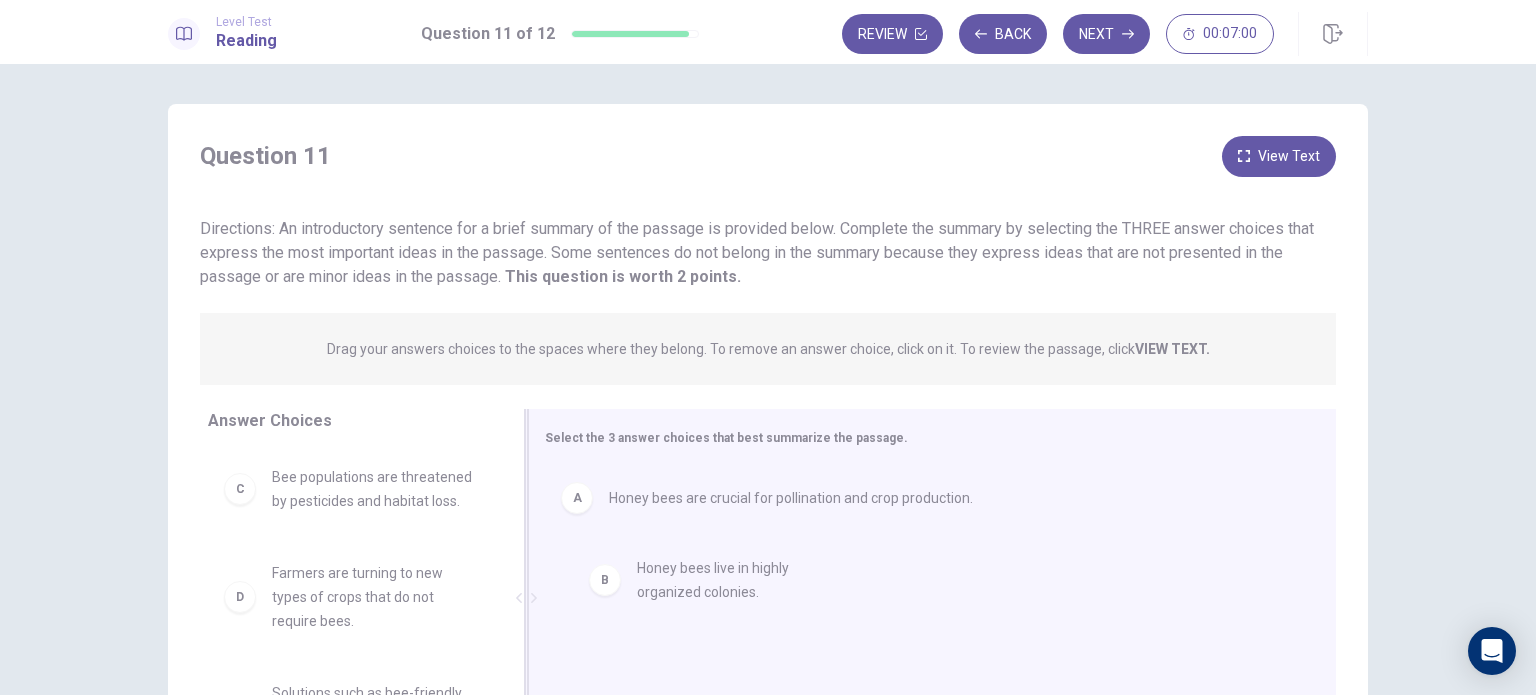 drag, startPoint x: 359, startPoint y: 483, endPoint x: 737, endPoint y: 577, distance: 389.5125 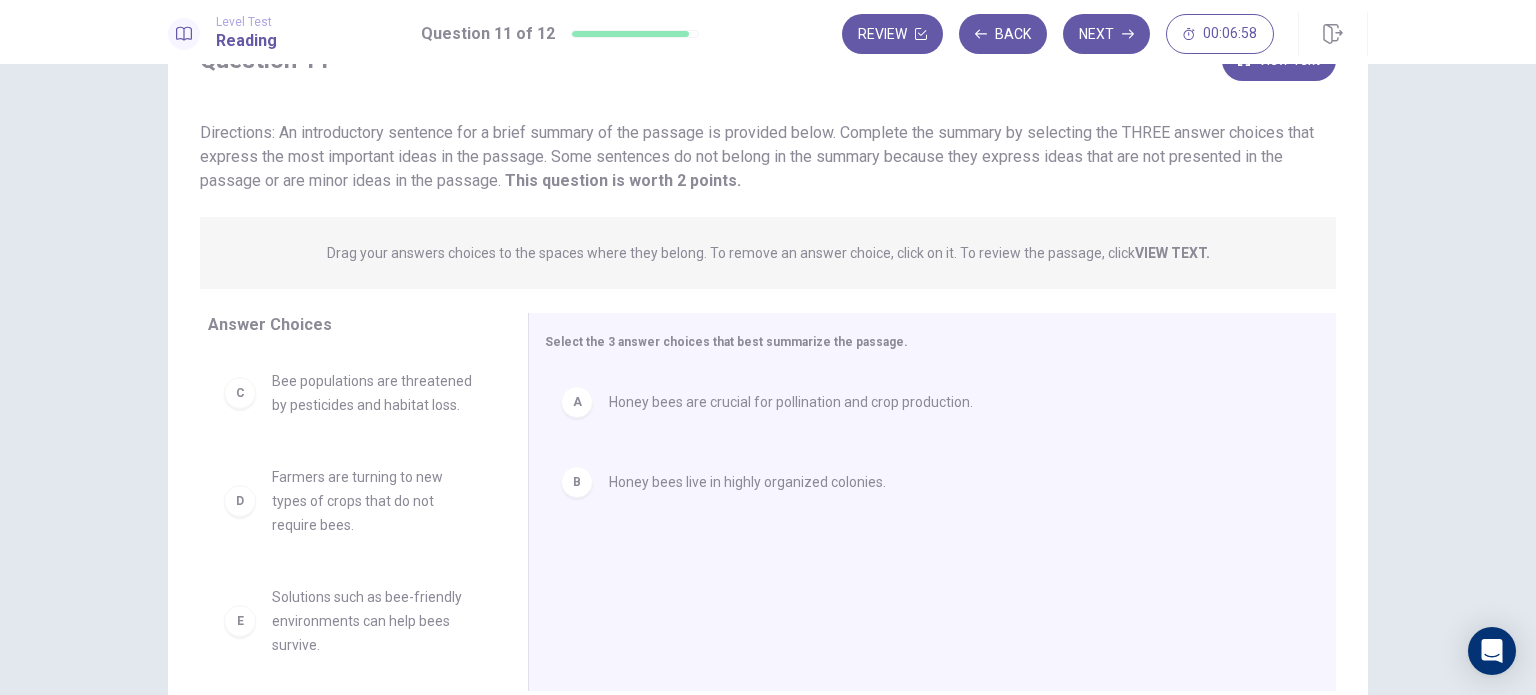 scroll, scrollTop: 0, scrollLeft: 0, axis: both 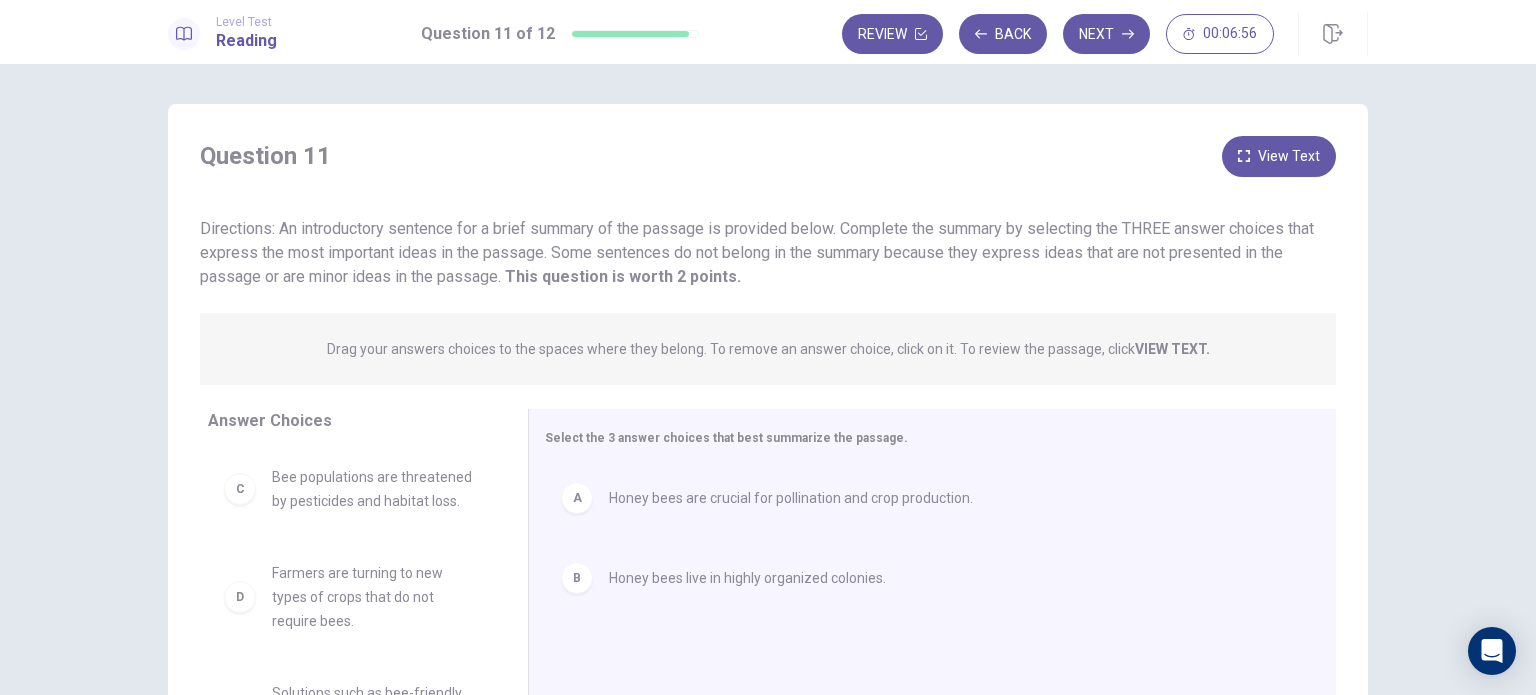 click on "View Text" at bounding box center (1279, 156) 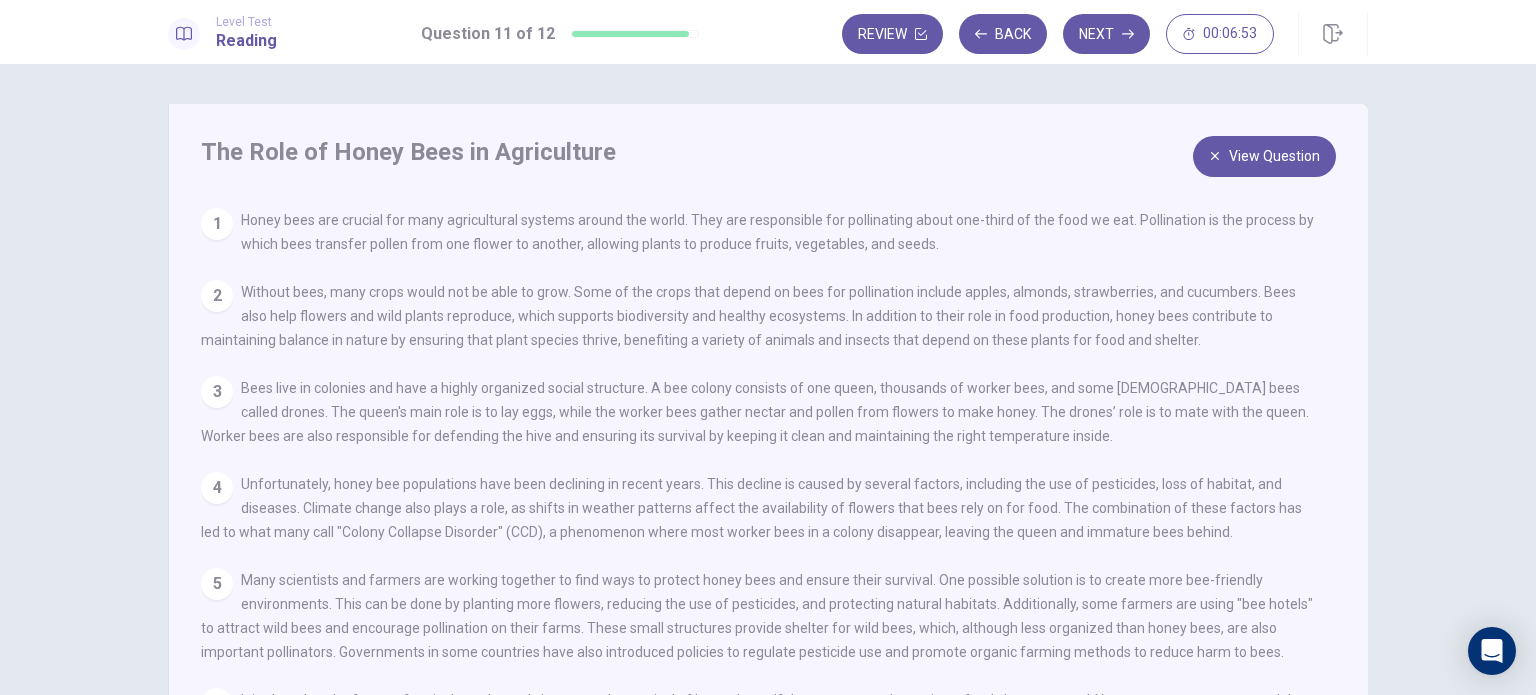 click on "View Question" at bounding box center (1264, 156) 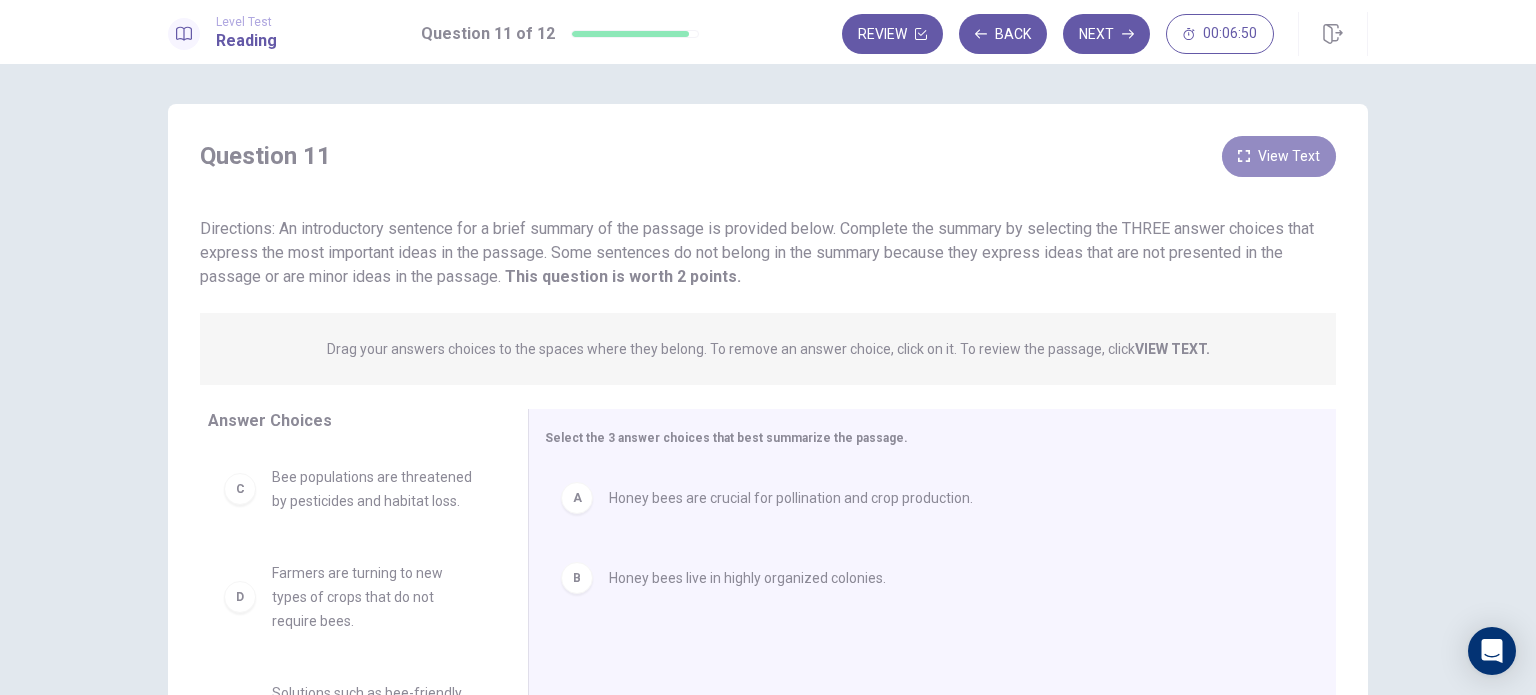 click on "View Text" at bounding box center (1279, 156) 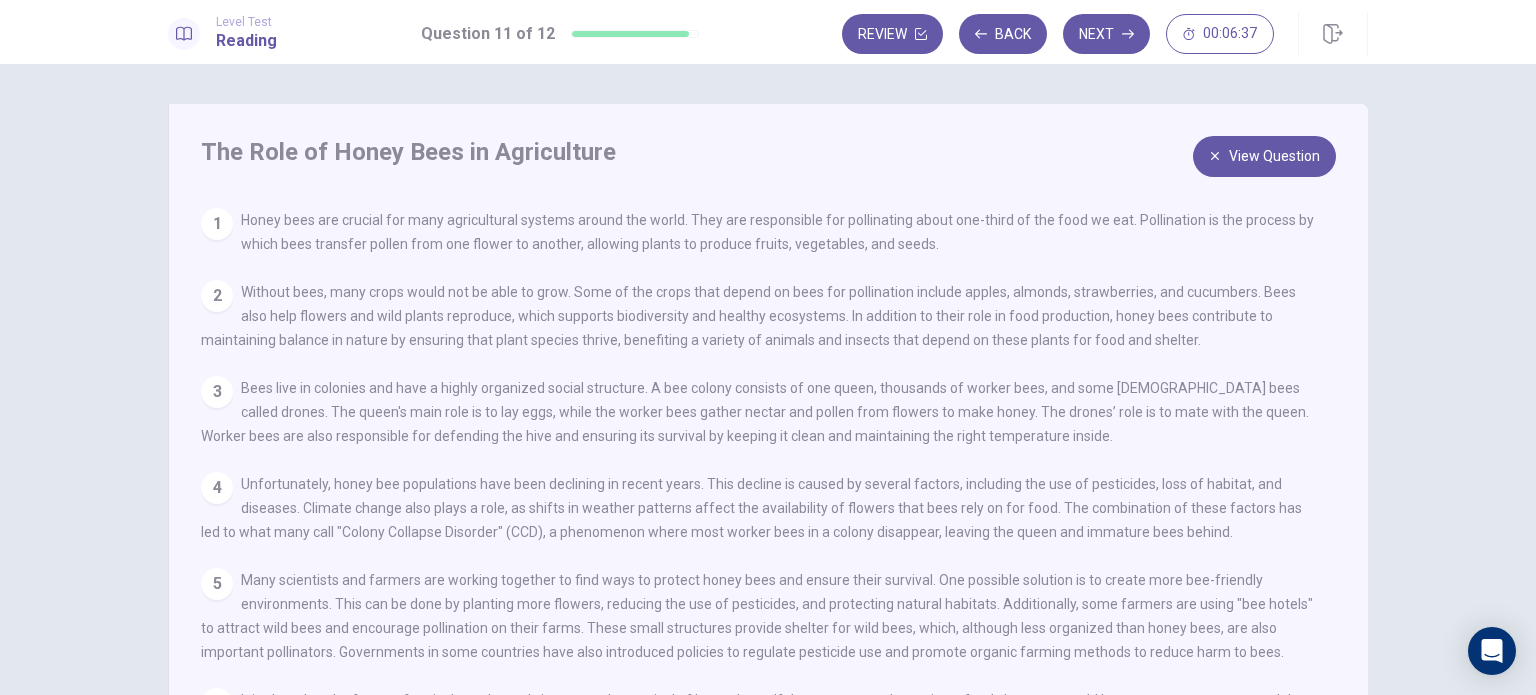 click on "View Question" at bounding box center [1264, 156] 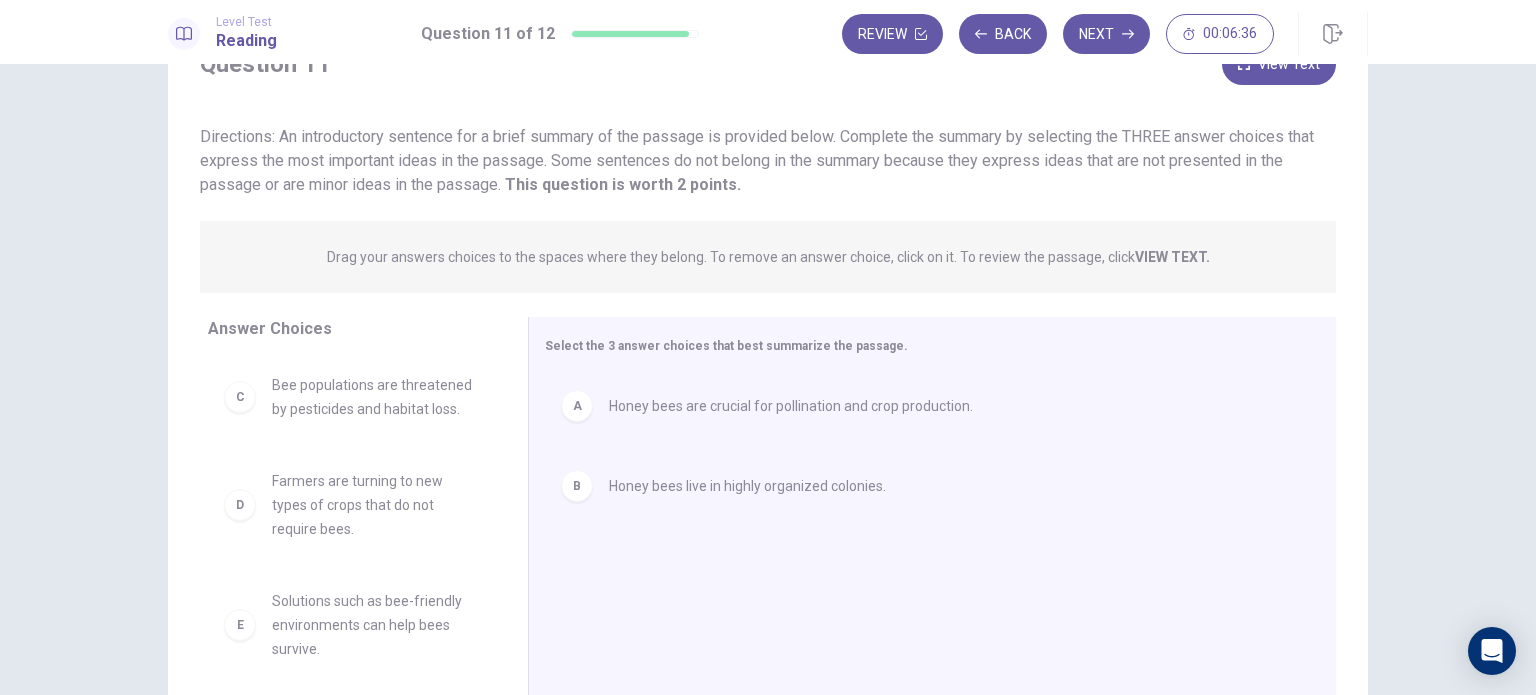 scroll, scrollTop: 100, scrollLeft: 0, axis: vertical 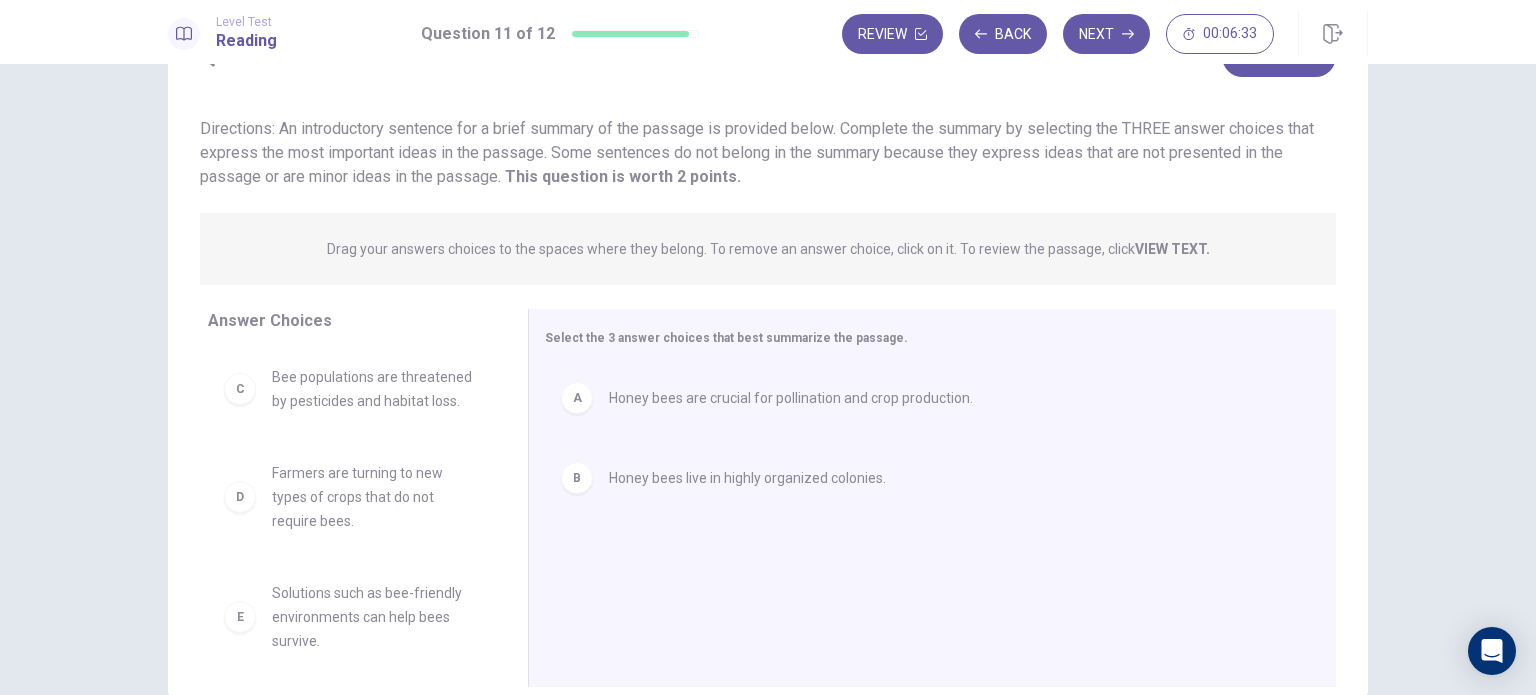 click on "Bee populations are threatened by pesticides and habitat loss." at bounding box center [376, 389] 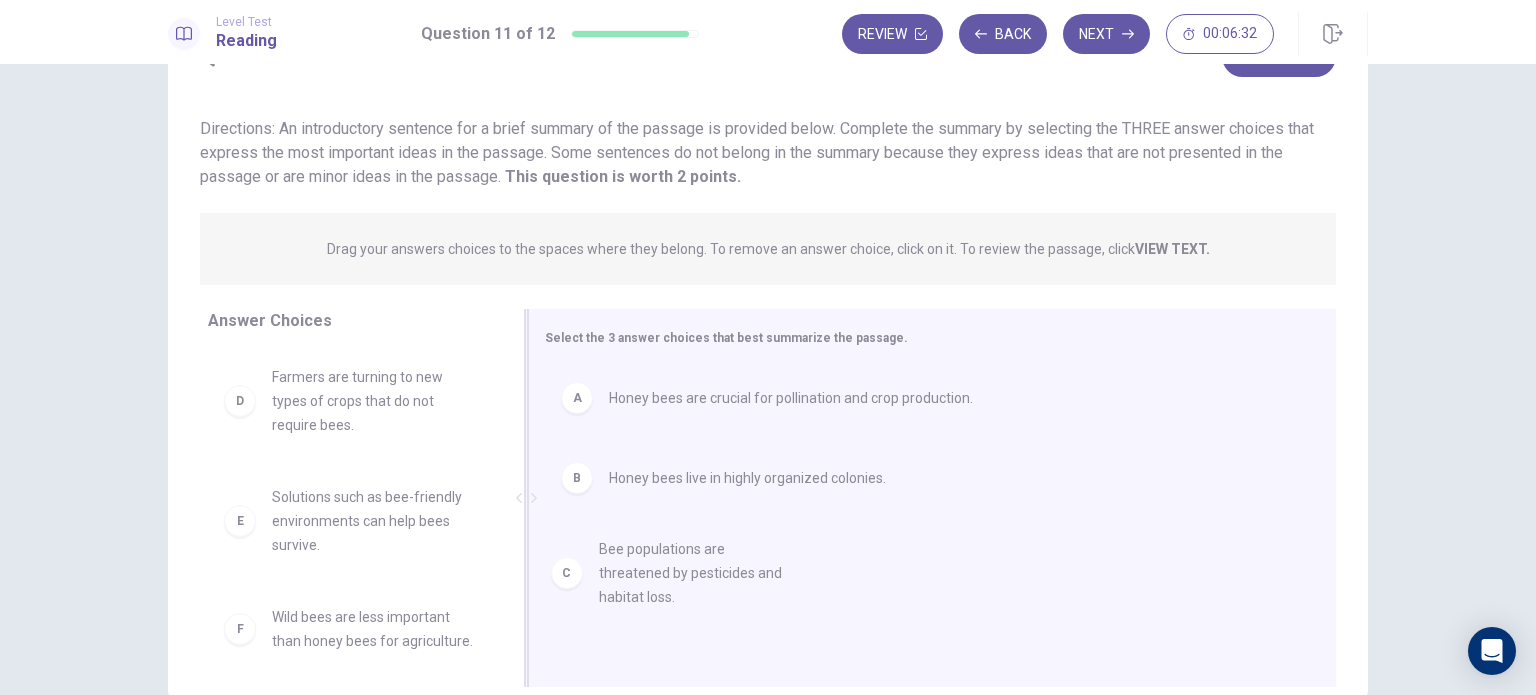drag, startPoint x: 384, startPoint y: 394, endPoint x: 724, endPoint y: 567, distance: 381.48264 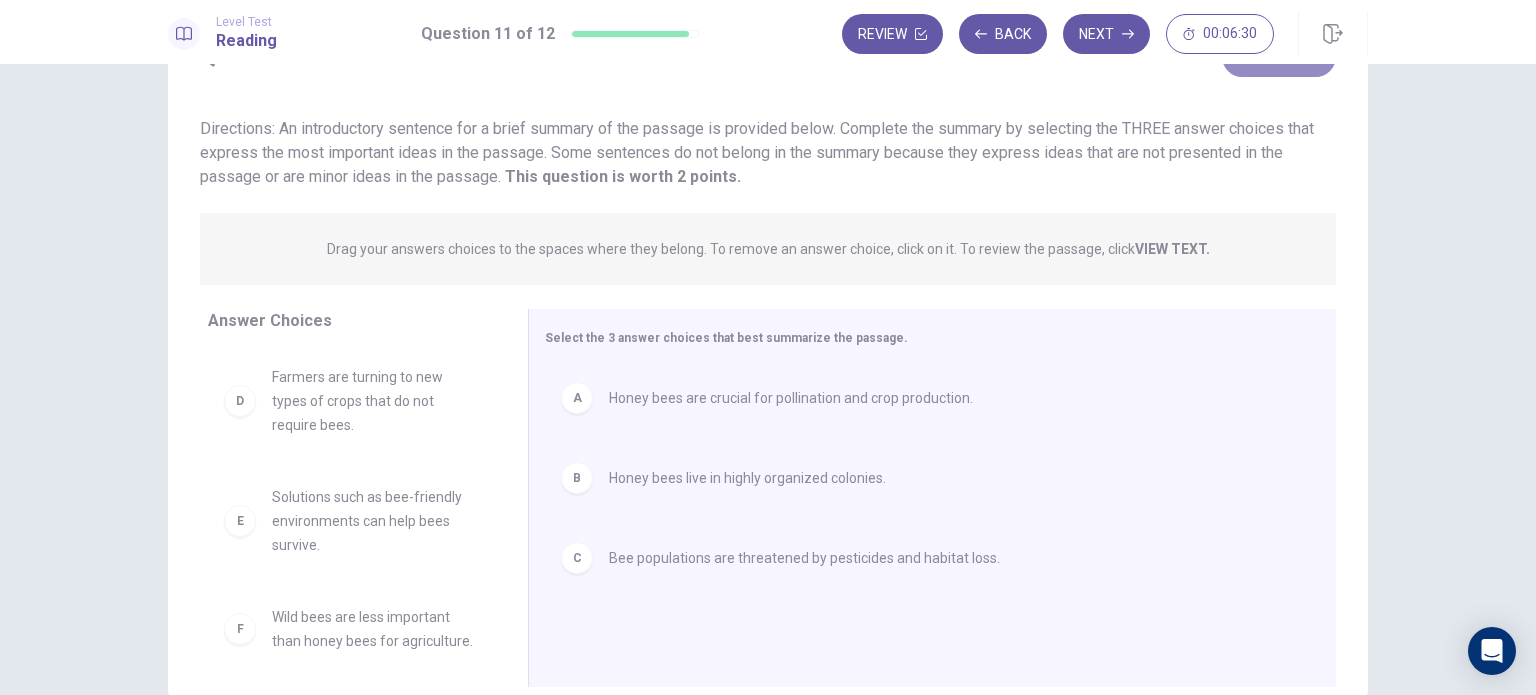 click on "View Text" at bounding box center [1279, 56] 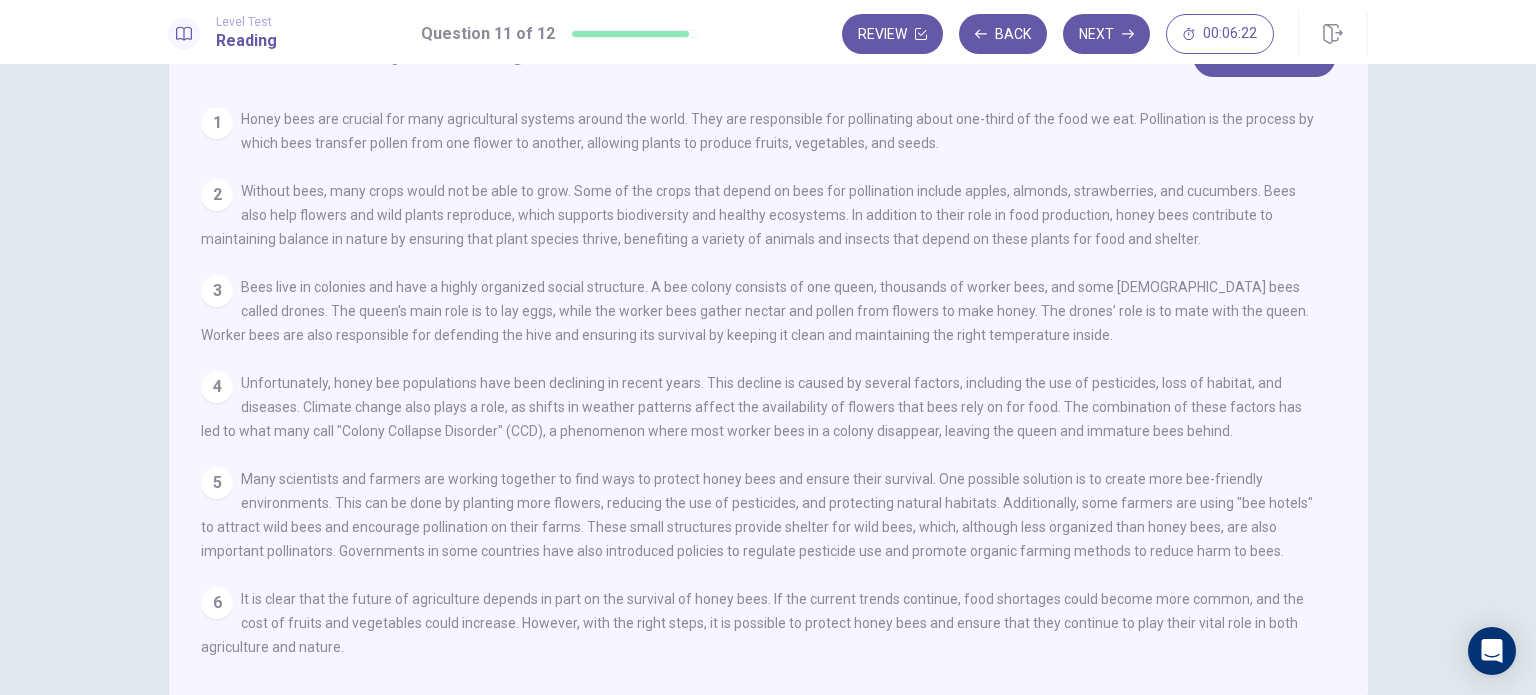 scroll, scrollTop: 15, scrollLeft: 0, axis: vertical 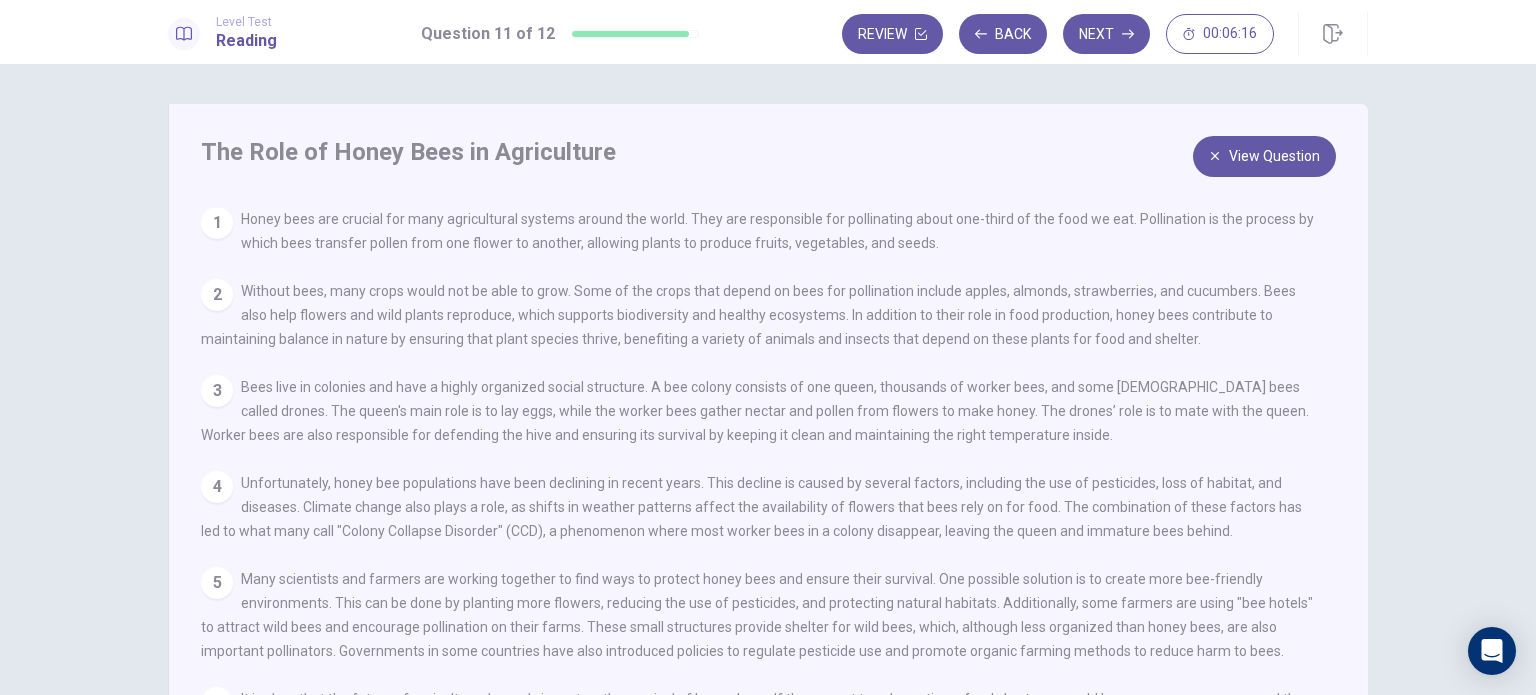 click on "View Question" at bounding box center [1264, 156] 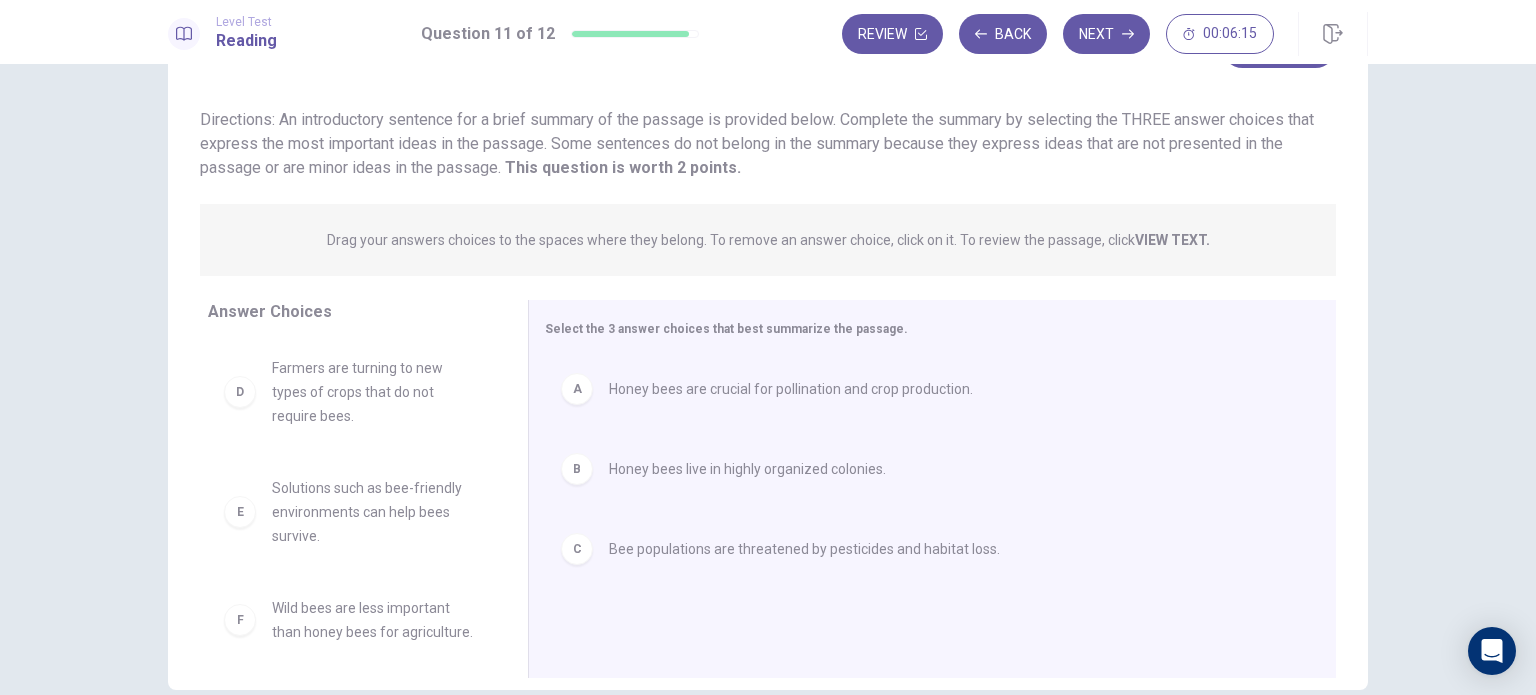 scroll, scrollTop: 200, scrollLeft: 0, axis: vertical 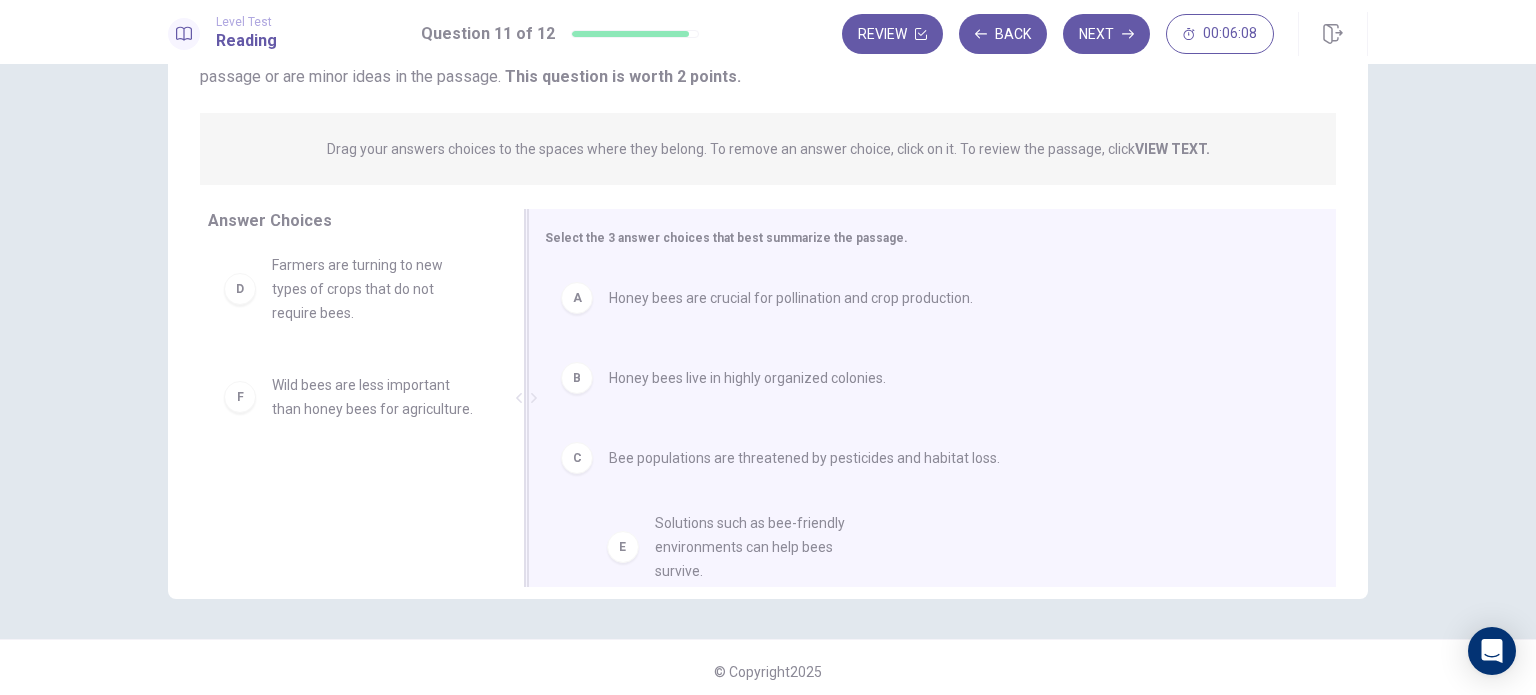 drag, startPoint x: 370, startPoint y: 415, endPoint x: 764, endPoint y: 553, distance: 417.46857 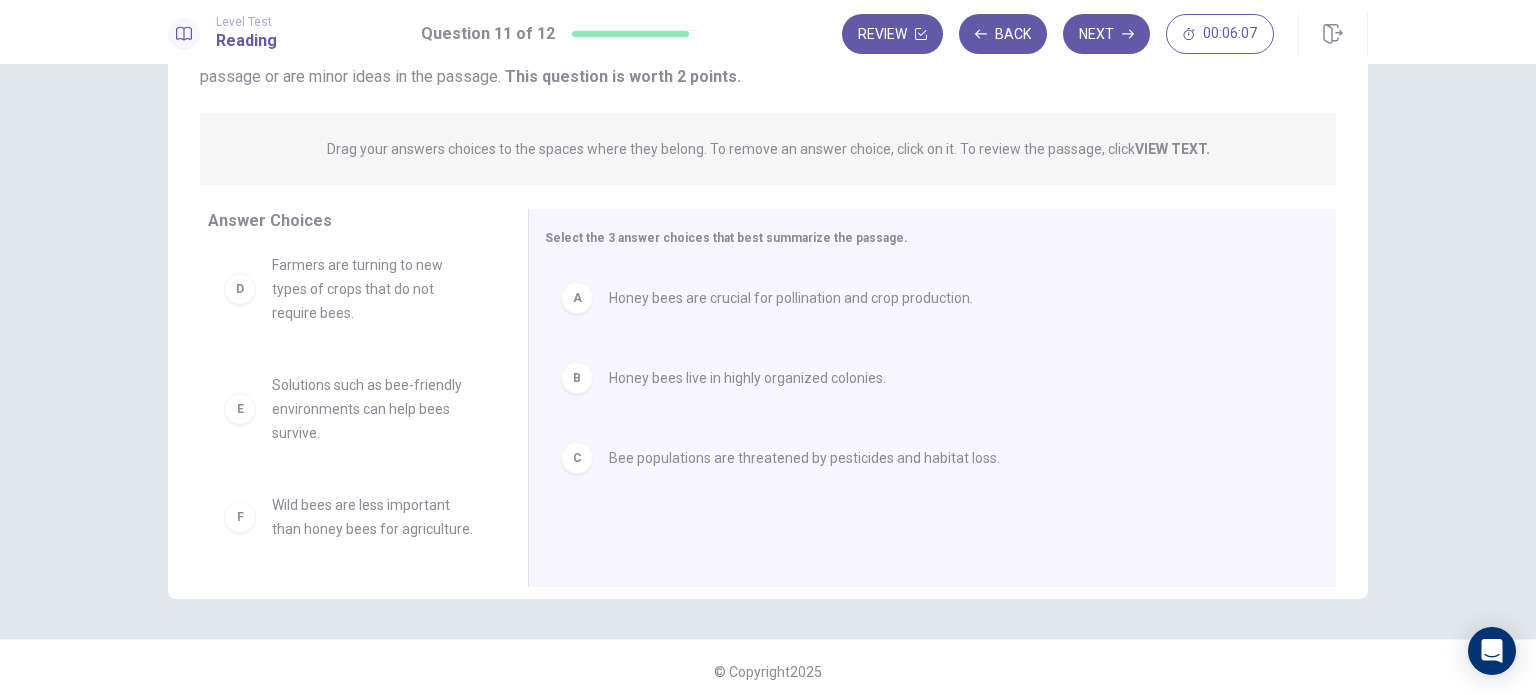 click on "Solutions such as bee-friendly environments can help bees survive." at bounding box center (376, 409) 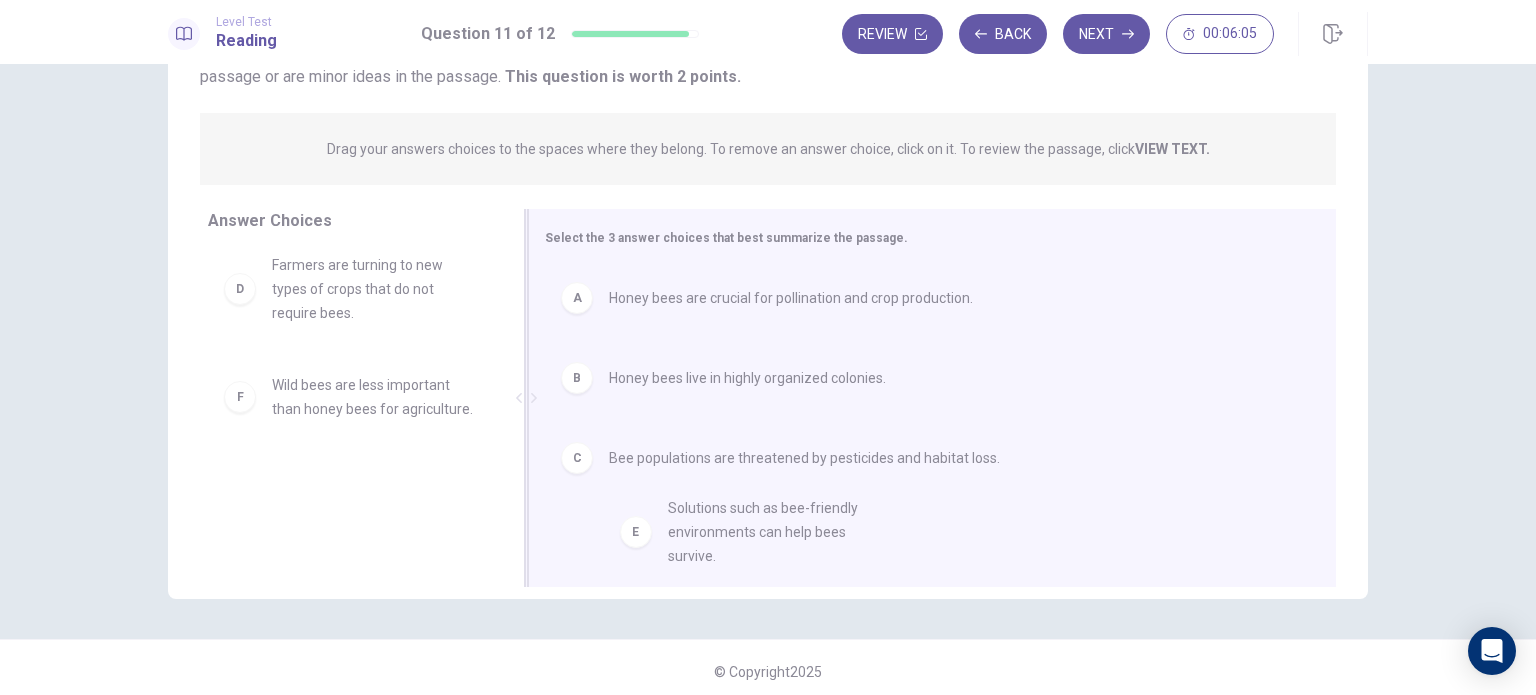 drag, startPoint x: 302, startPoint y: 422, endPoint x: 708, endPoint y: 549, distance: 425.3998 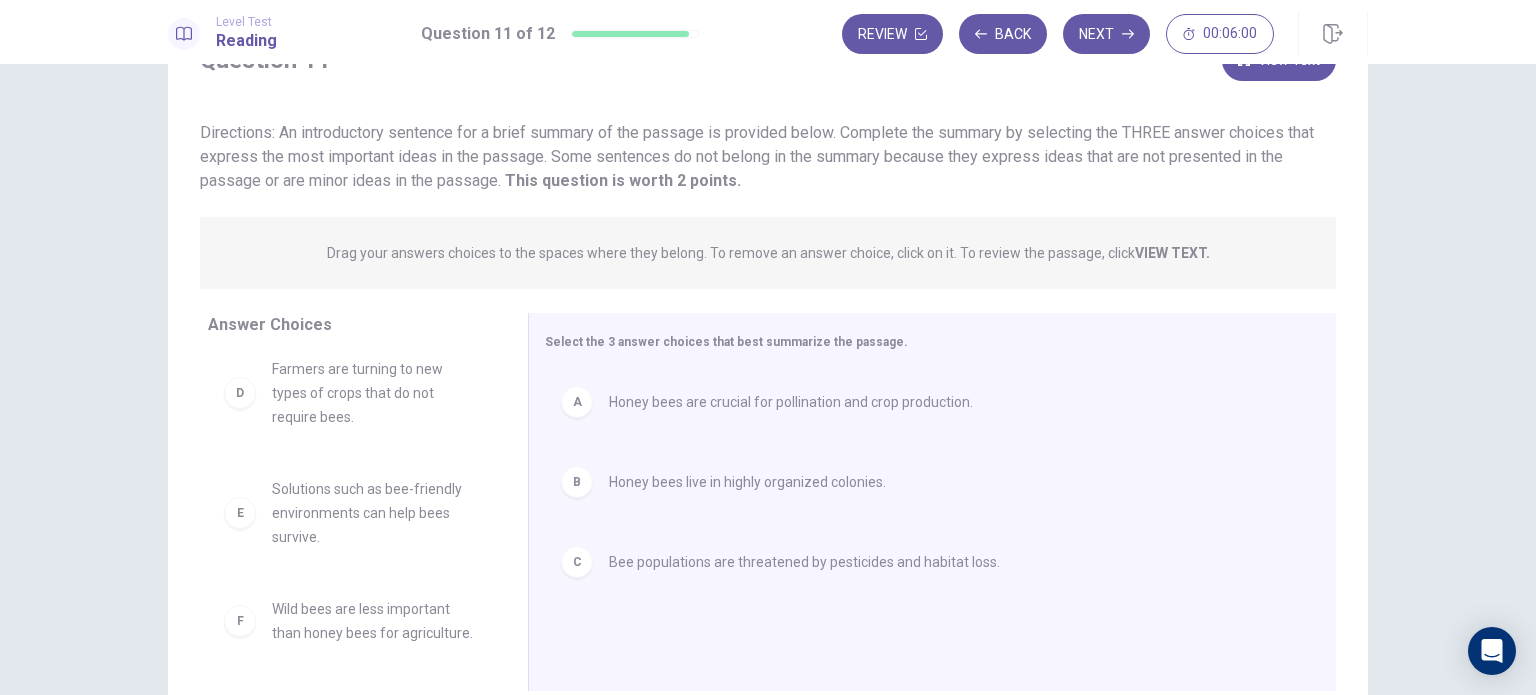 scroll, scrollTop: 208, scrollLeft: 0, axis: vertical 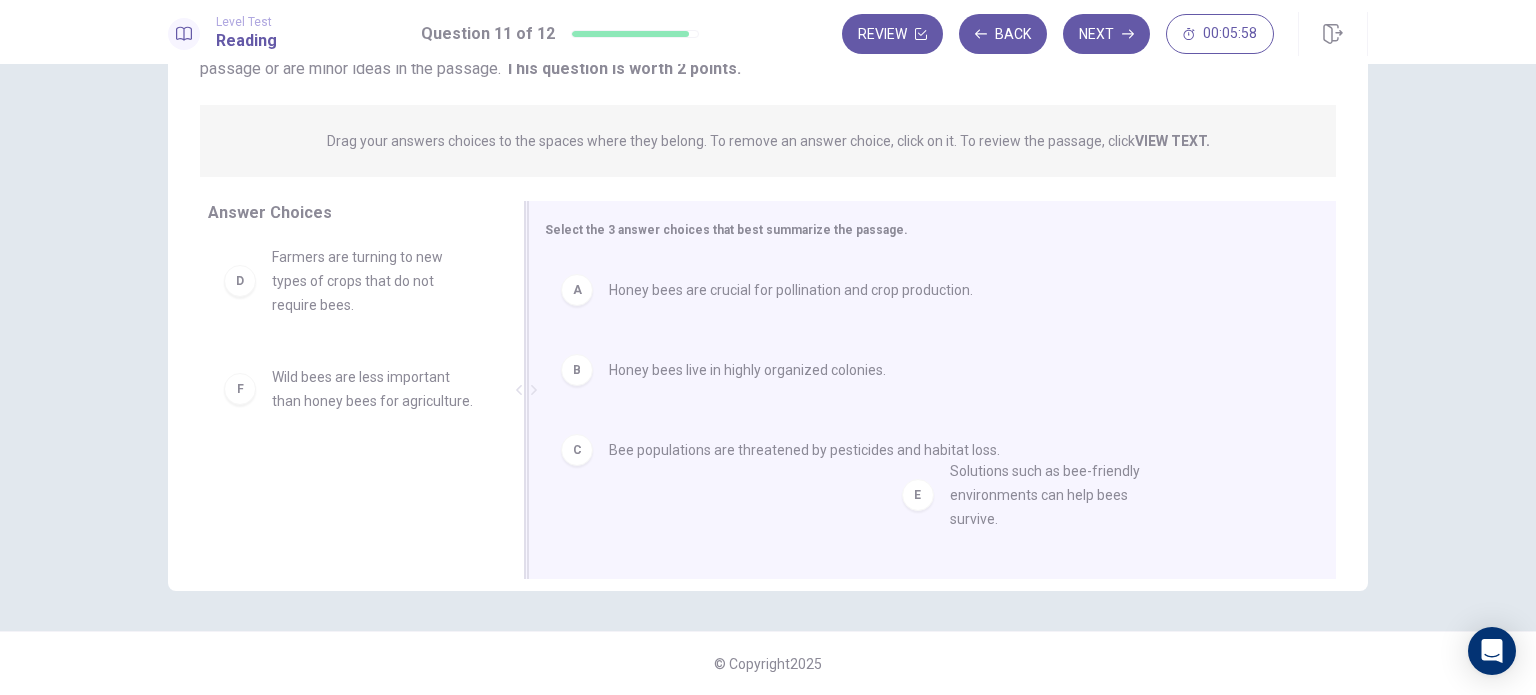 drag, startPoint x: 336, startPoint y: 394, endPoint x: 1032, endPoint y: 492, distance: 702.86554 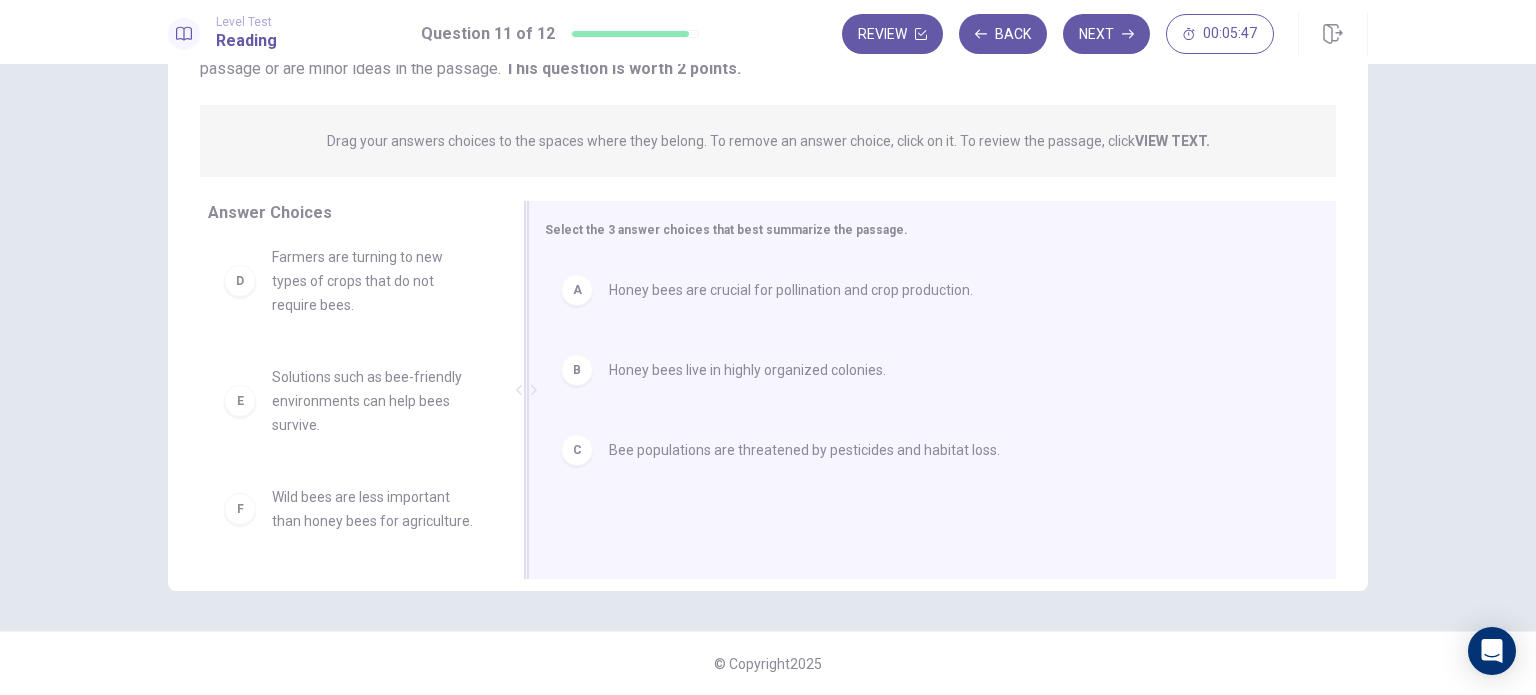 click on "Honey bees live in highly organized colonies." at bounding box center [747, 370] 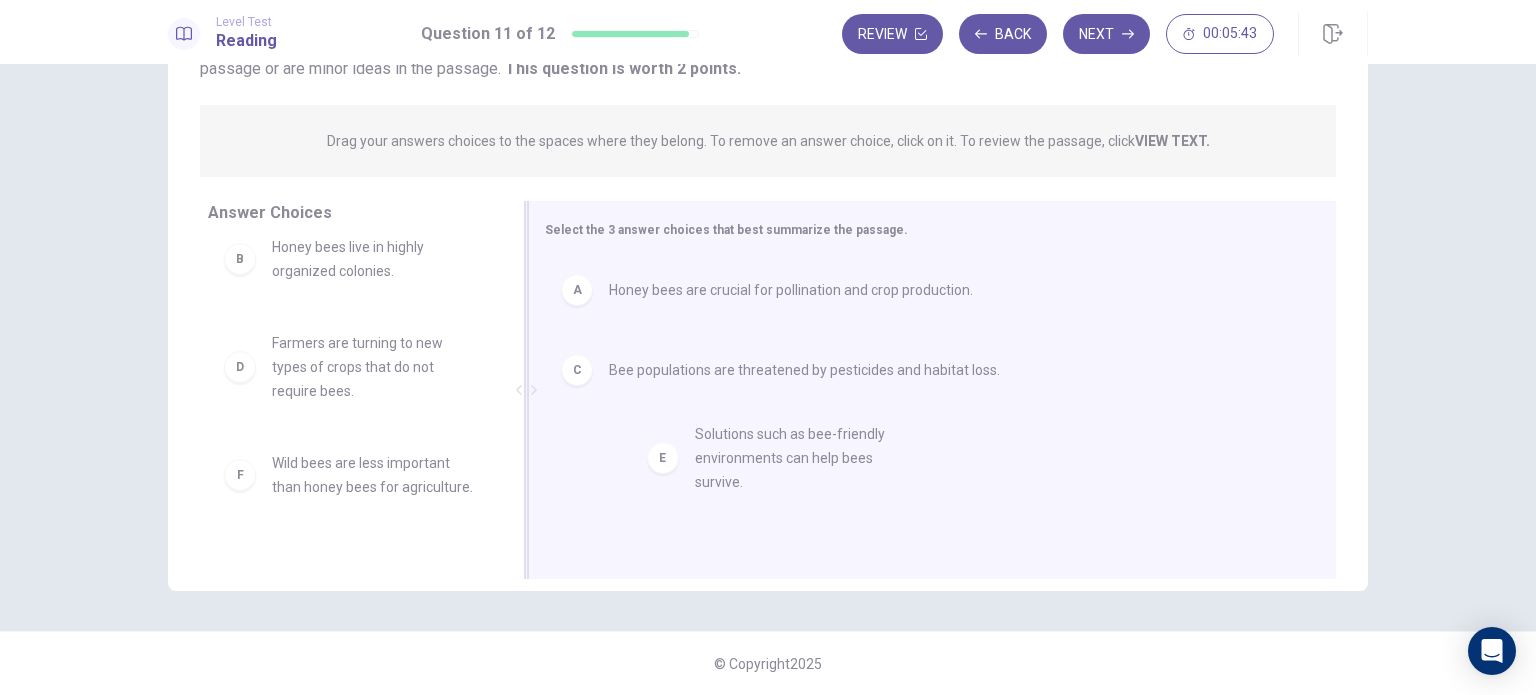 drag, startPoint x: 320, startPoint y: 495, endPoint x: 780, endPoint y: 468, distance: 460.79172 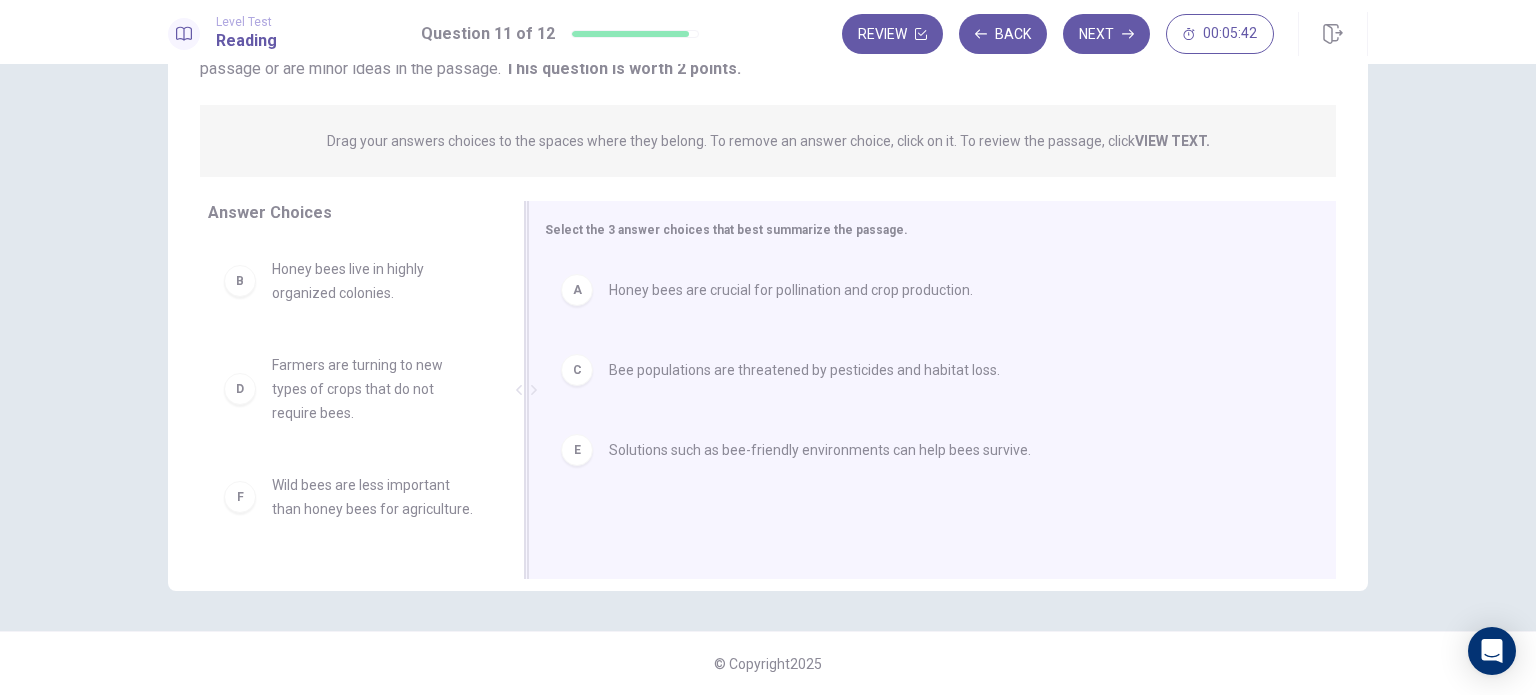 scroll, scrollTop: 0, scrollLeft: 0, axis: both 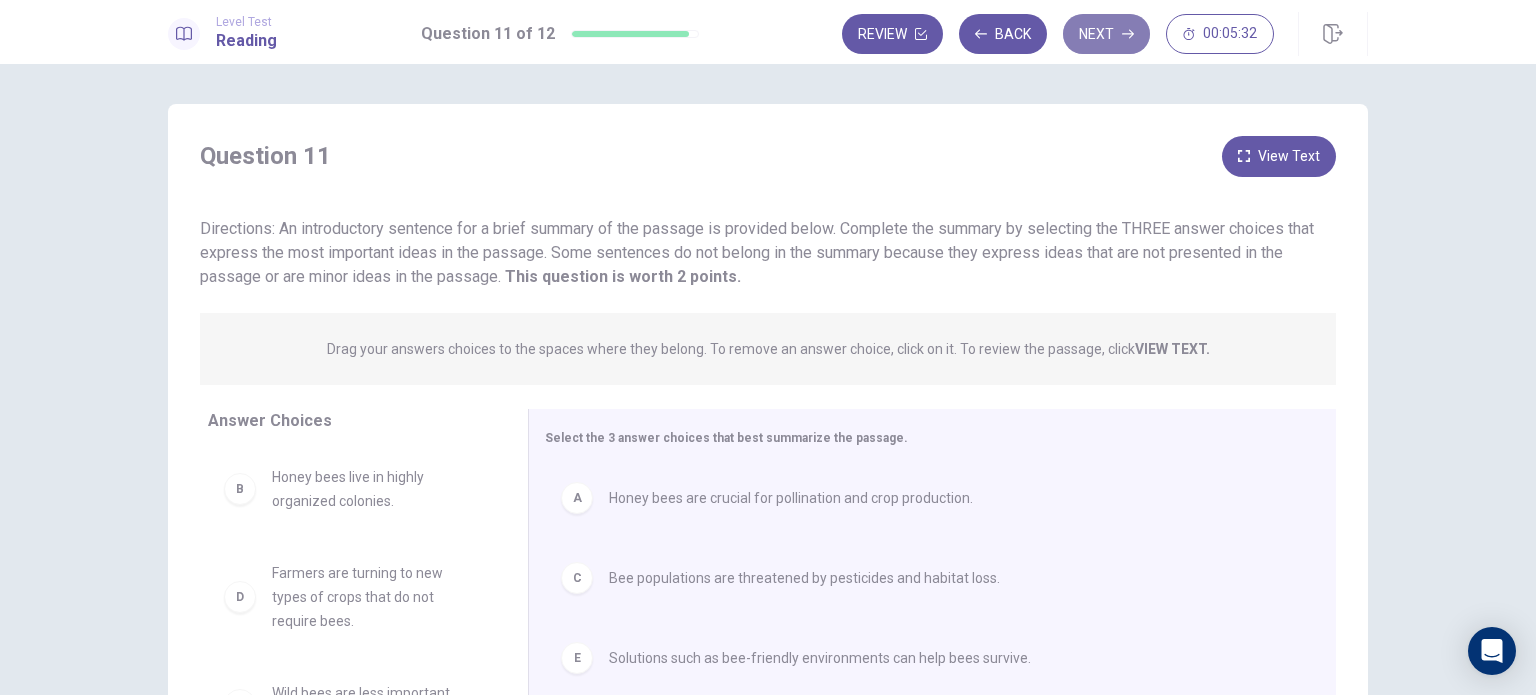 click on "Next" at bounding box center [1106, 34] 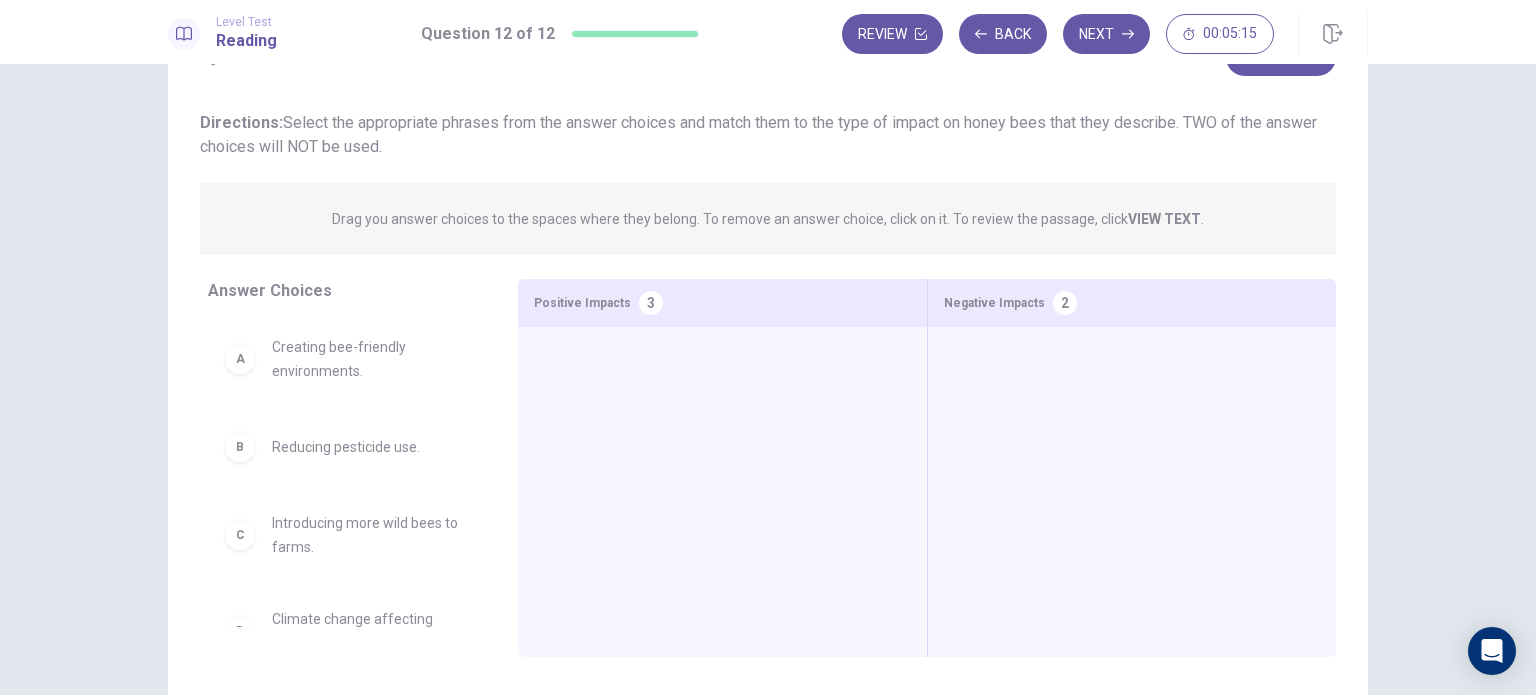 scroll, scrollTop: 100, scrollLeft: 0, axis: vertical 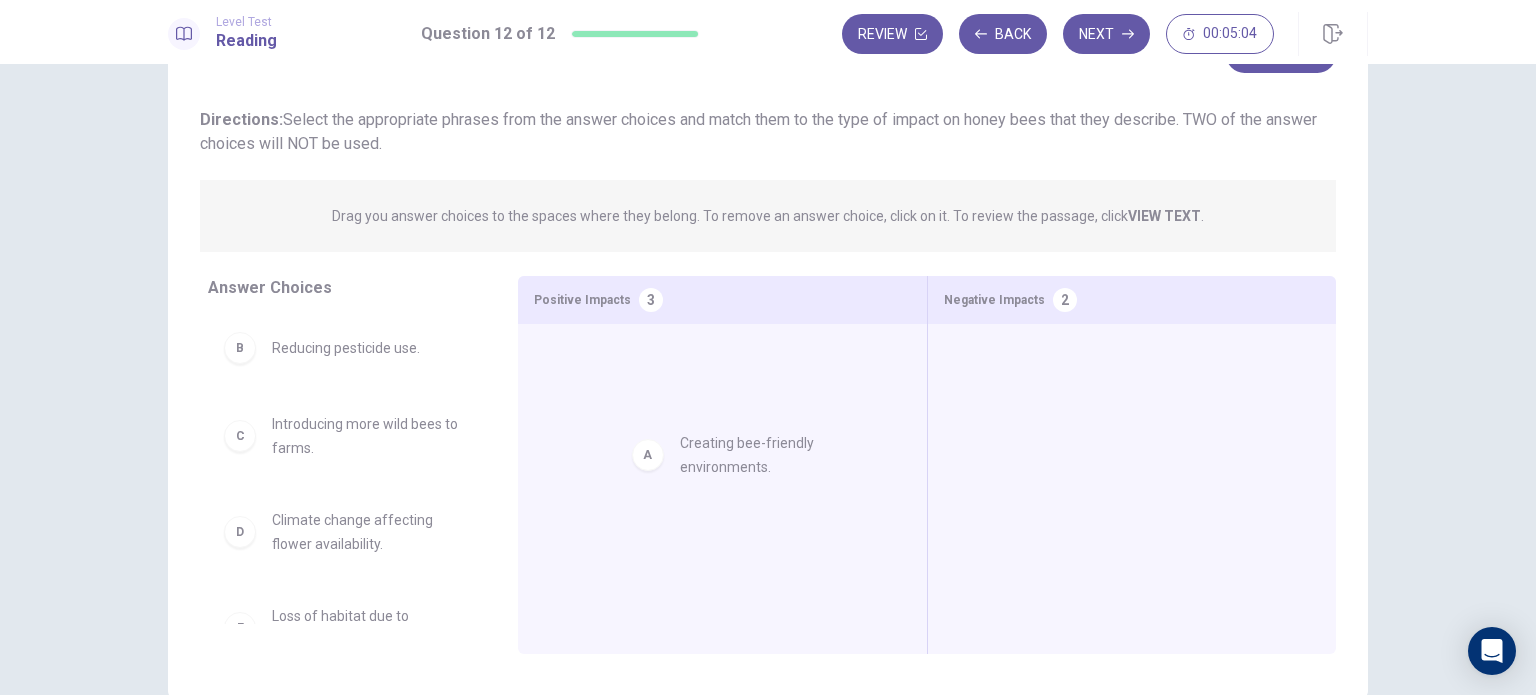 drag, startPoint x: 300, startPoint y: 360, endPoint x: 735, endPoint y: 443, distance: 442.8476 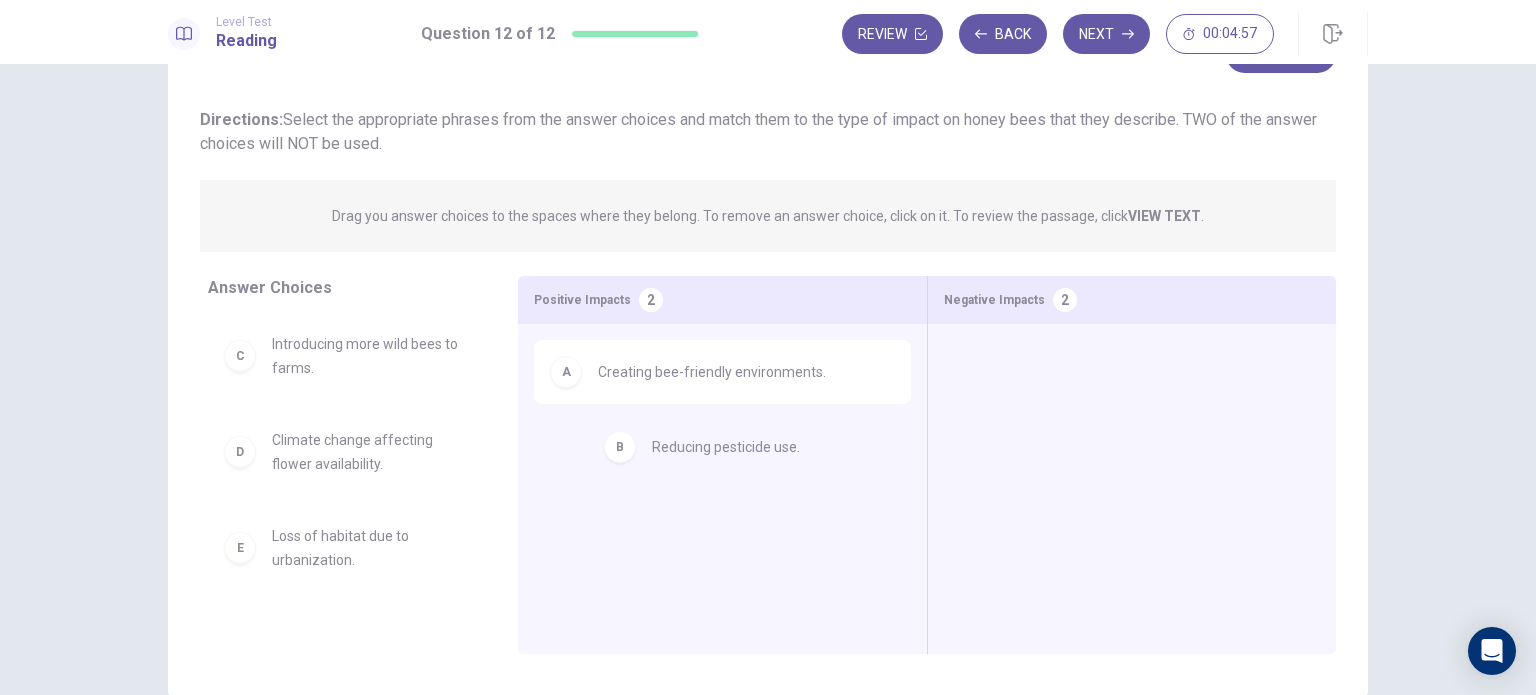 drag, startPoint x: 296, startPoint y: 356, endPoint x: 687, endPoint y: 459, distance: 404.33896 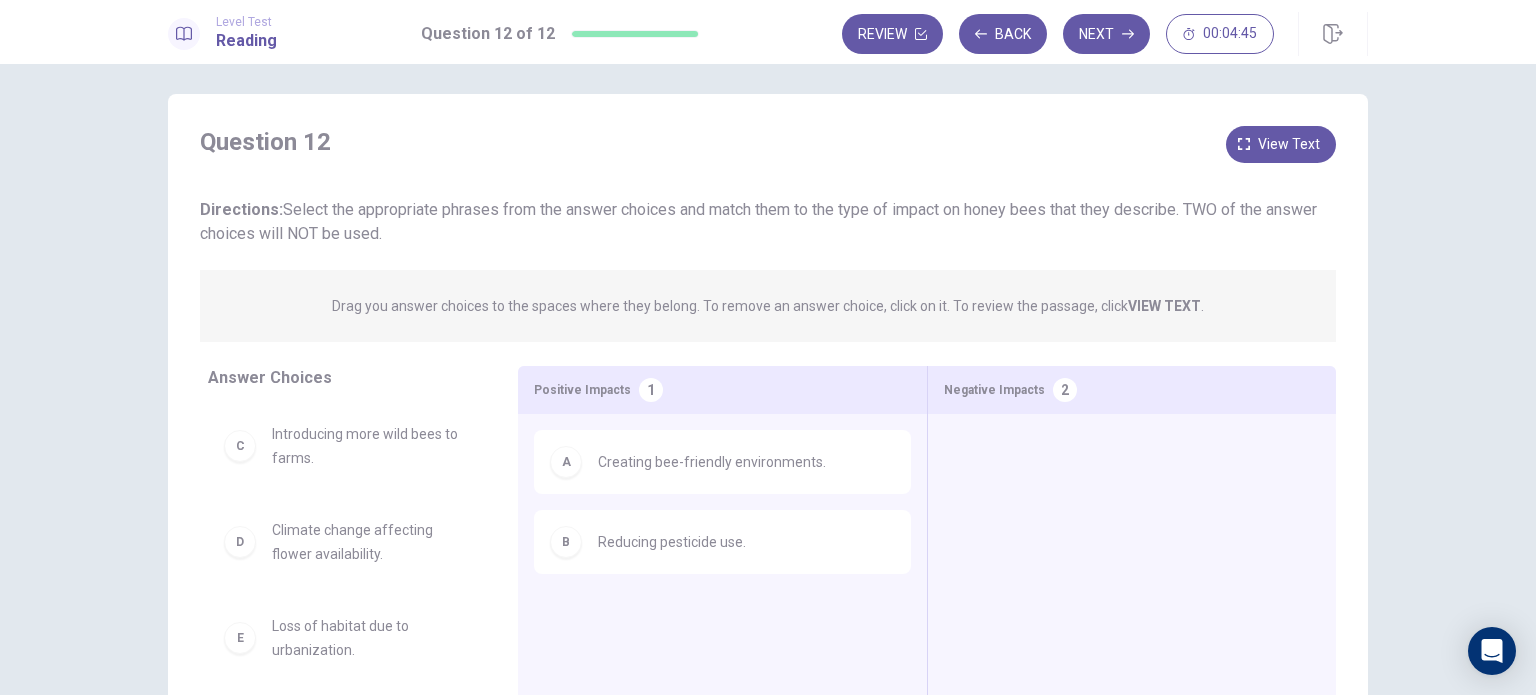 scroll, scrollTop: 0, scrollLeft: 0, axis: both 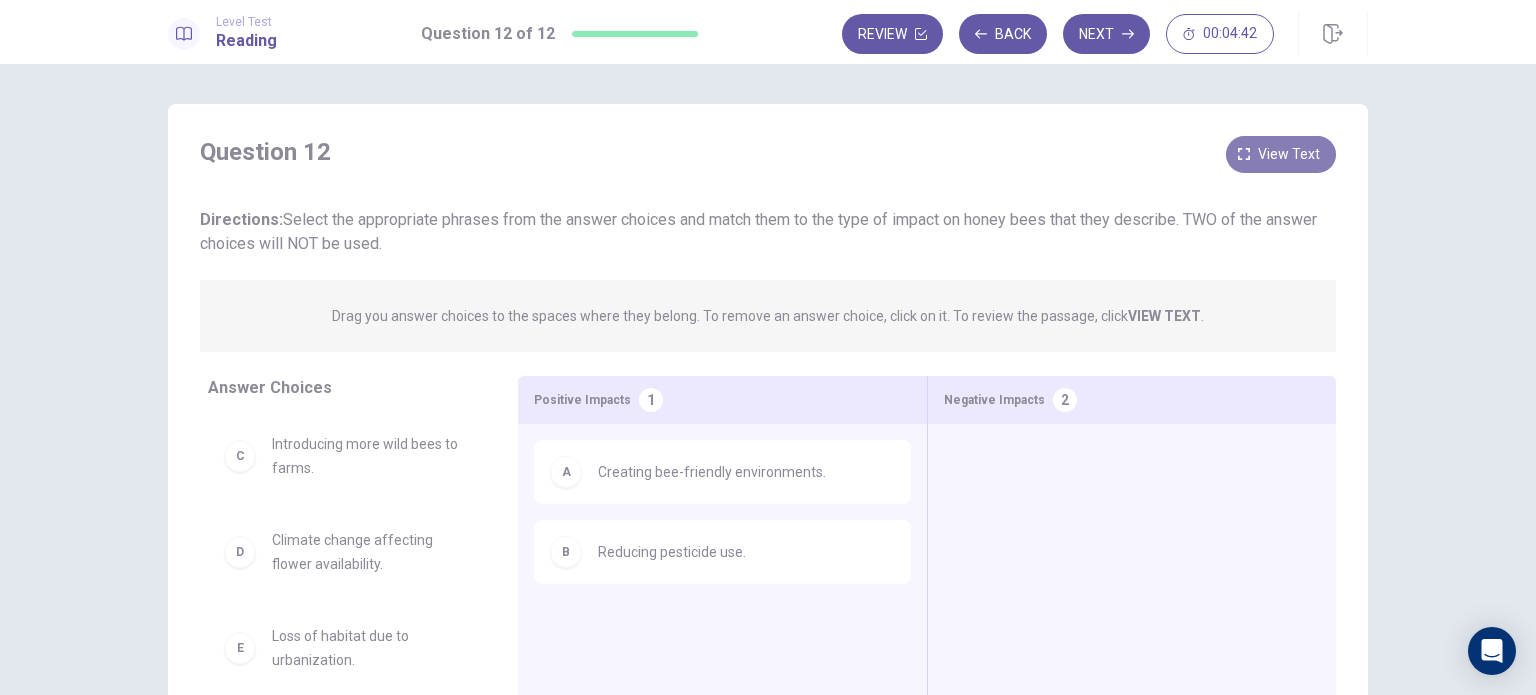 click on "View text" at bounding box center [1289, 154] 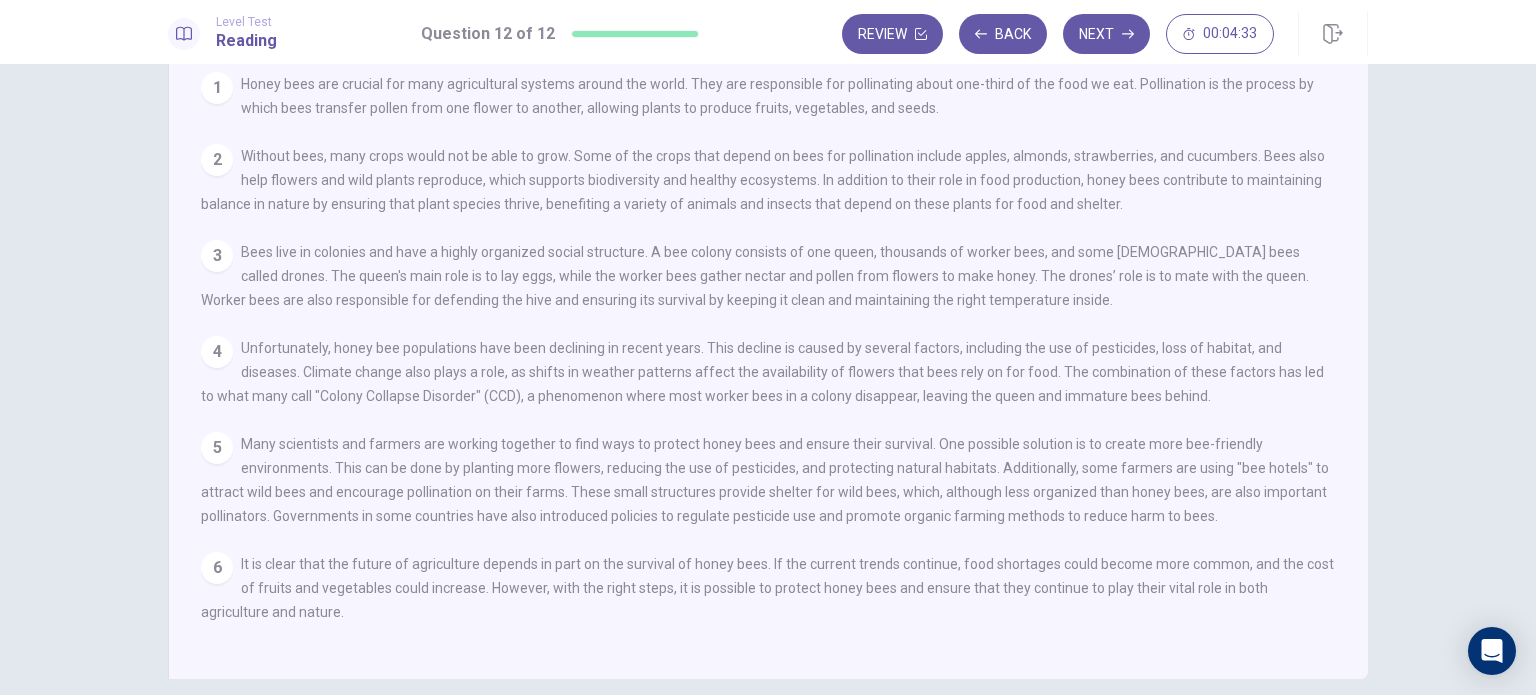 scroll, scrollTop: 208, scrollLeft: 0, axis: vertical 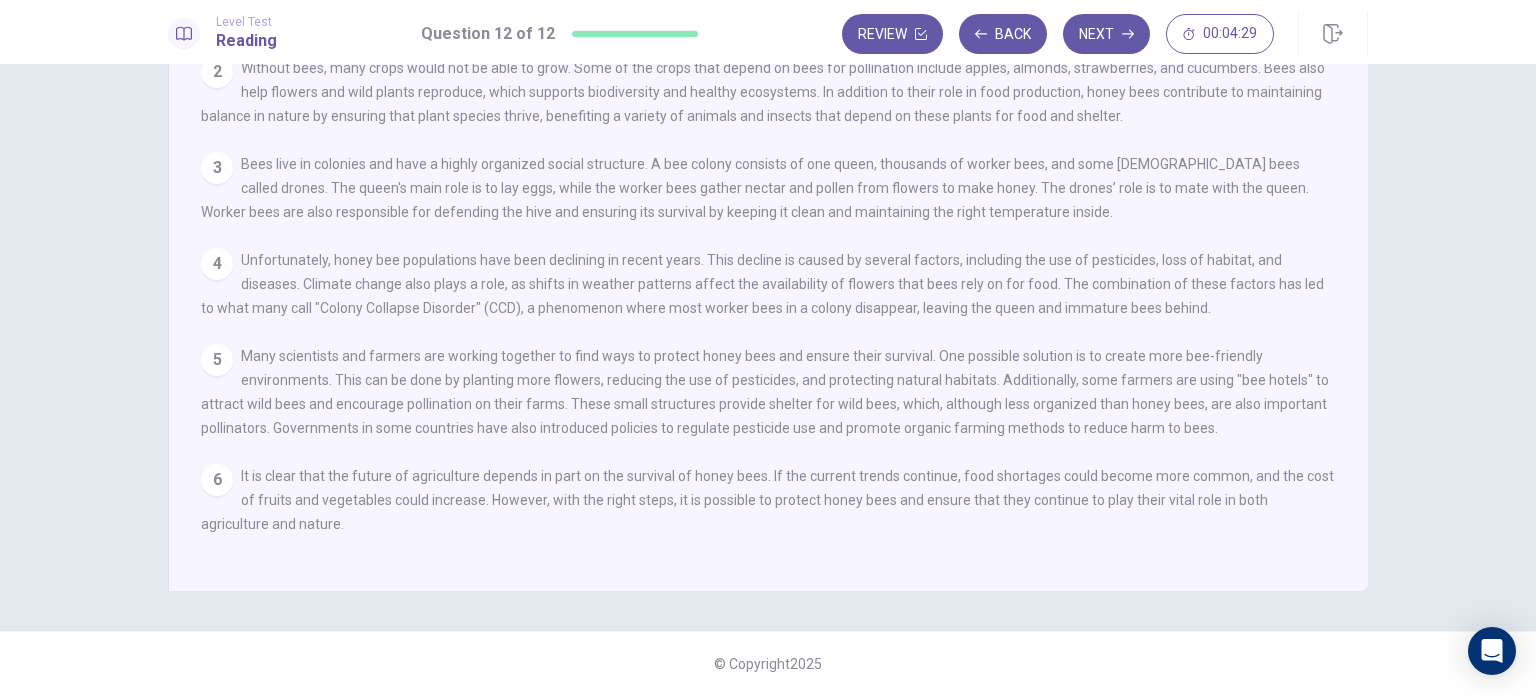 drag, startPoint x: 406, startPoint y: 359, endPoint x: 530, endPoint y: 366, distance: 124.197426 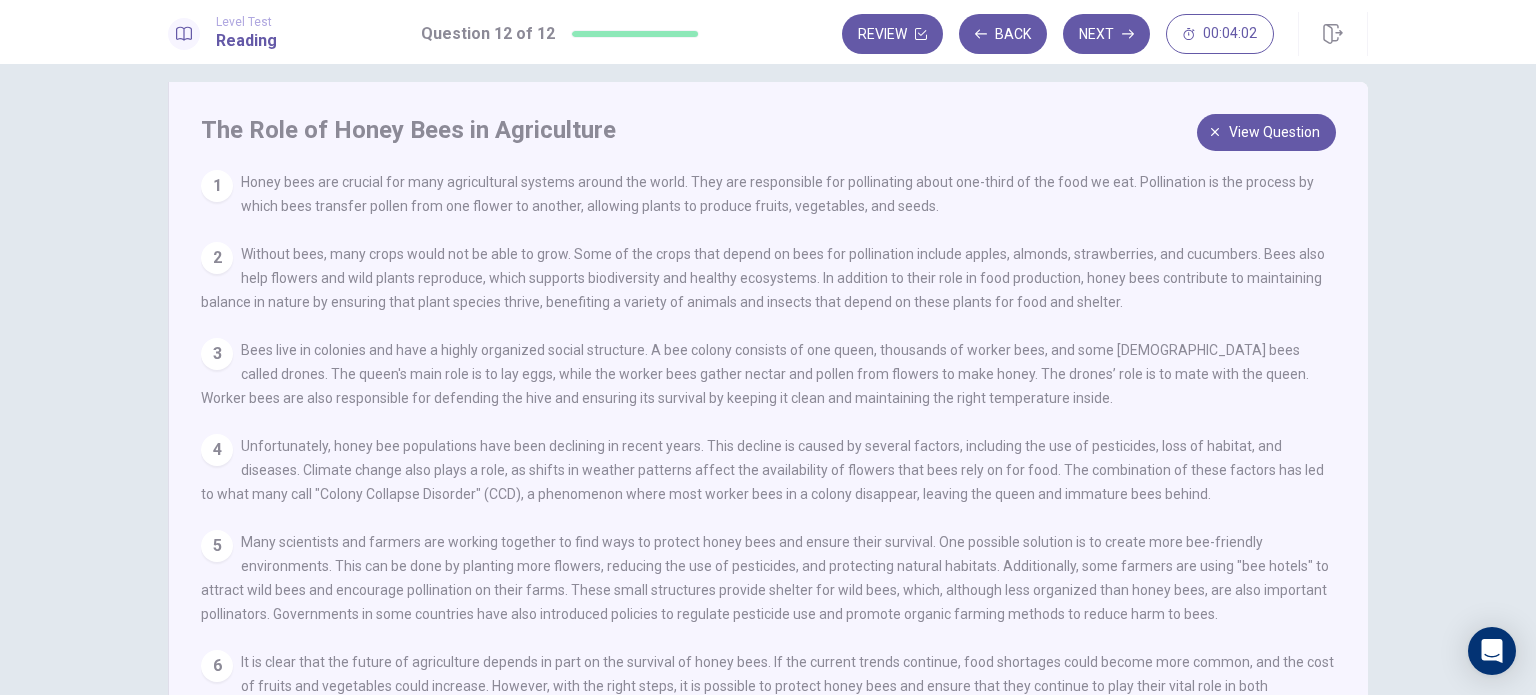 scroll, scrollTop: 0, scrollLeft: 0, axis: both 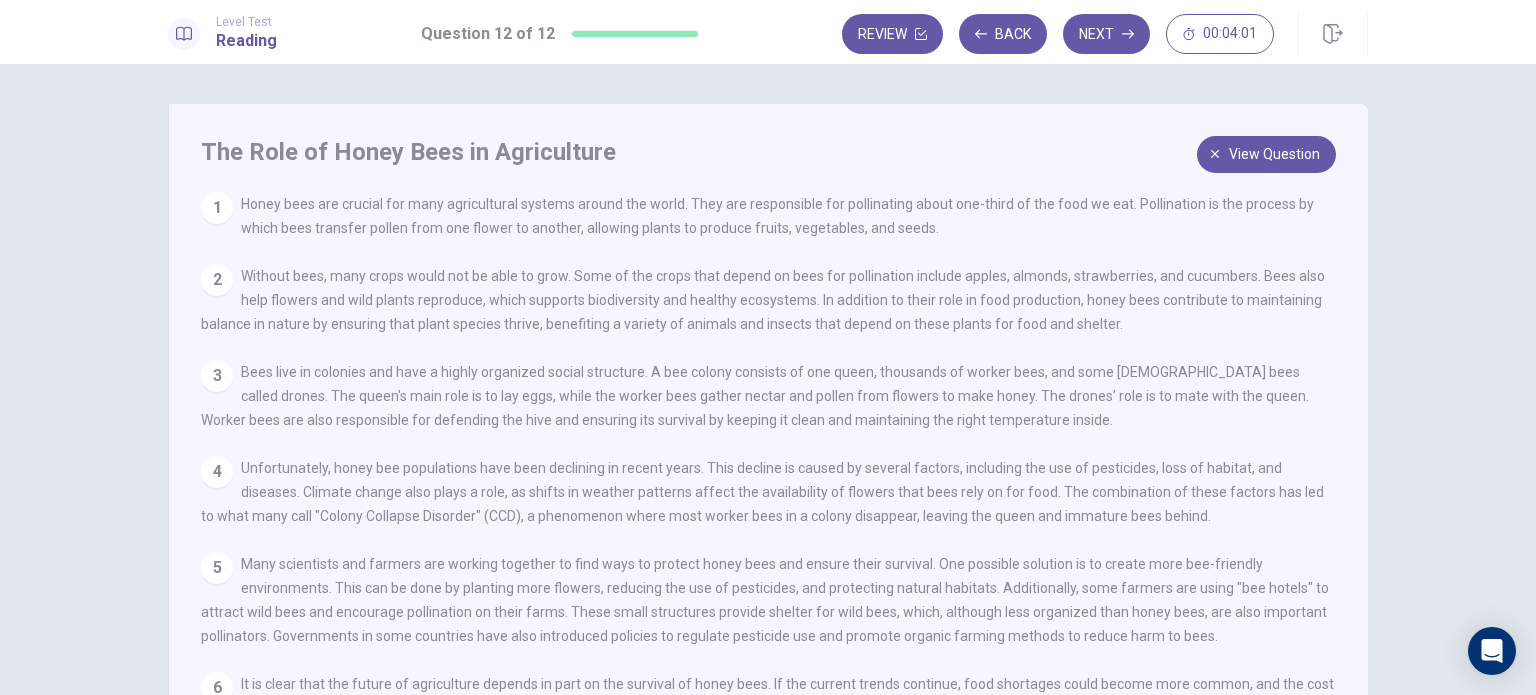 click on "The Role of Honey Bees in Agriculture 1 Honey bees are crucial for many agricultural systems around the world. They are responsible for pollinating about one-third of the food we eat. Pollination is the process by which bees transfer pollen from one flower to another, allowing plants to produce fruits, vegetables, and seeds. 2 Without bees, many crops would not be able to grow. Some of the crops that depend on bees for pollination include apples, almonds, strawberries, and cucumbers. Bees also help flowers and wild plants reproduce, which supports biodiversity and healthy ecosystems. In addition to their role in food production, honey bees contribute to maintaining balance in nature by ensuring that plant species thrive, benefiting a variety of animals and insects that depend on these plants for food and shelter. 3 4 5 6" at bounding box center (768, 451) 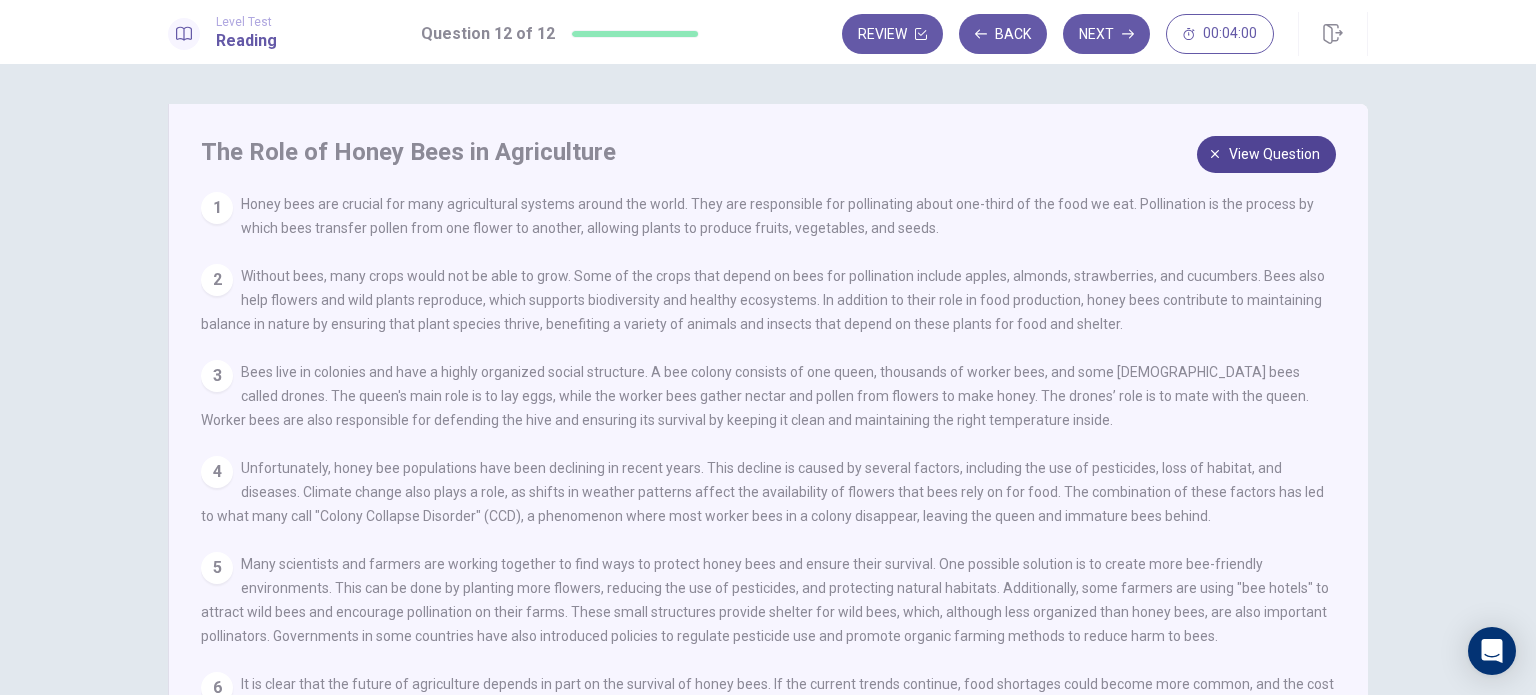 click on "View question" at bounding box center (1274, 154) 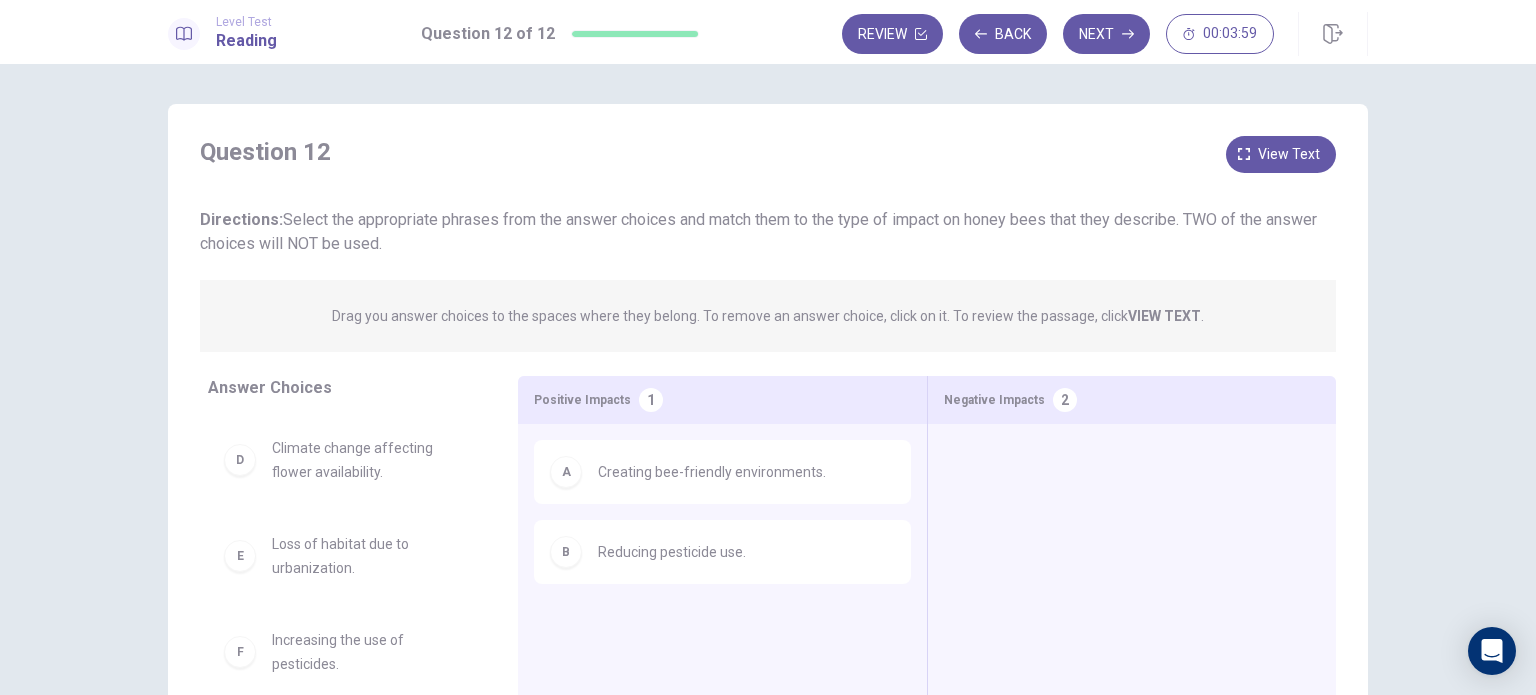 scroll, scrollTop: 100, scrollLeft: 0, axis: vertical 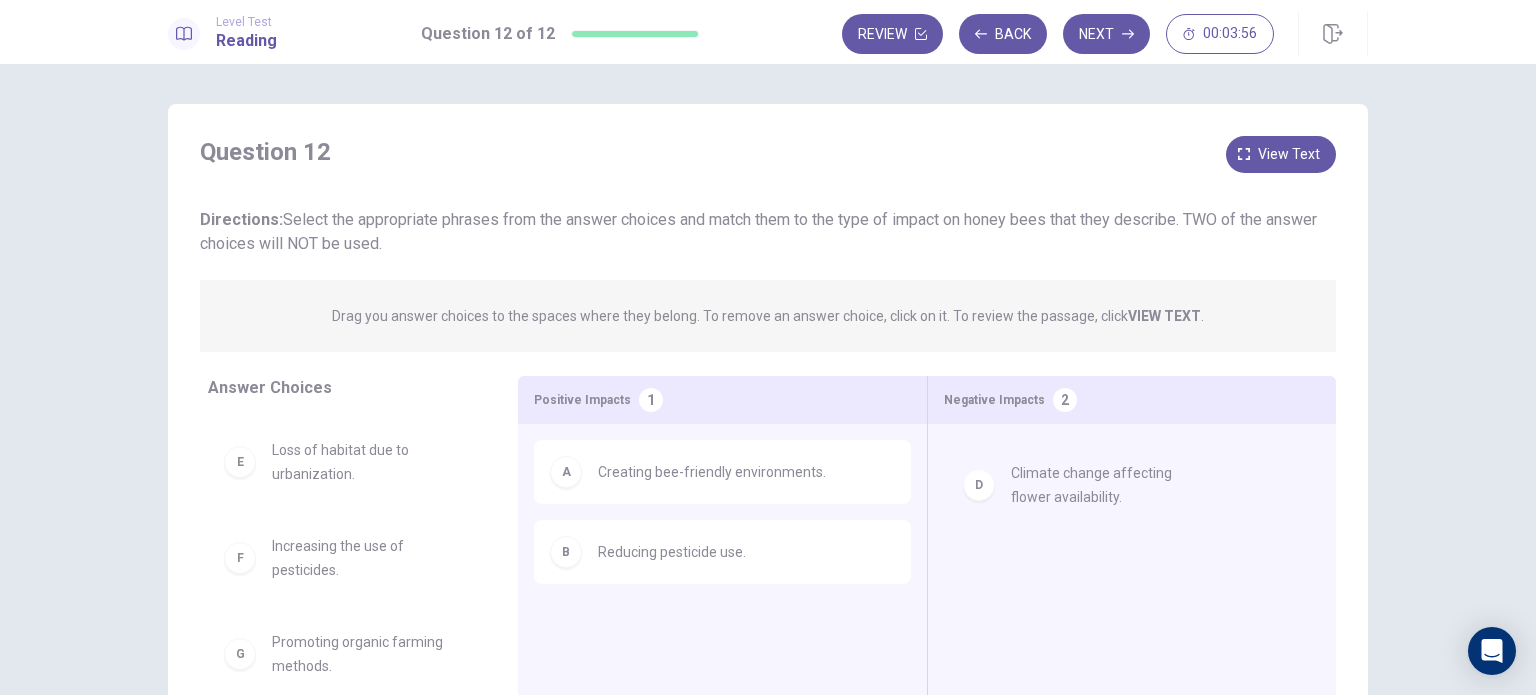 drag, startPoint x: 322, startPoint y: 457, endPoint x: 1092, endPoint y: 499, distance: 771.1446 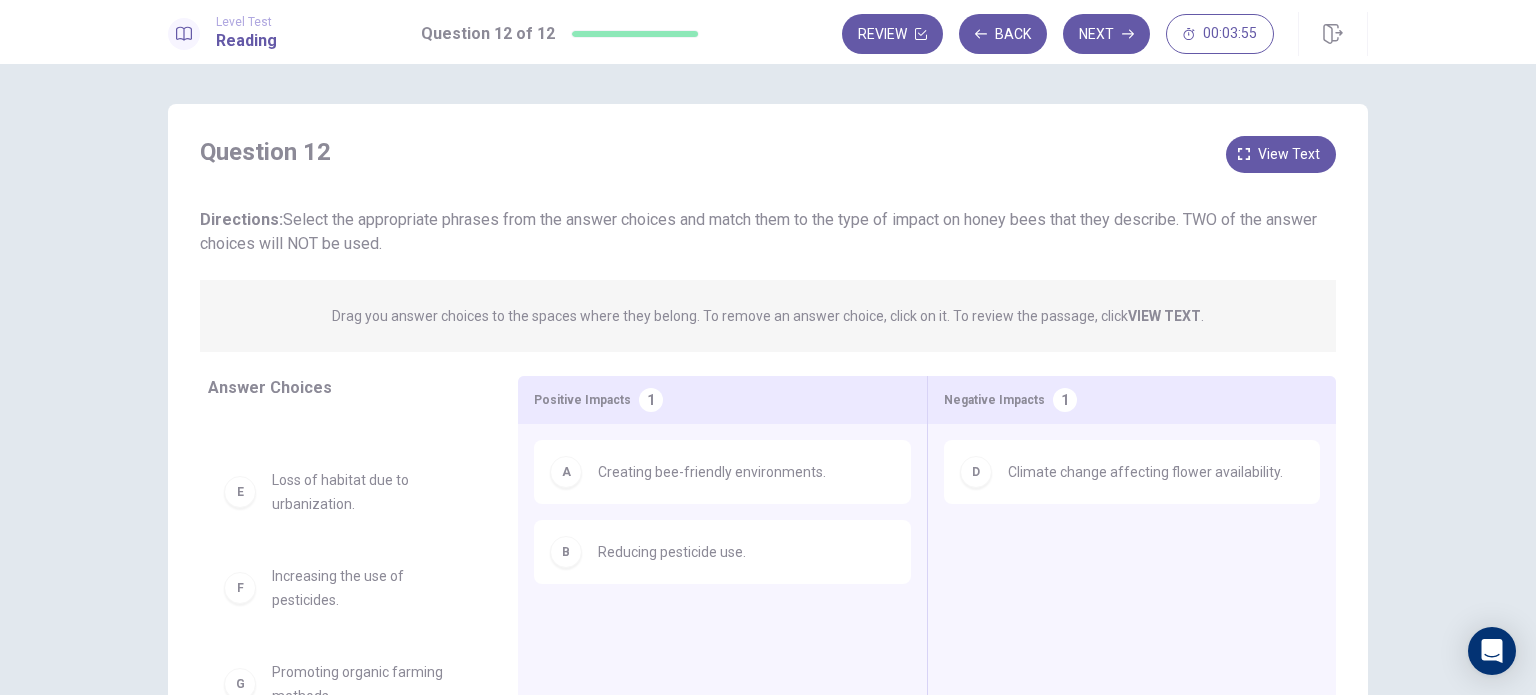 scroll, scrollTop: 60, scrollLeft: 0, axis: vertical 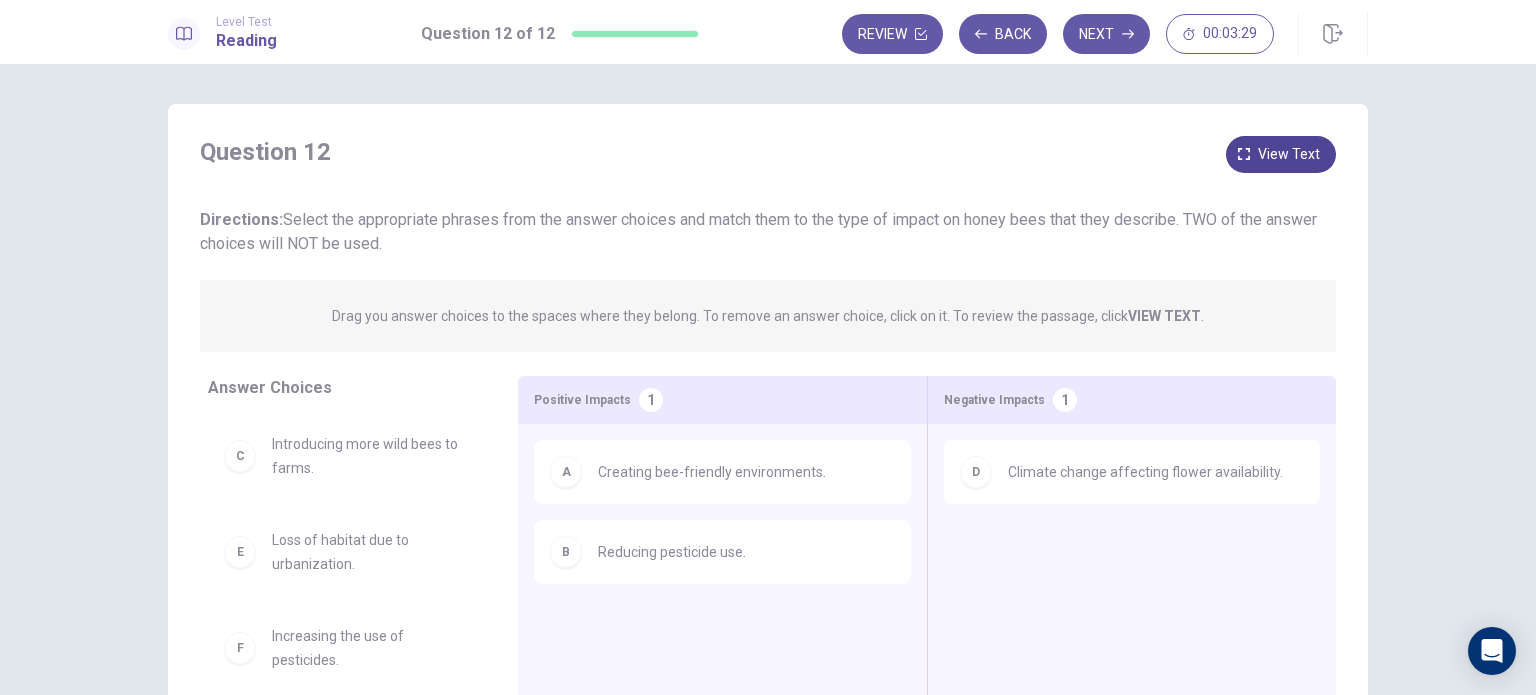 click on "View text" at bounding box center [1281, 154] 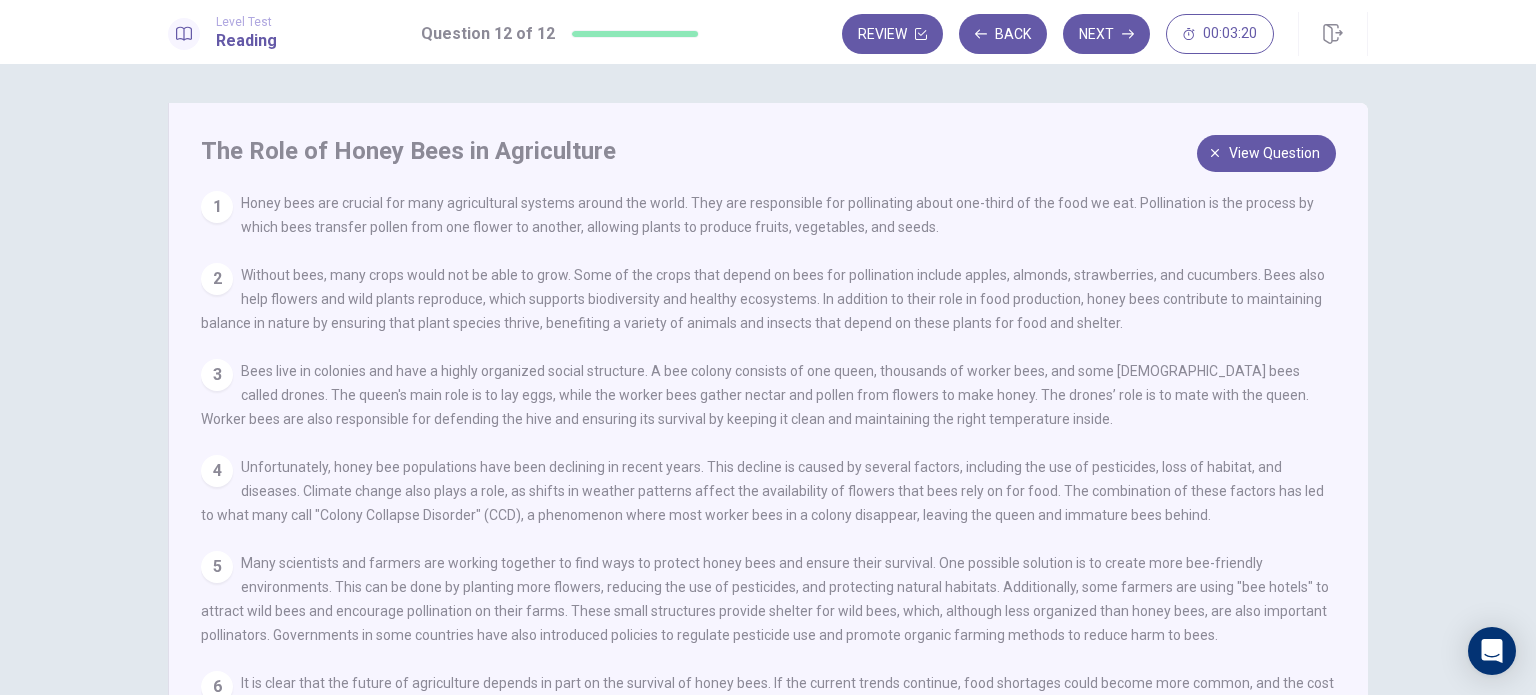 scroll, scrollTop: 0, scrollLeft: 0, axis: both 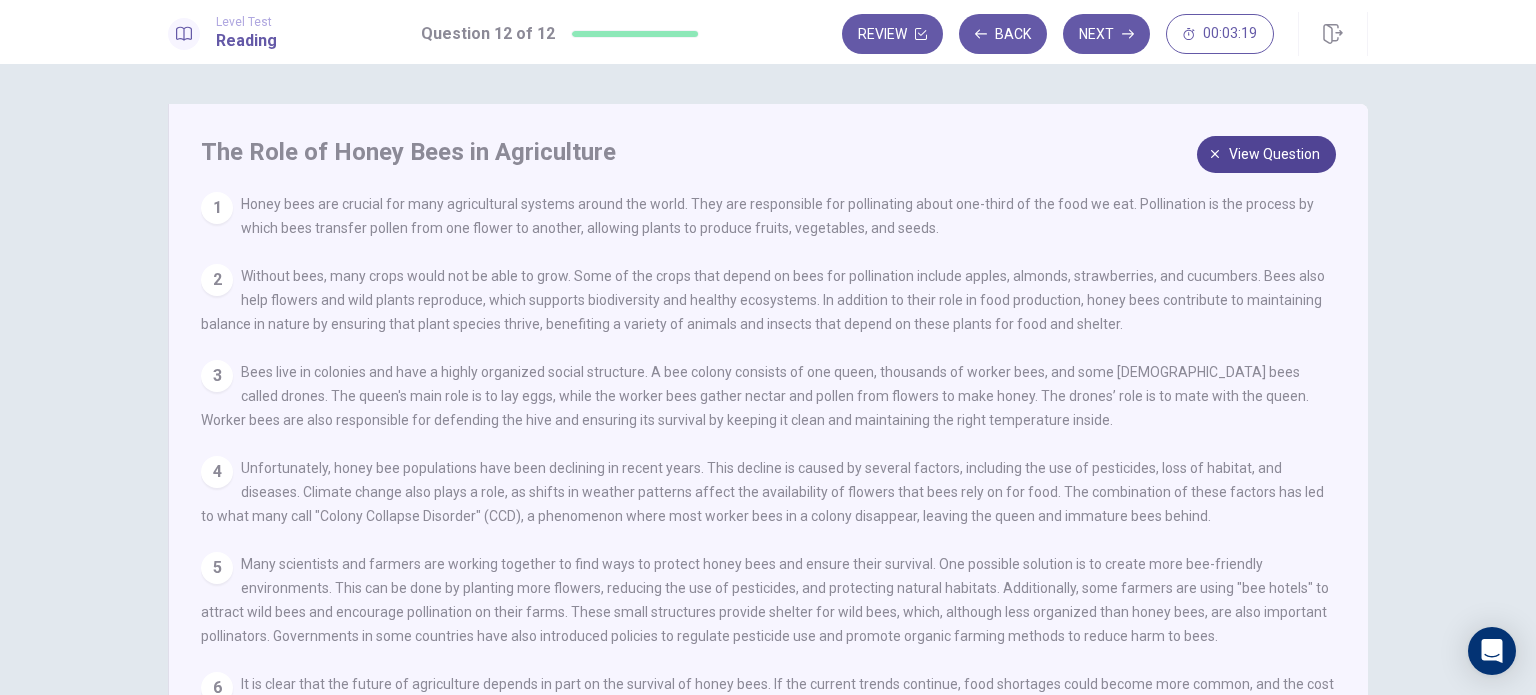 click on "View question" at bounding box center (1274, 154) 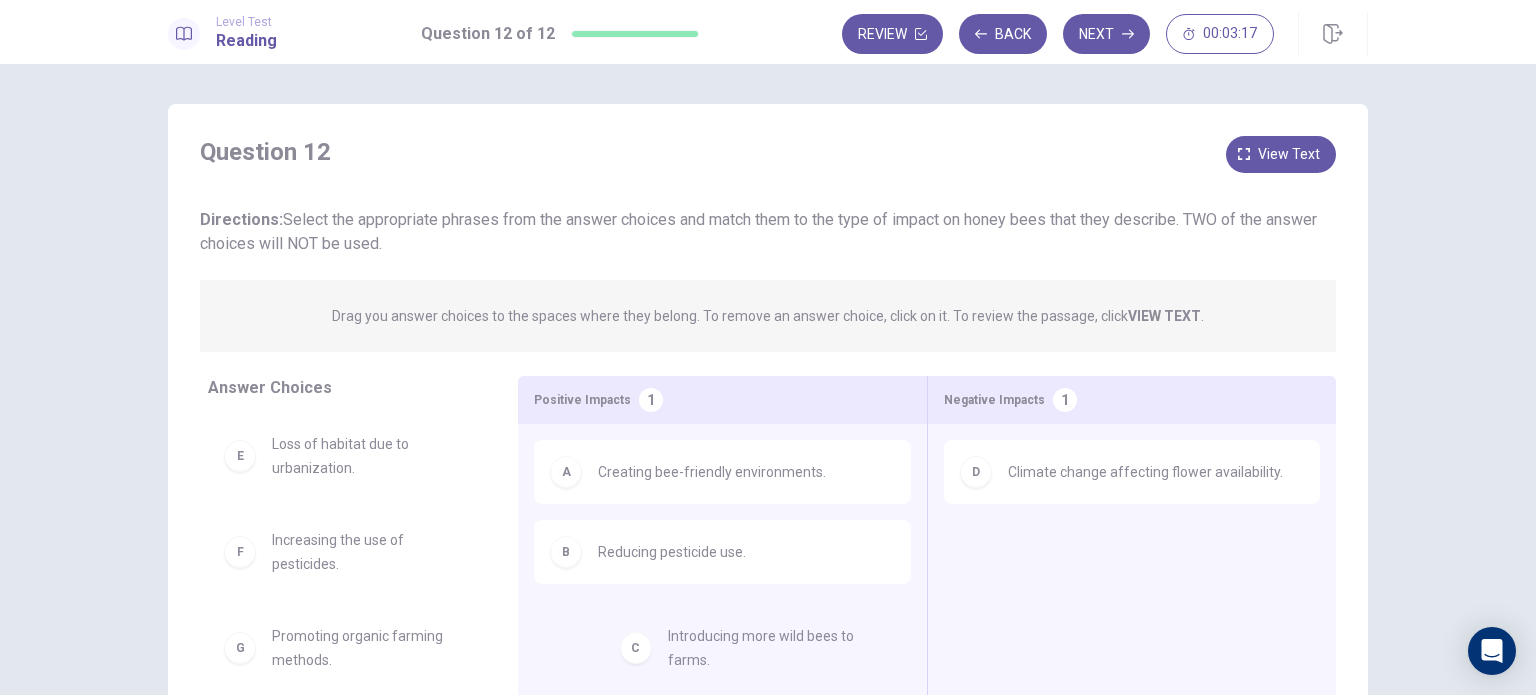 drag, startPoint x: 326, startPoint y: 451, endPoint x: 732, endPoint y: 646, distance: 450.40094 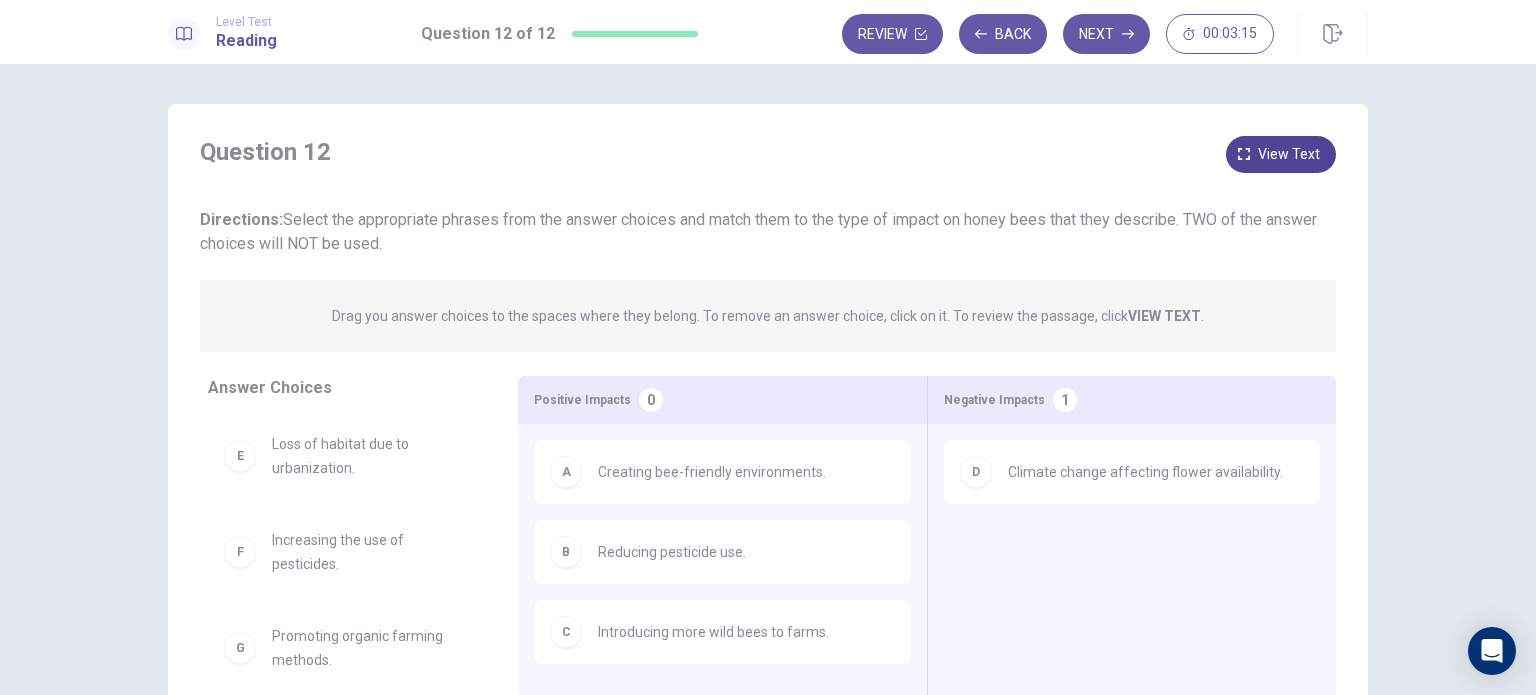 drag, startPoint x: 1280, startPoint y: 141, endPoint x: 1250, endPoint y: 168, distance: 40.36087 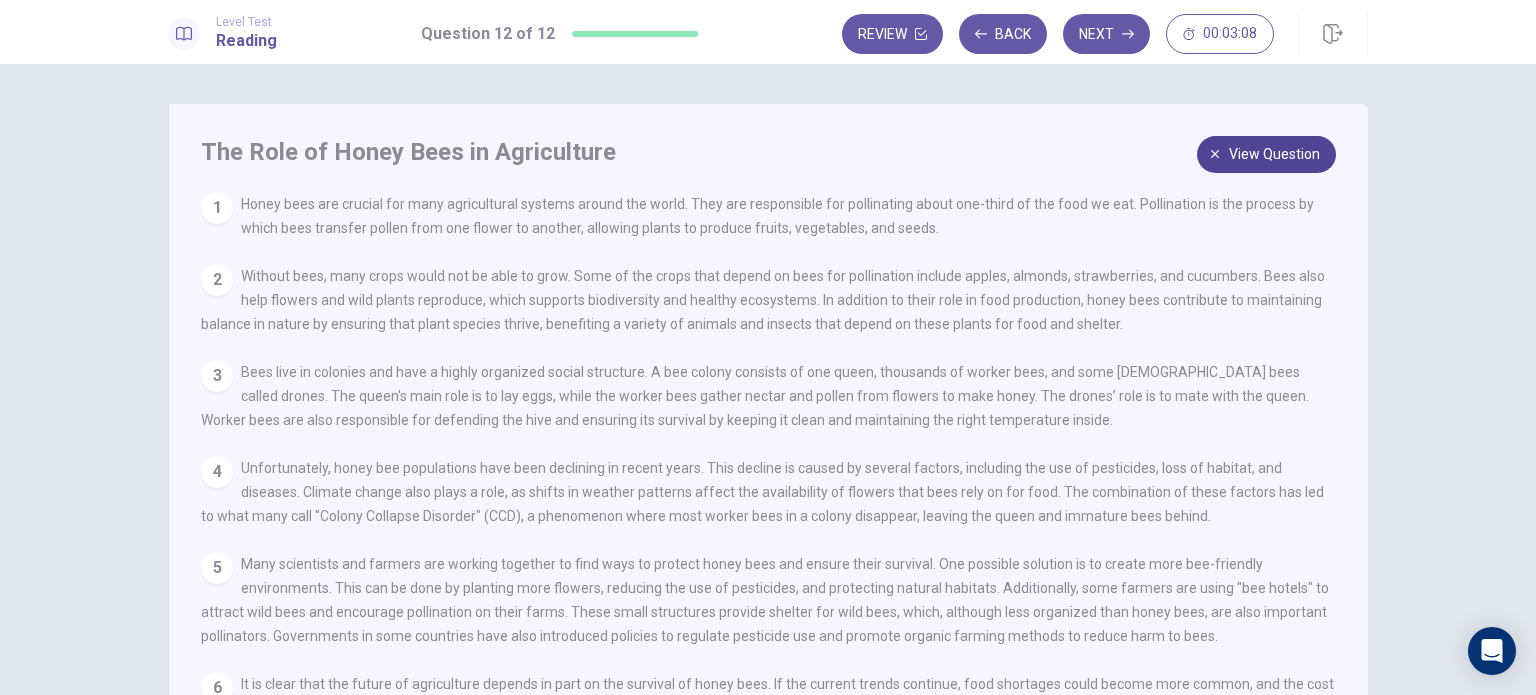 click on "View question" at bounding box center (1274, 154) 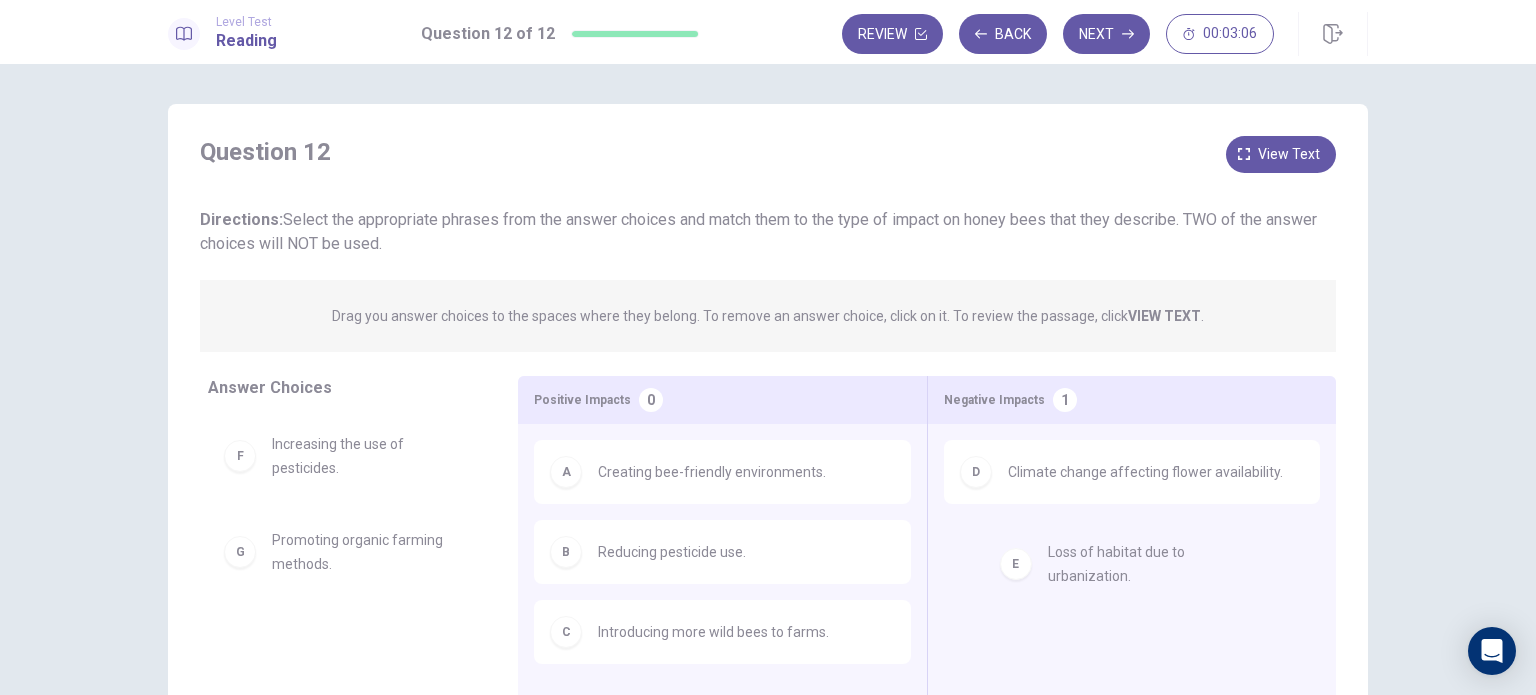 drag, startPoint x: 311, startPoint y: 468, endPoint x: 1112, endPoint y: 579, distance: 808.6544 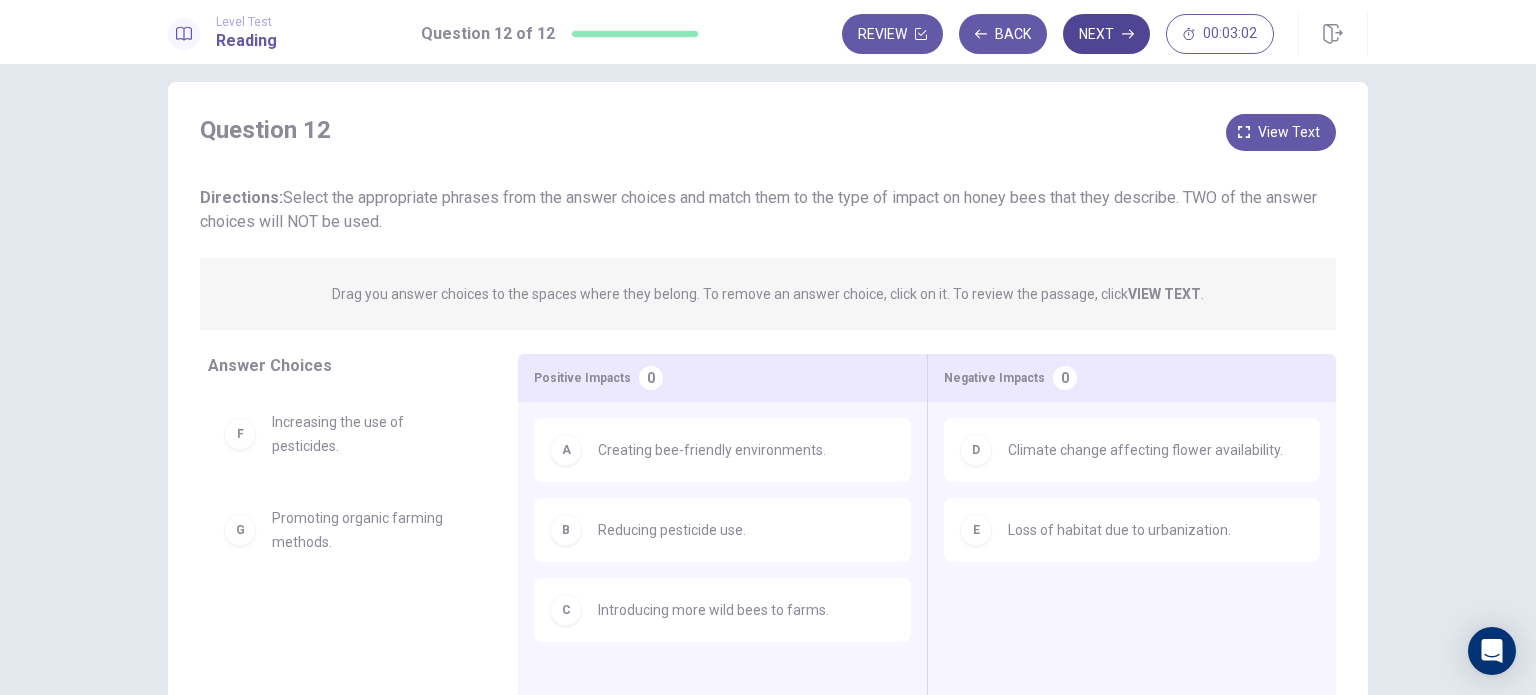 scroll, scrollTop: 0, scrollLeft: 0, axis: both 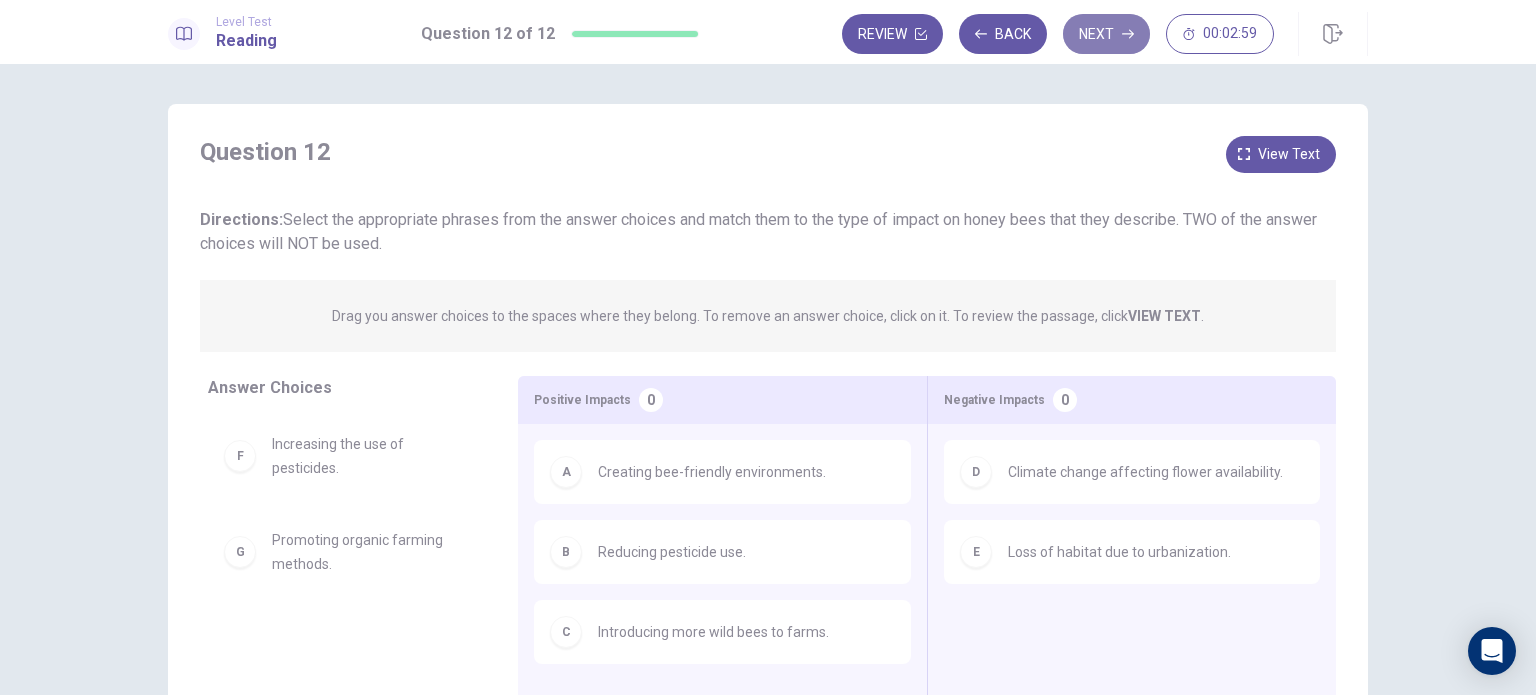 click 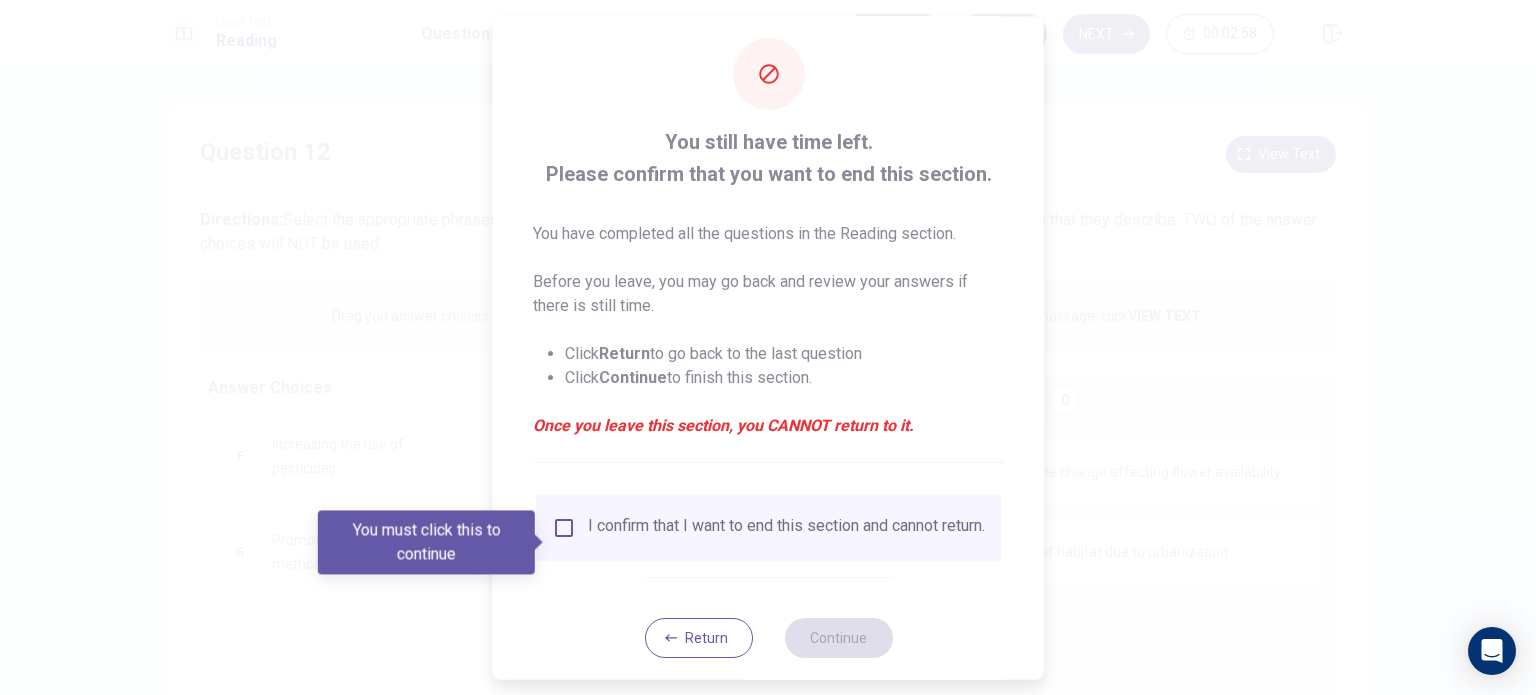 scroll, scrollTop: 50, scrollLeft: 0, axis: vertical 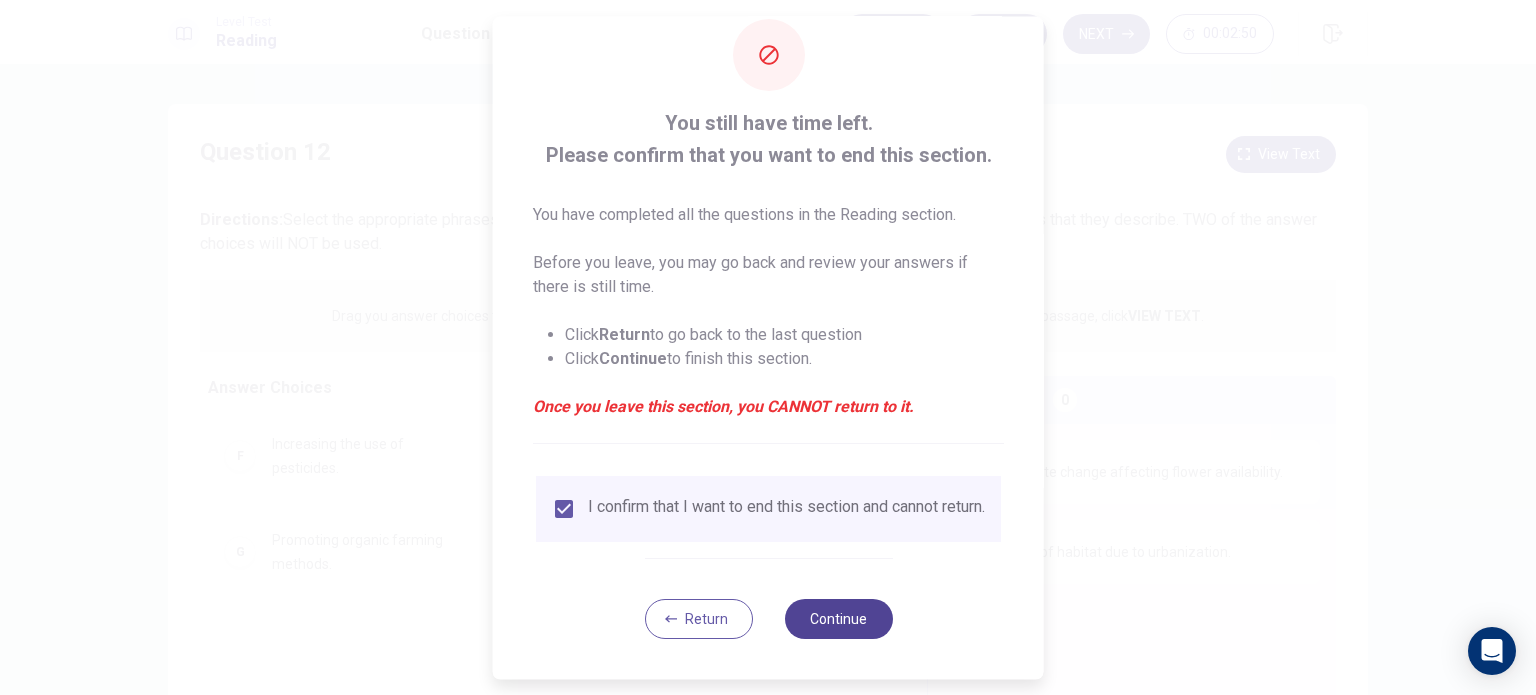 click on "Continue" at bounding box center (838, 619) 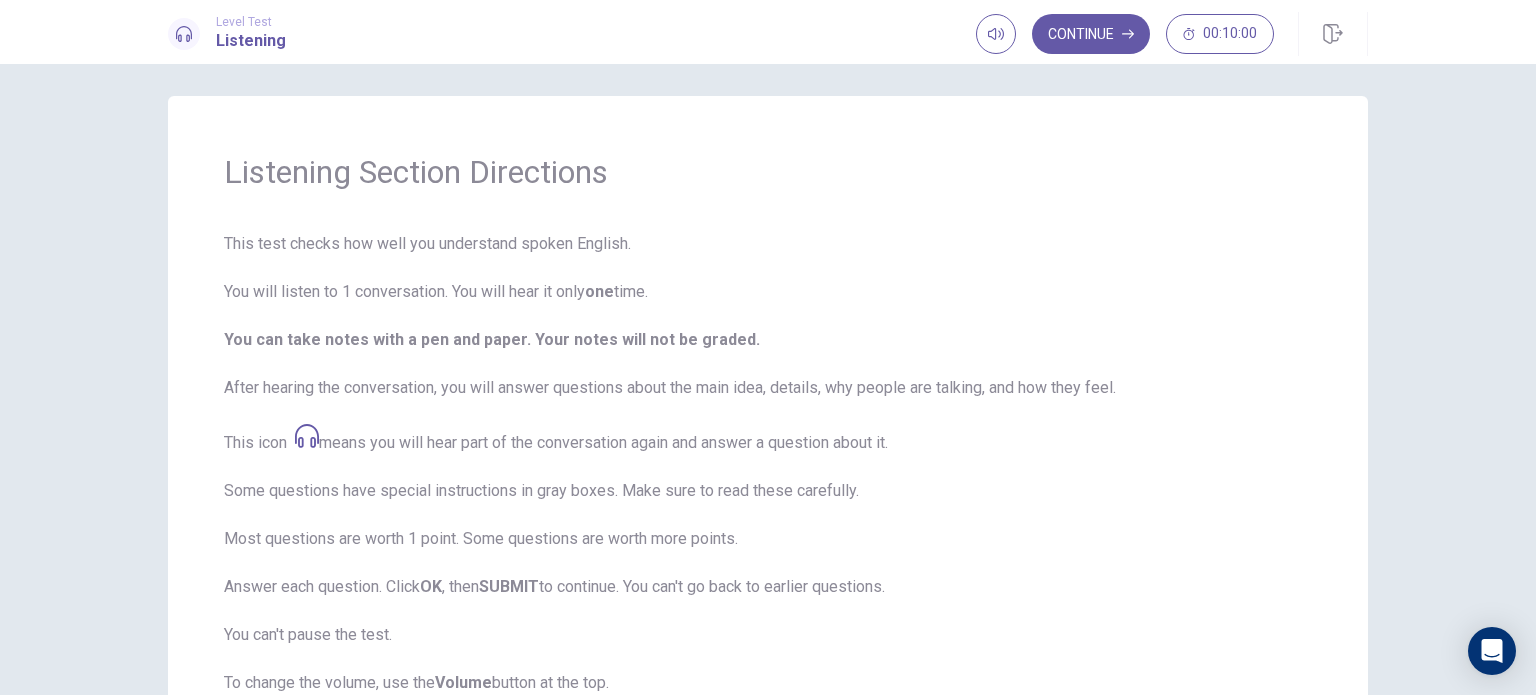scroll, scrollTop: 0, scrollLeft: 0, axis: both 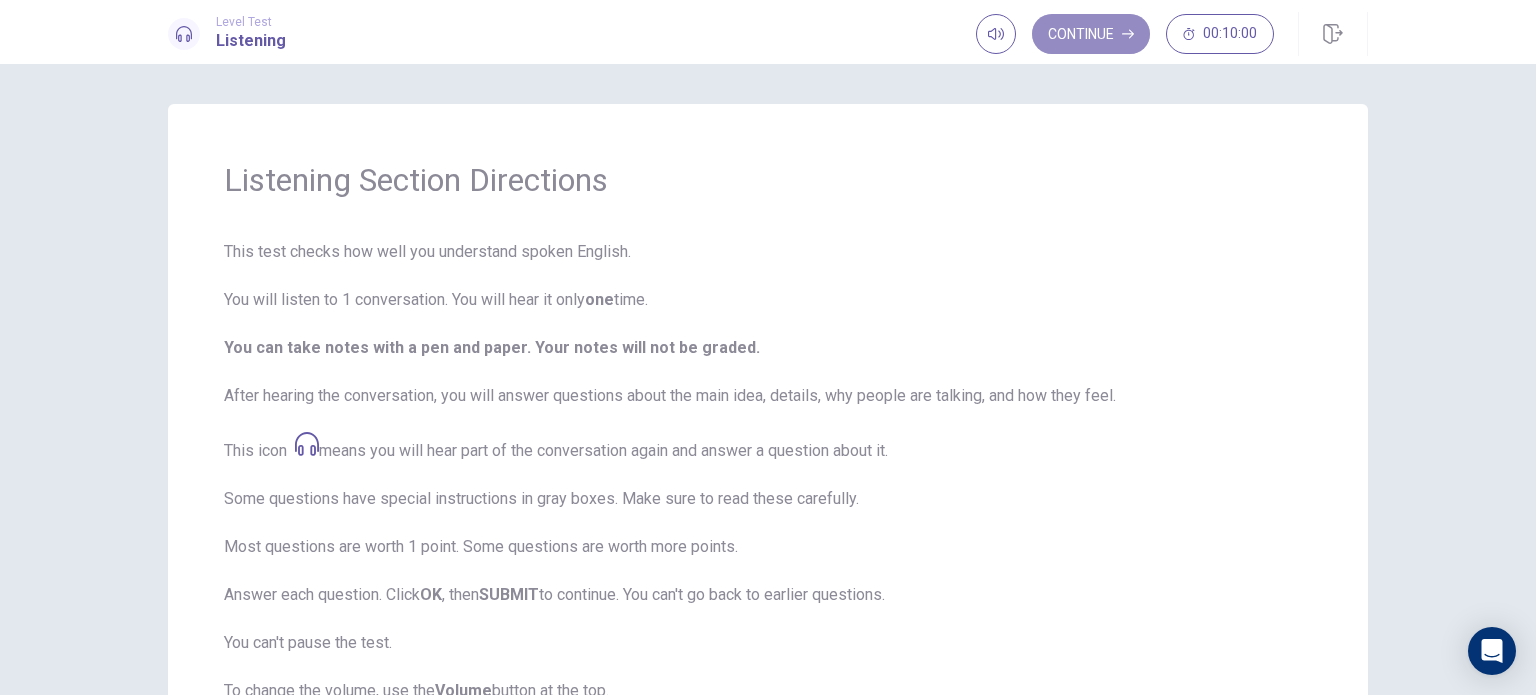 click on "Continue" at bounding box center [1091, 34] 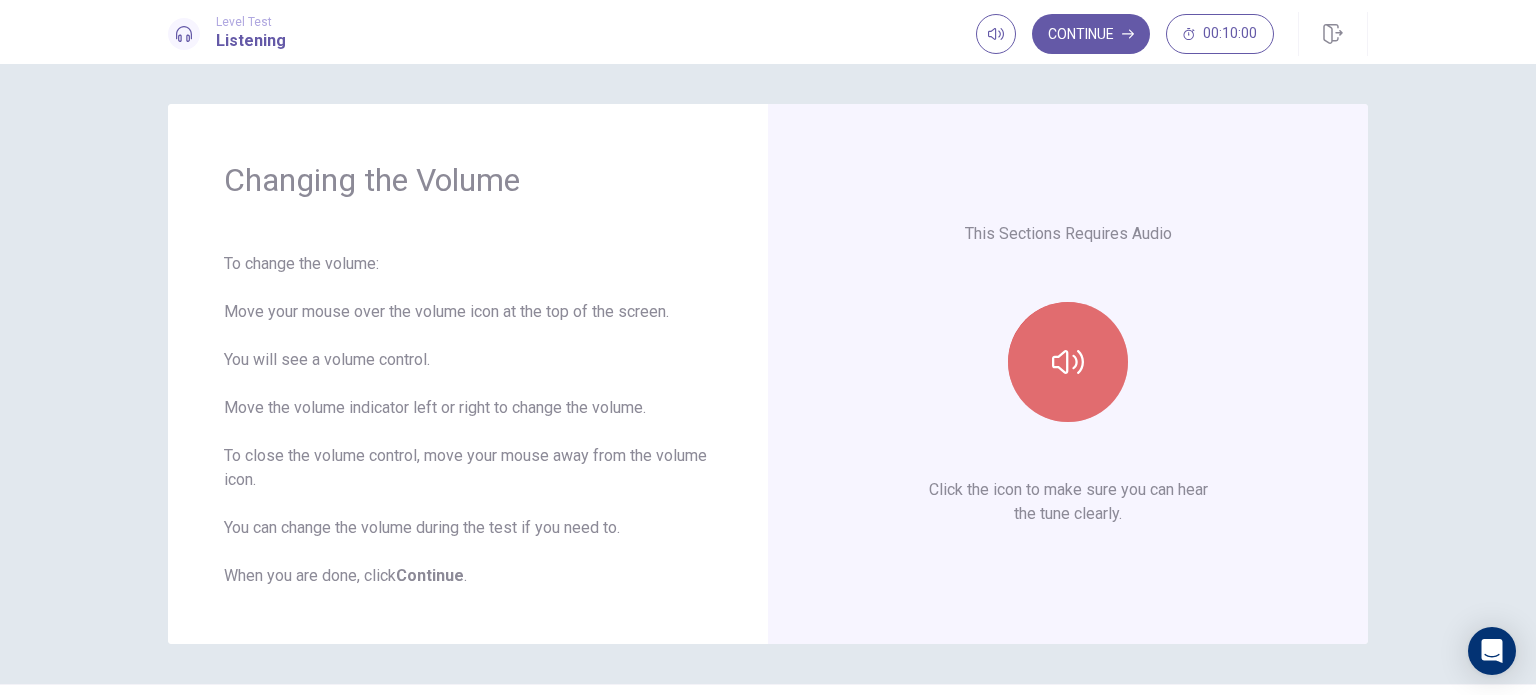 click at bounding box center [1068, 362] 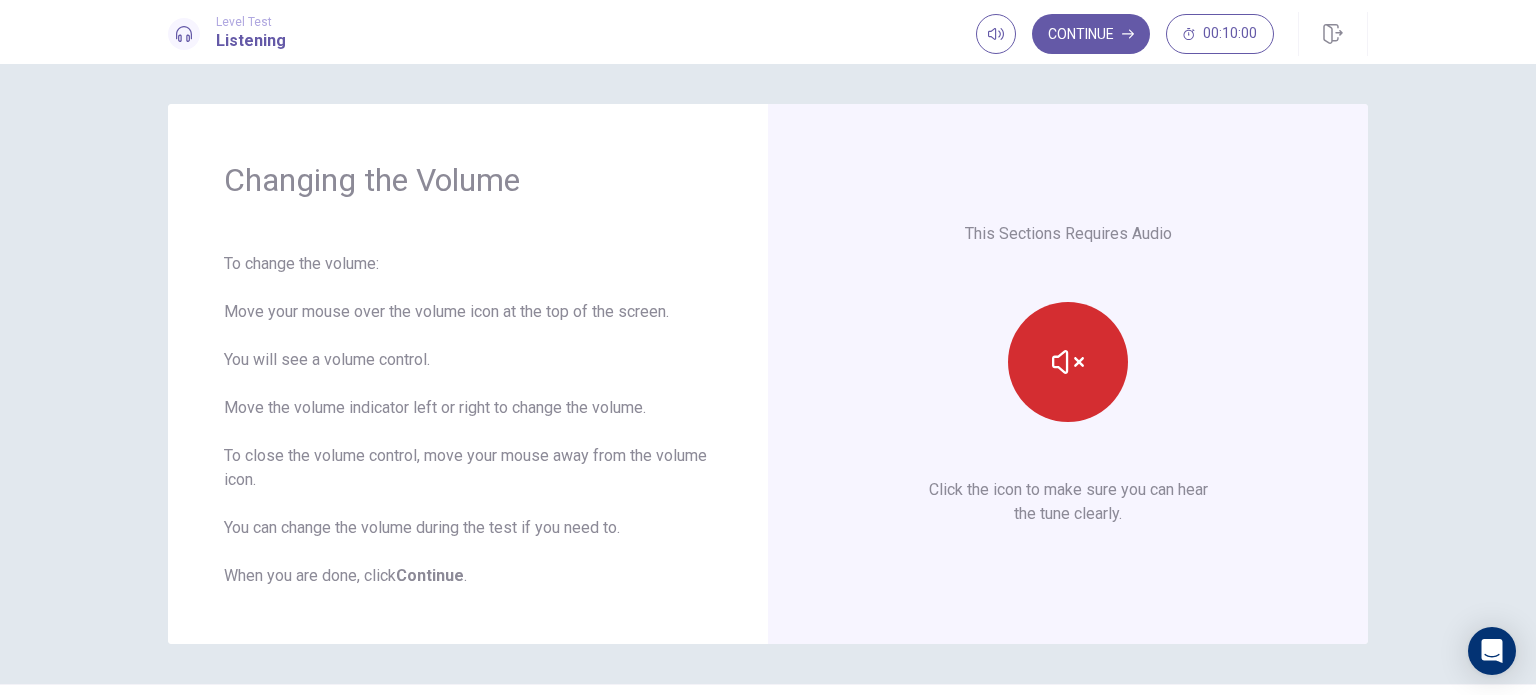 click 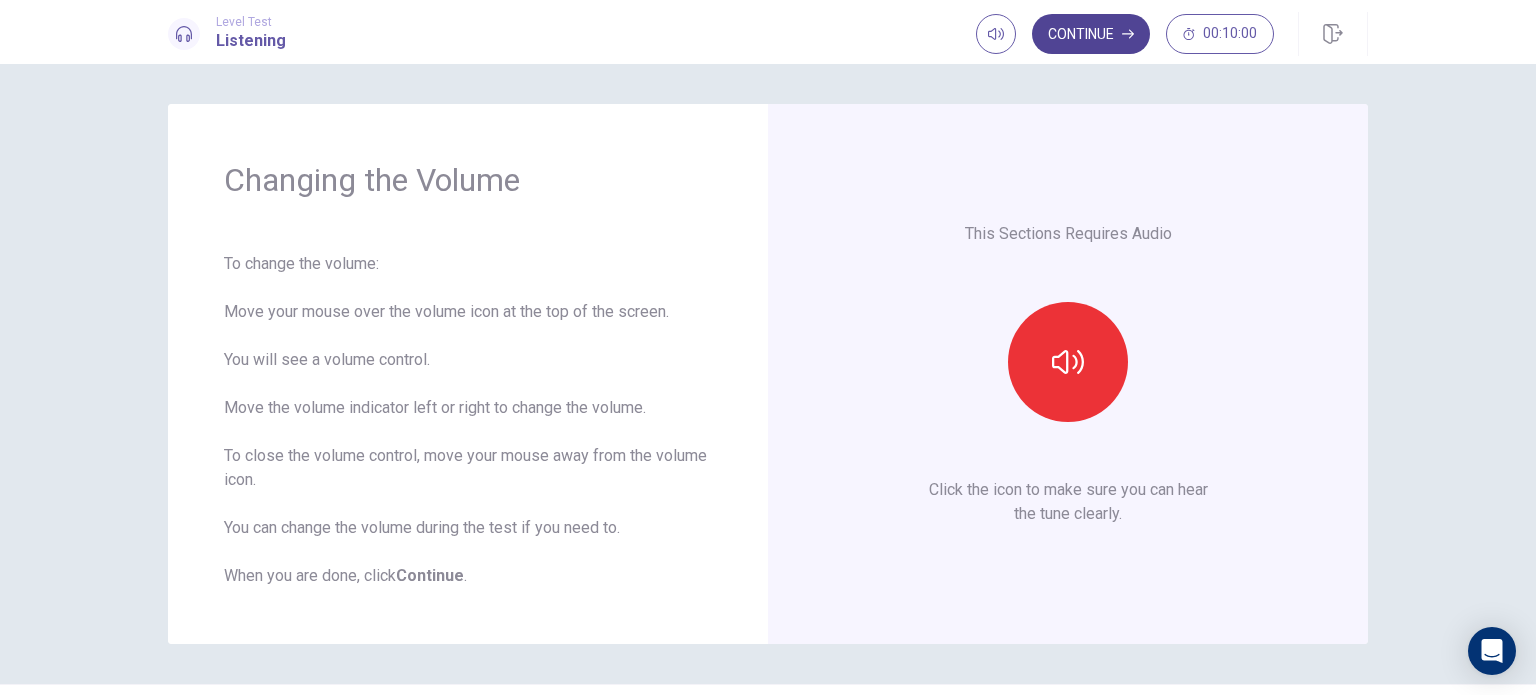 click on "Continue" at bounding box center (1091, 34) 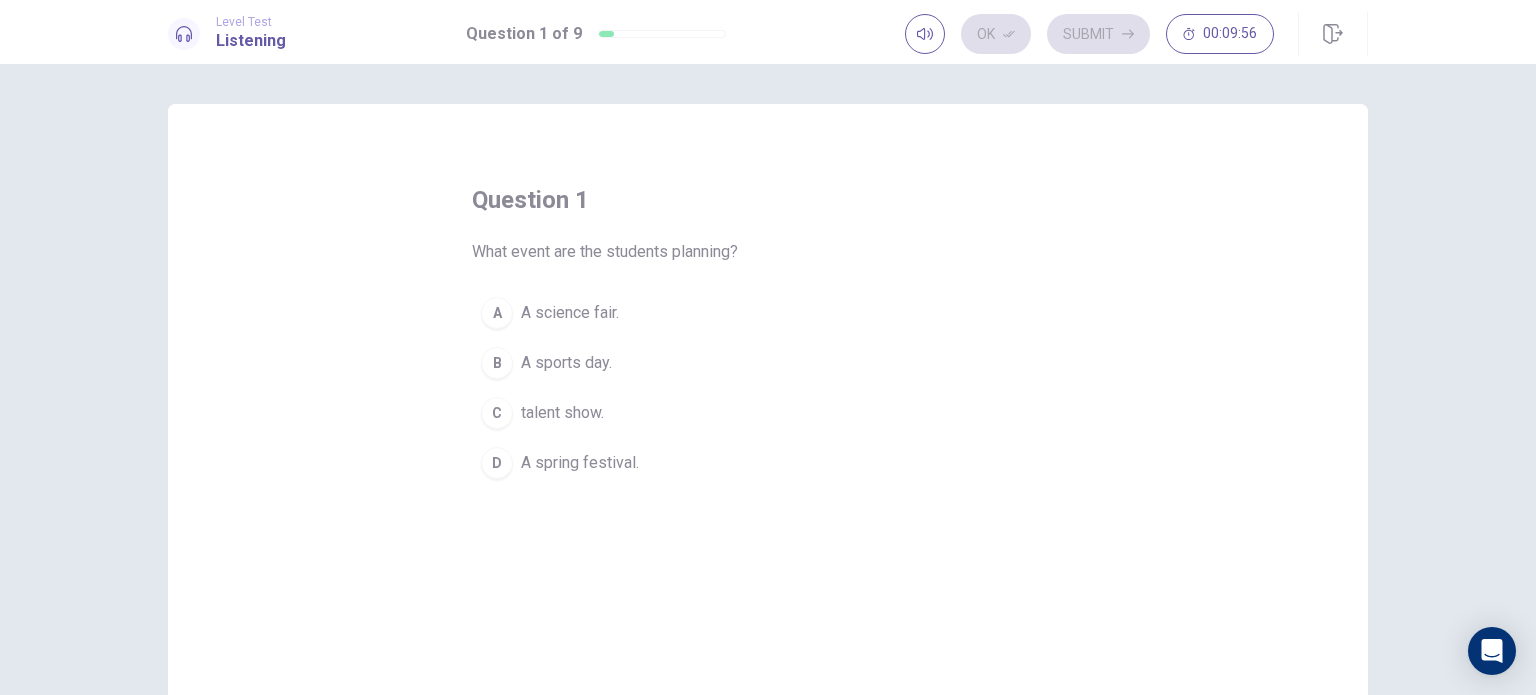 click on "A spring festival." at bounding box center [580, 463] 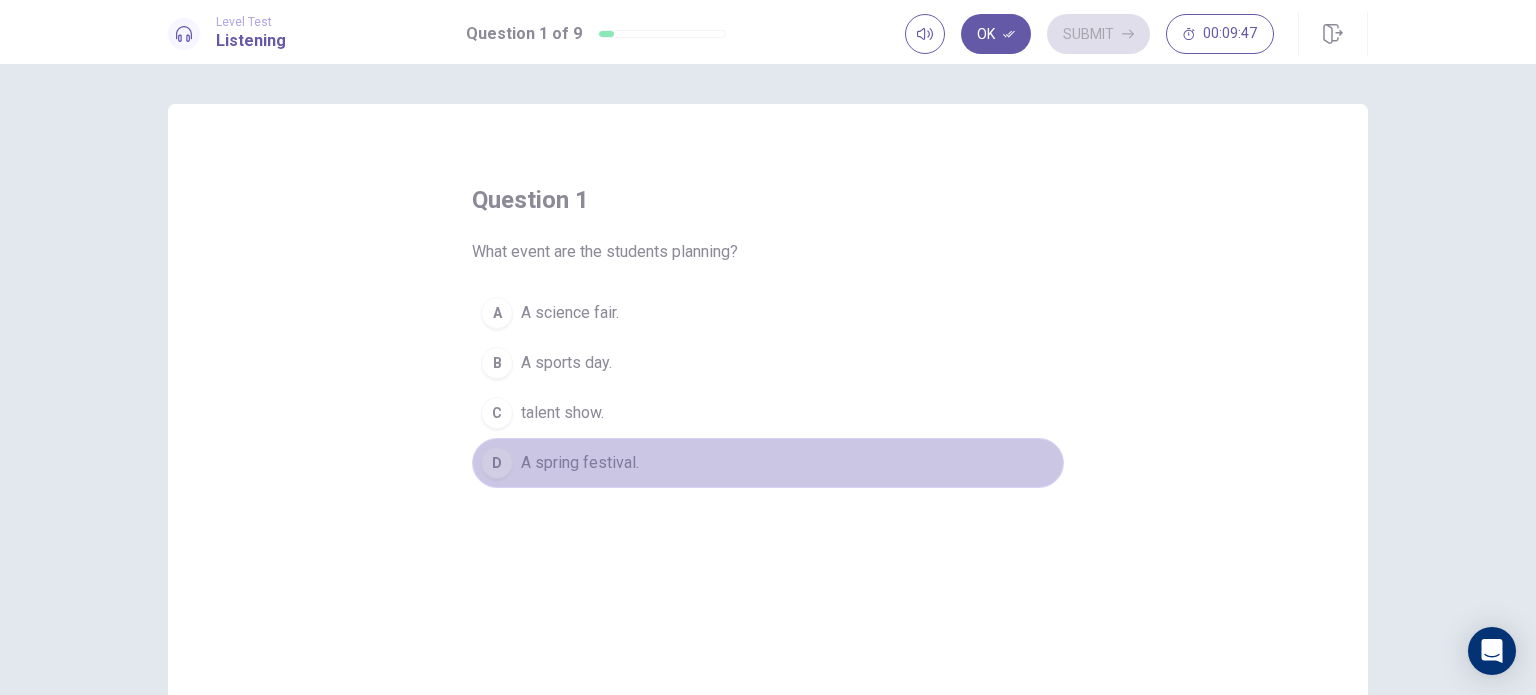 click on "A spring festival." at bounding box center (580, 463) 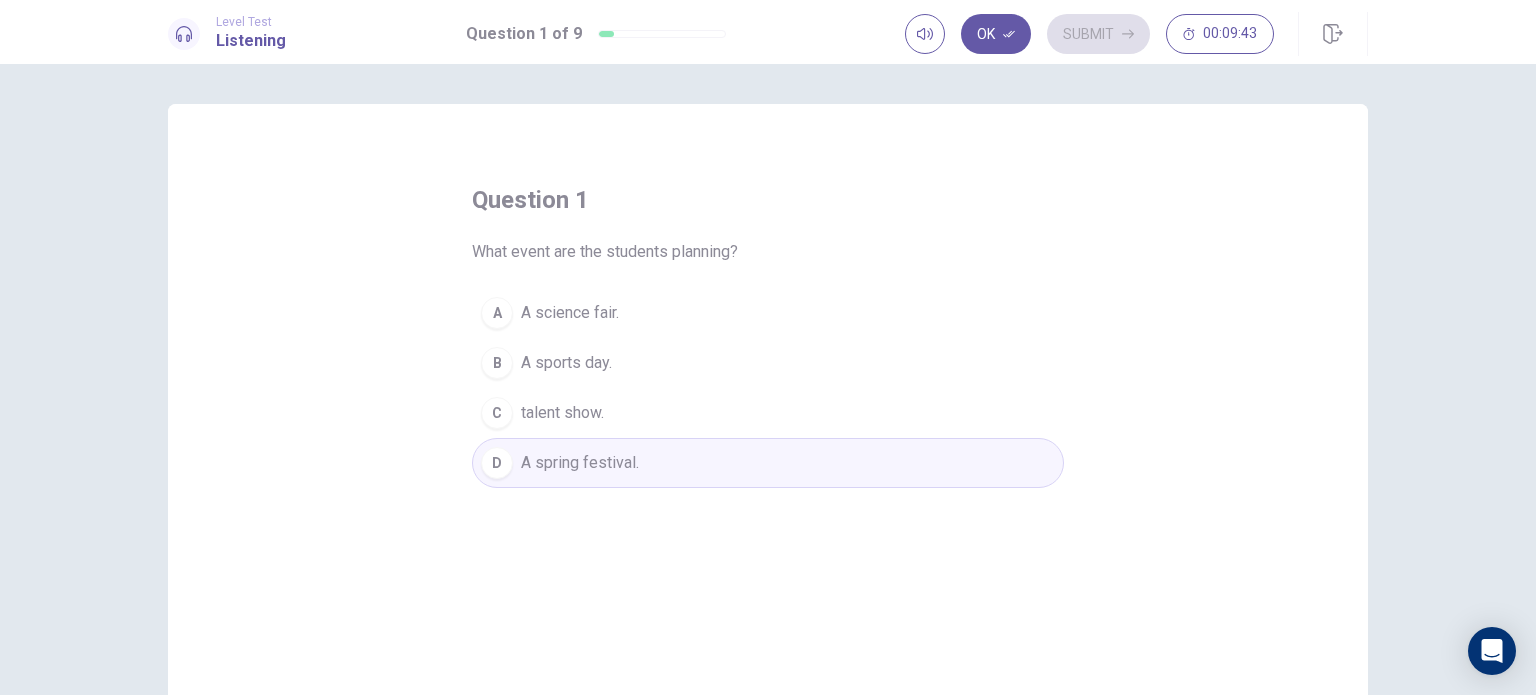 click on "Ok Submit 00:09:43" at bounding box center [1089, 34] 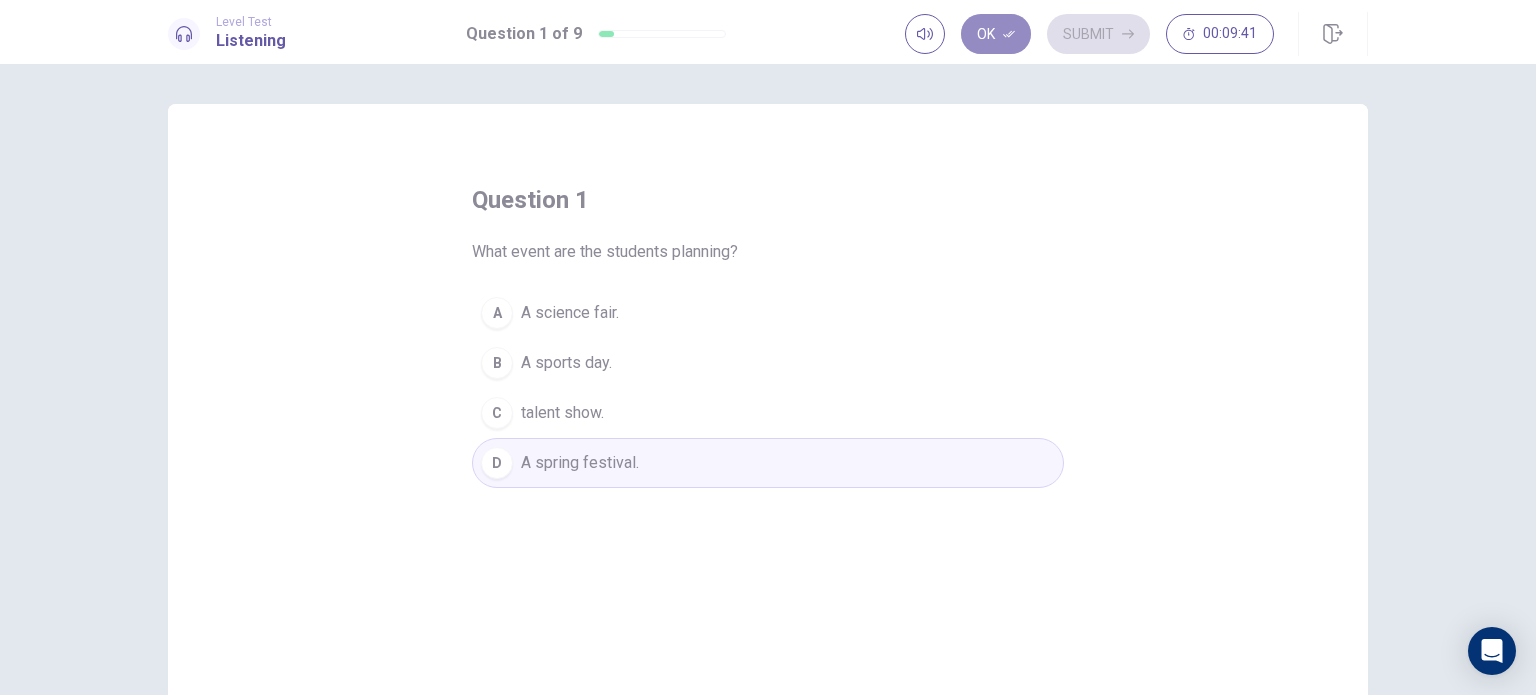 click on "Ok" at bounding box center (996, 34) 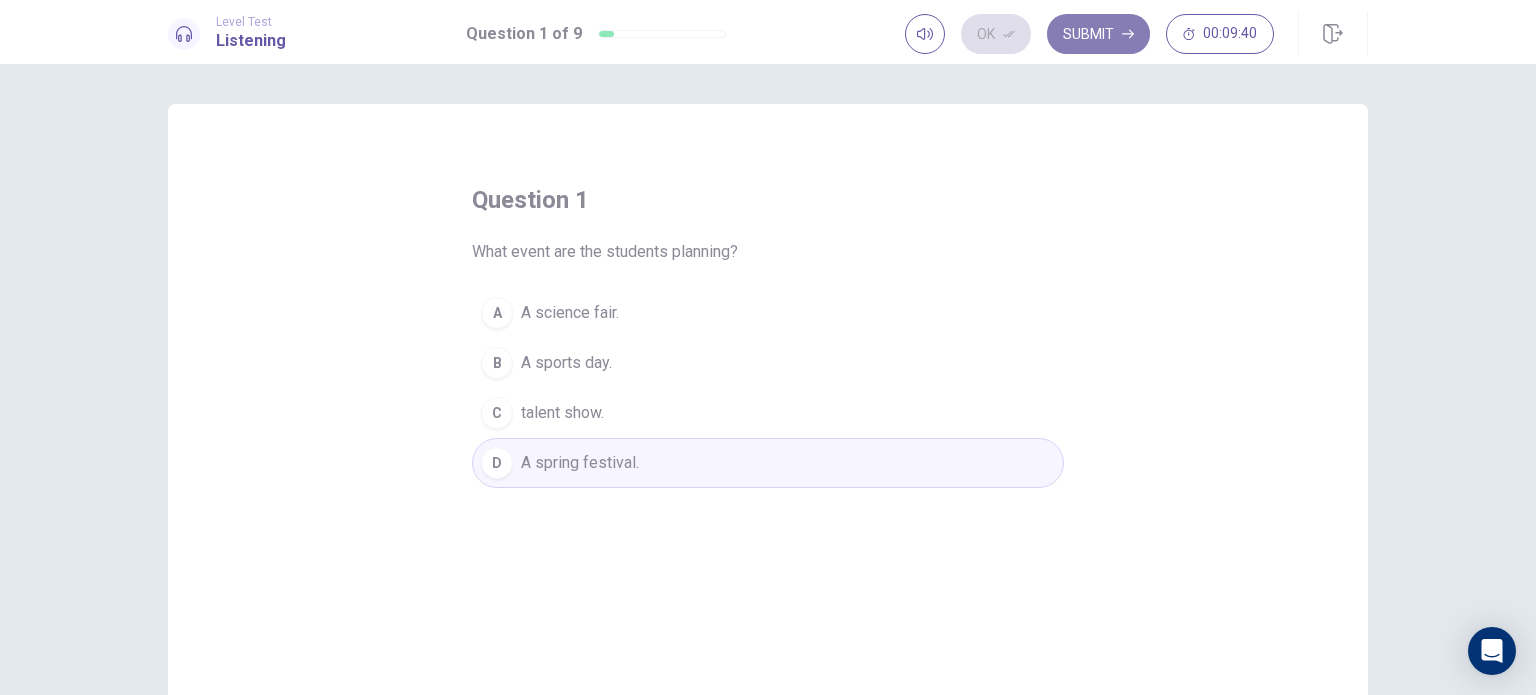 click on "Submit" at bounding box center [1098, 34] 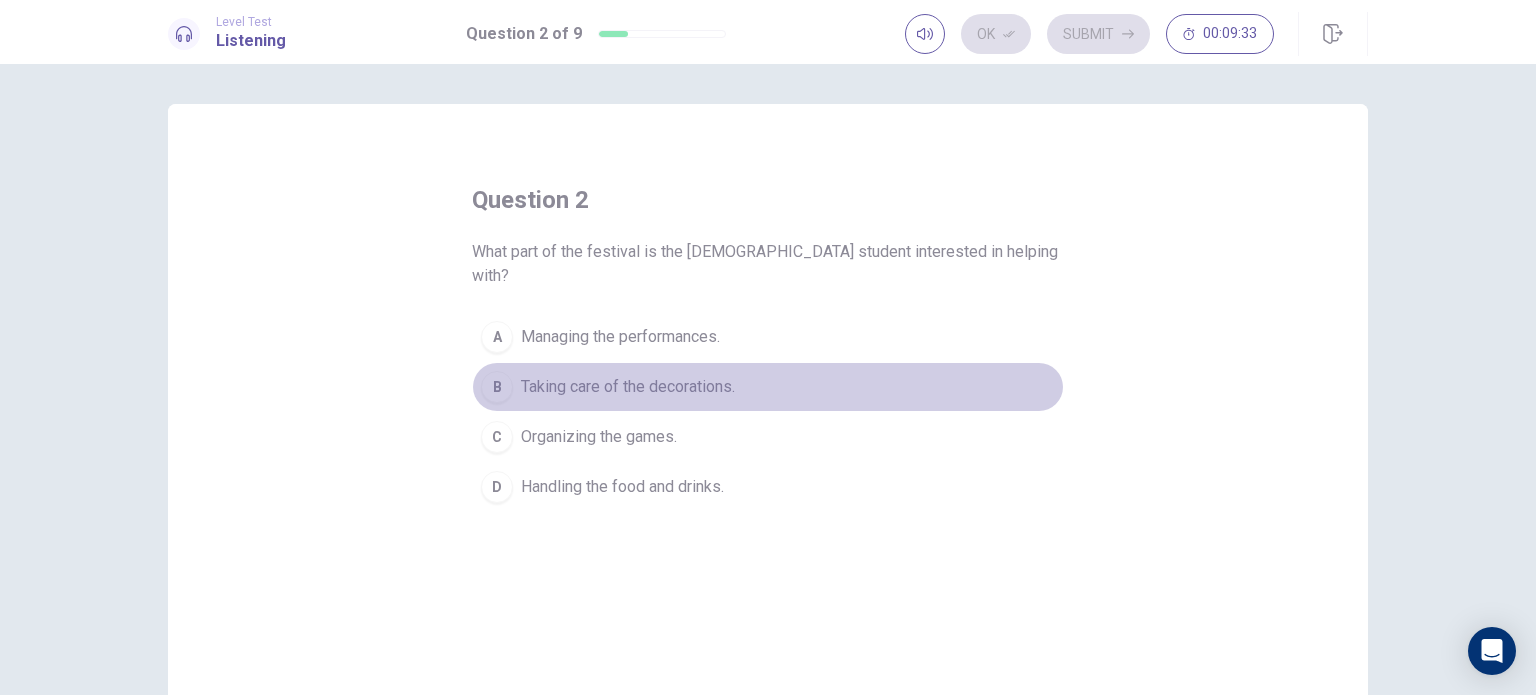 click on "Taking care of the decorations." at bounding box center [628, 387] 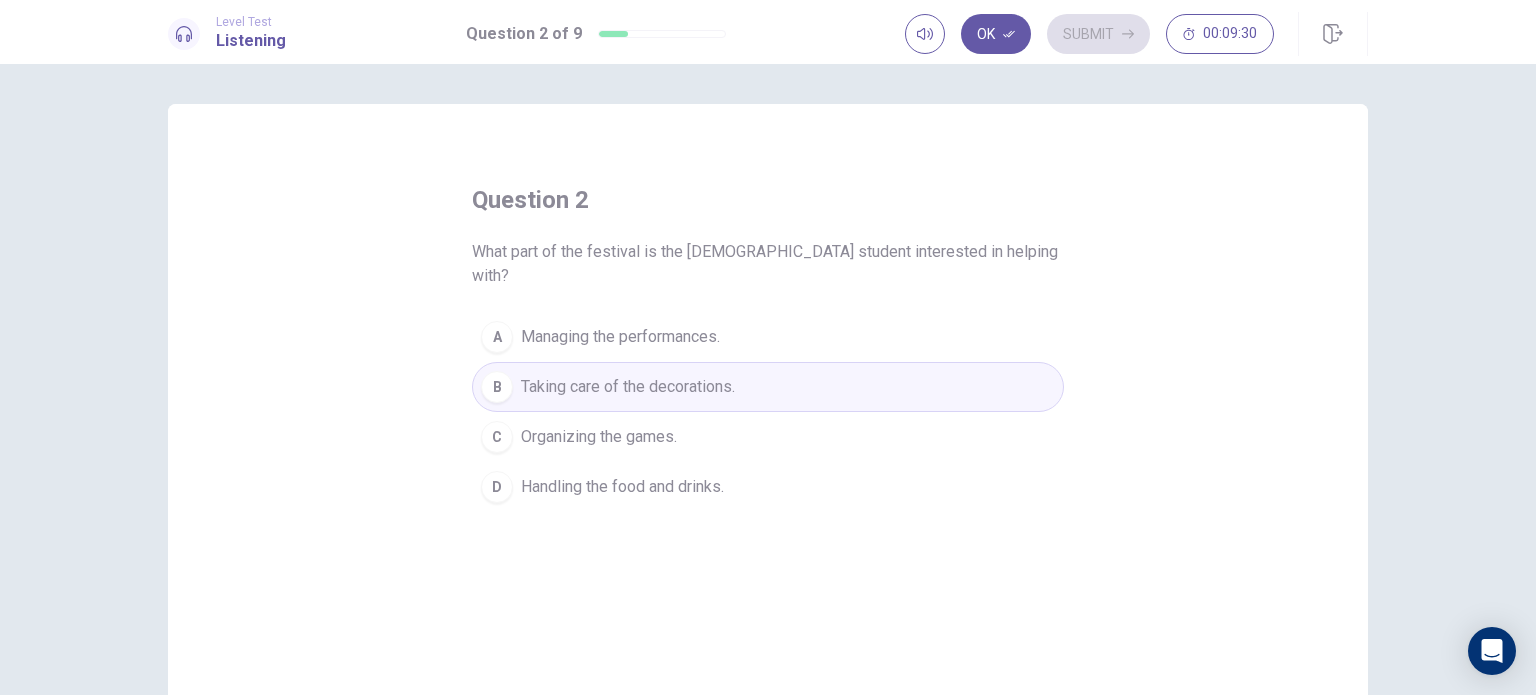 click on "Ok" at bounding box center (996, 34) 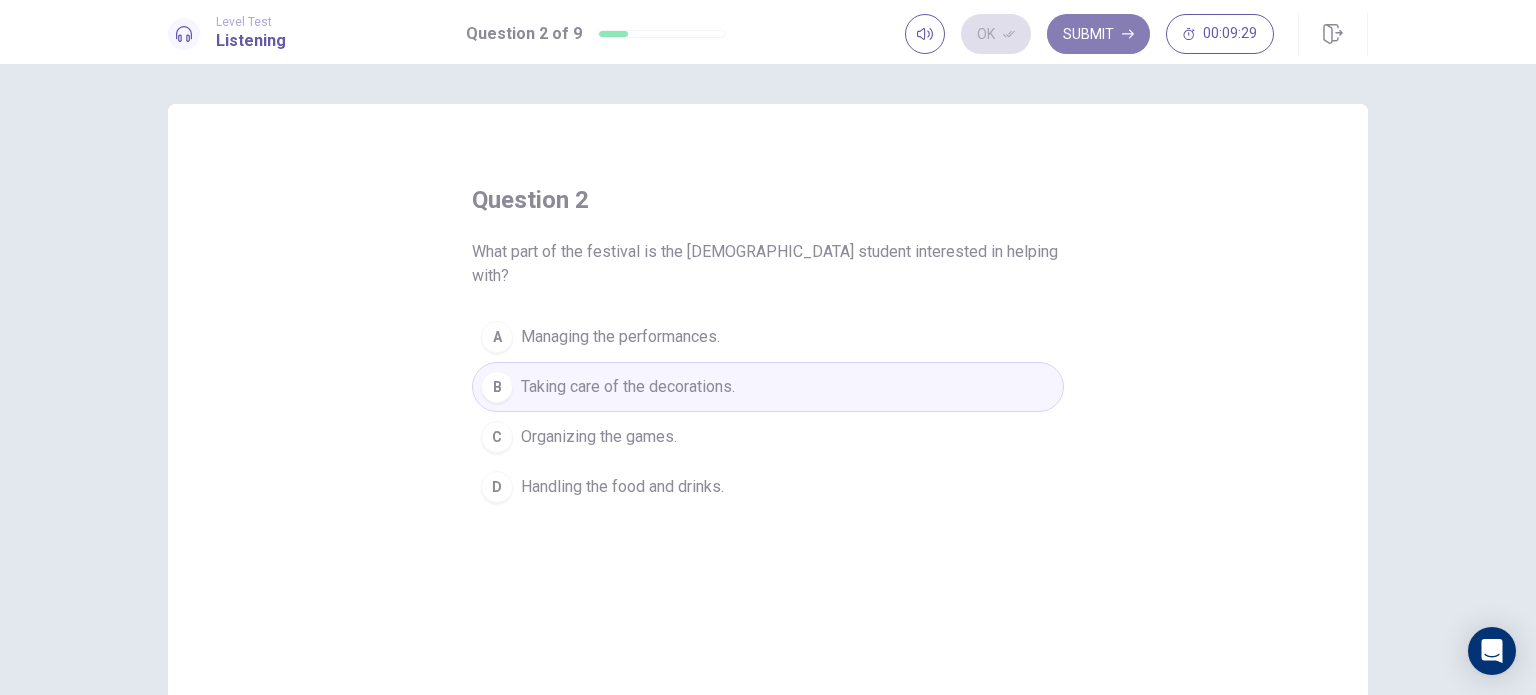 click on "Submit" at bounding box center (1098, 34) 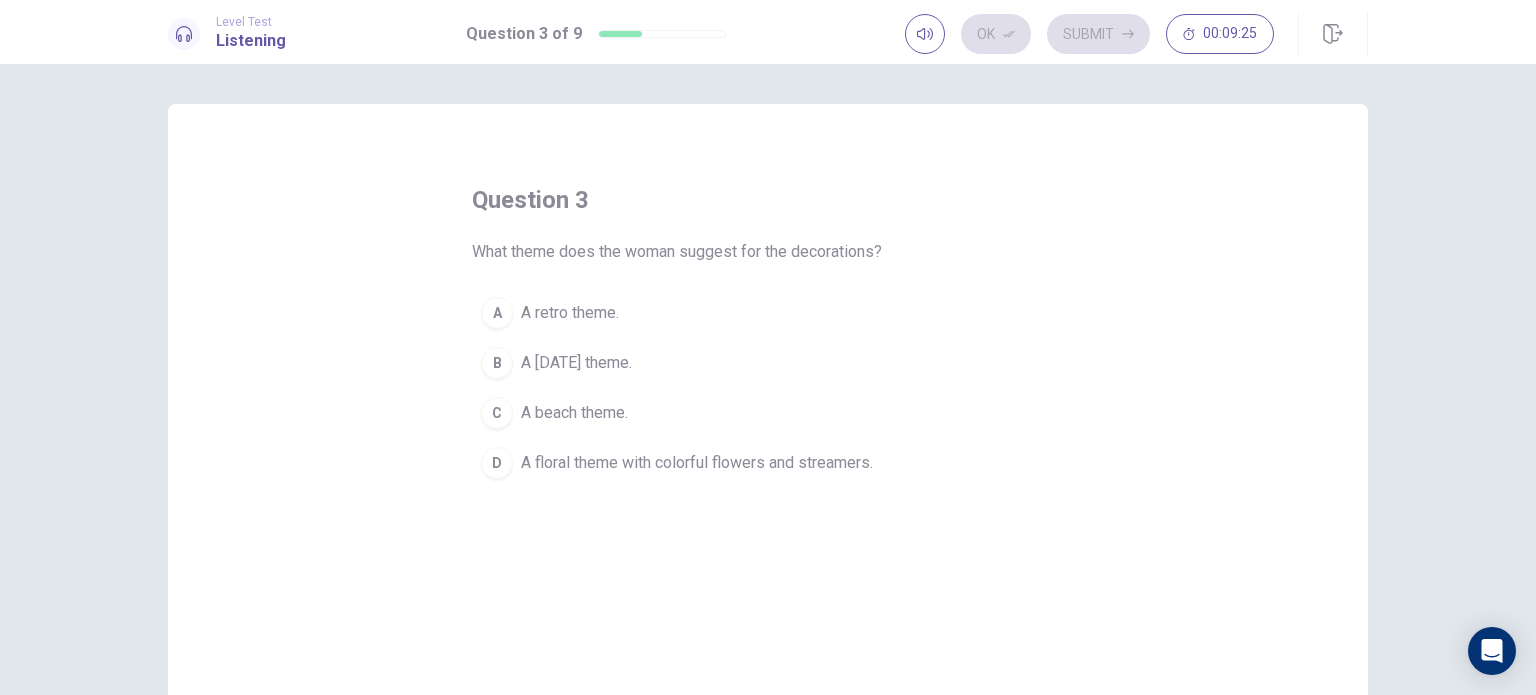 click on "A floral theme with colorful flowers and streamers." at bounding box center (697, 463) 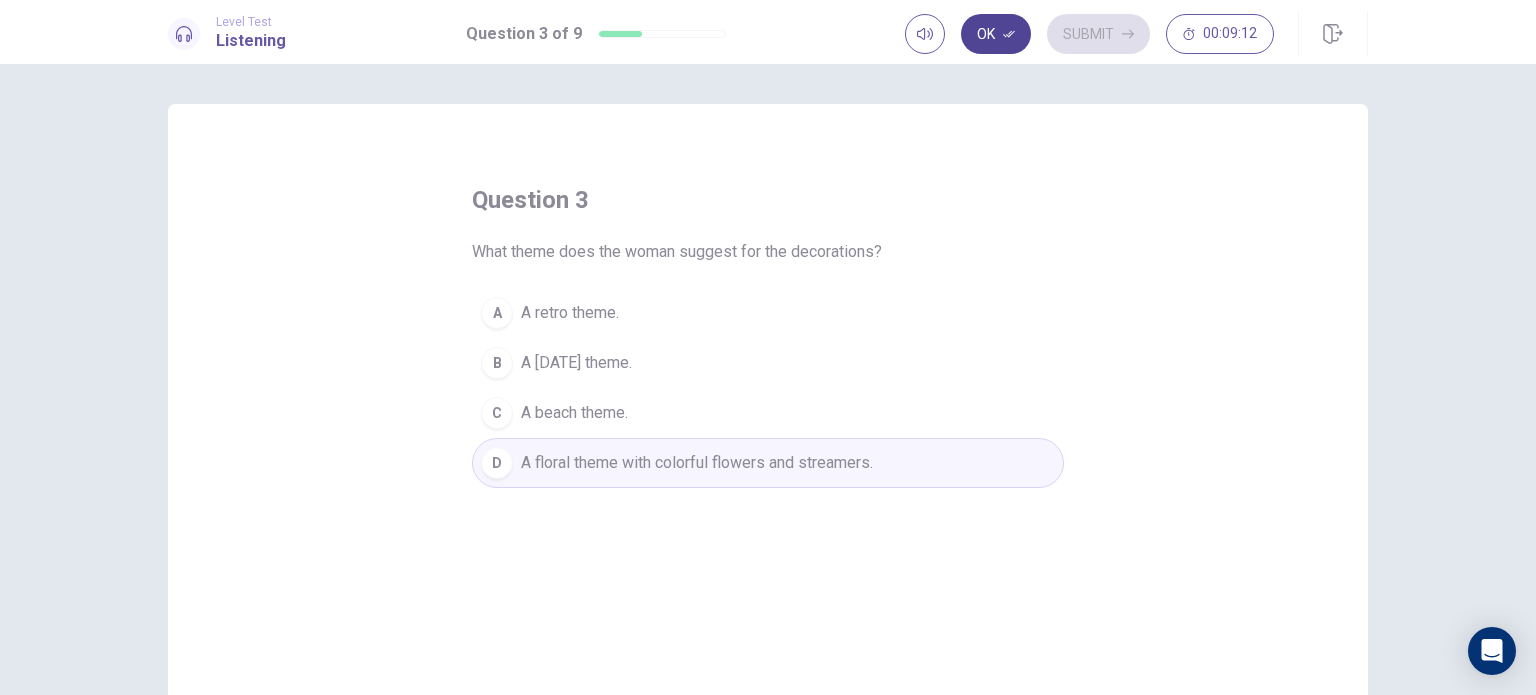 click on "Ok" at bounding box center [996, 34] 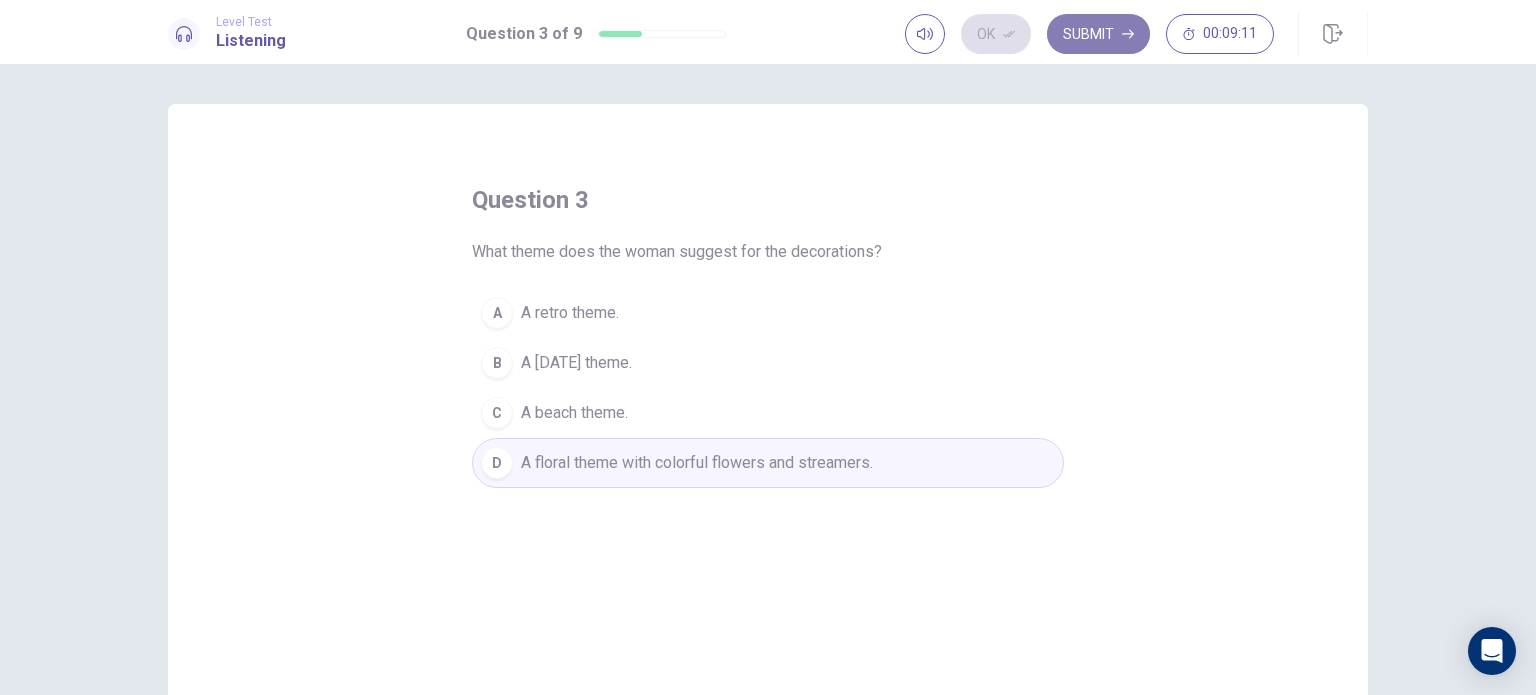 click on "Submit" at bounding box center [1098, 34] 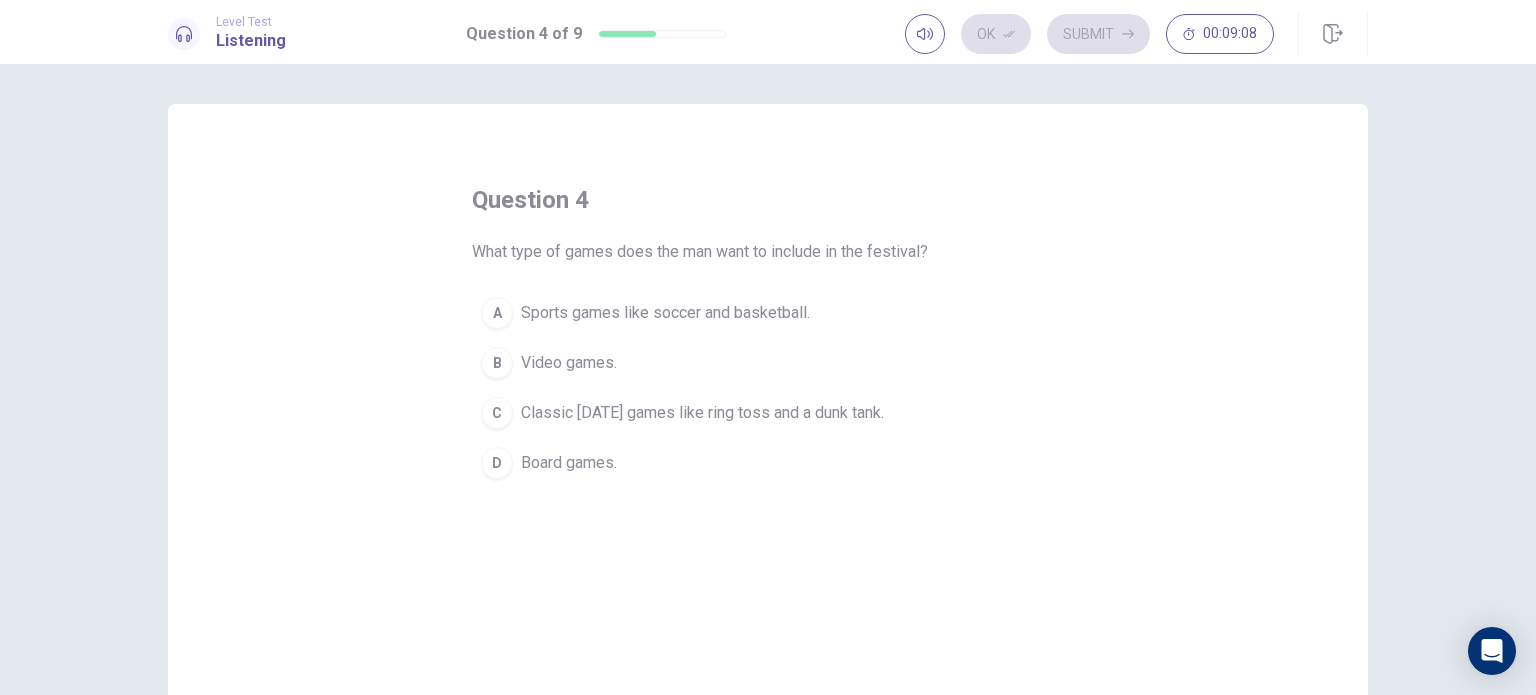 click on "Classic [DATE] games like ring toss and a dunk tank." at bounding box center (702, 413) 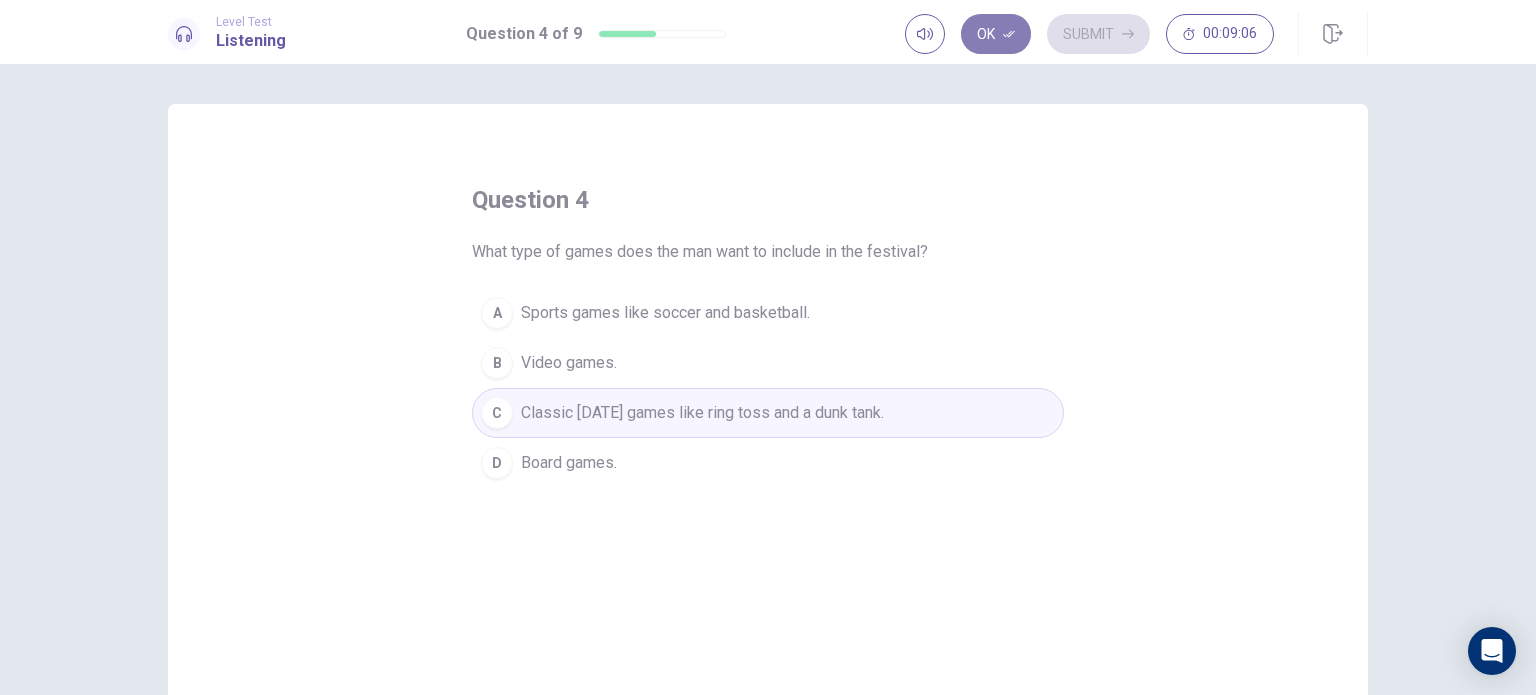 click on "Ok" at bounding box center [996, 34] 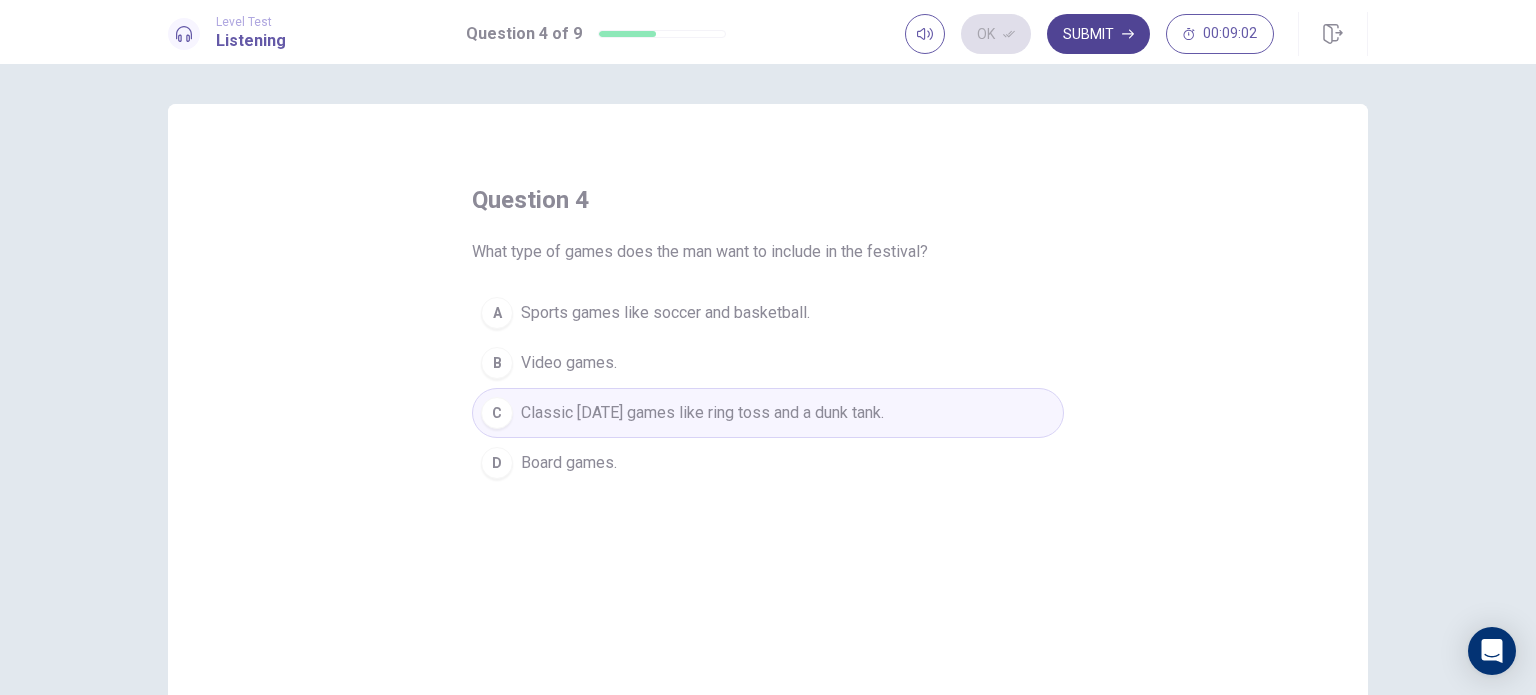 click 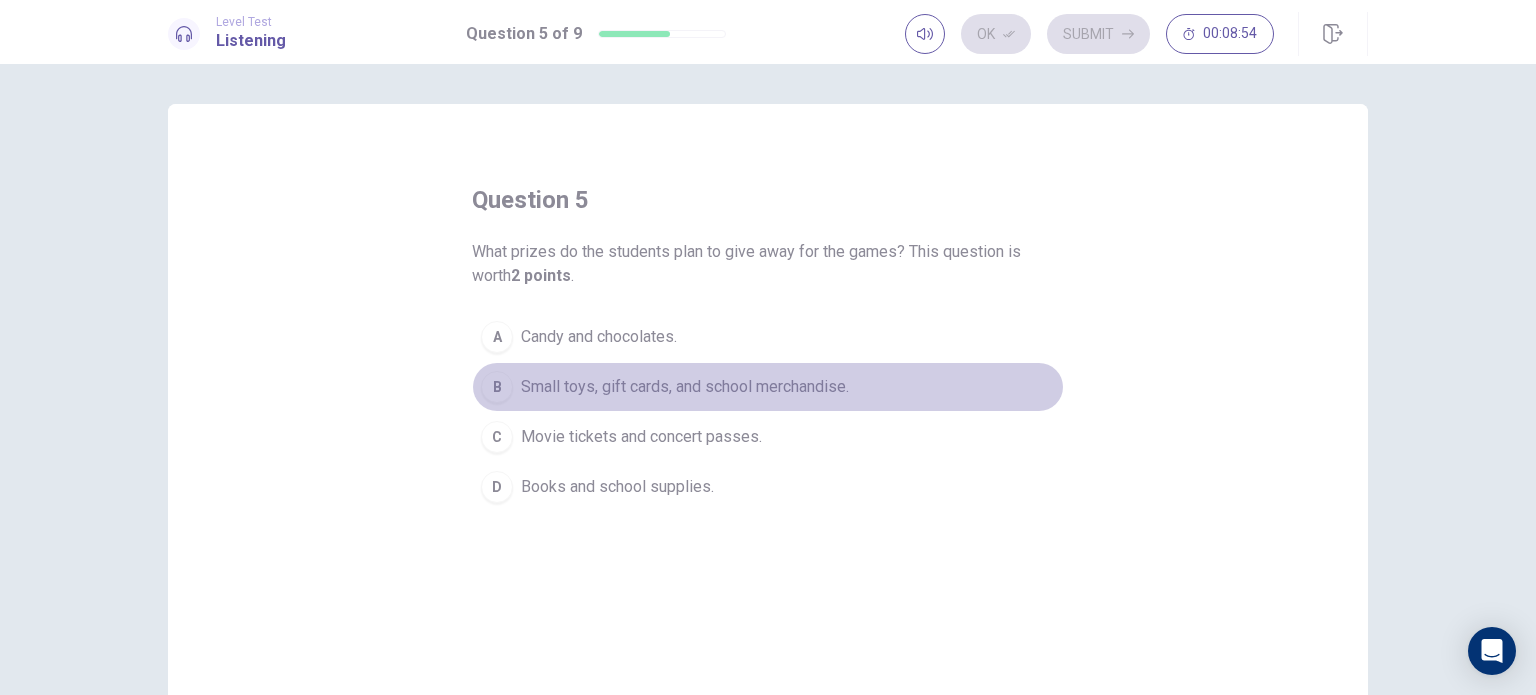 click on "Small toys, gift cards, and school merchandise." at bounding box center (685, 387) 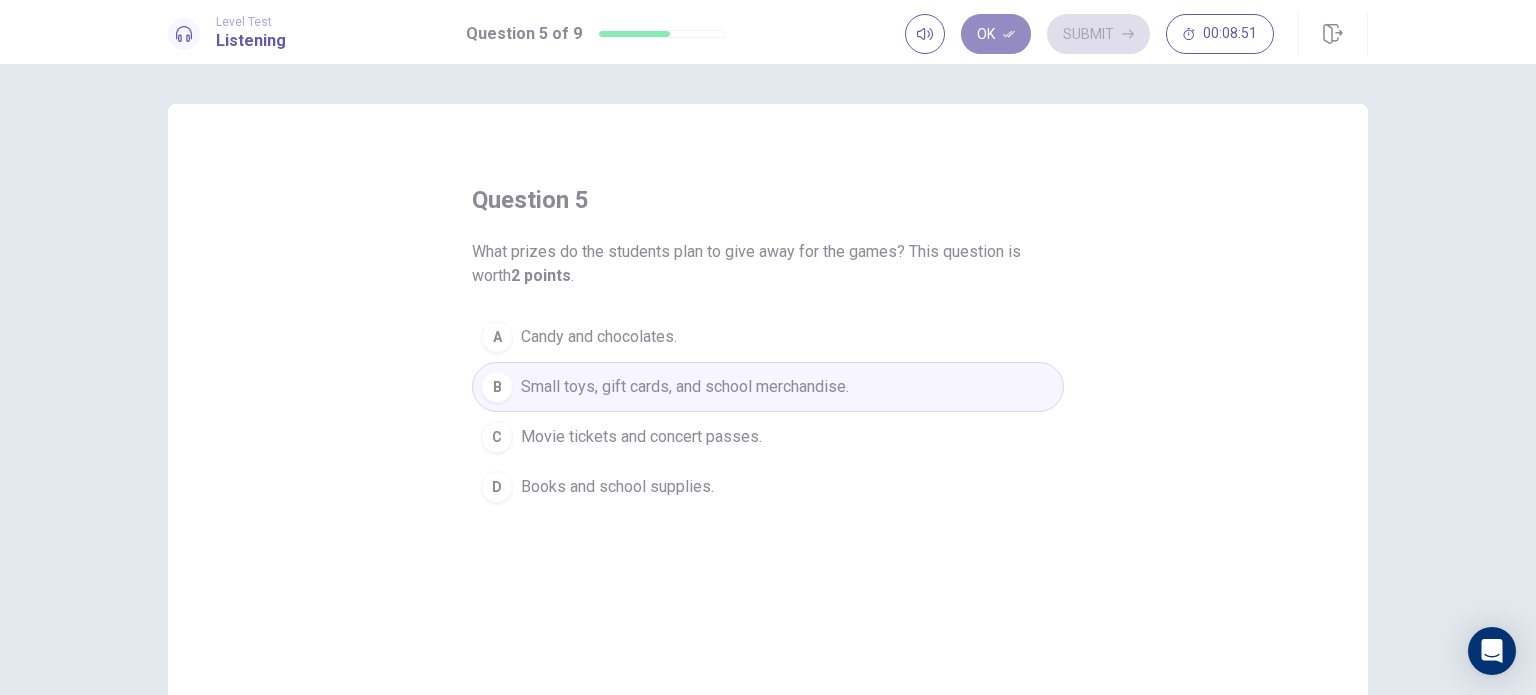 drag, startPoint x: 1001, startPoint y: 47, endPoint x: 1014, endPoint y: 46, distance: 13.038404 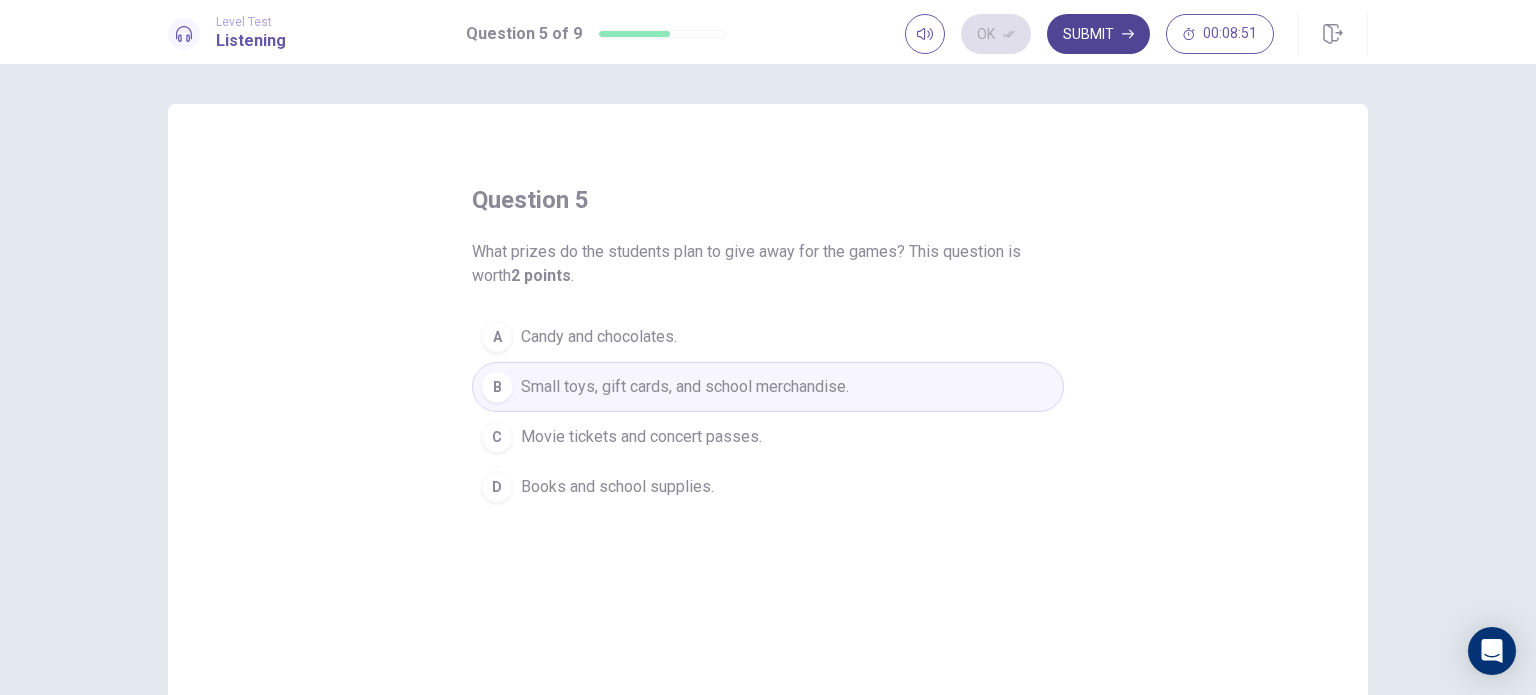 click on "Submit" at bounding box center (1098, 34) 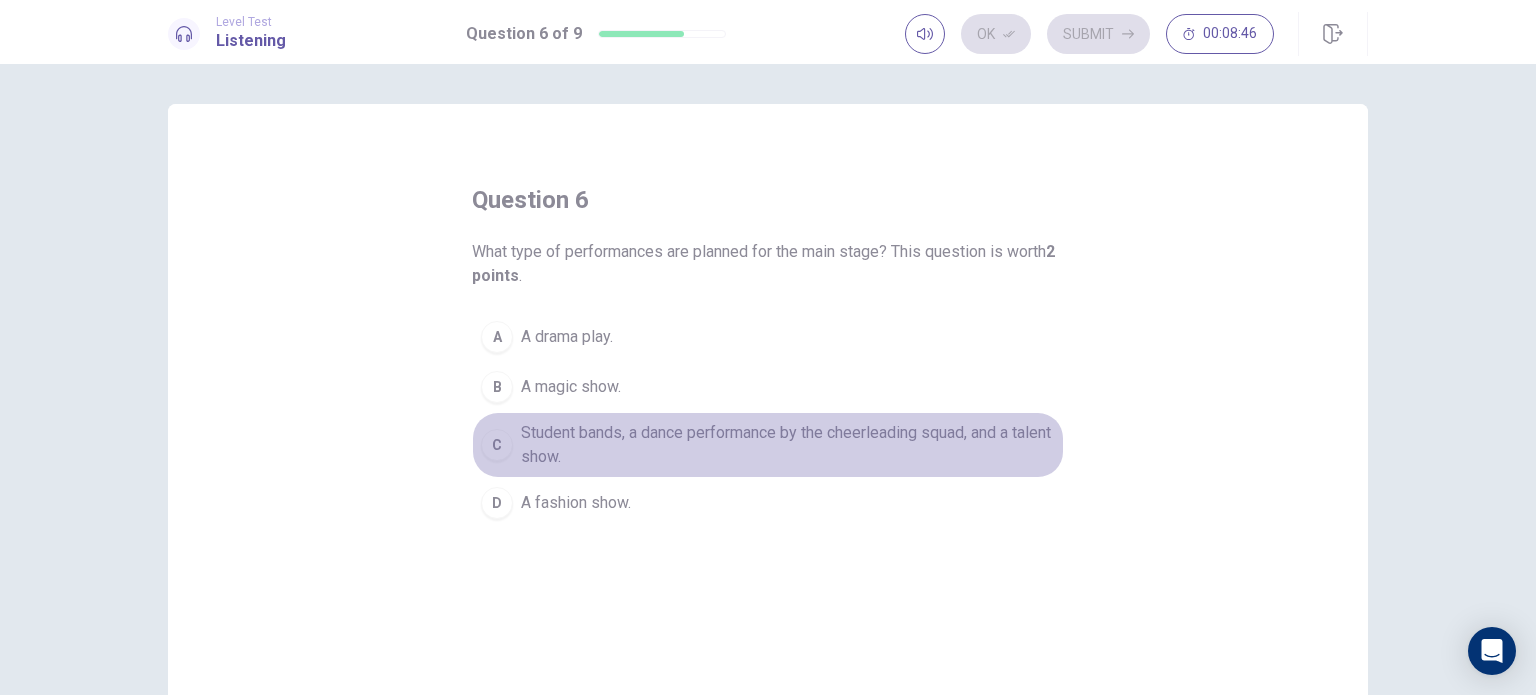 click on "Student bands, a dance performance by the cheerleading squad, and a talent show." at bounding box center [788, 445] 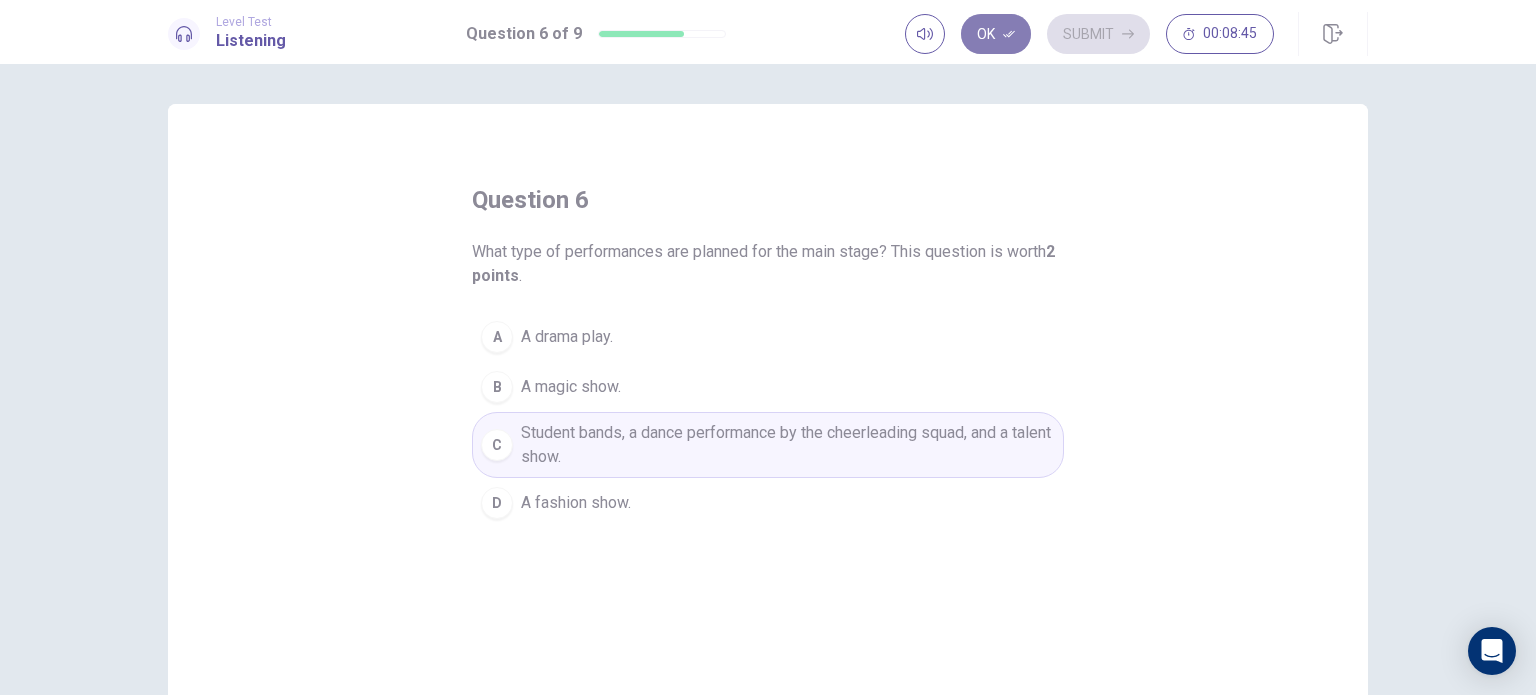 click on "Ok" at bounding box center (996, 34) 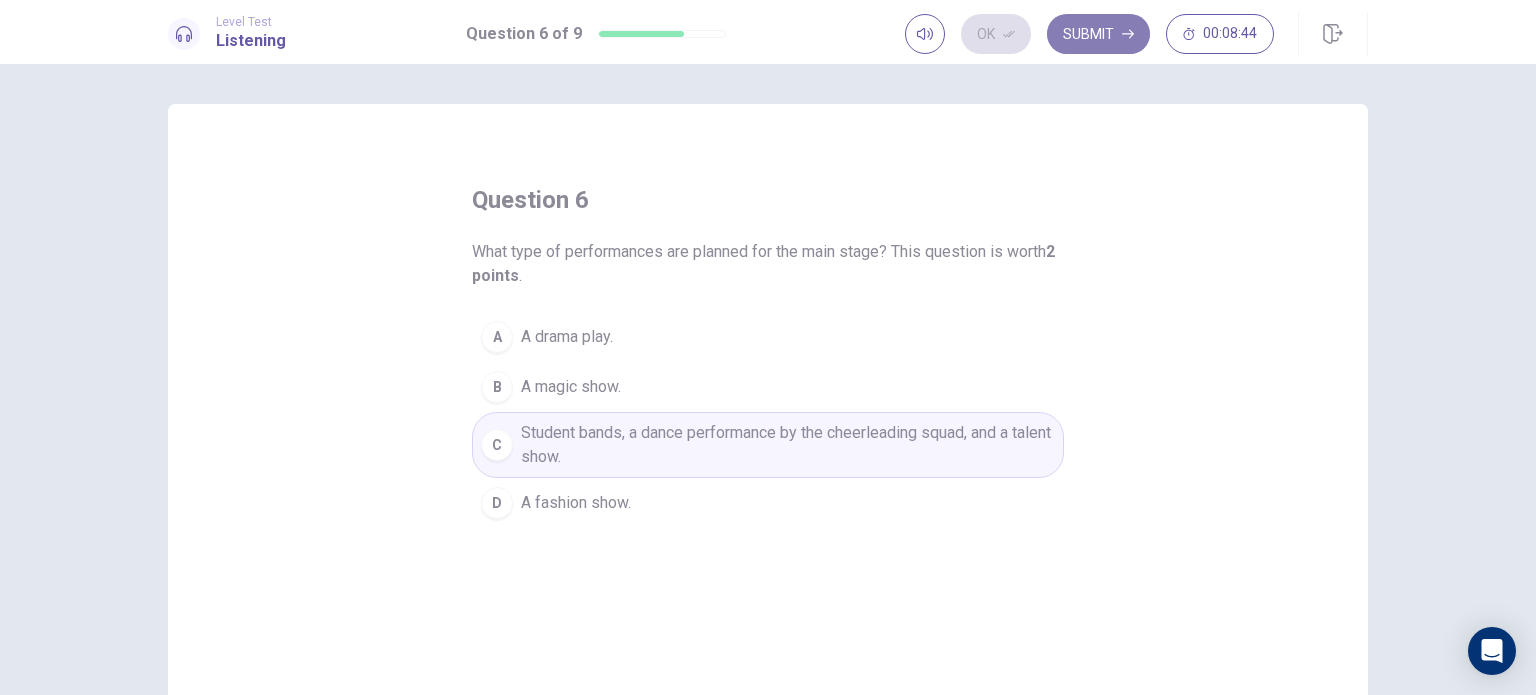 click on "Submit" at bounding box center [1098, 34] 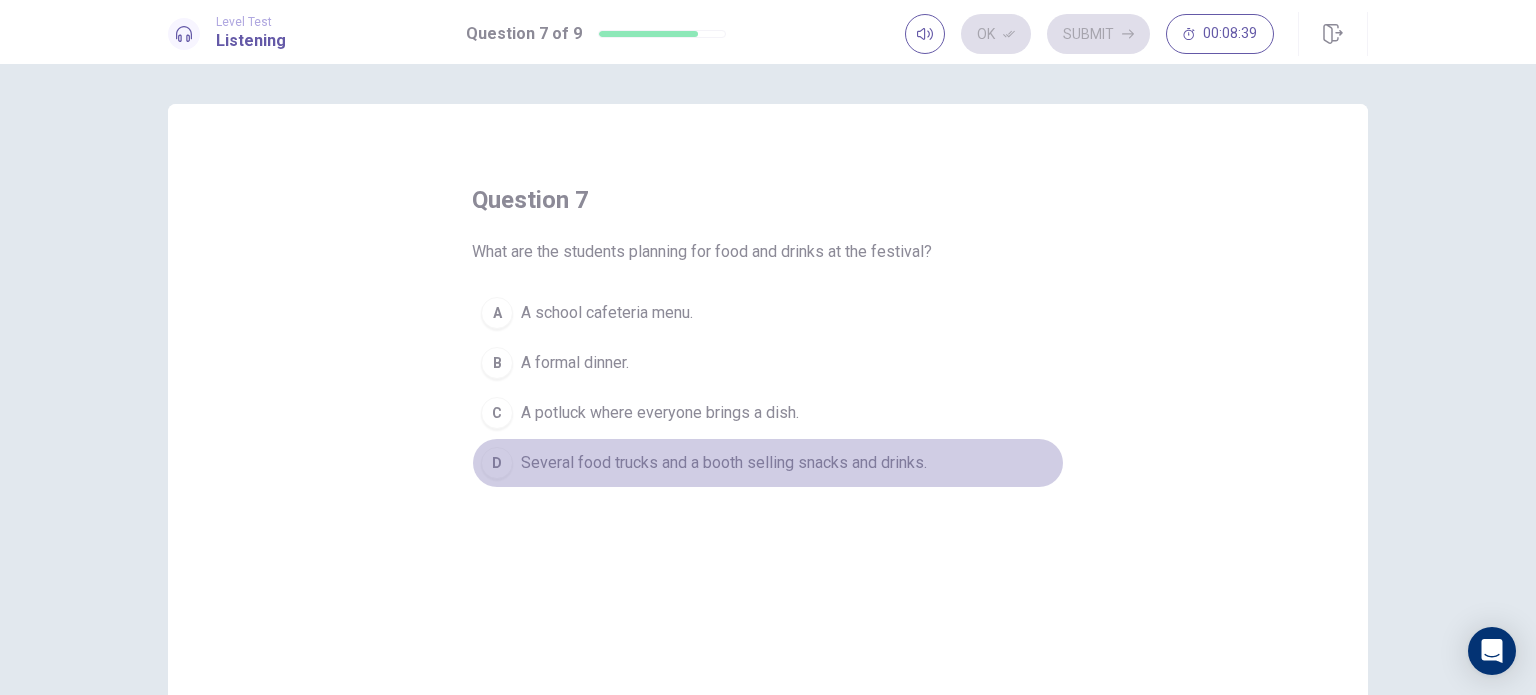 click on "Several food trucks and a booth selling snacks and drinks." at bounding box center (724, 463) 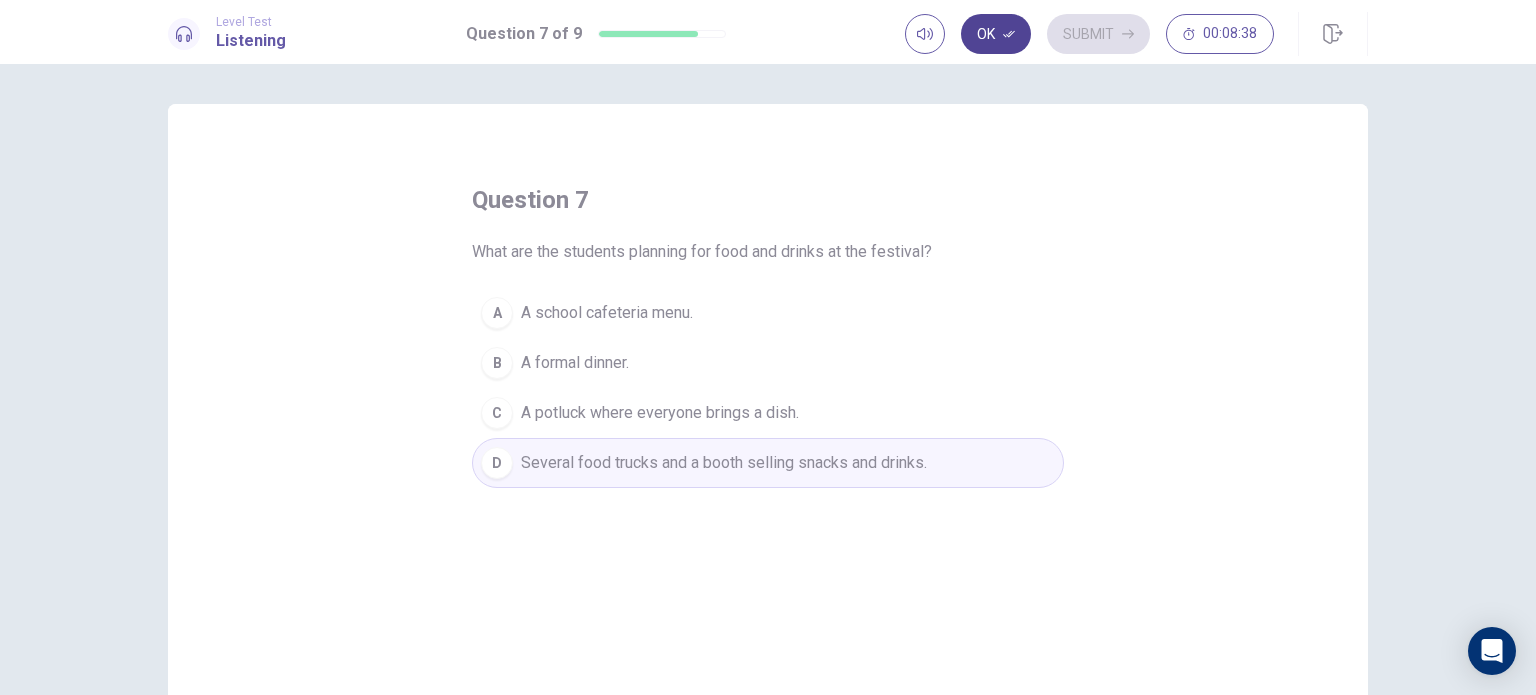 click on "Ok" at bounding box center (996, 34) 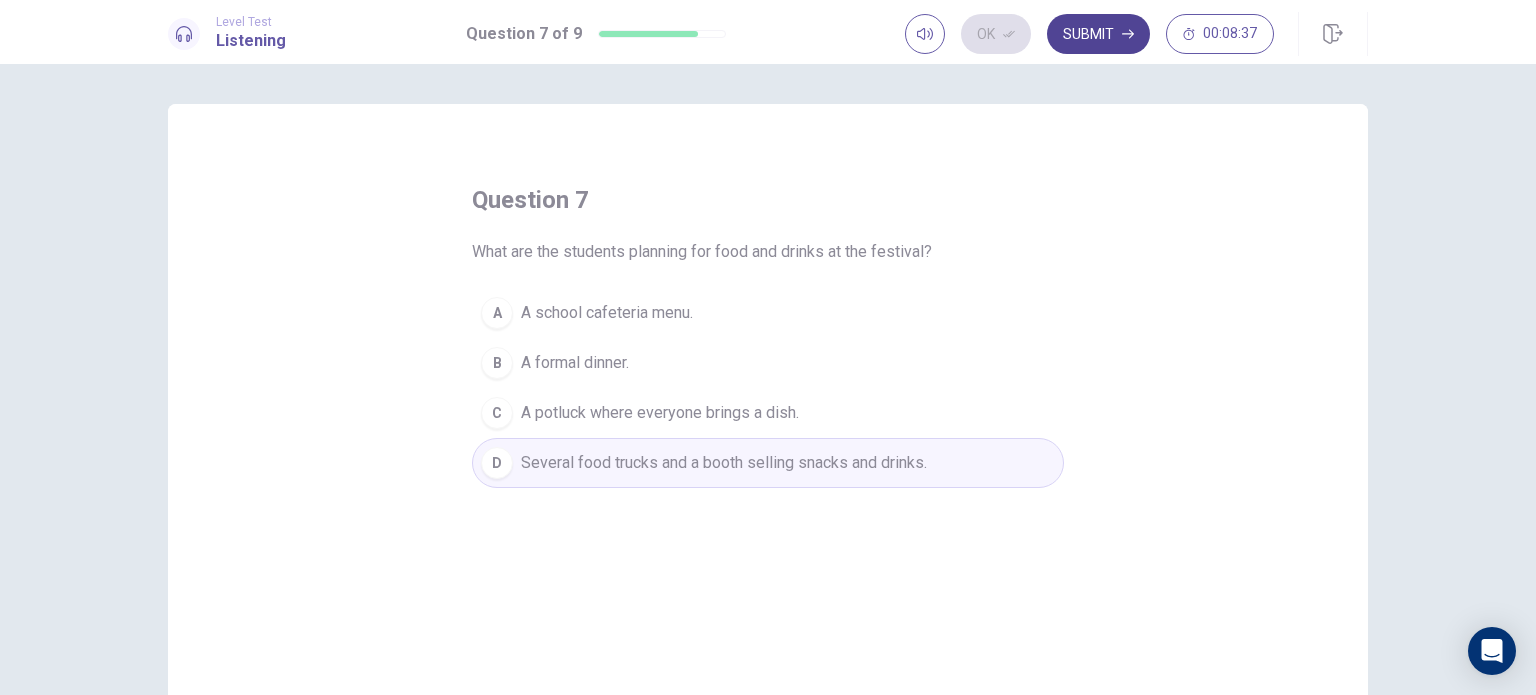 click on "Submit" at bounding box center (1098, 34) 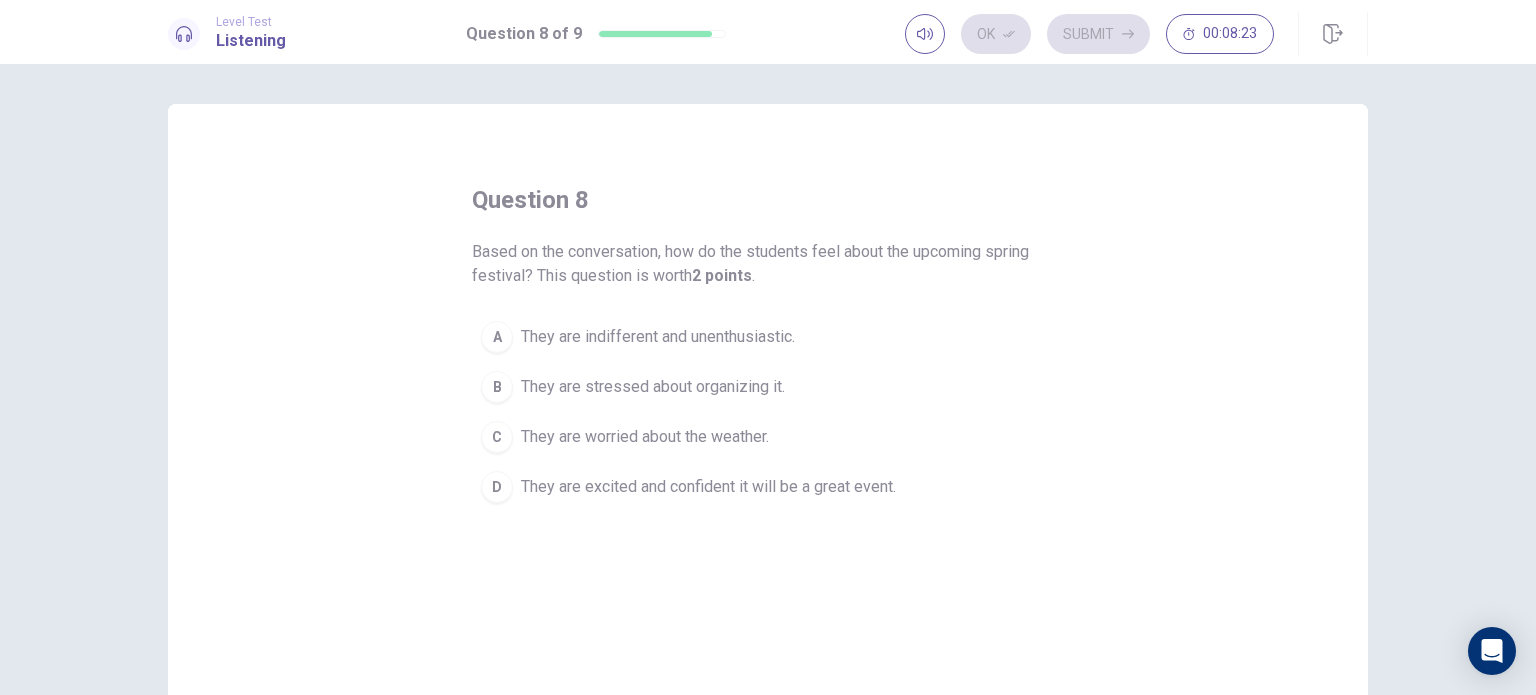 click on "They are excited and confident it will be a great event." at bounding box center [708, 487] 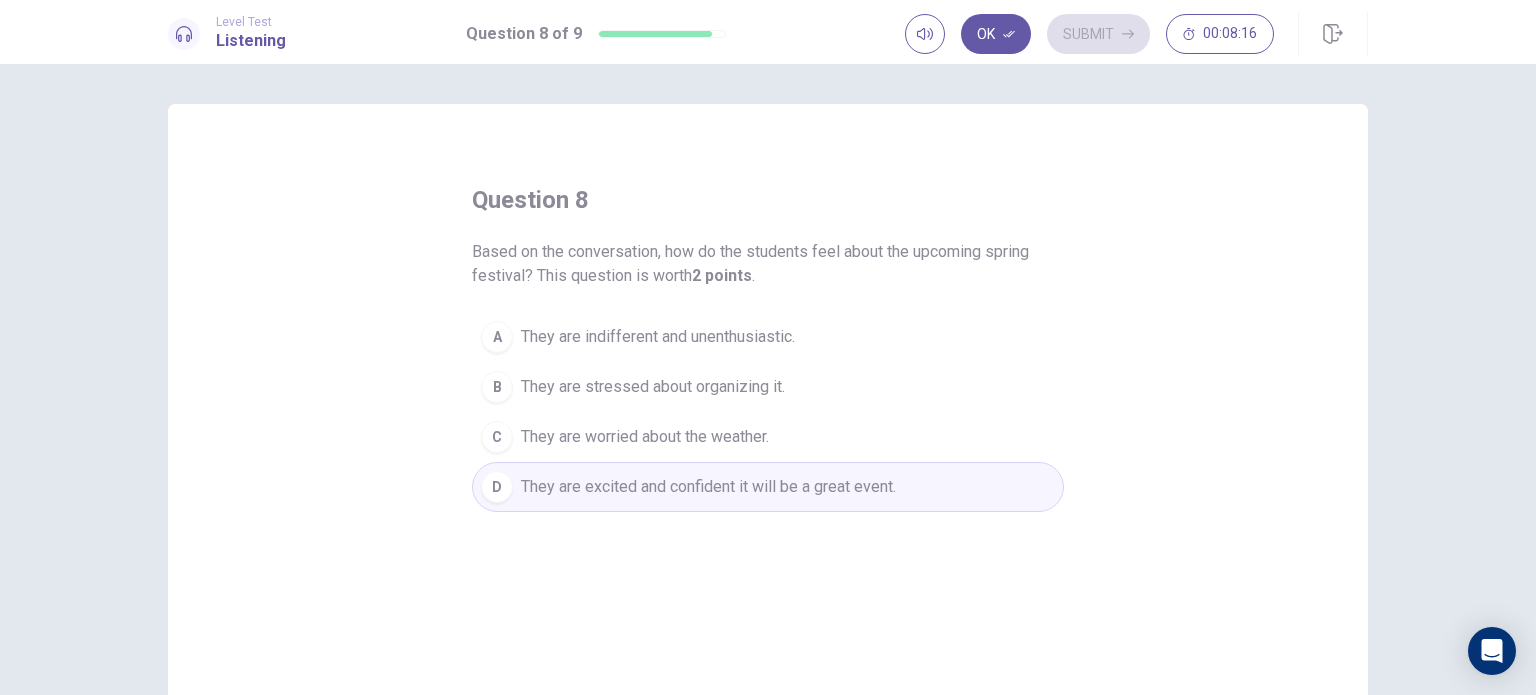 click on "Level Test   Listening Question 8 of 9 Ok Submit 00:08:16" at bounding box center (768, 32) 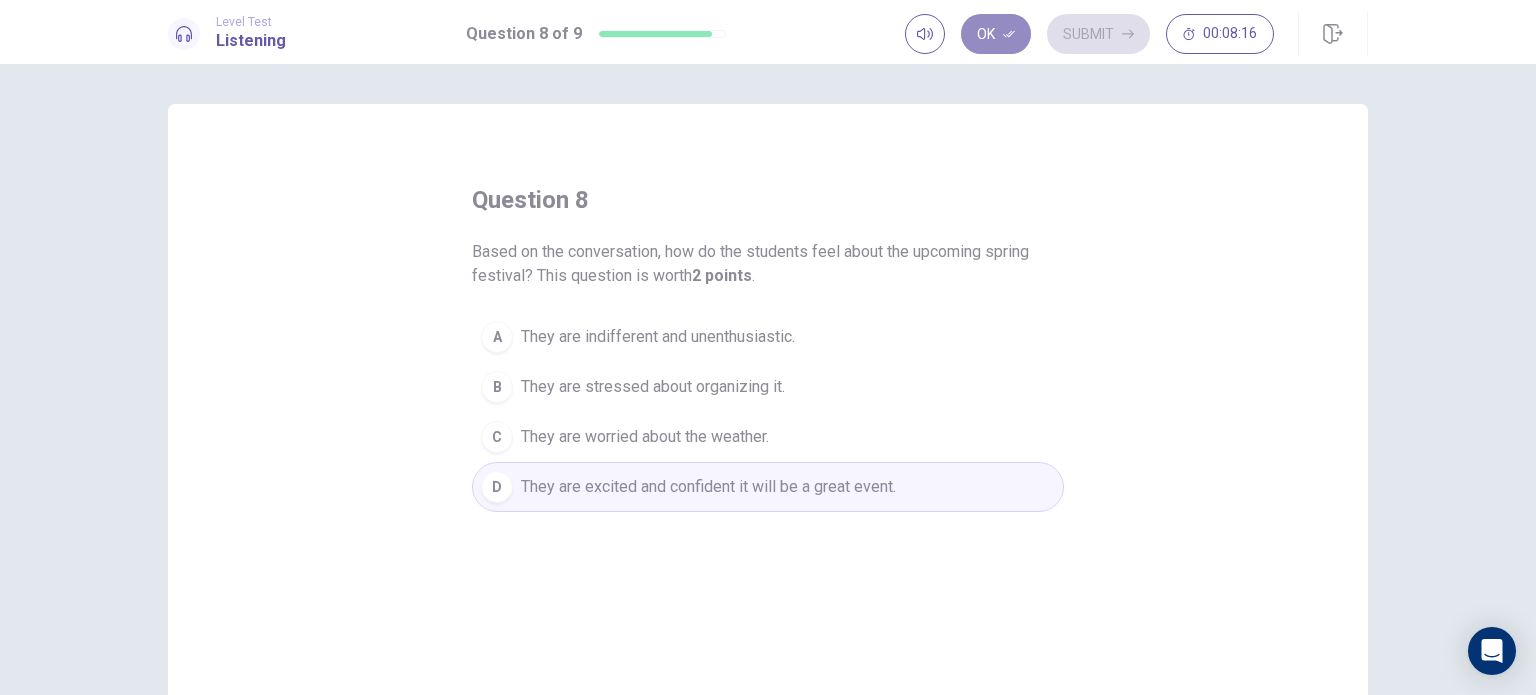 click on "Ok" at bounding box center (996, 34) 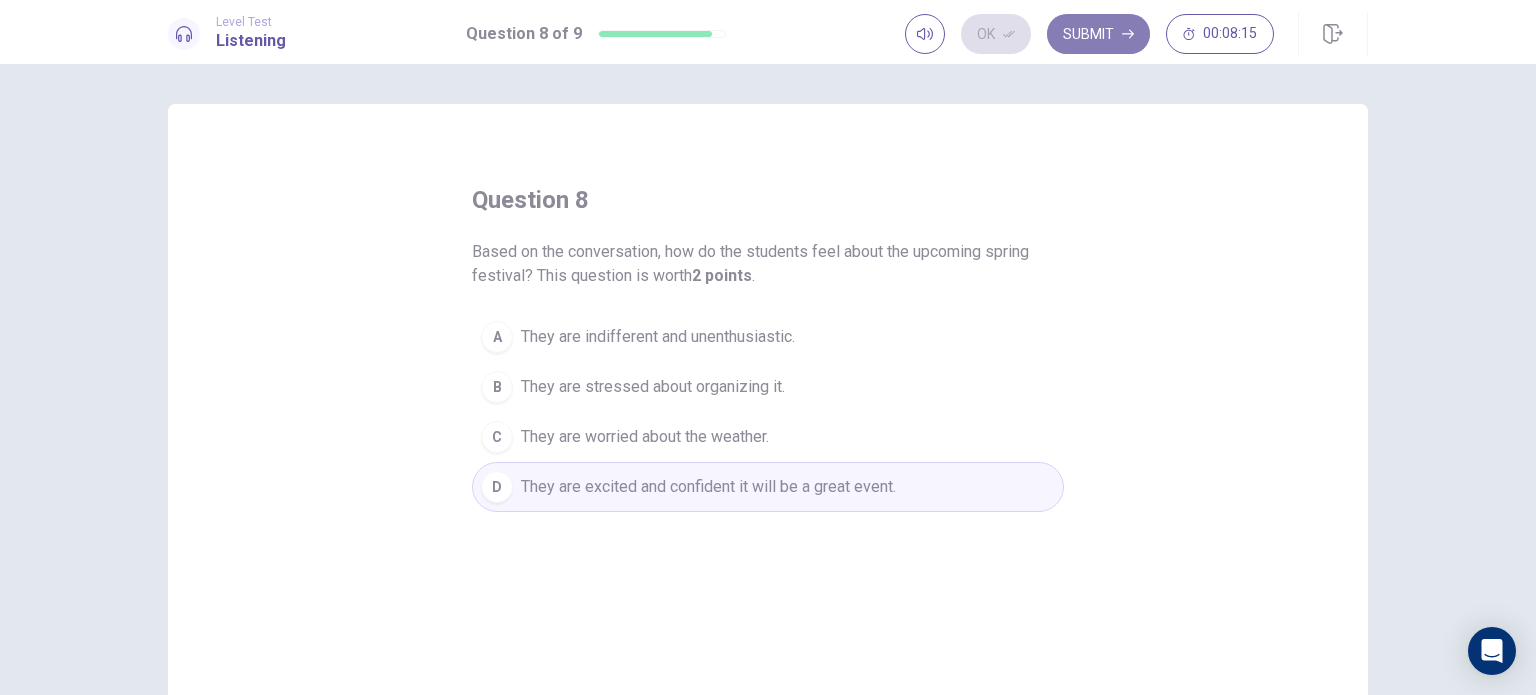 click on "Submit" at bounding box center (1098, 34) 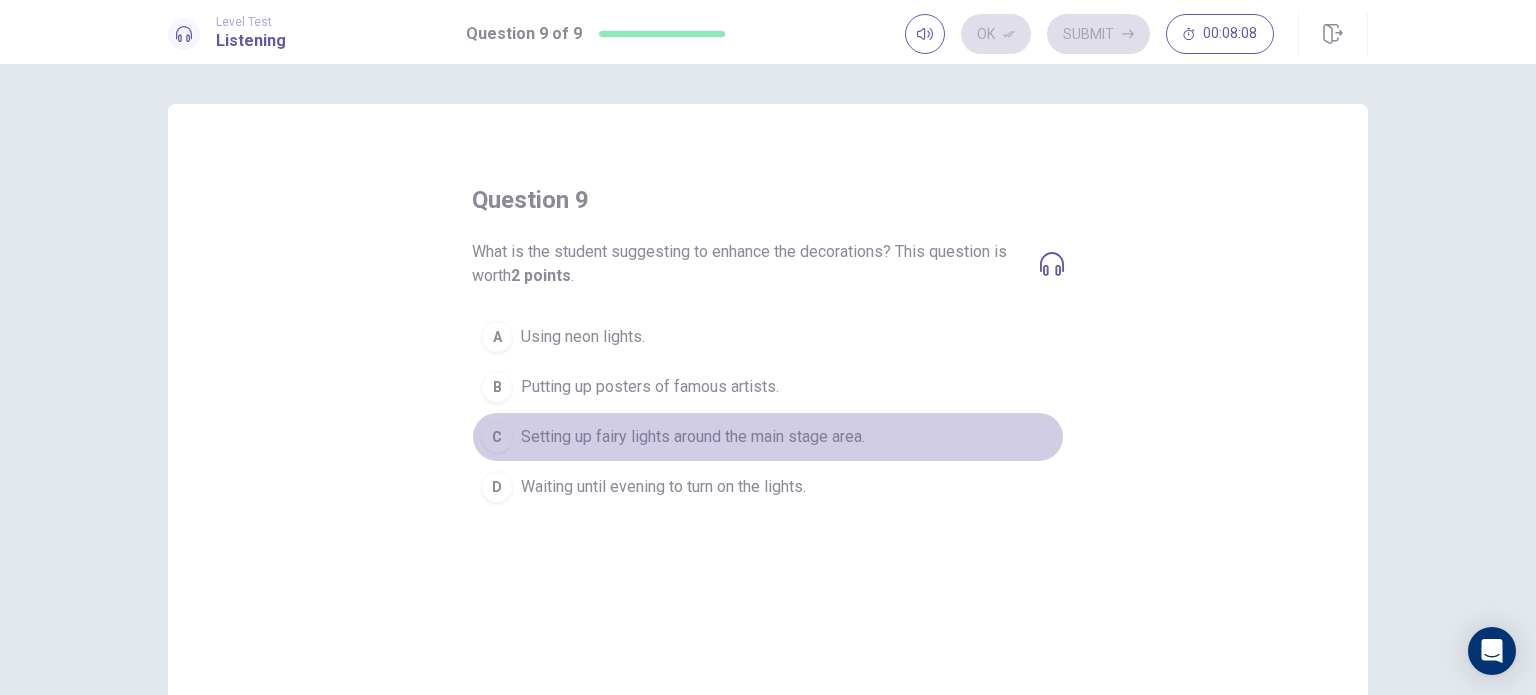 click on "Setting up fairy lights around the main stage area." at bounding box center [693, 437] 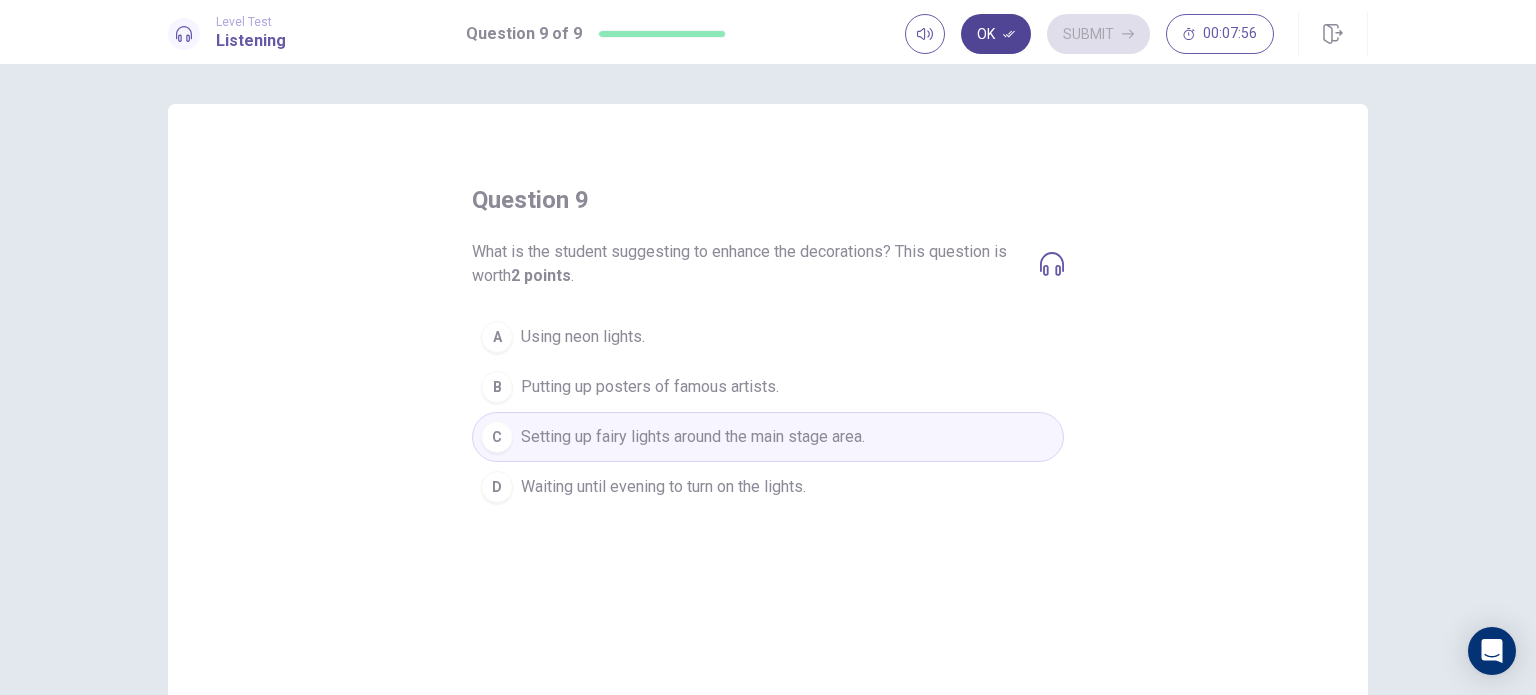 click on "Ok" at bounding box center [996, 34] 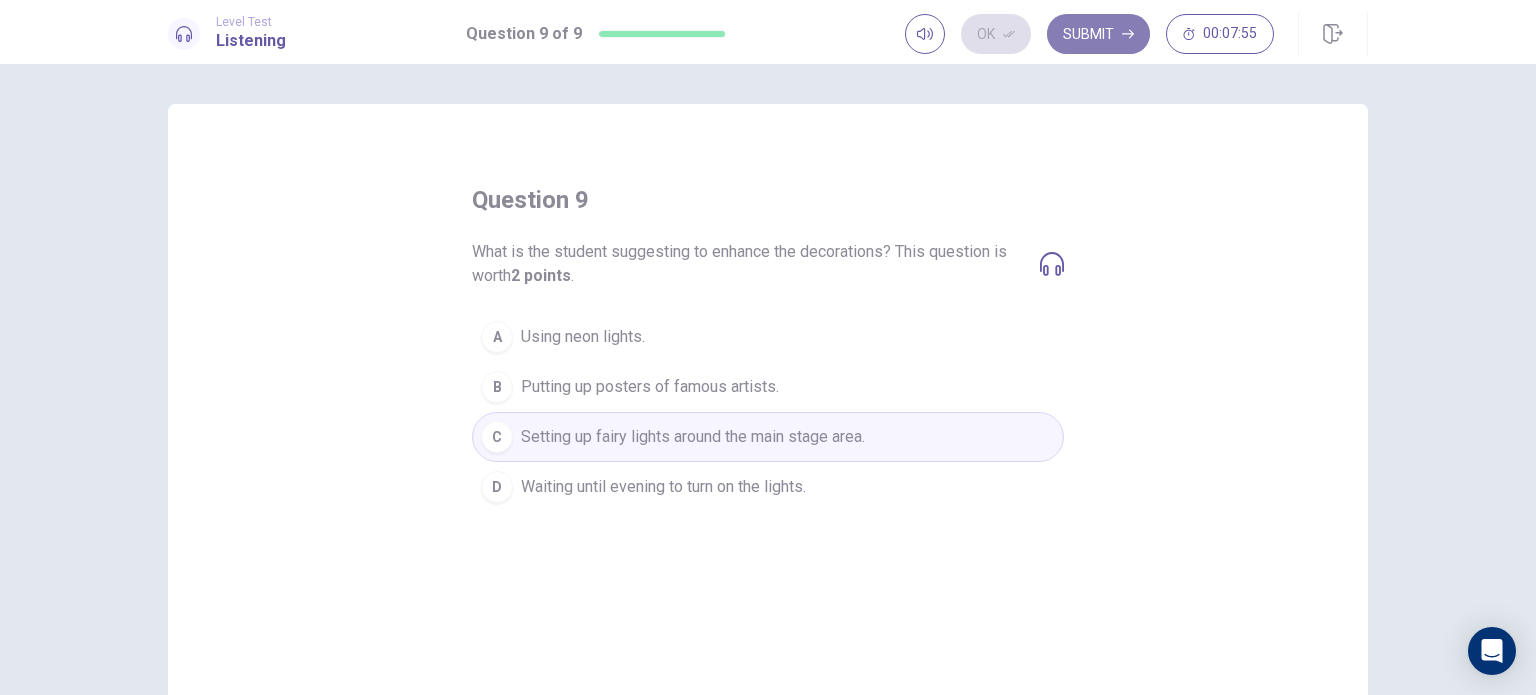 click on "Submit" at bounding box center (1098, 34) 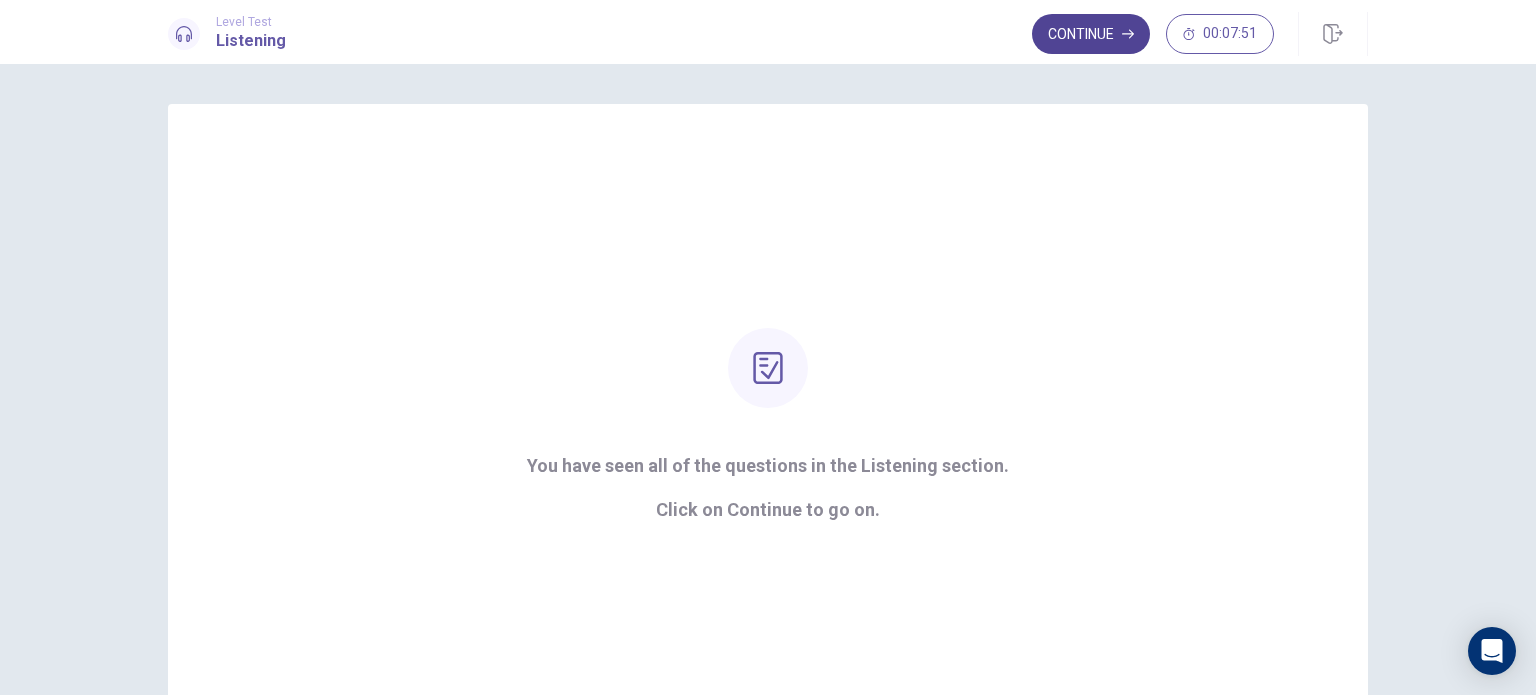 click on "Continue" at bounding box center [1091, 34] 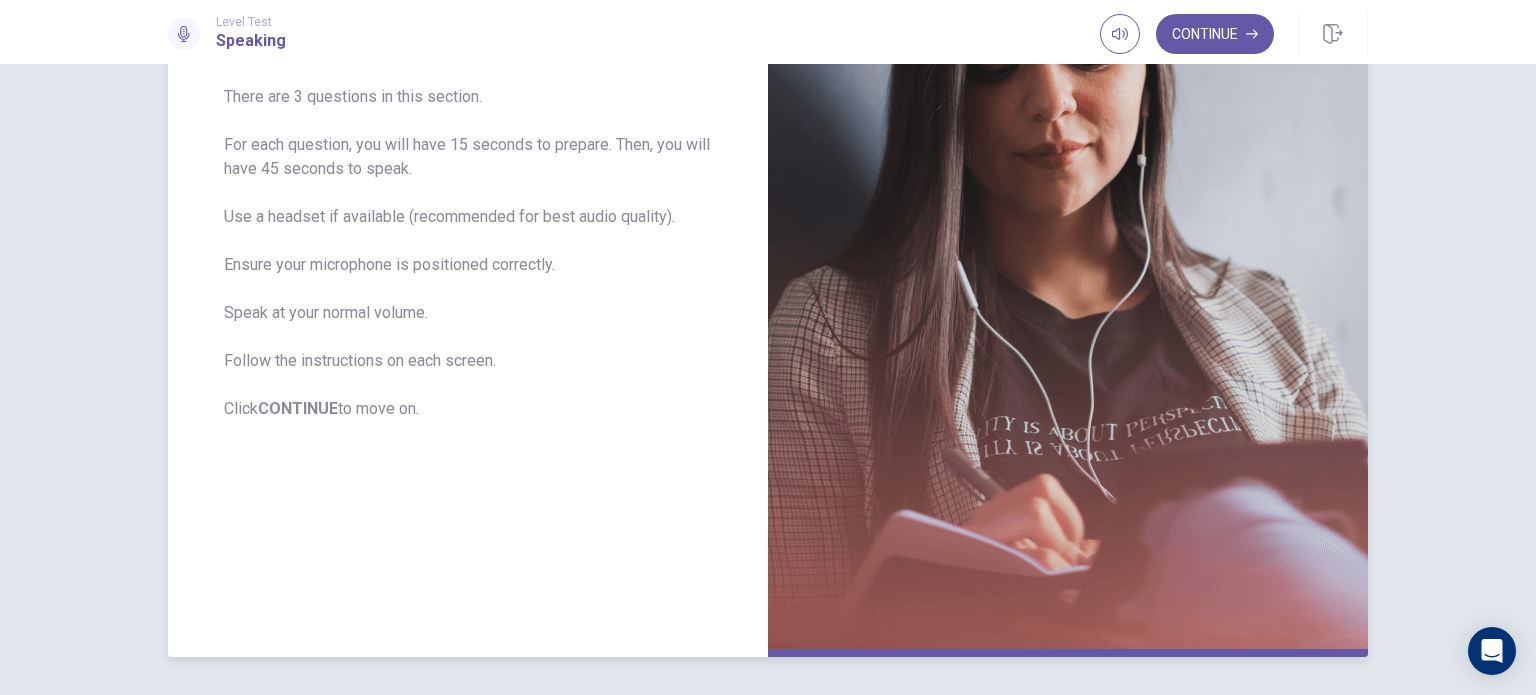scroll, scrollTop: 0, scrollLeft: 0, axis: both 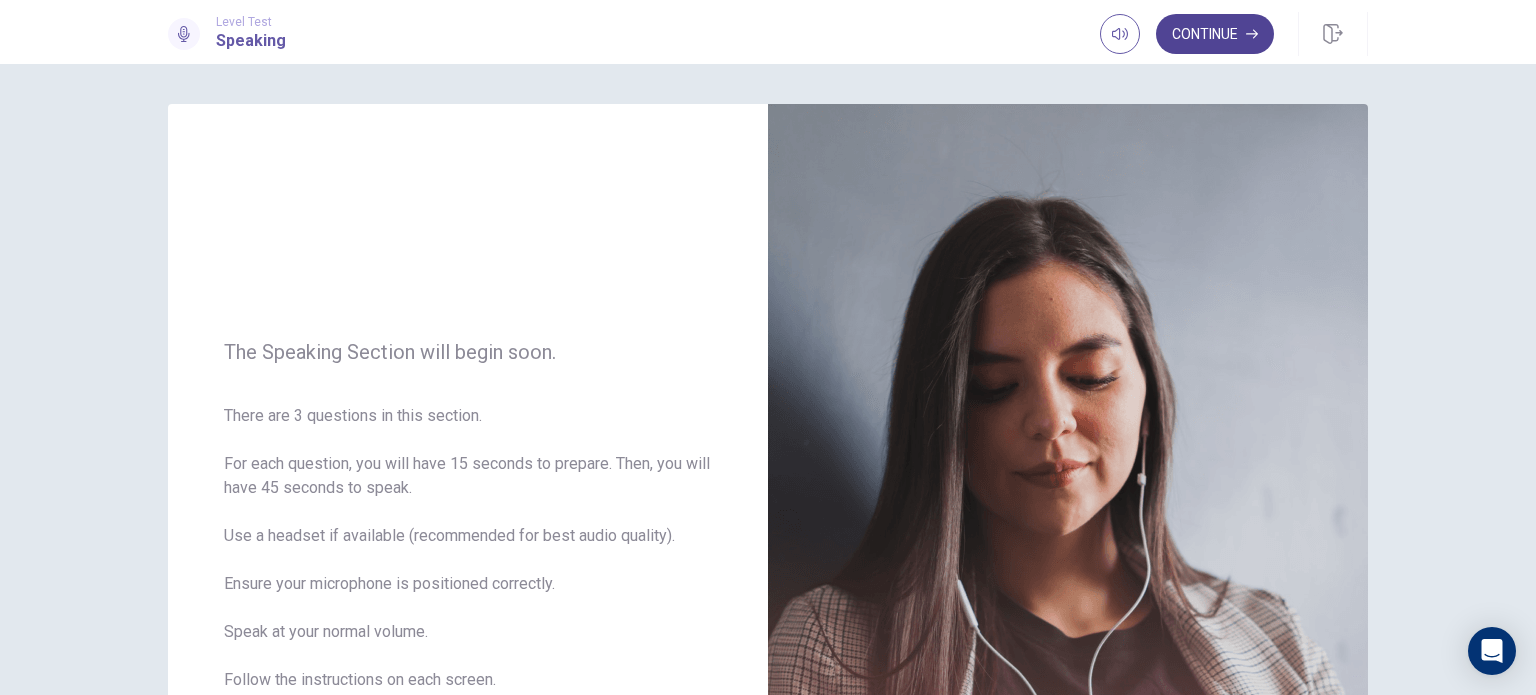 click on "Continue" at bounding box center [1215, 34] 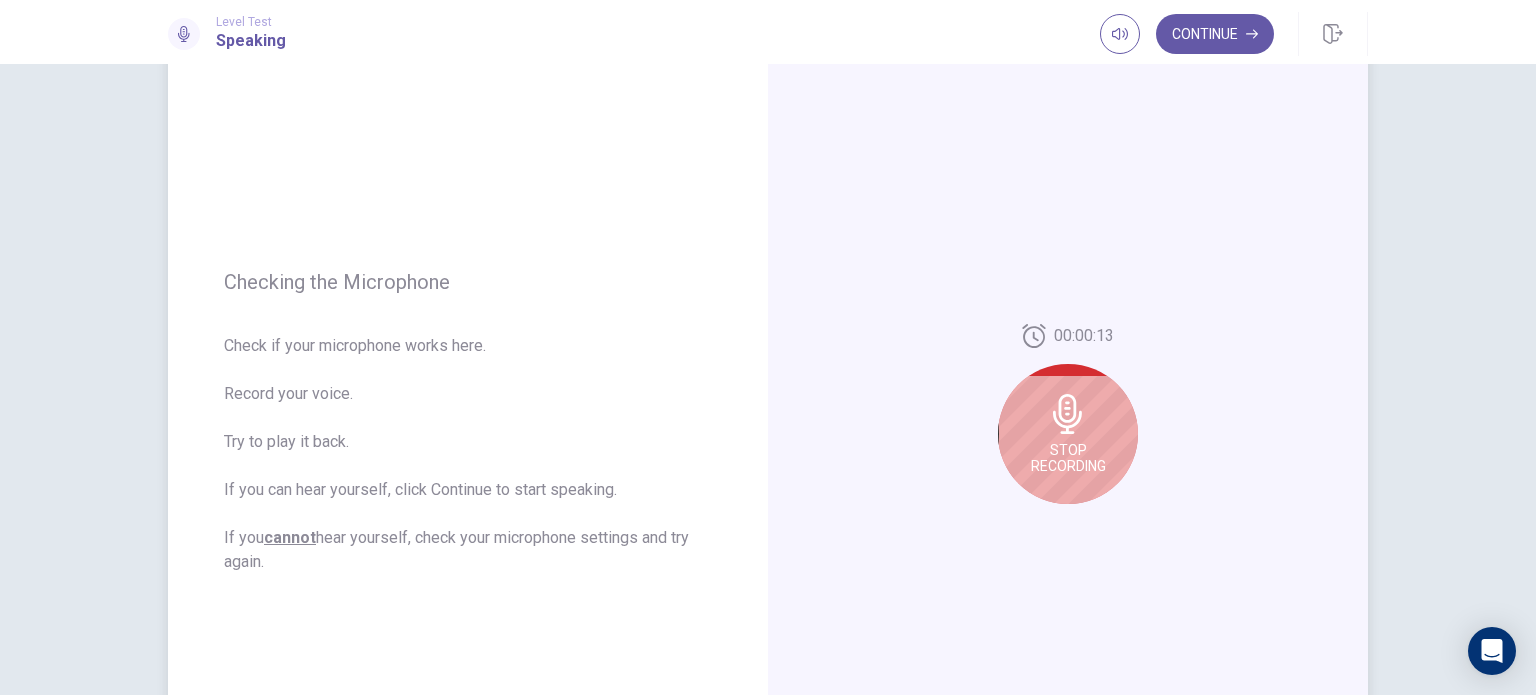 scroll, scrollTop: 200, scrollLeft: 0, axis: vertical 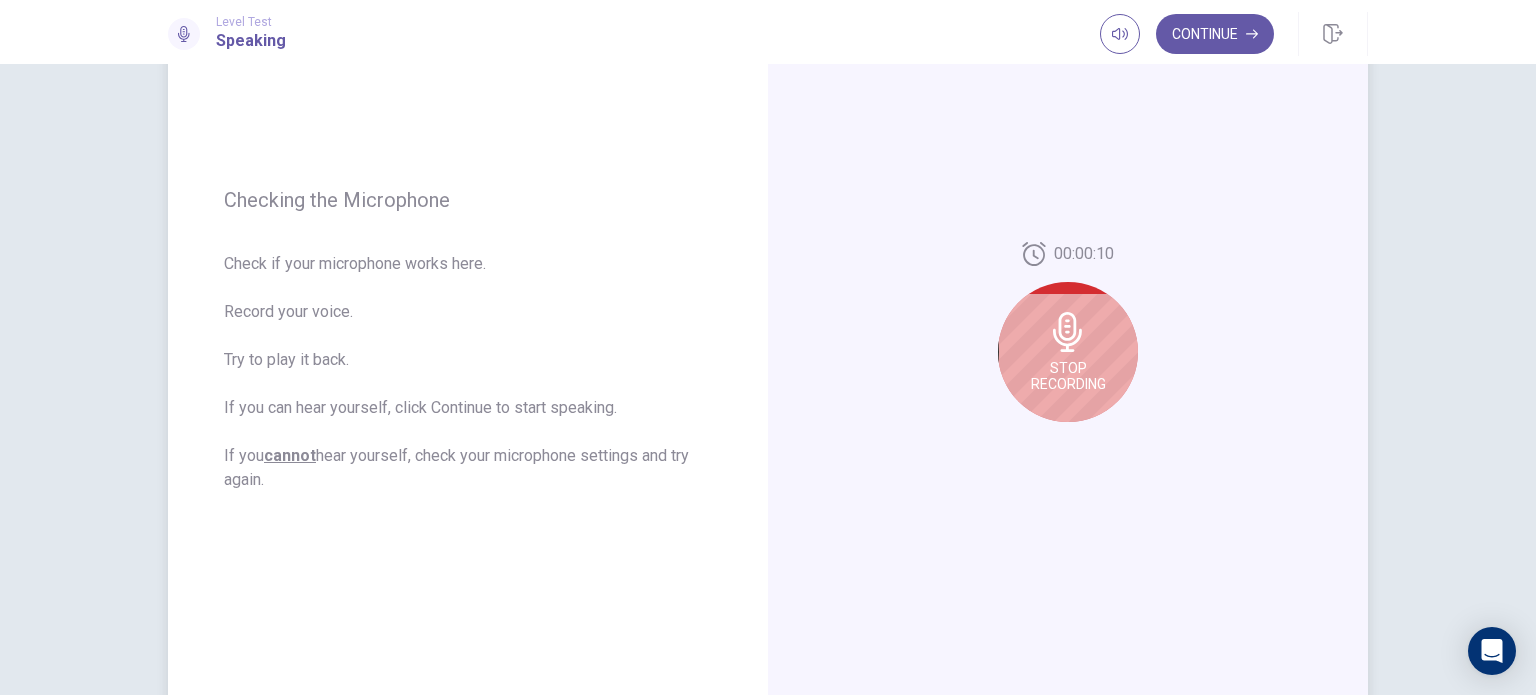 click 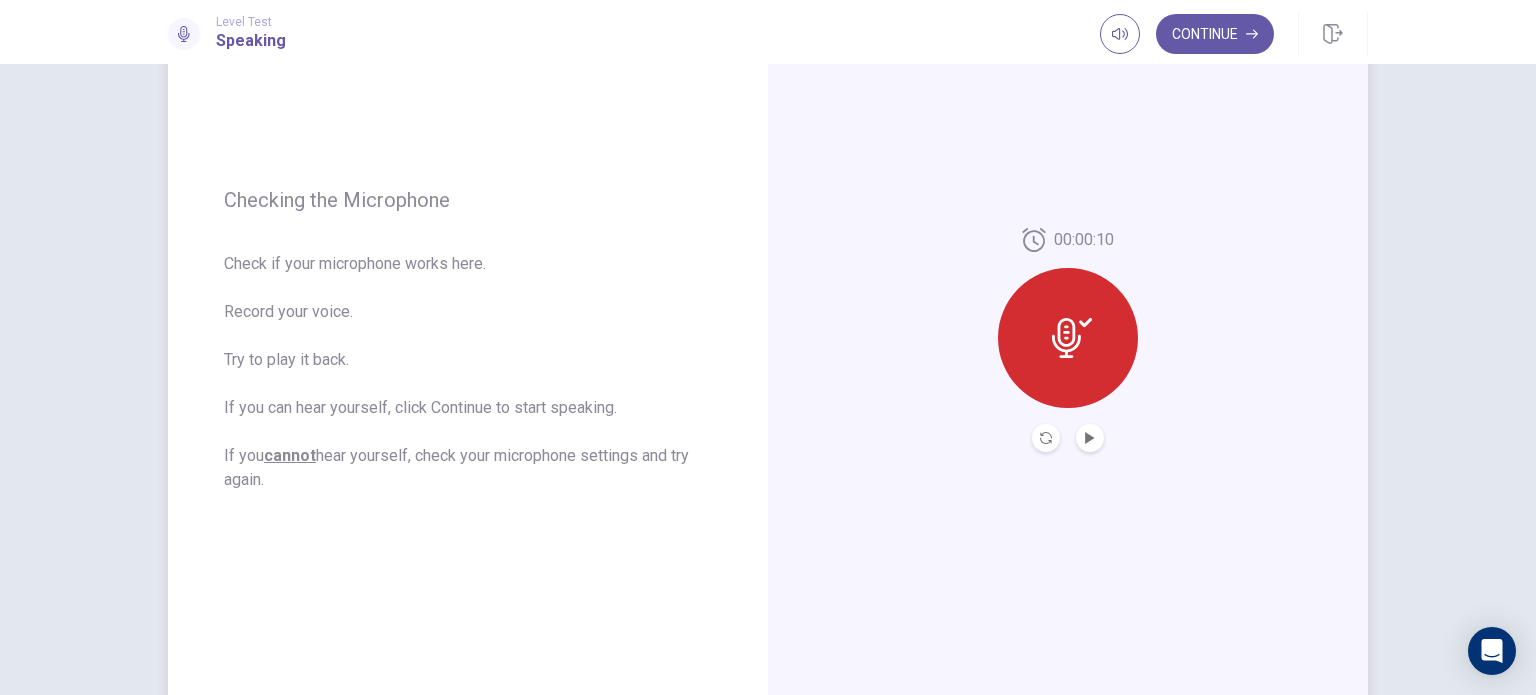 click at bounding box center [1068, 338] 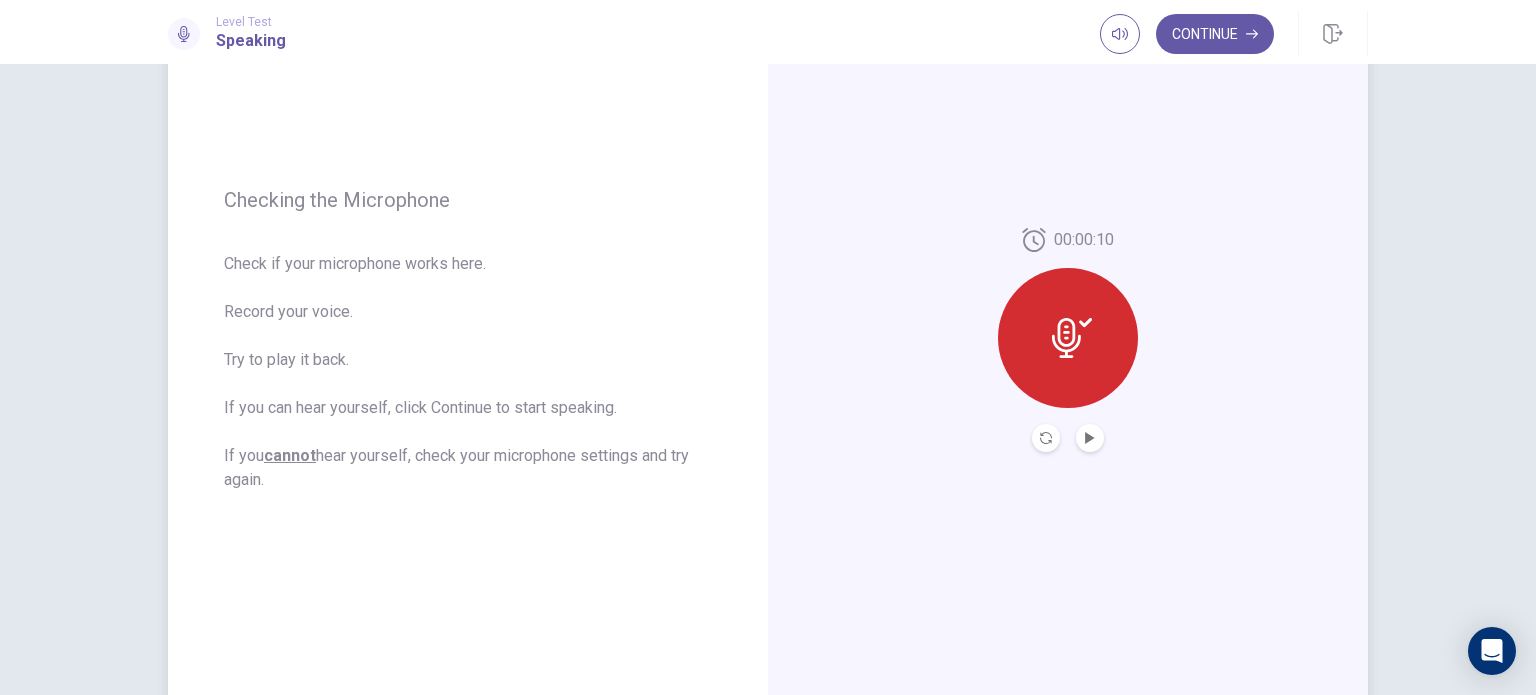 drag, startPoint x: 1040, startPoint y: 442, endPoint x: 1048, endPoint y: 435, distance: 10.630146 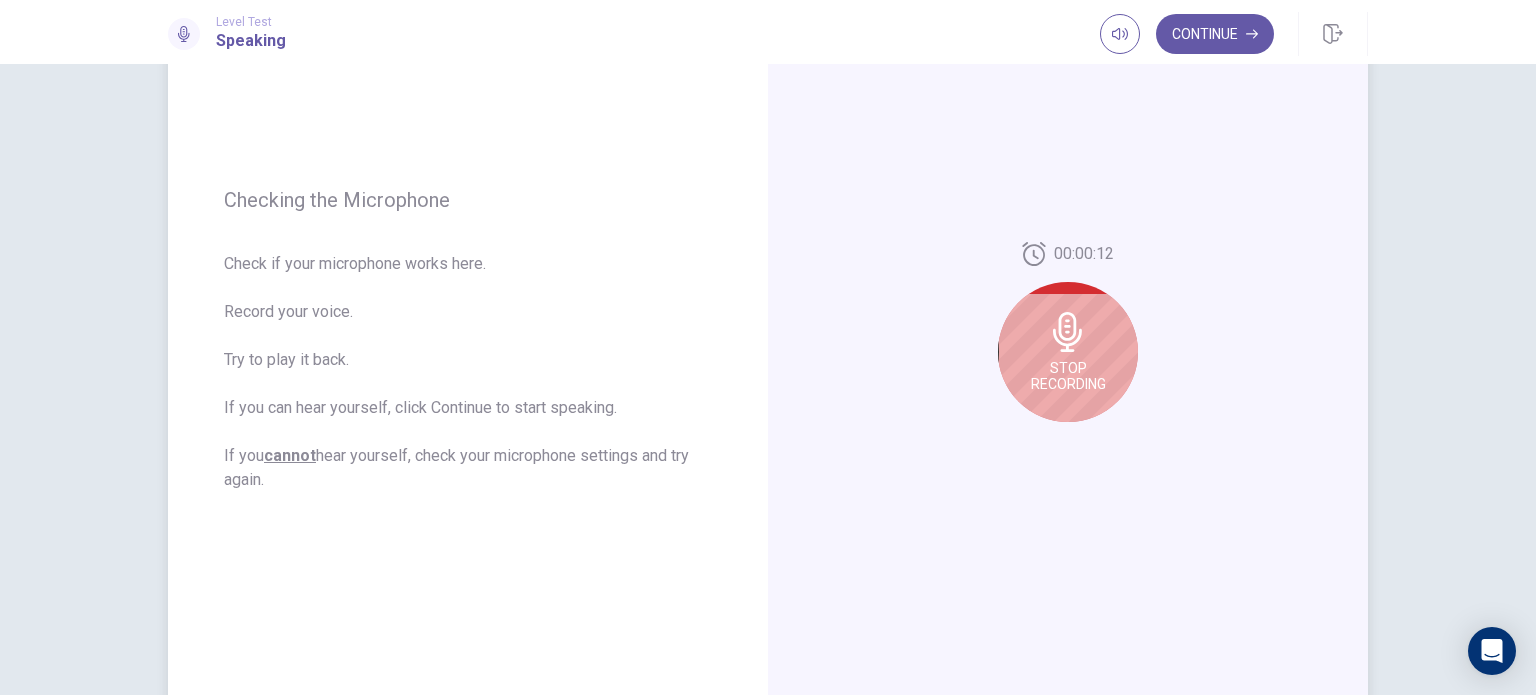 click on "Stop   Recording" at bounding box center [1068, 352] 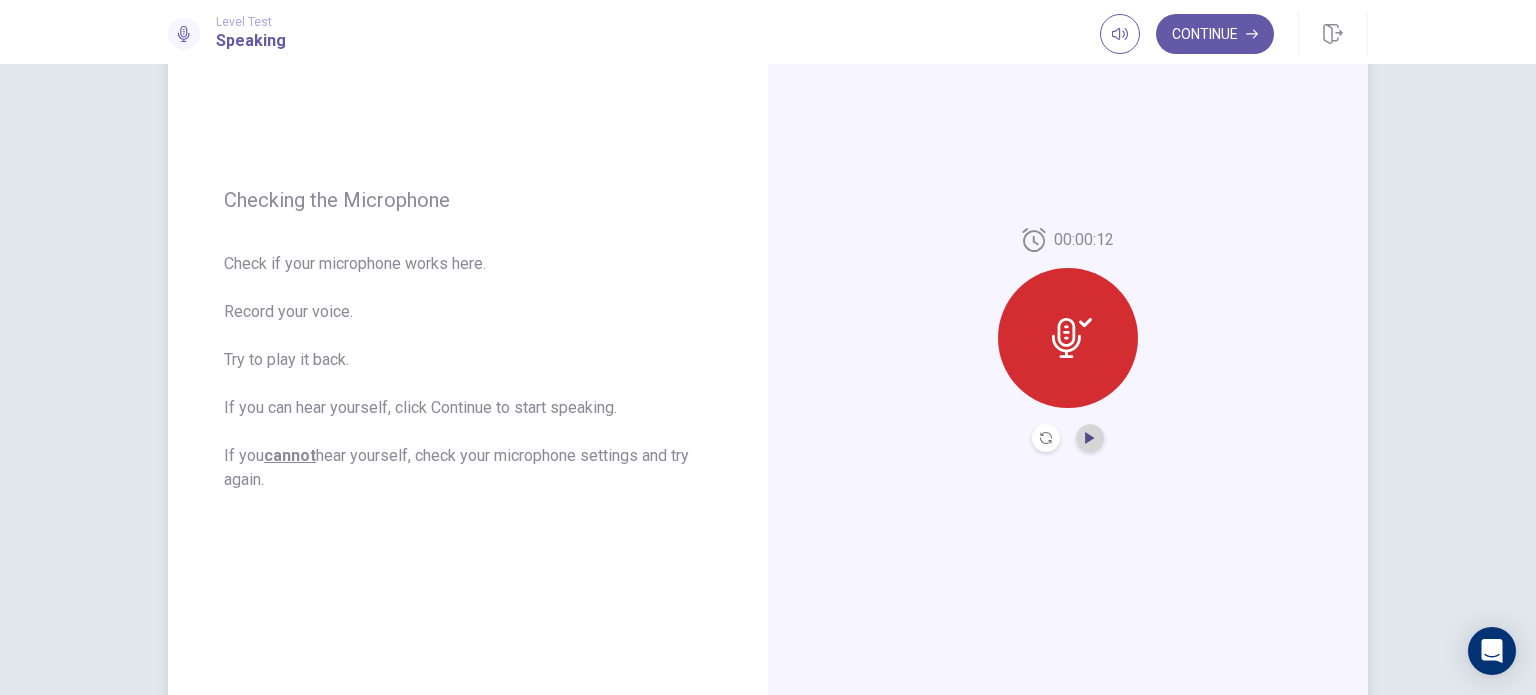 click 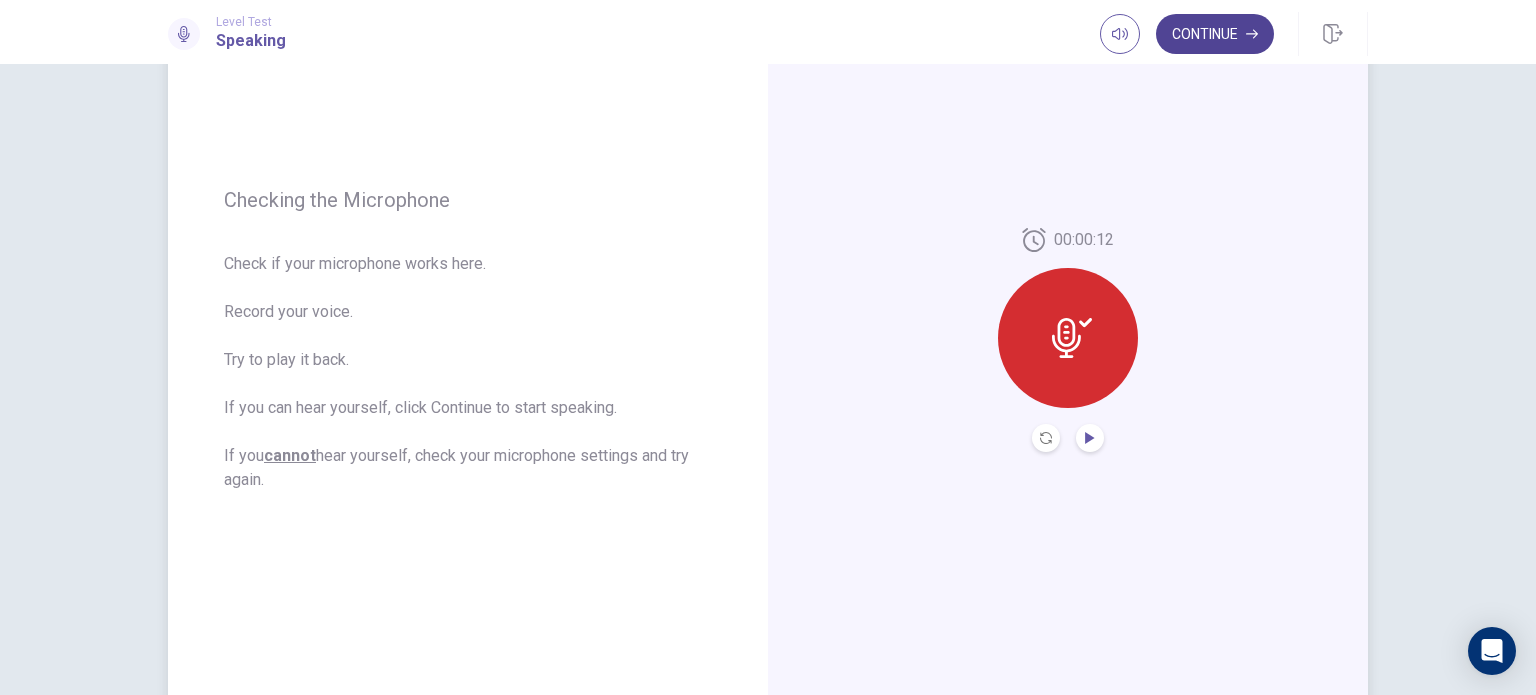 click on "Continue" at bounding box center [1215, 34] 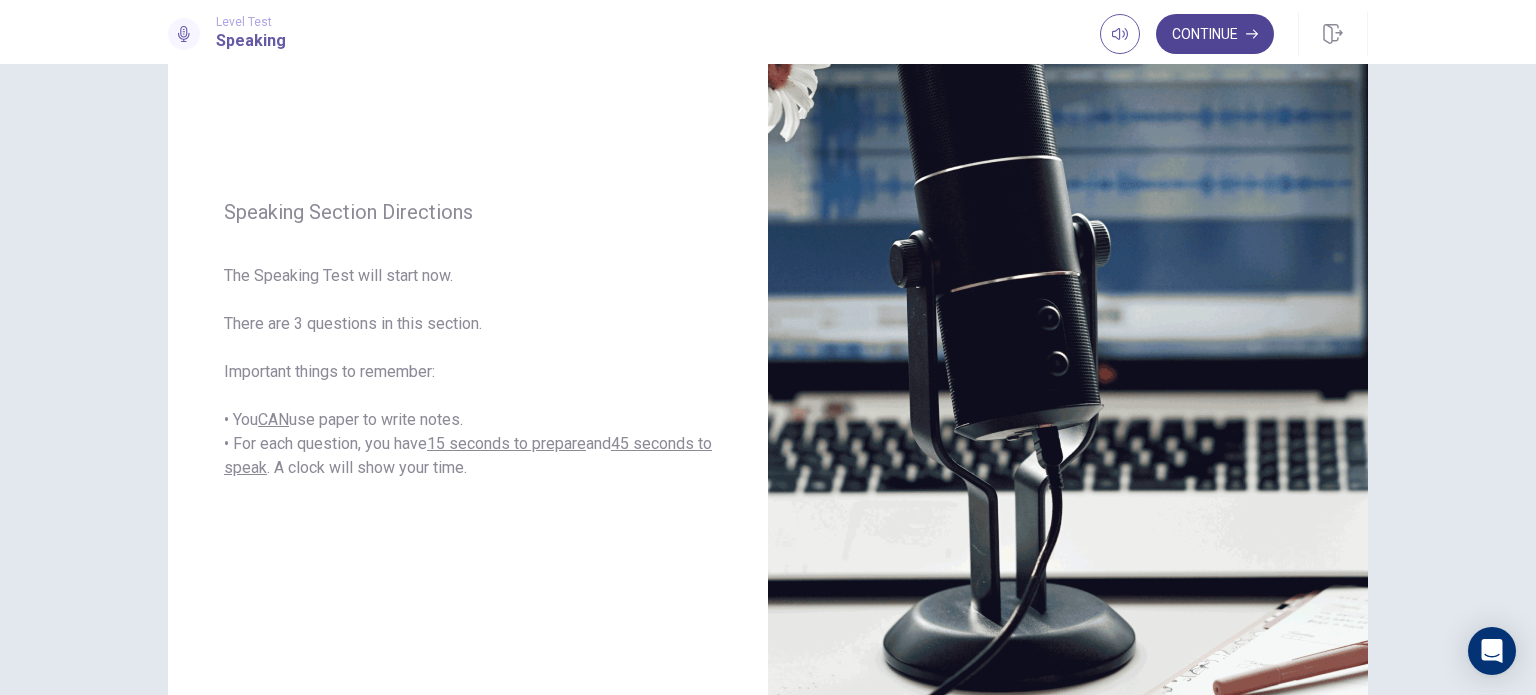 click on "Continue" at bounding box center [1215, 34] 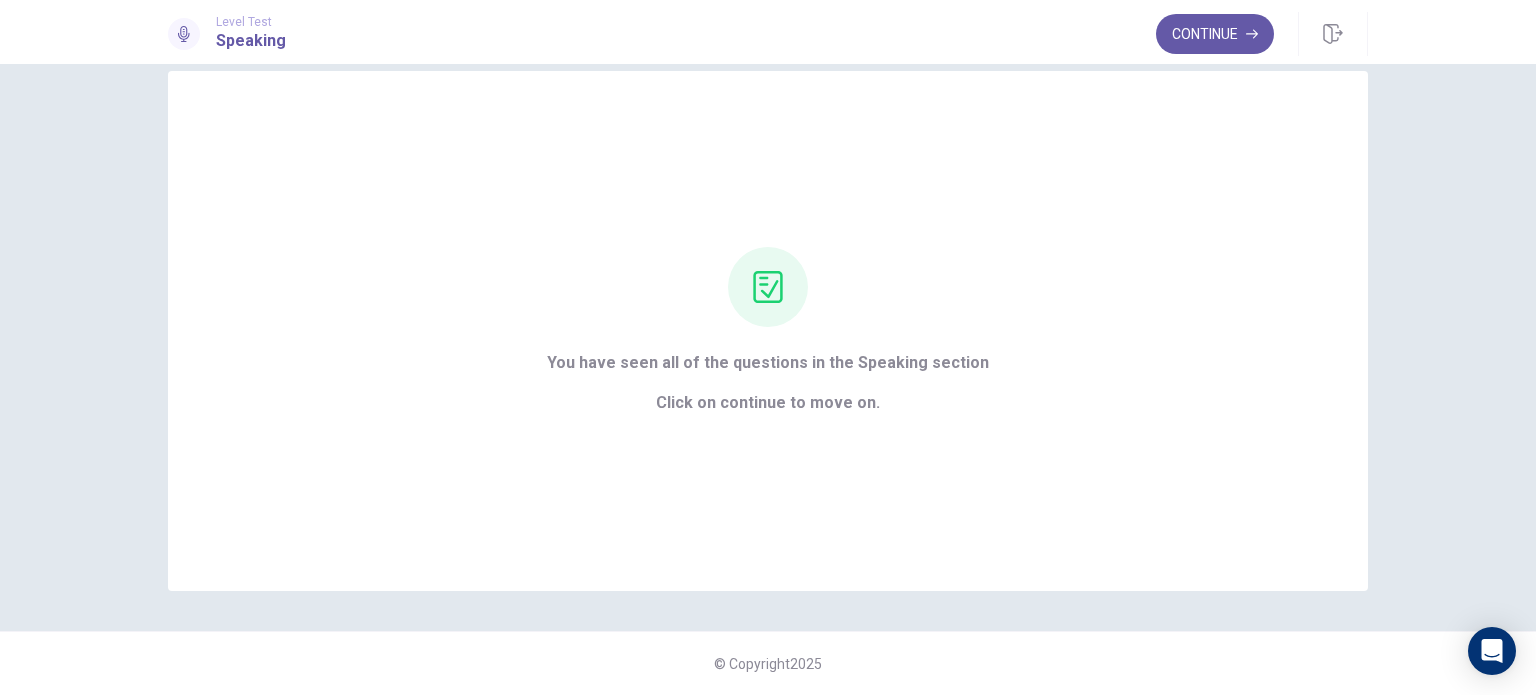scroll, scrollTop: 32, scrollLeft: 0, axis: vertical 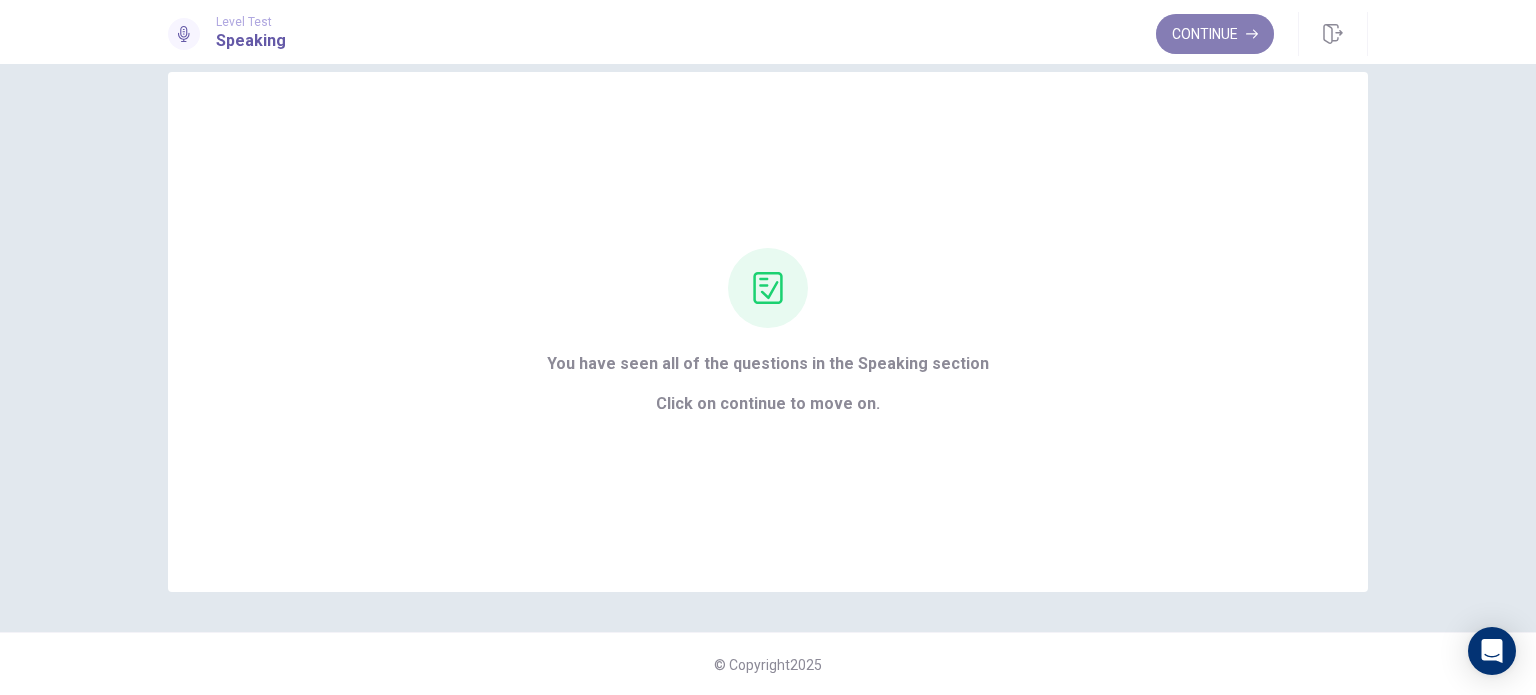 click on "Continue" at bounding box center [1215, 34] 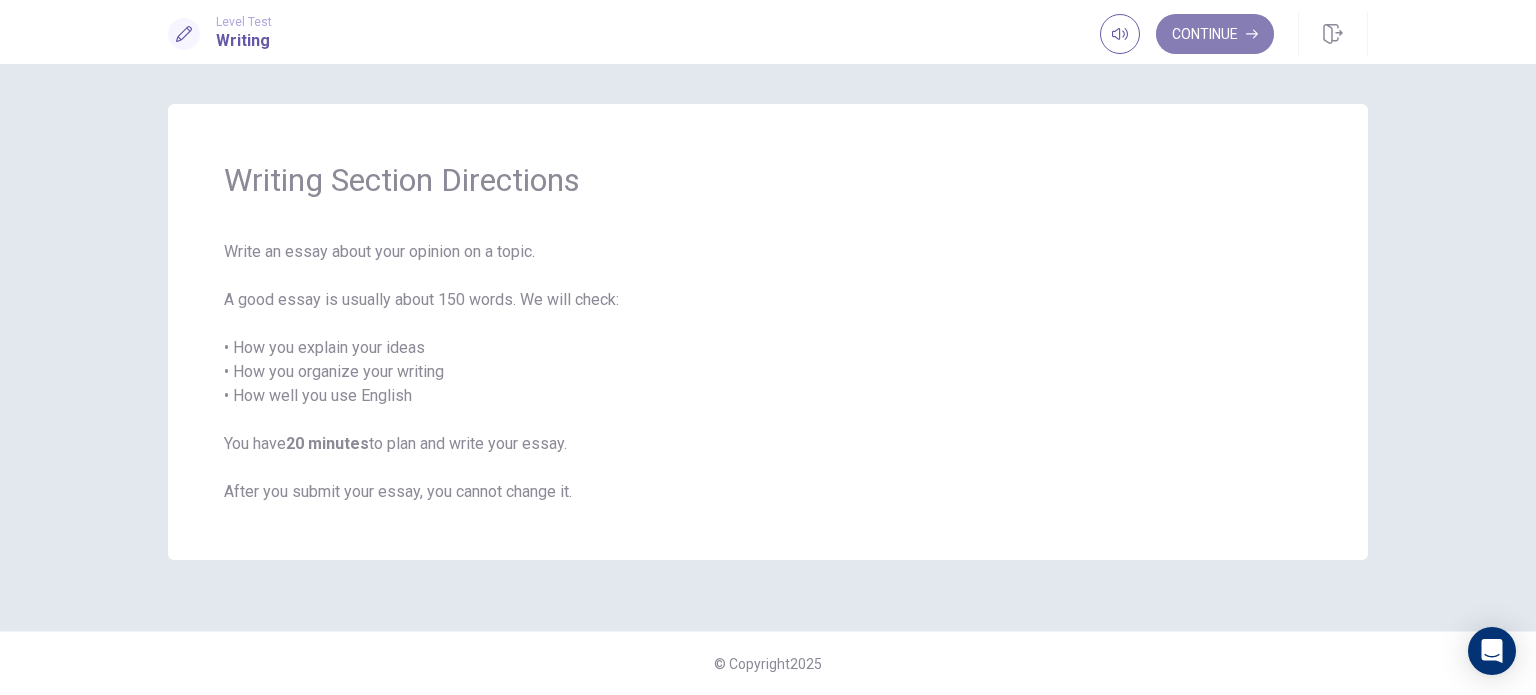 click on "Continue" at bounding box center (1215, 34) 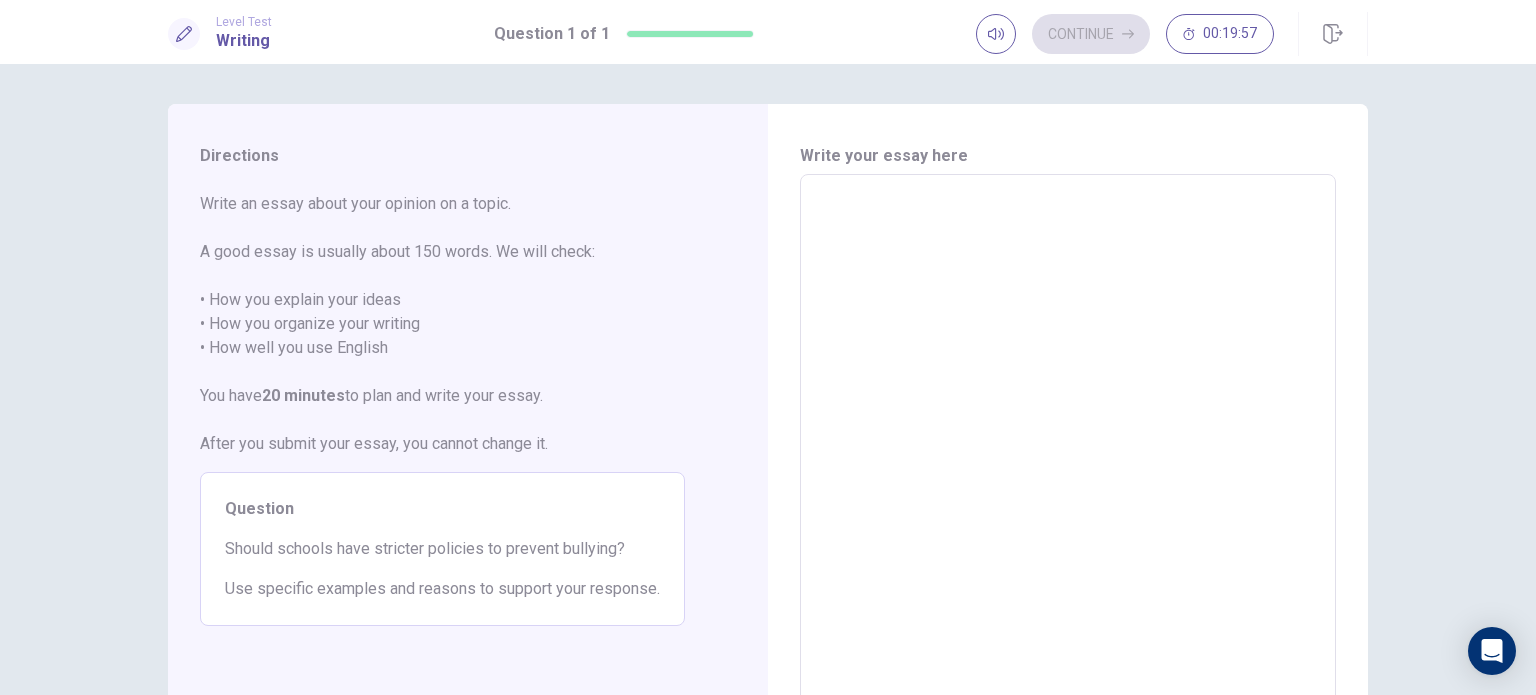 click at bounding box center [1068, 451] 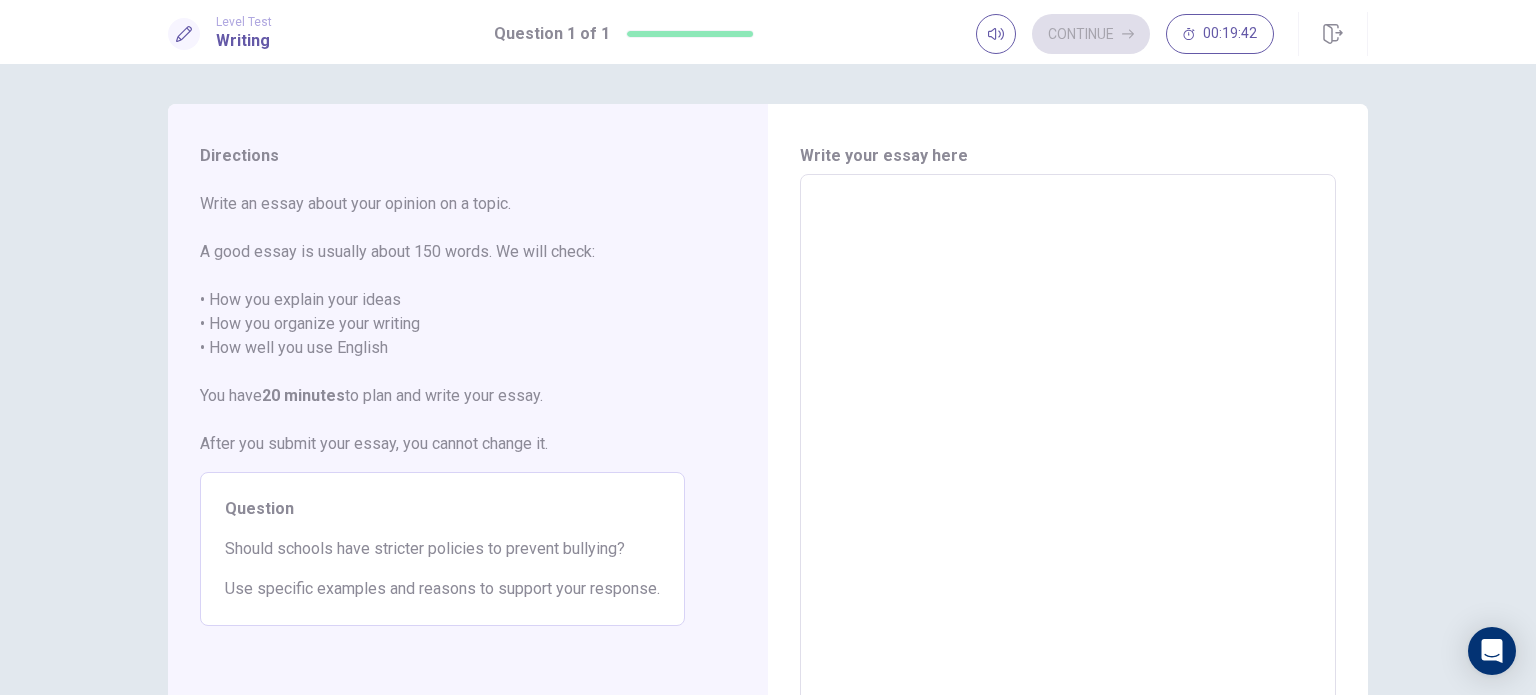 click at bounding box center [1068, 451] 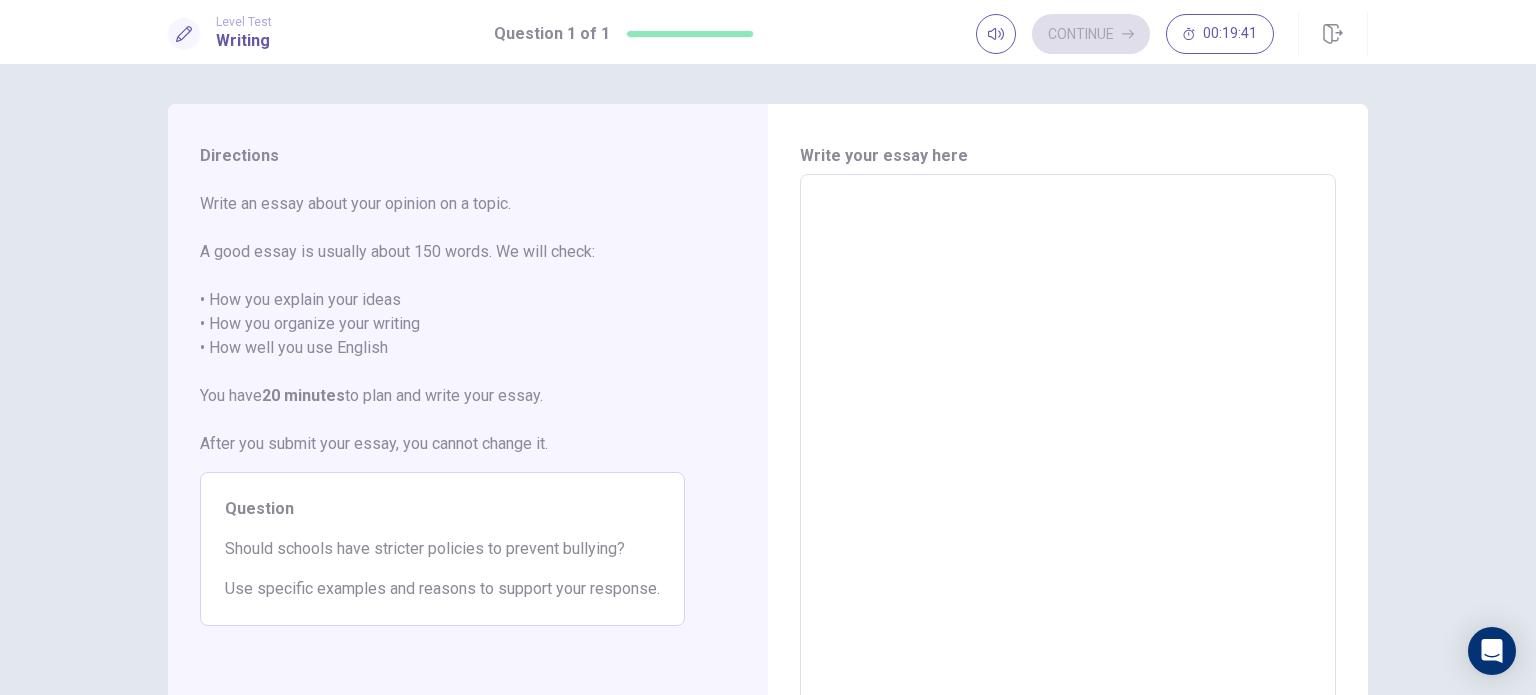 click at bounding box center (1068, 451) 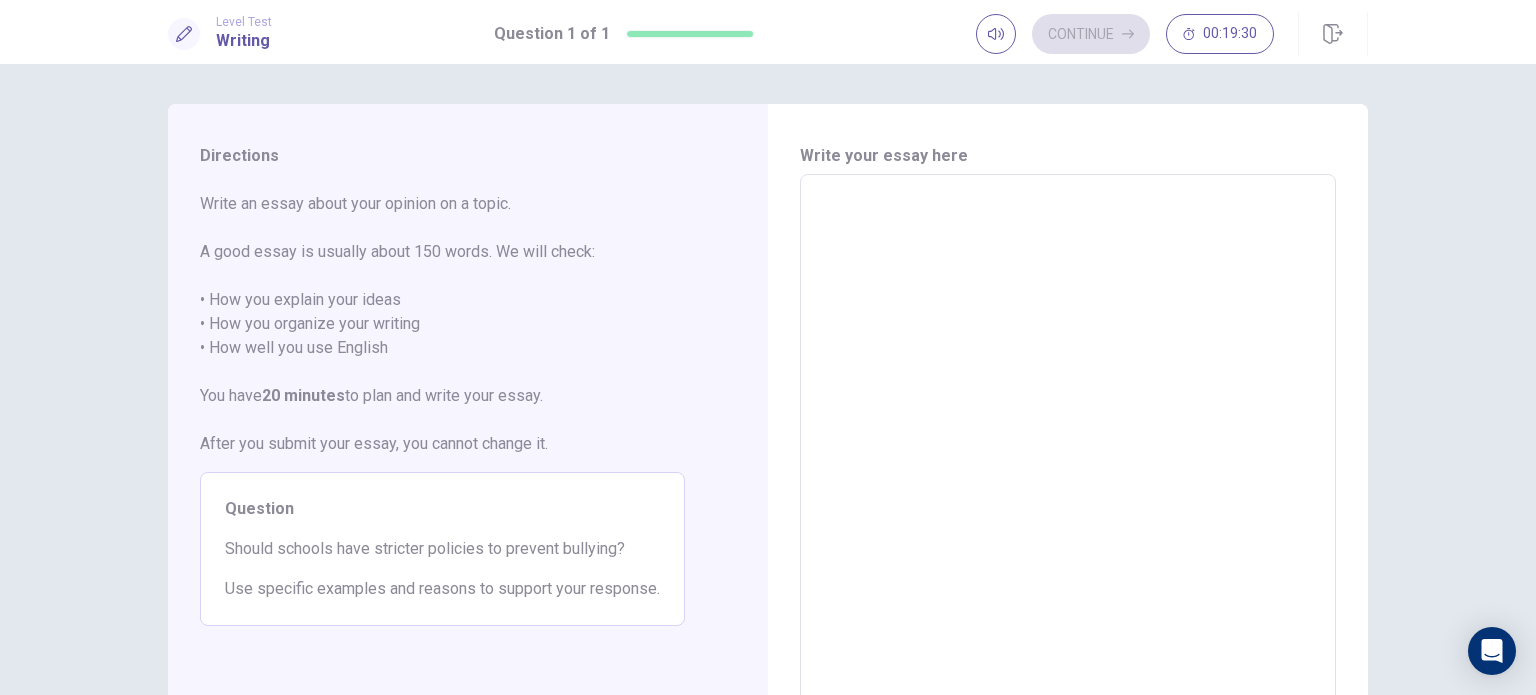 type on "*" 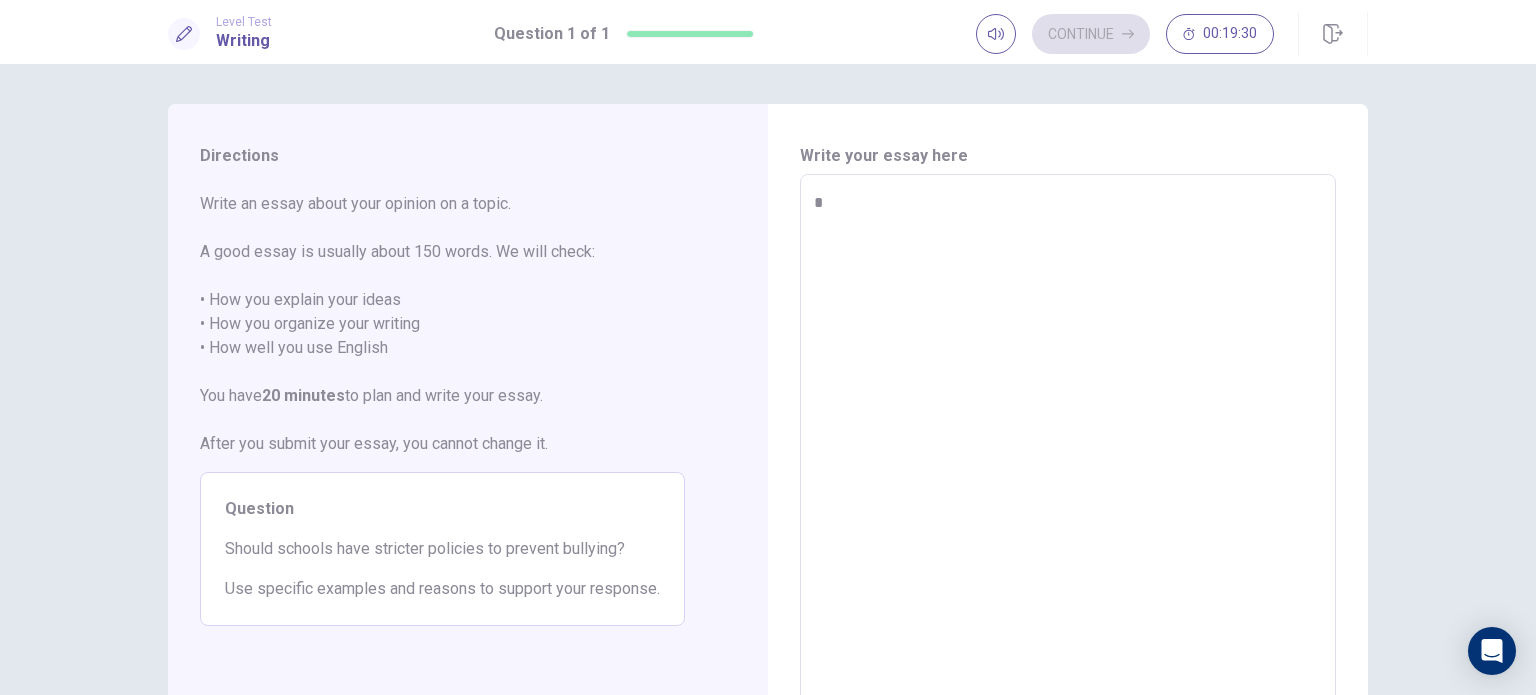 type on "*" 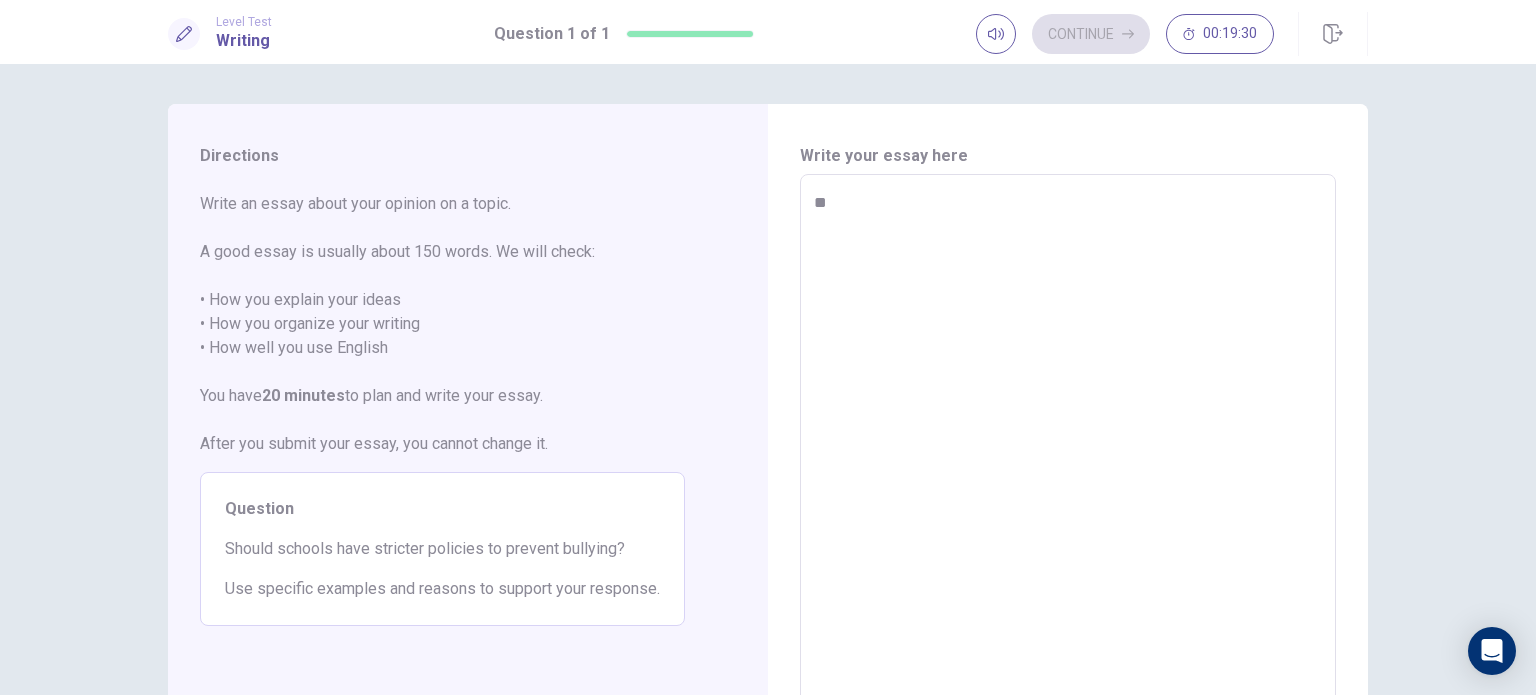 type on "*" 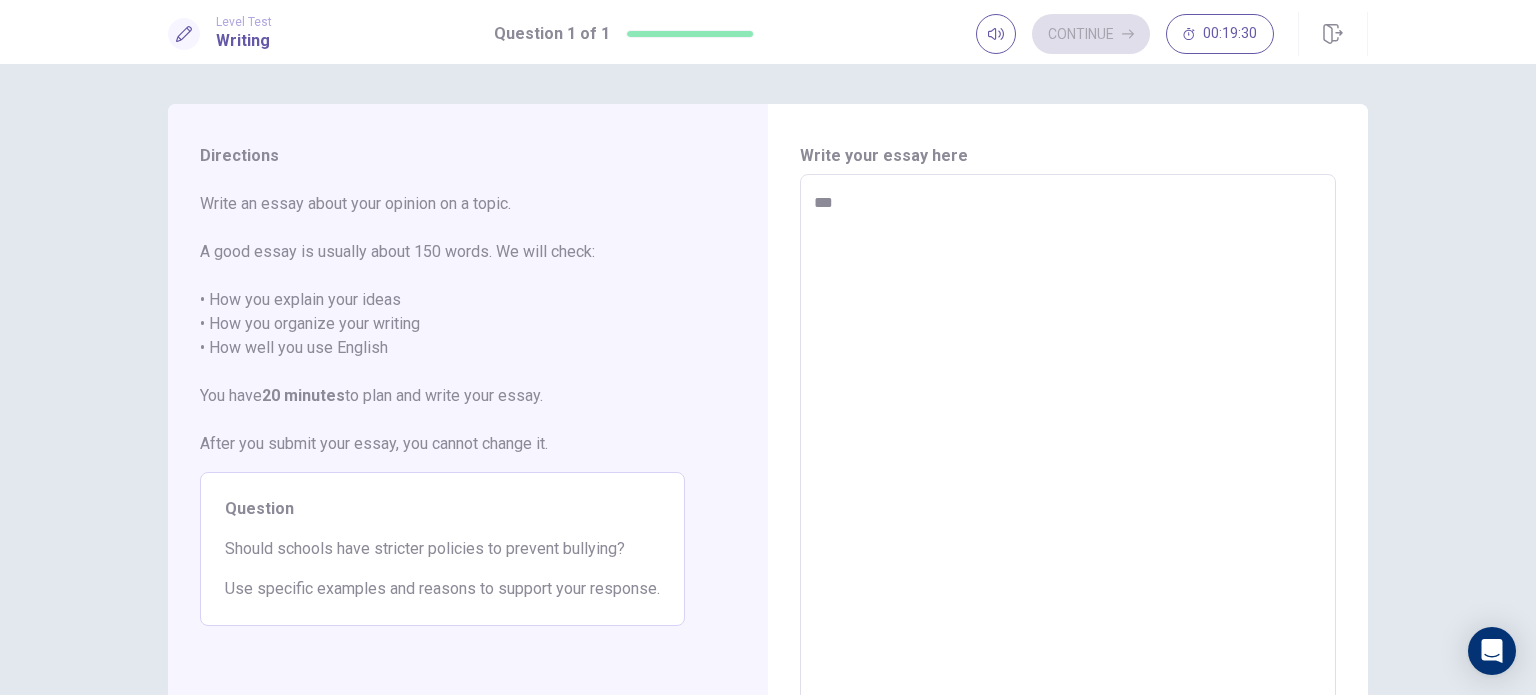 type on "*" 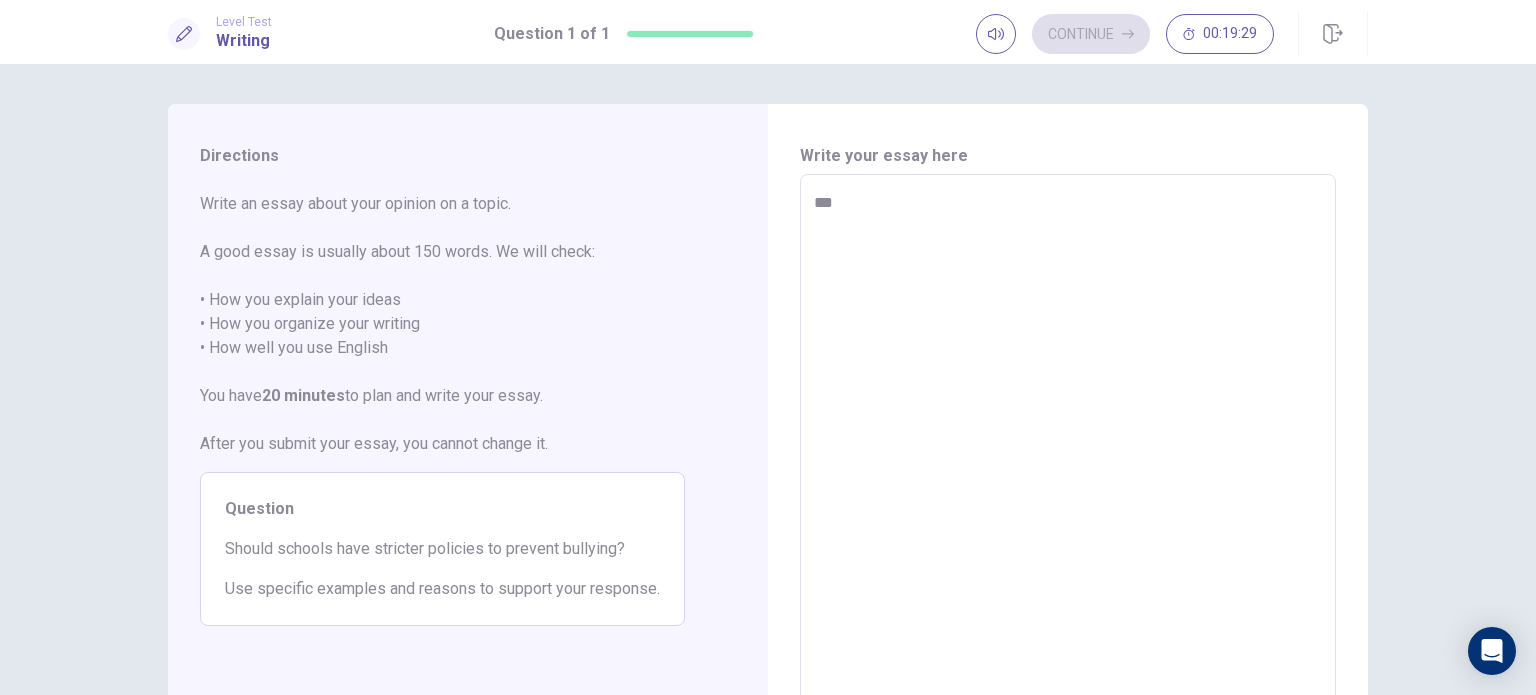 type on "****" 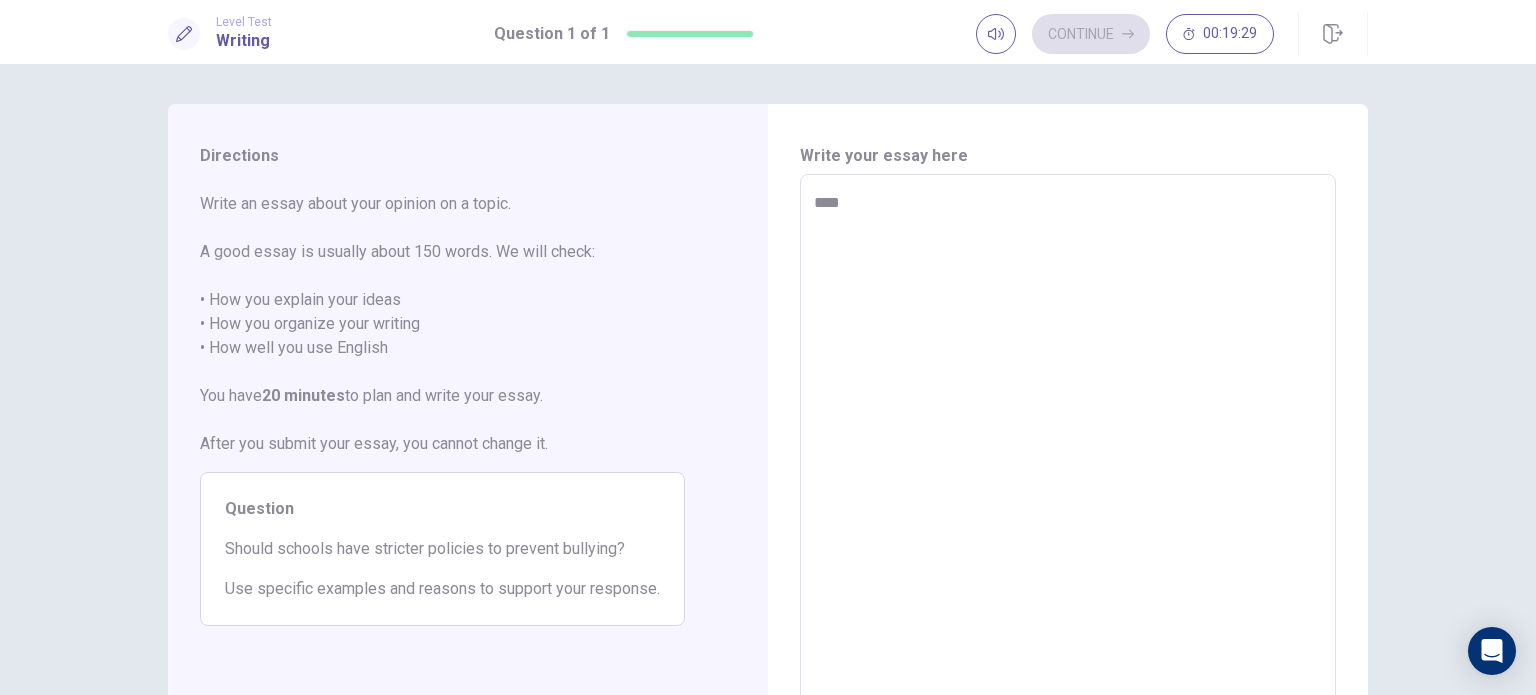 type on "*" 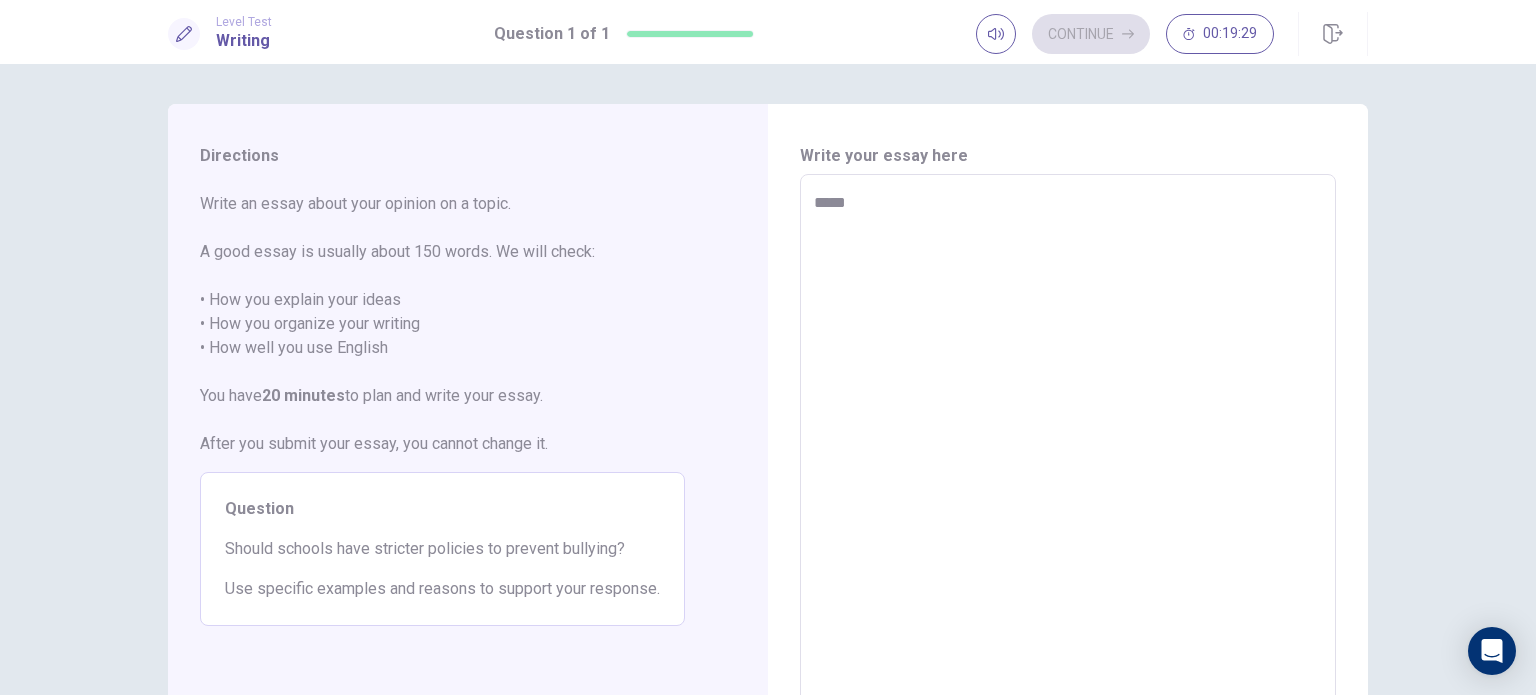 type on "*" 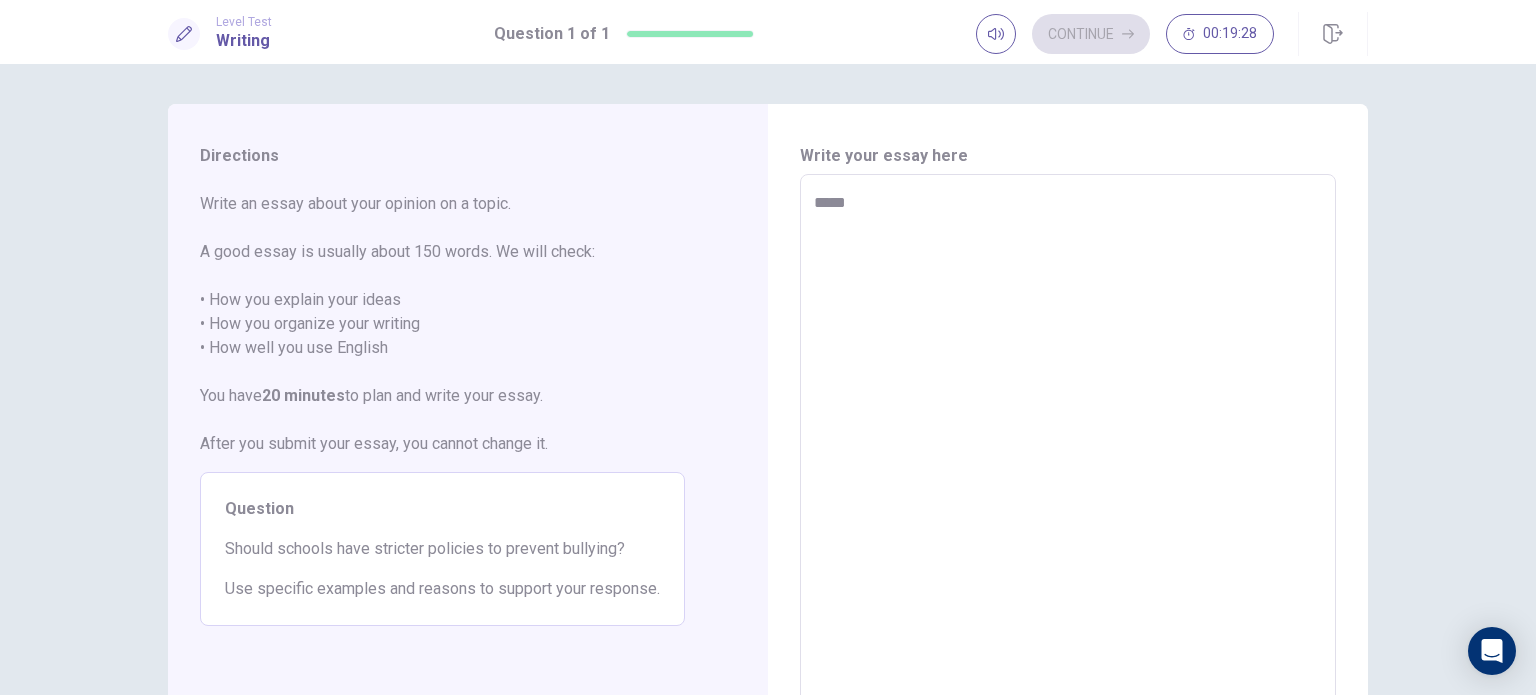type on "******" 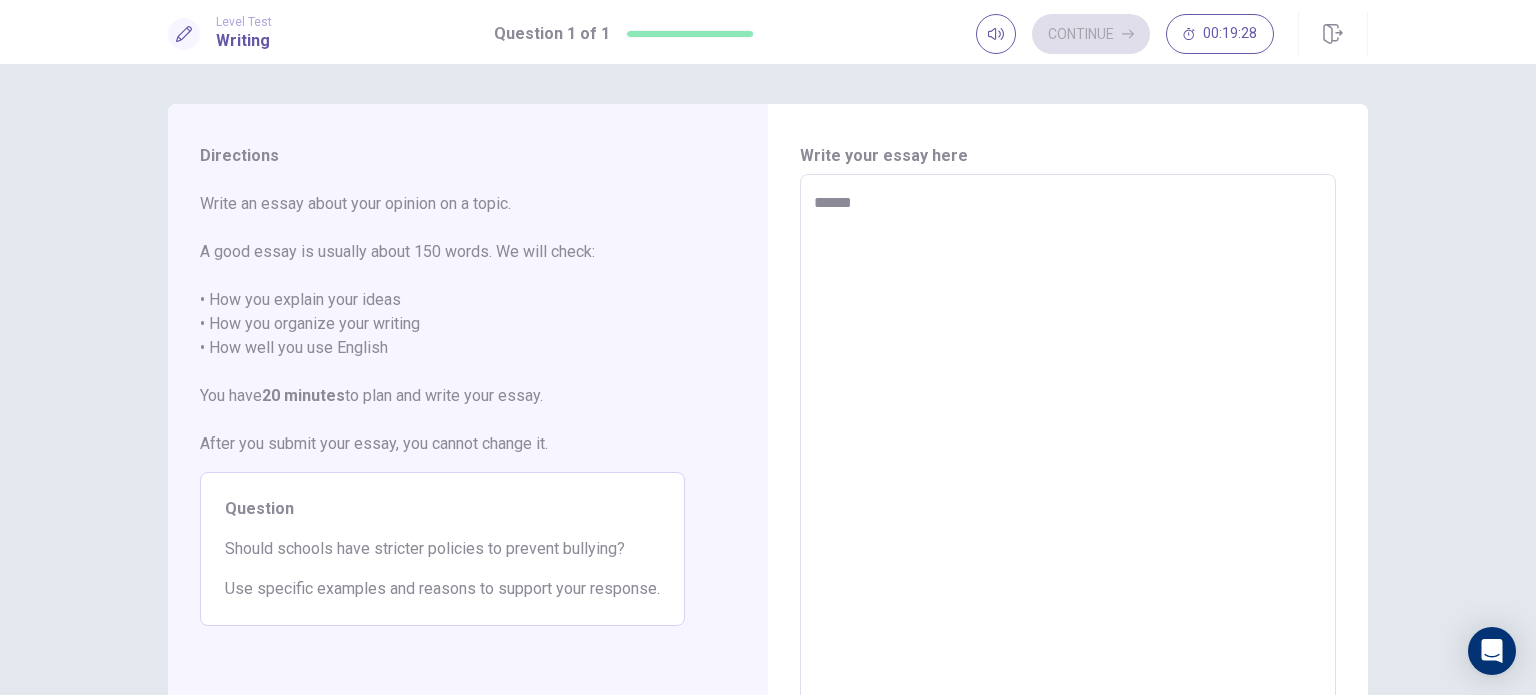 type on "*" 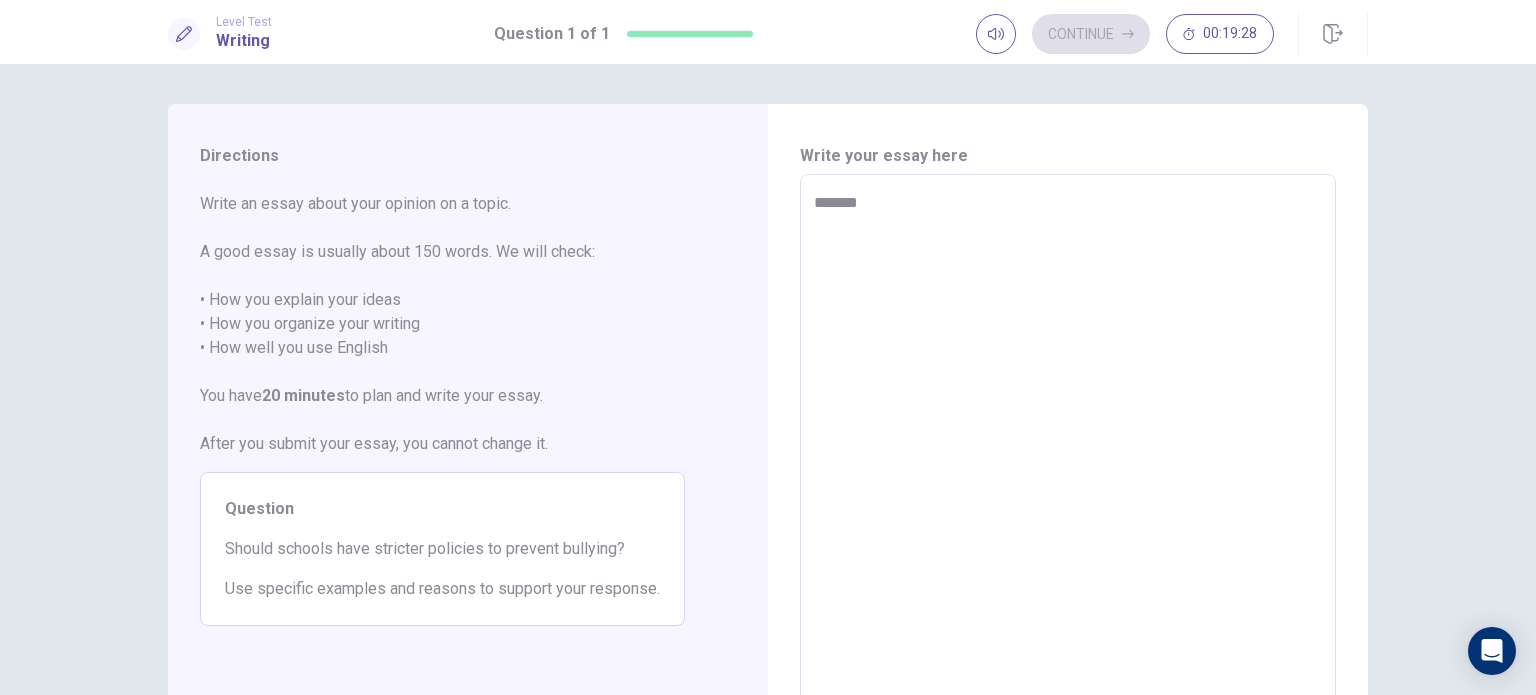 type on "*" 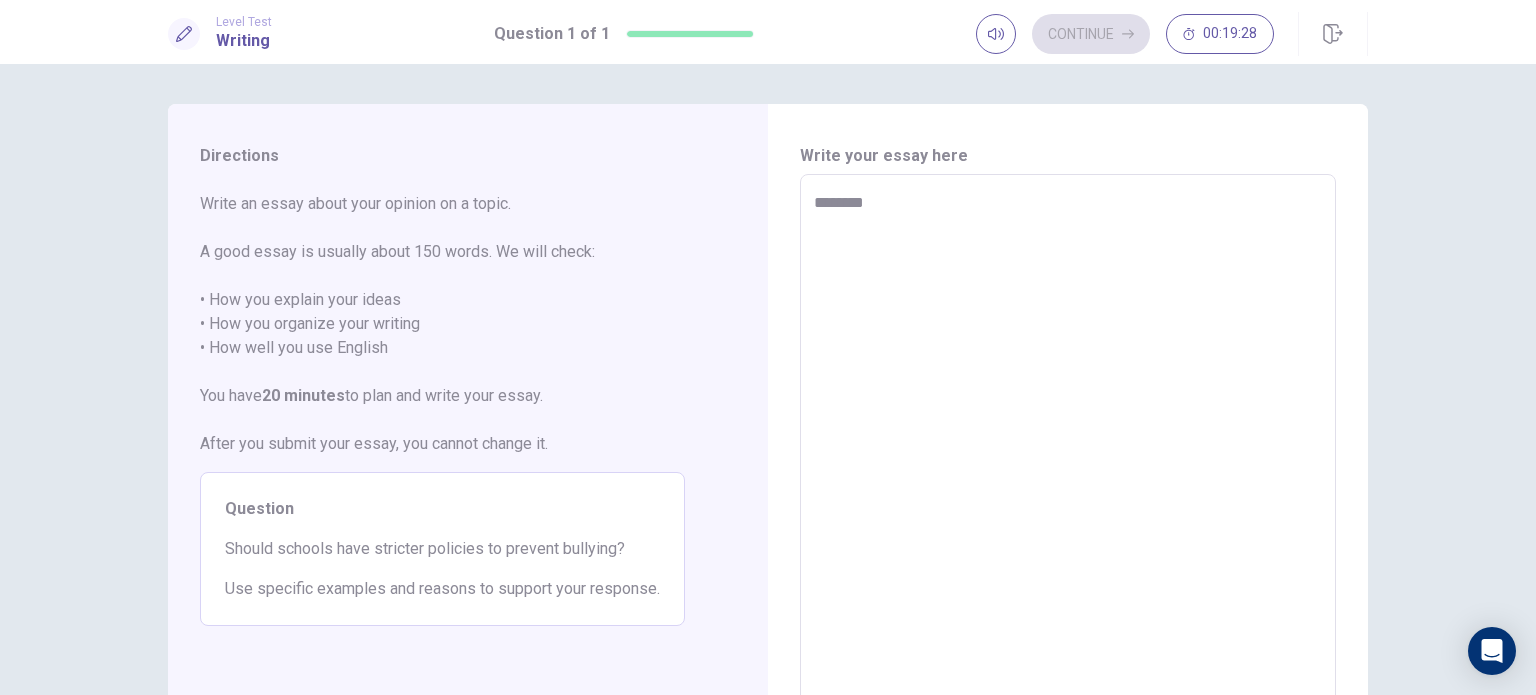 type on "********" 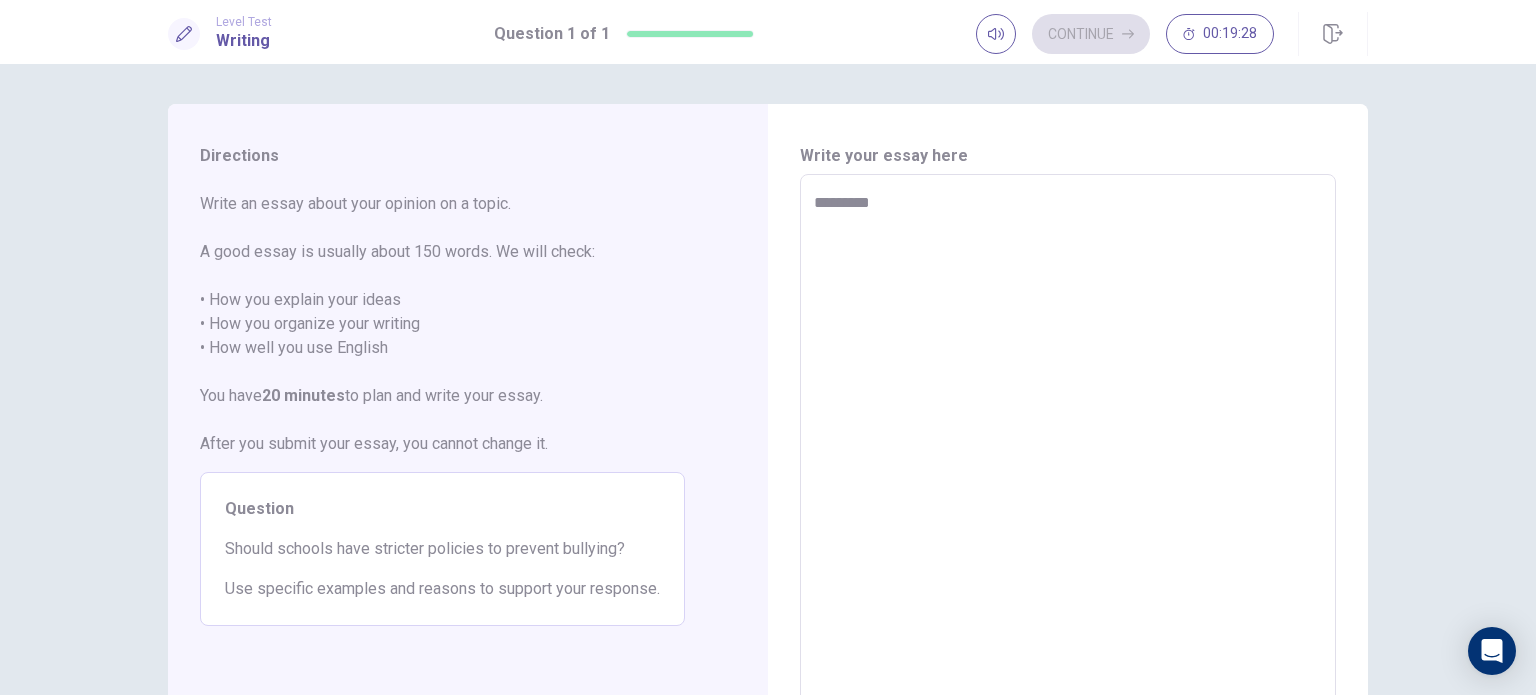 type on "*" 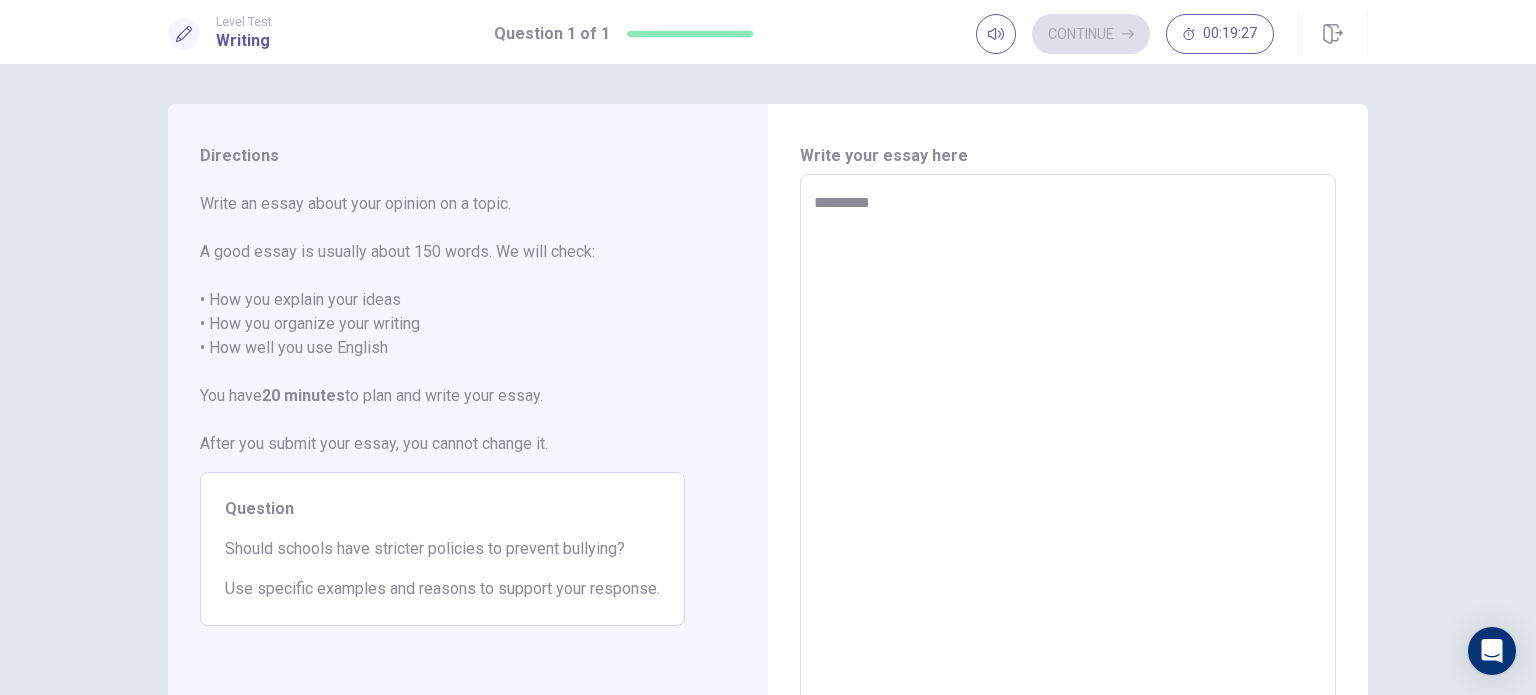 type on "**********" 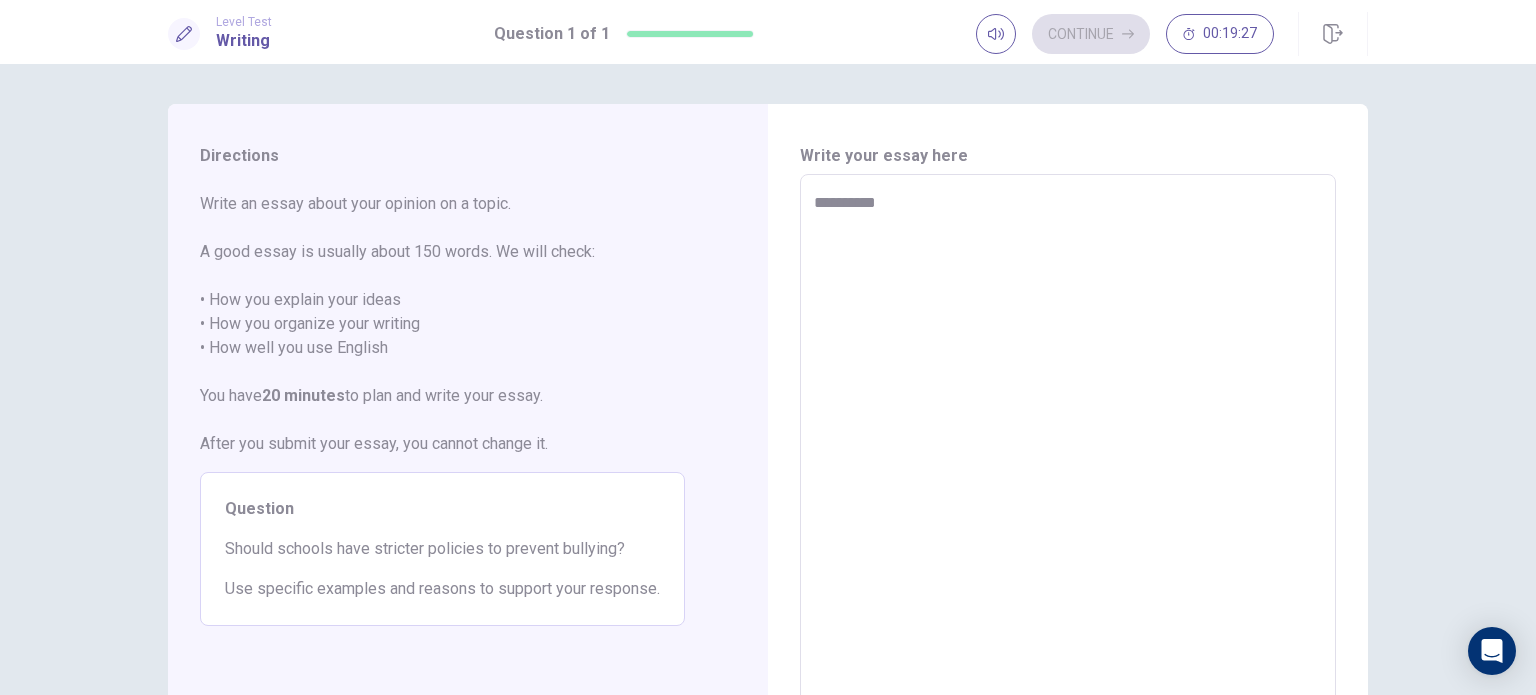 type on "*" 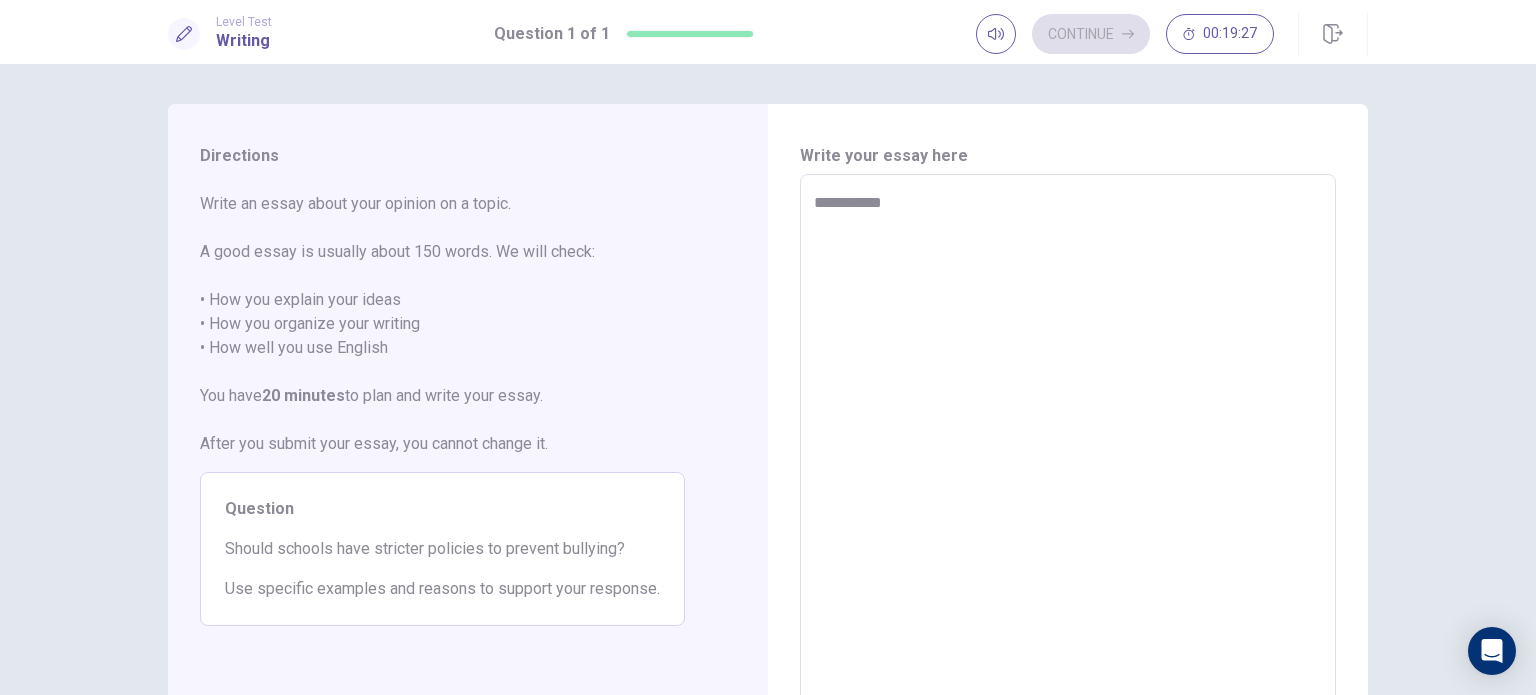 type on "*" 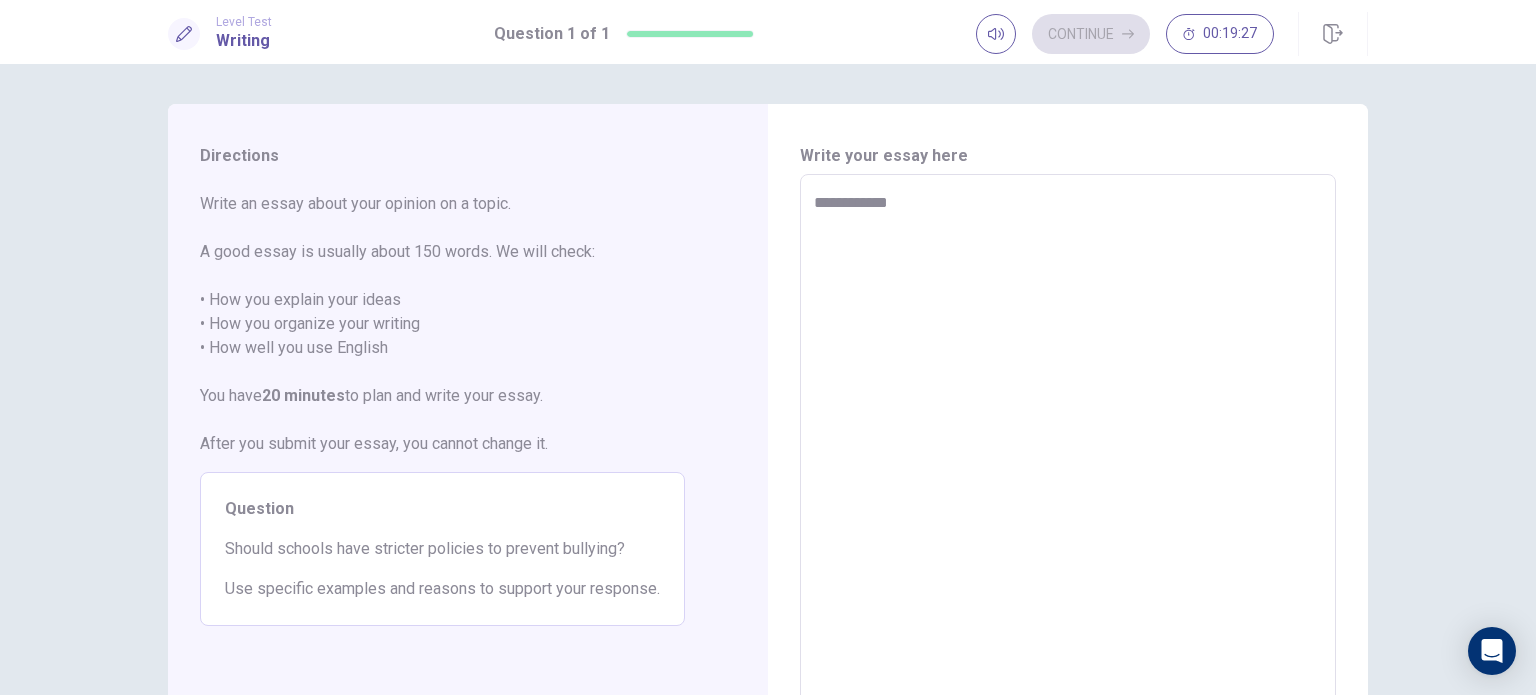 type on "*" 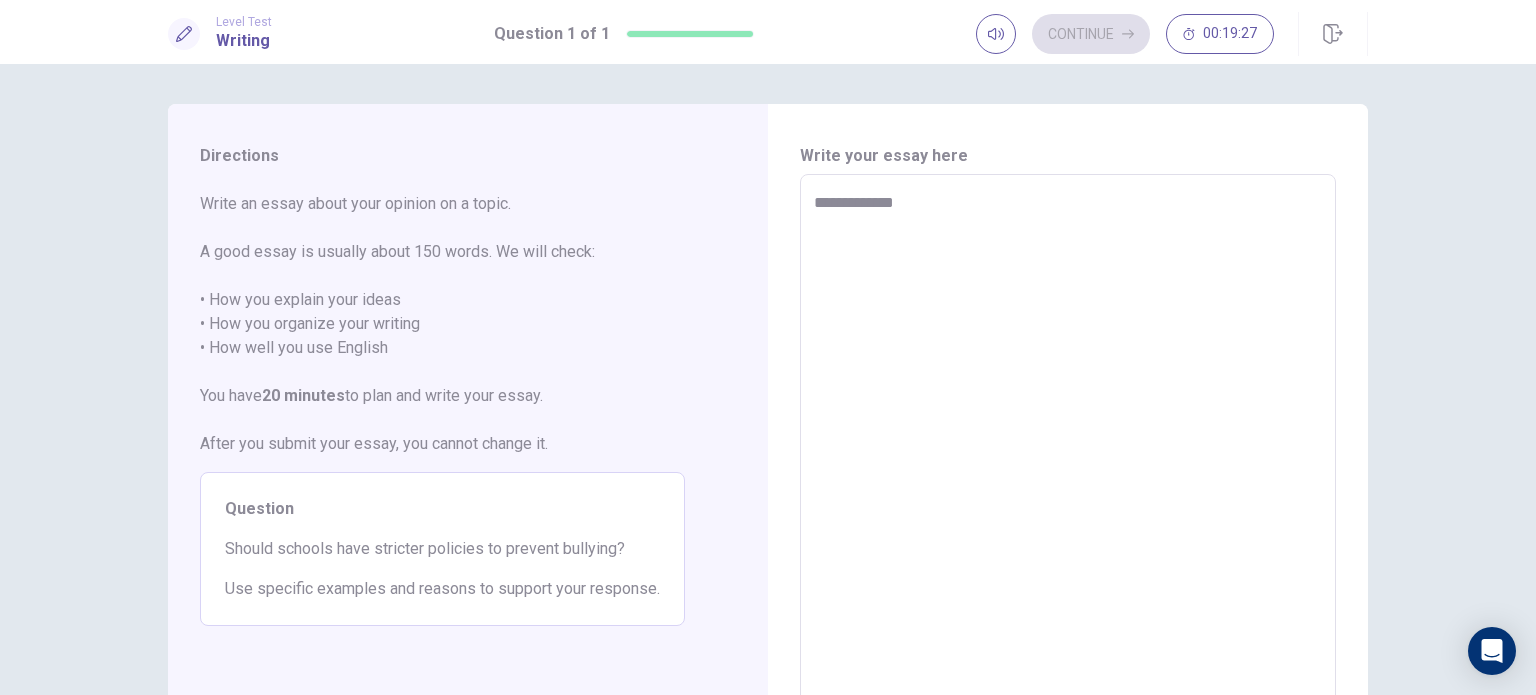 type on "*" 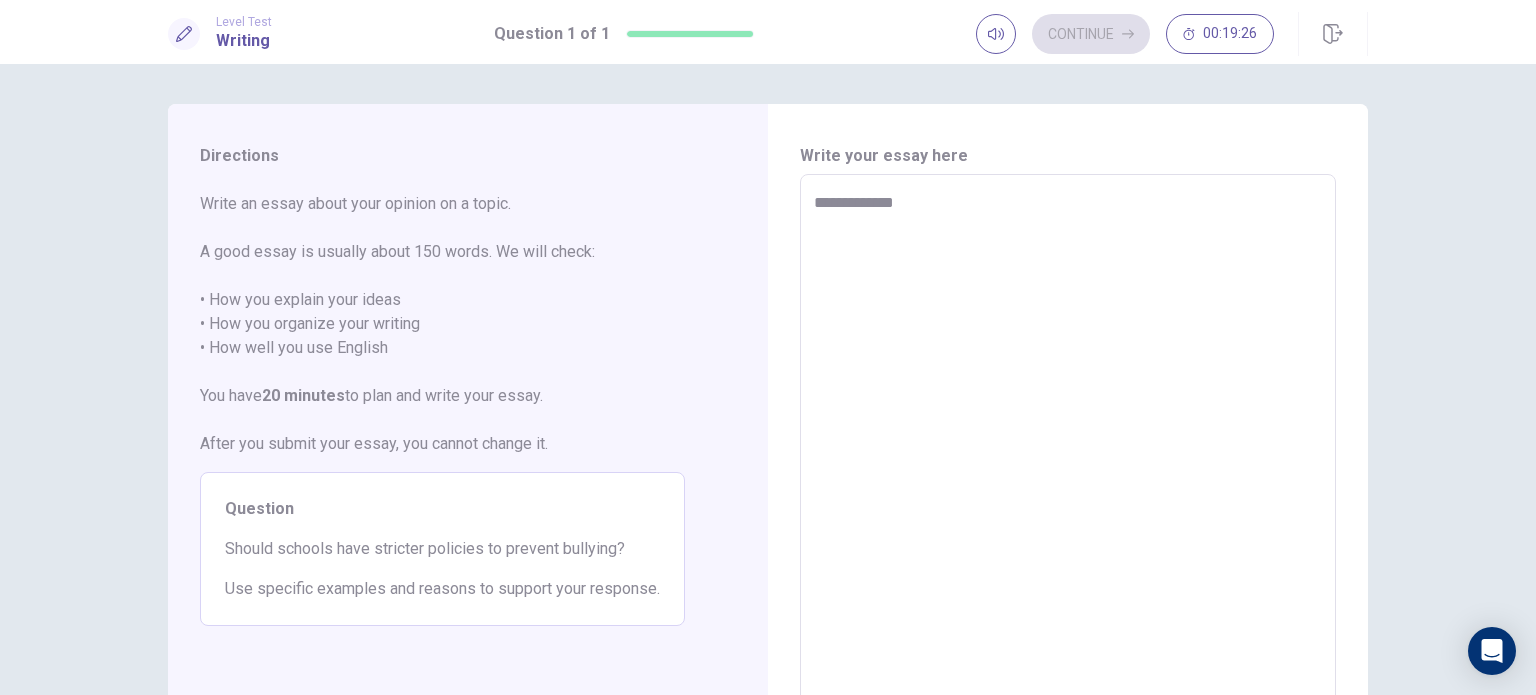 type on "**********" 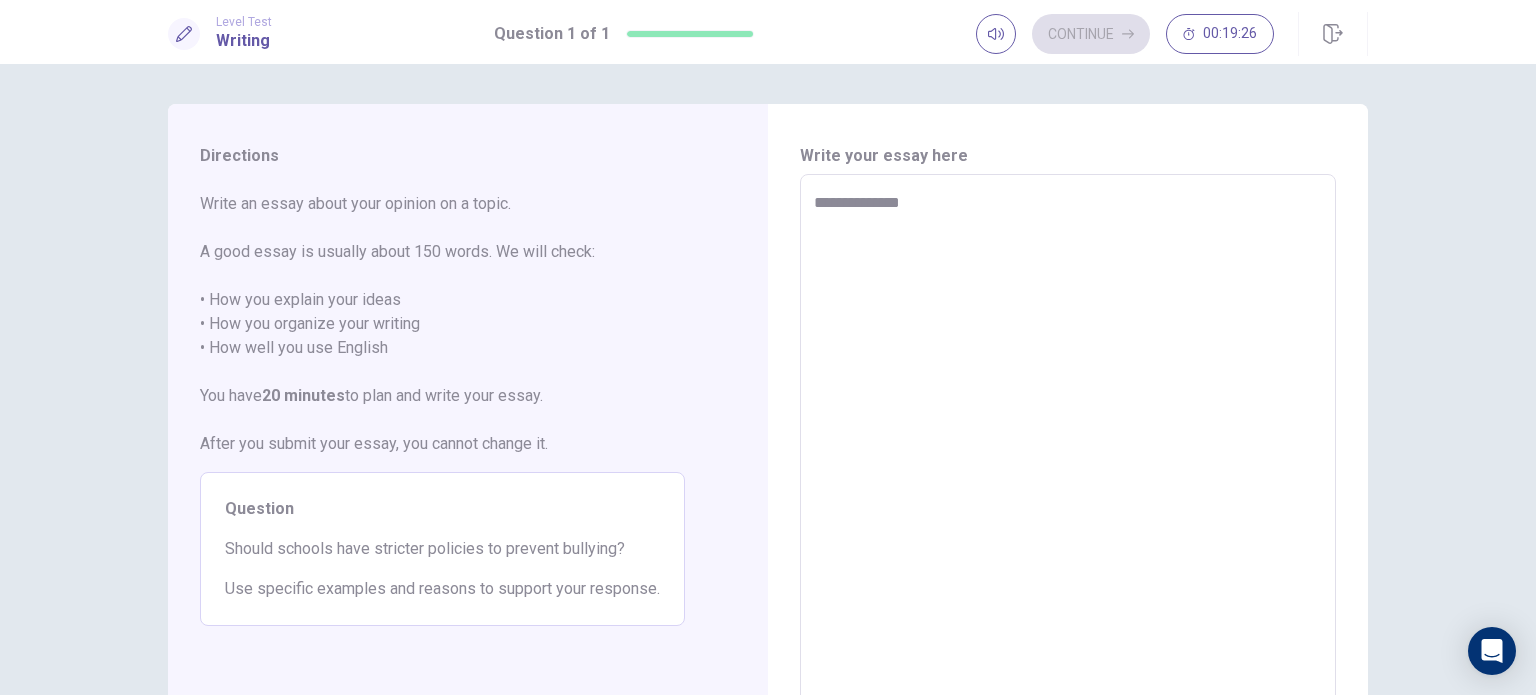 type on "*" 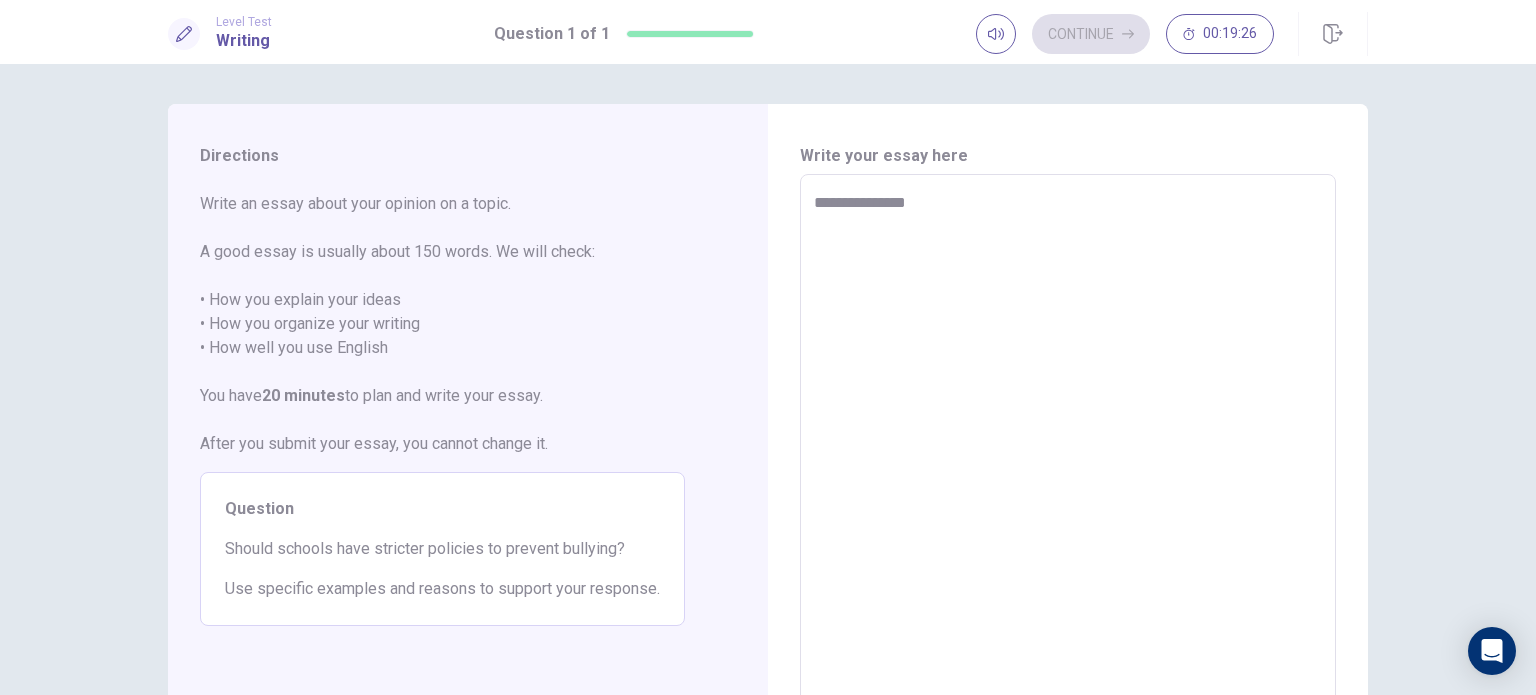type on "*" 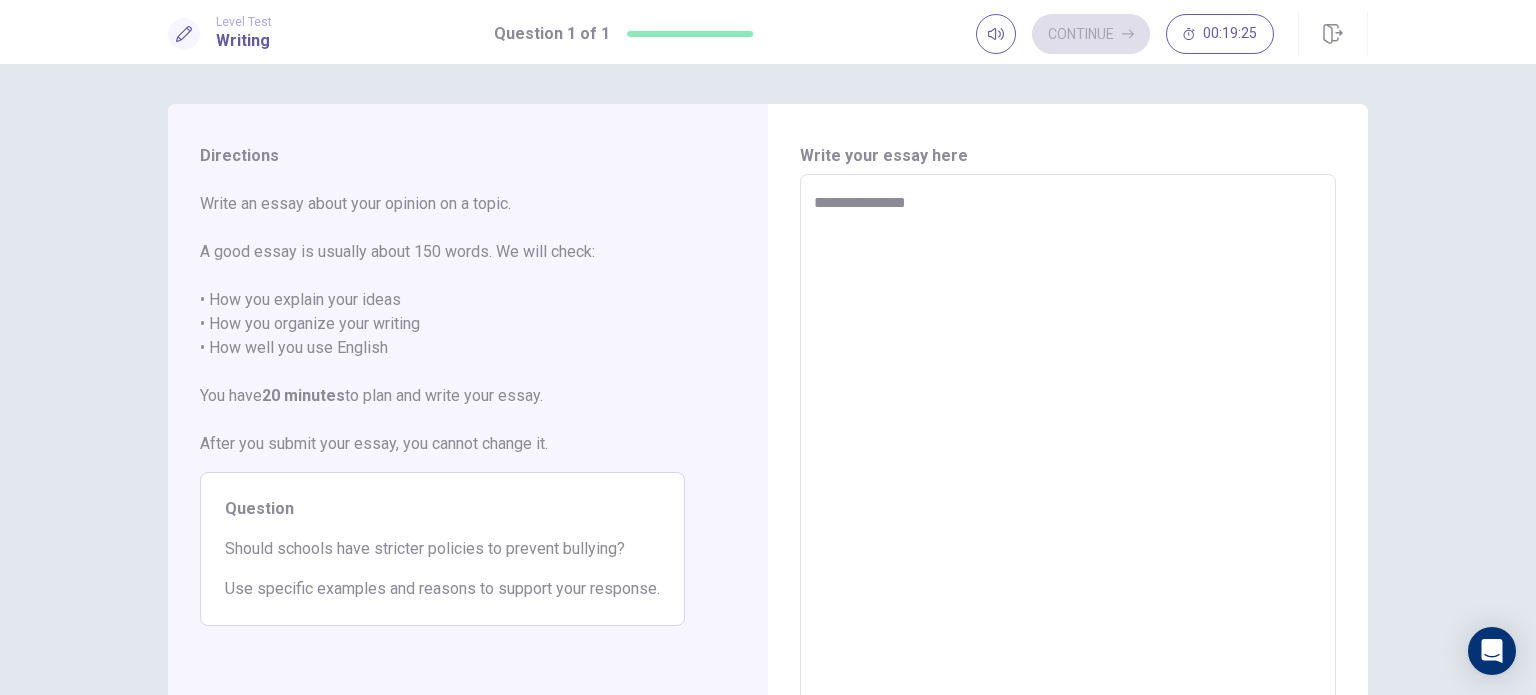 type on "**********" 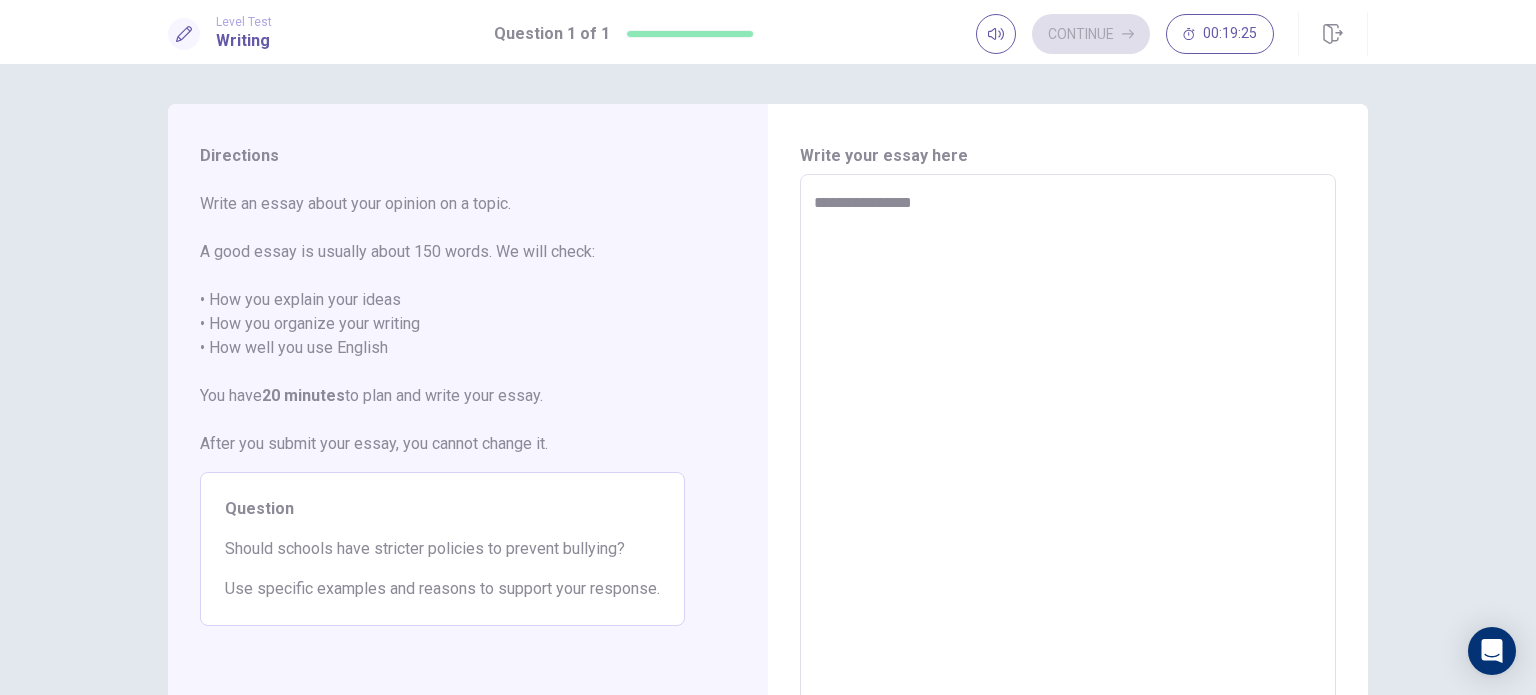 type on "*" 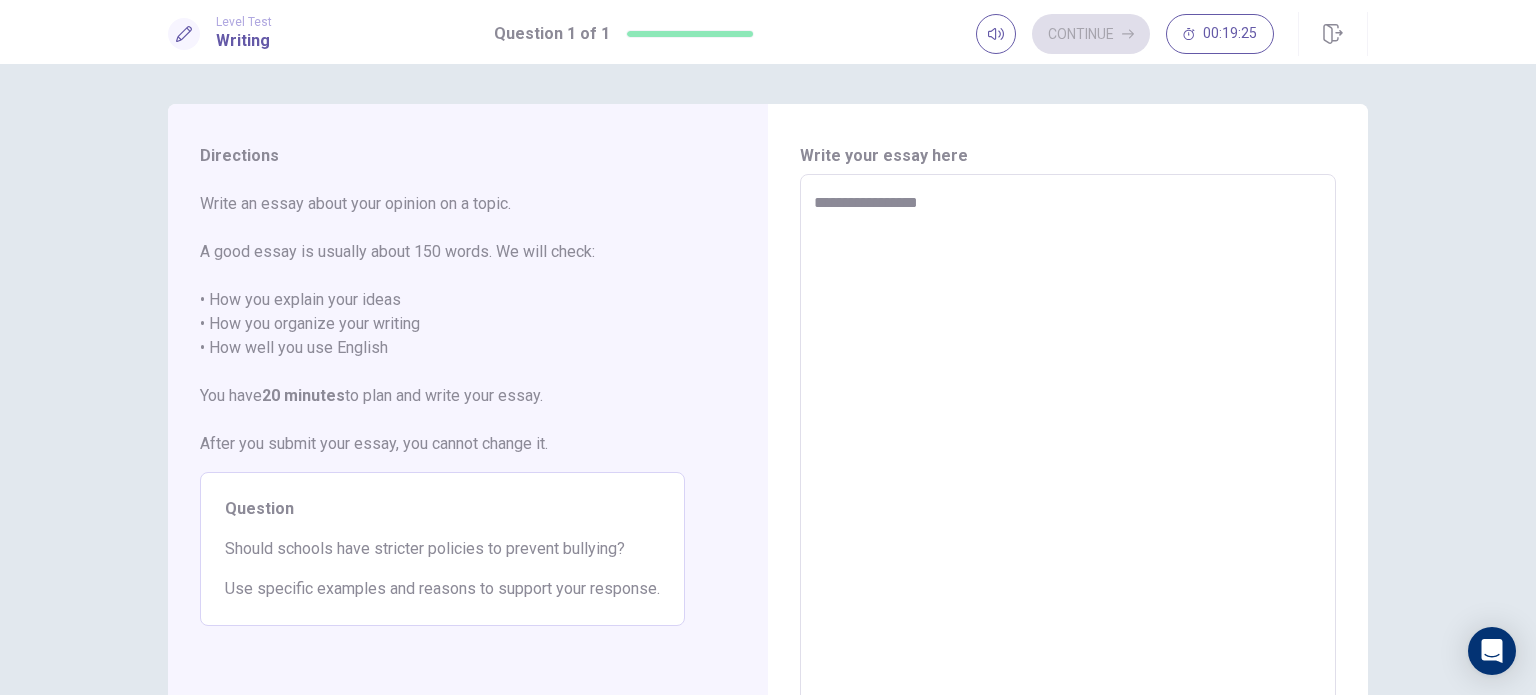 type on "*" 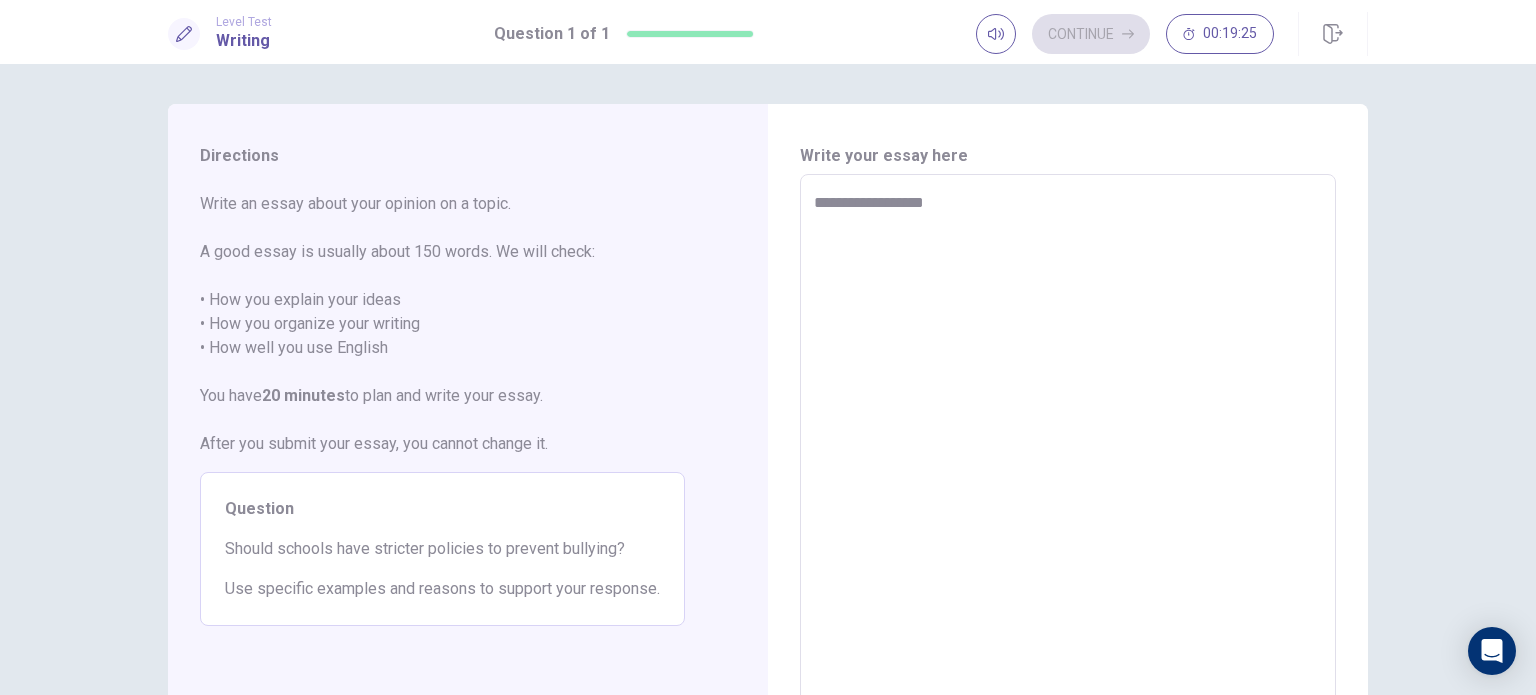 type on "*" 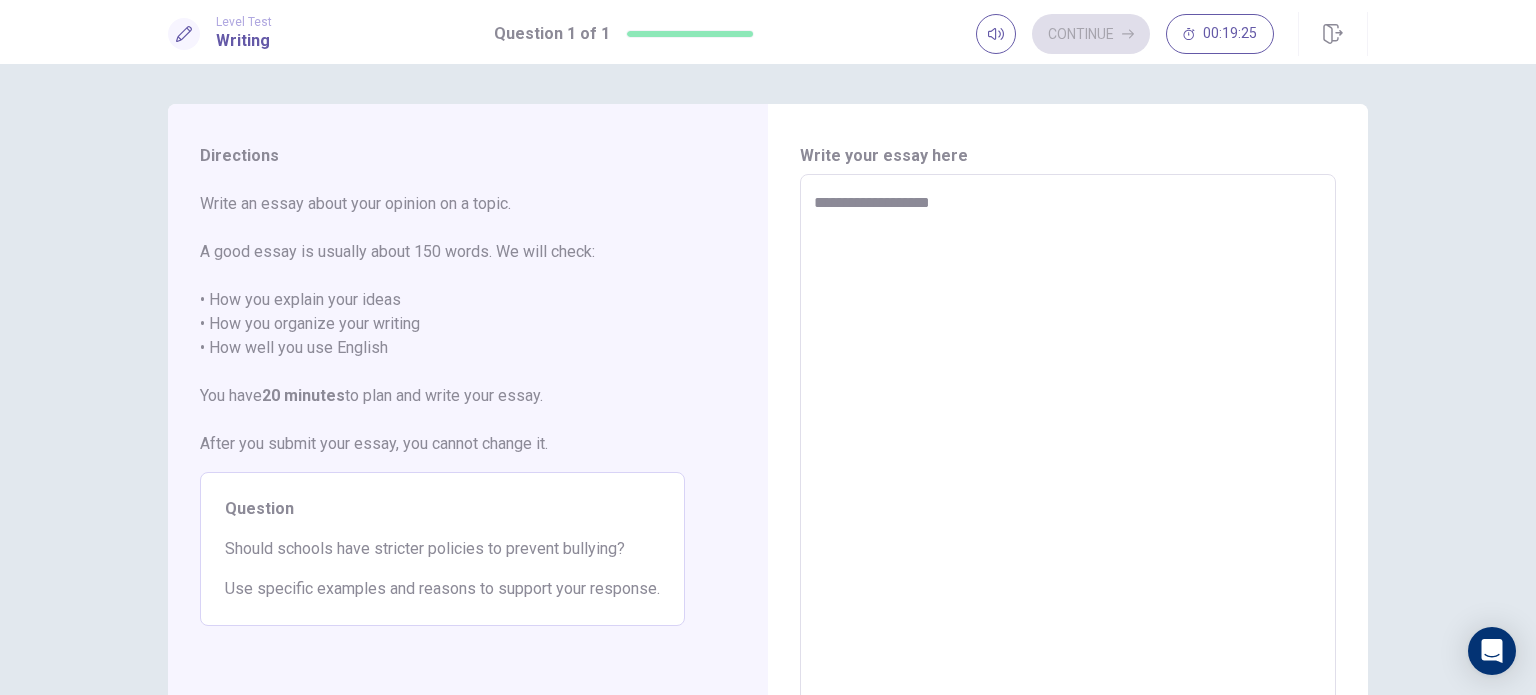 type on "*" 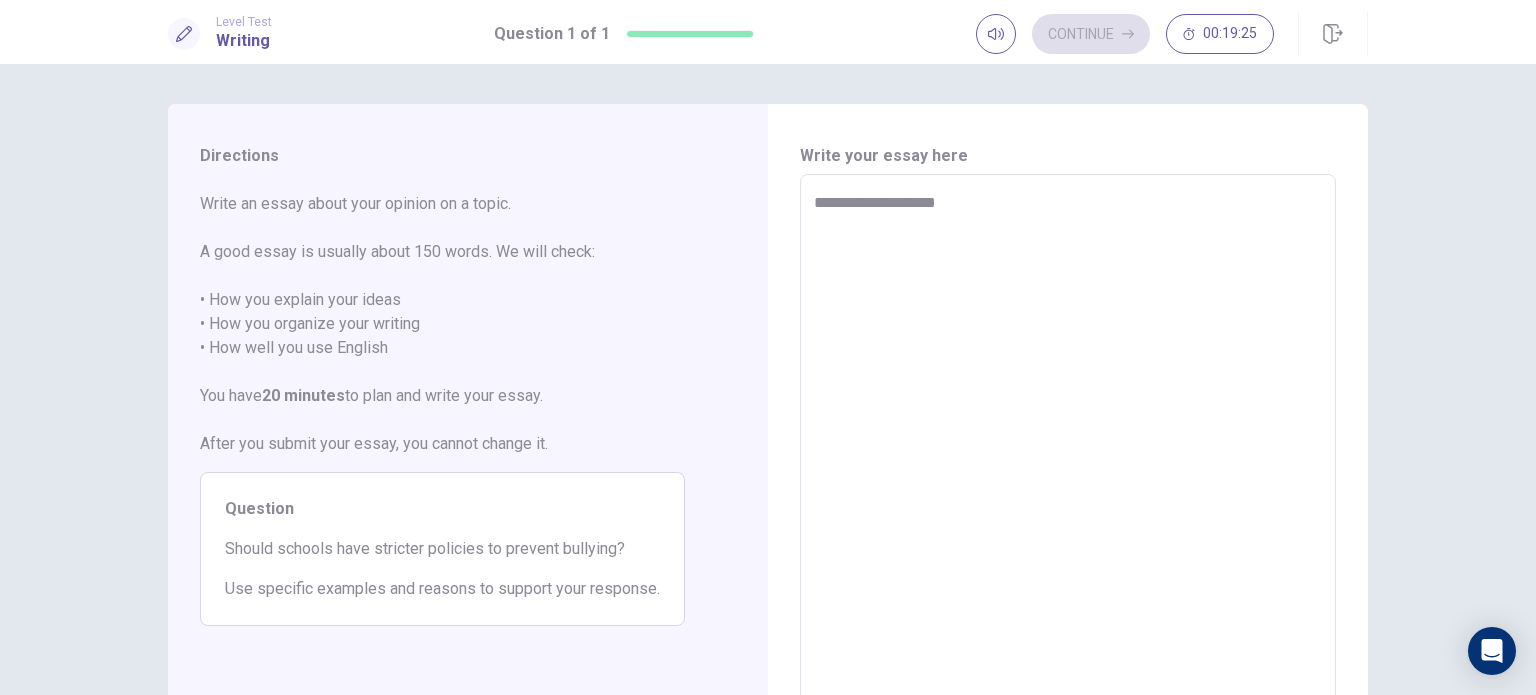 type on "*" 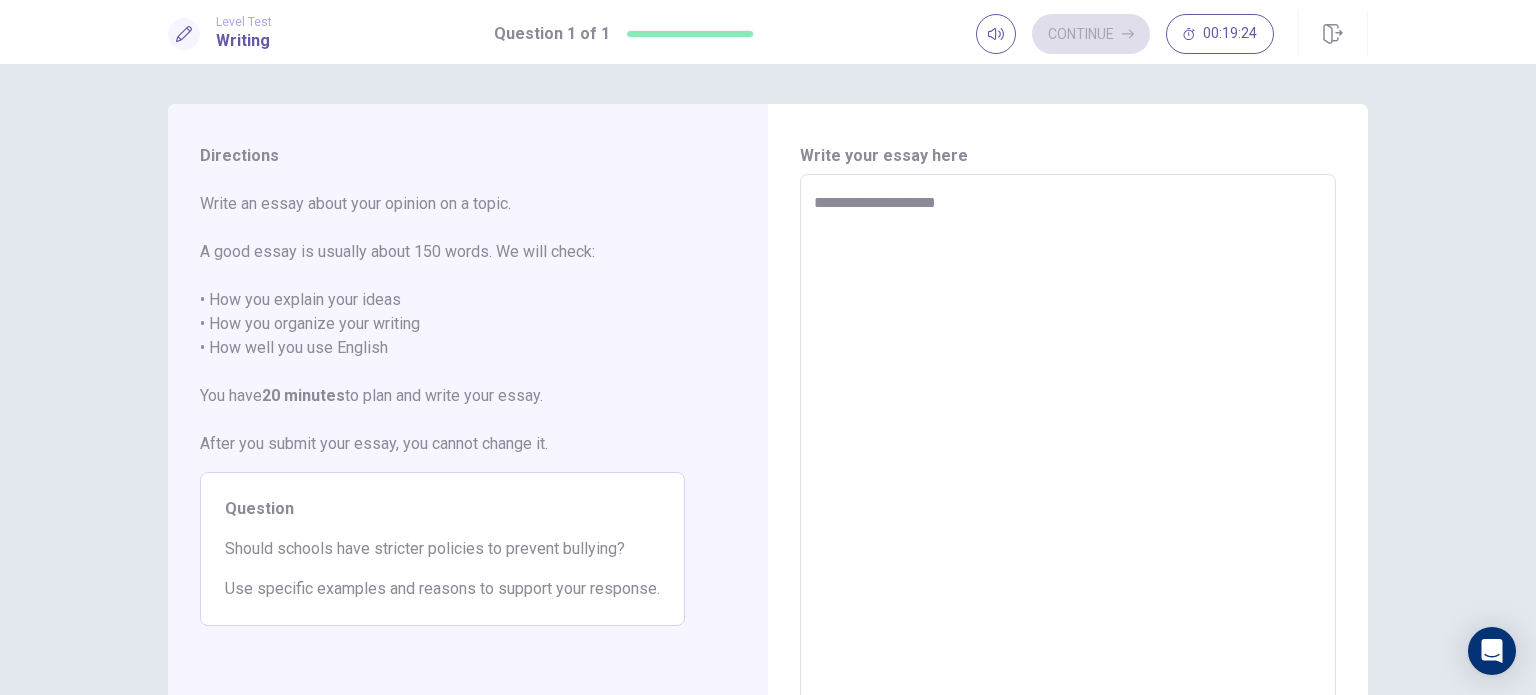 type on "**********" 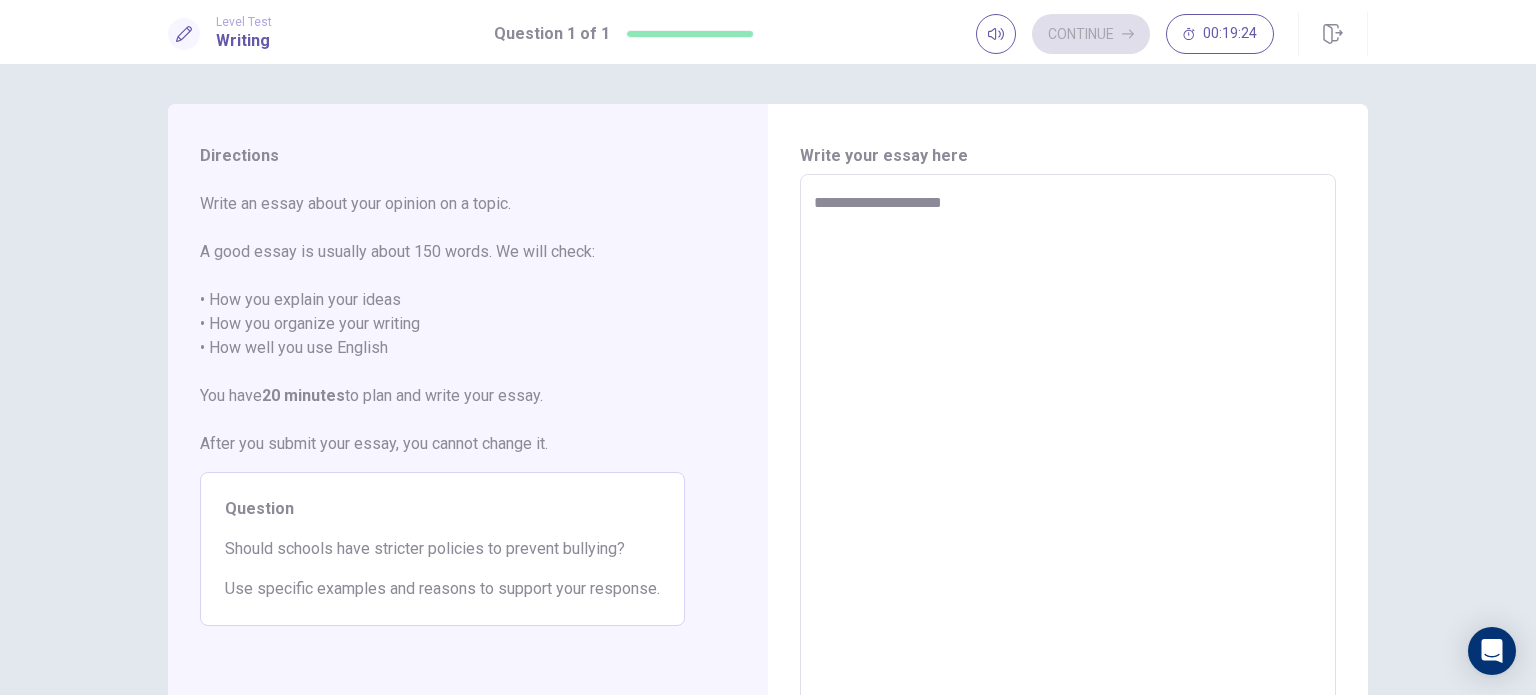 type on "*" 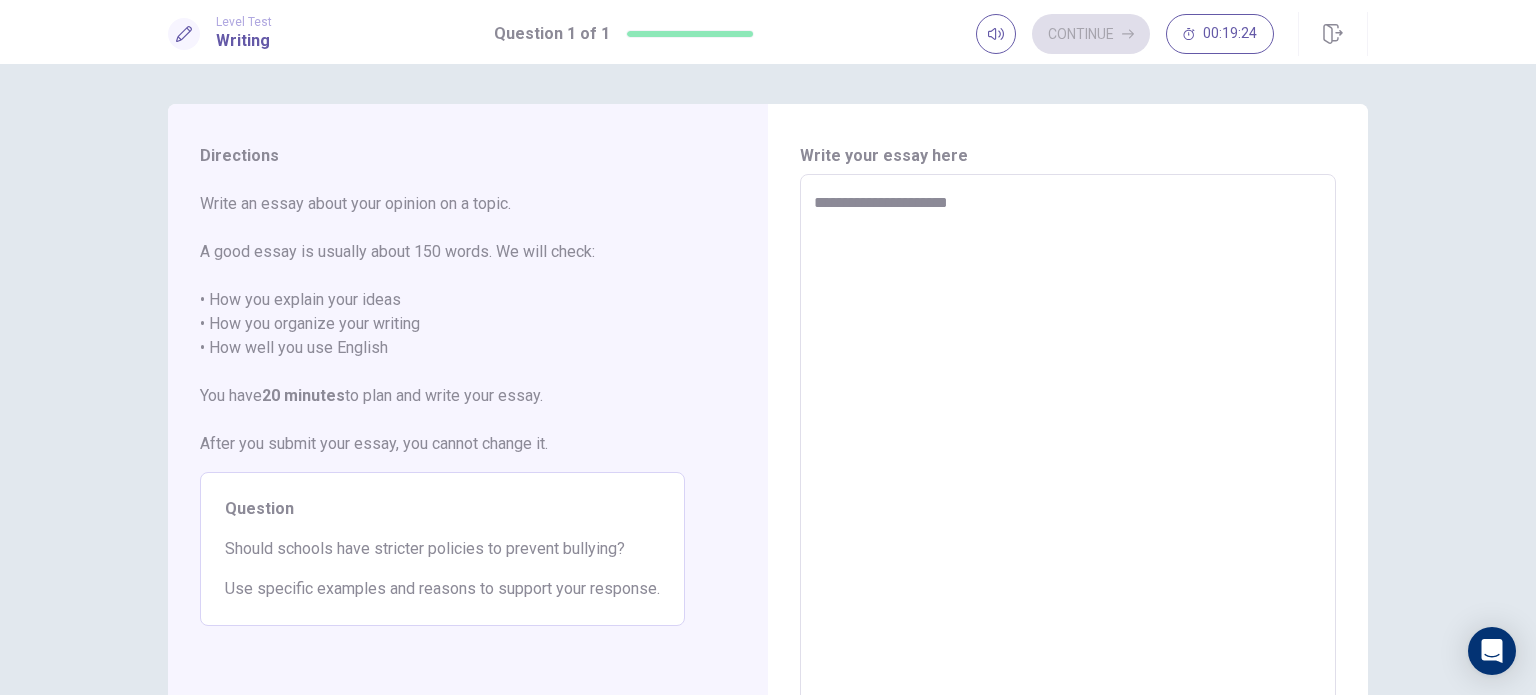 type on "*" 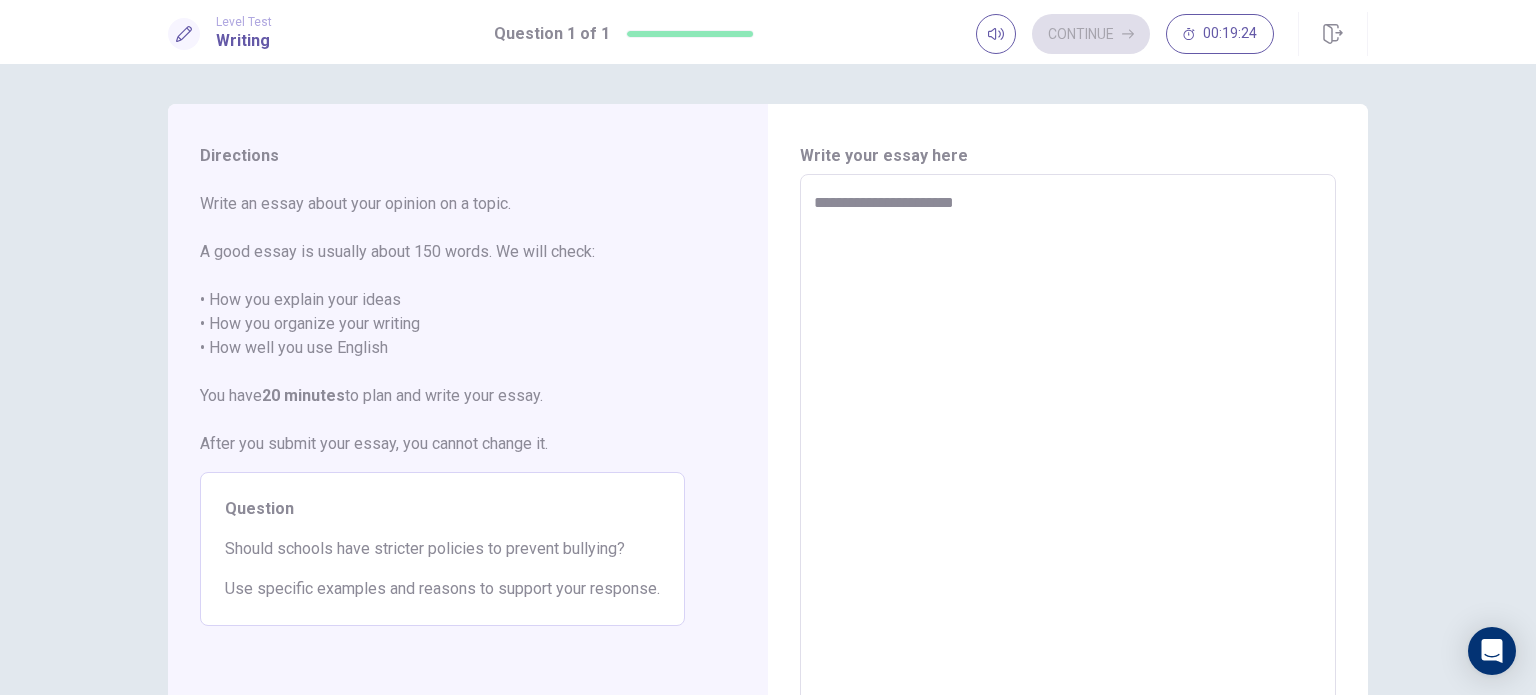 type on "*" 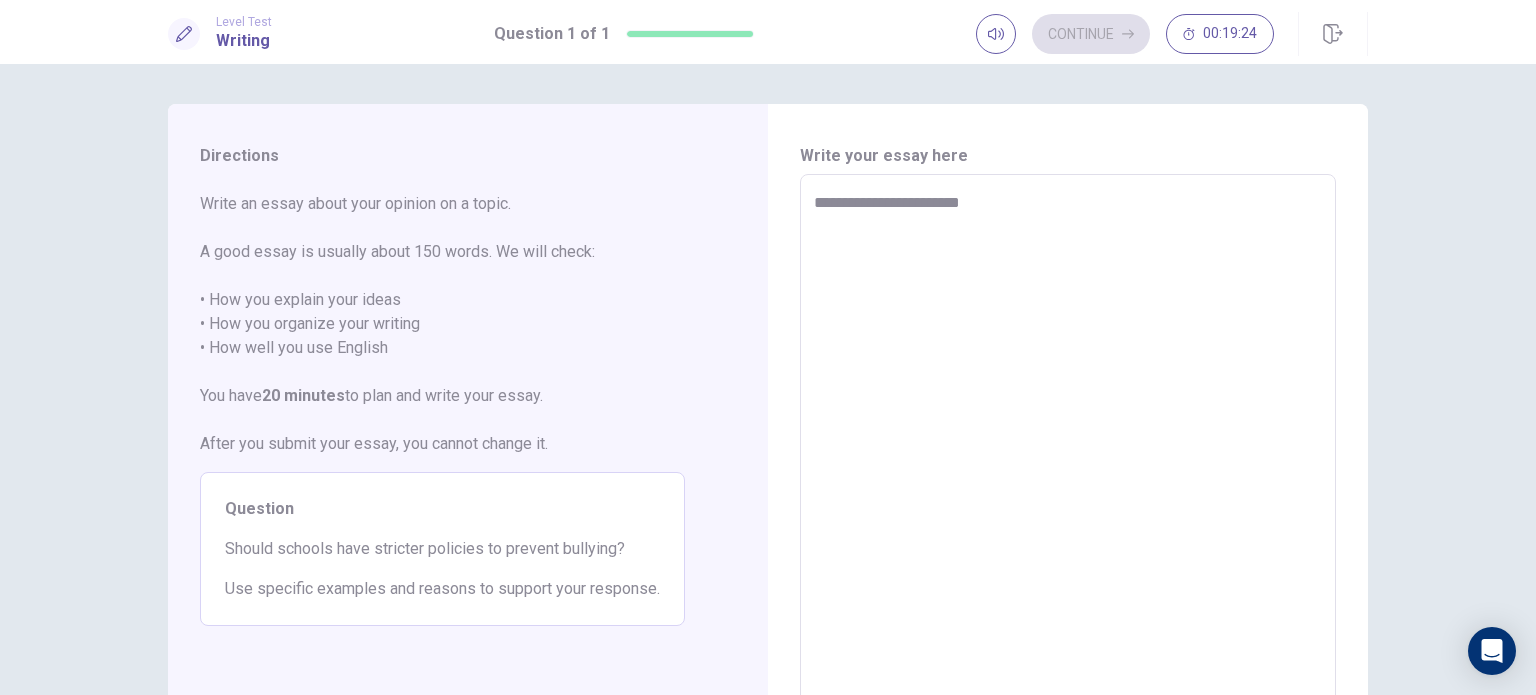 type on "*" 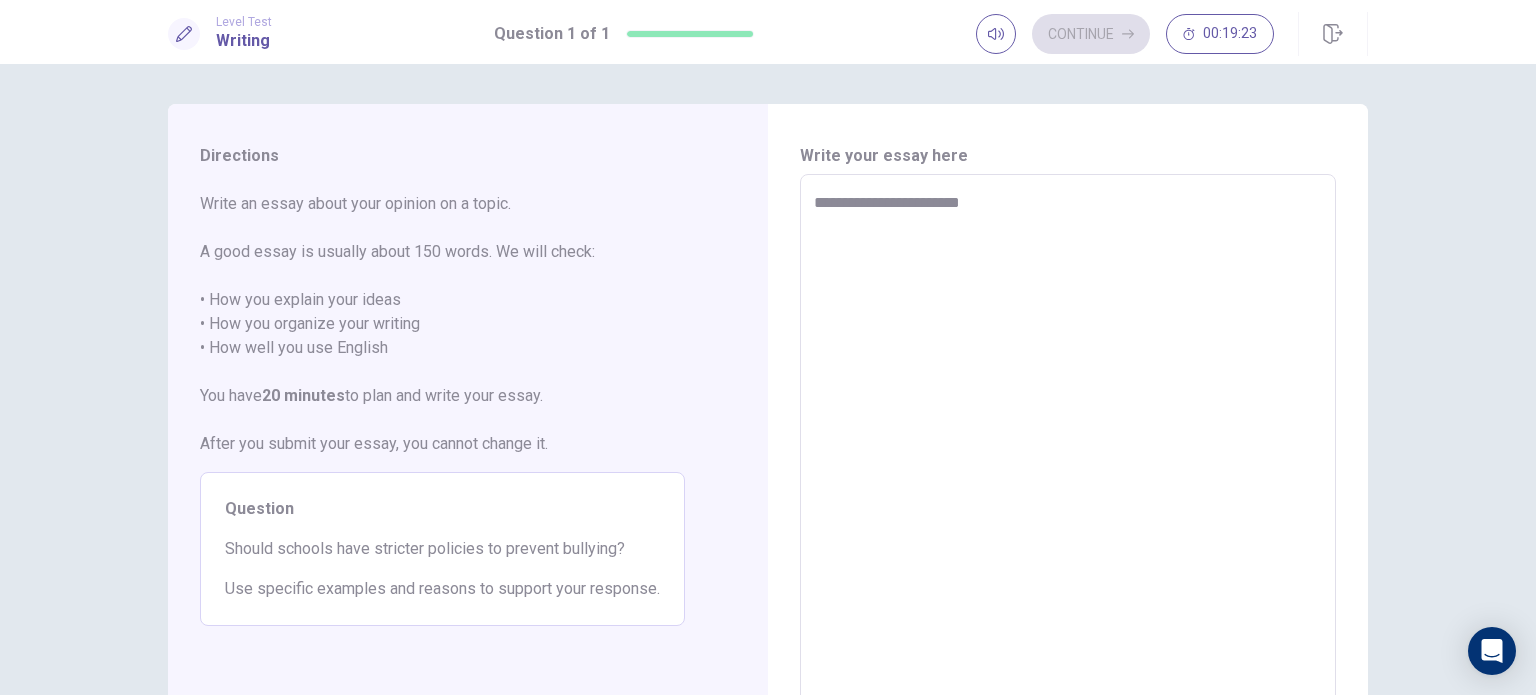 type on "**********" 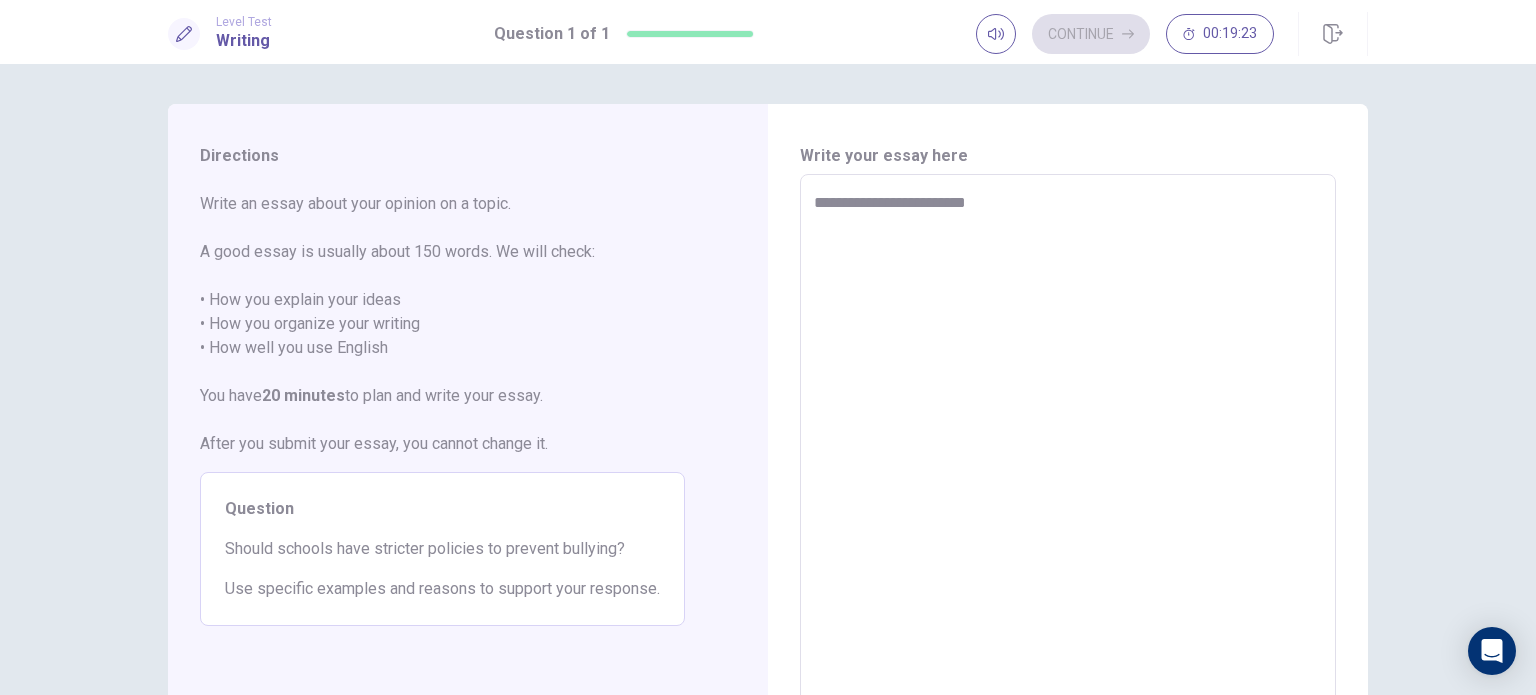 type on "*" 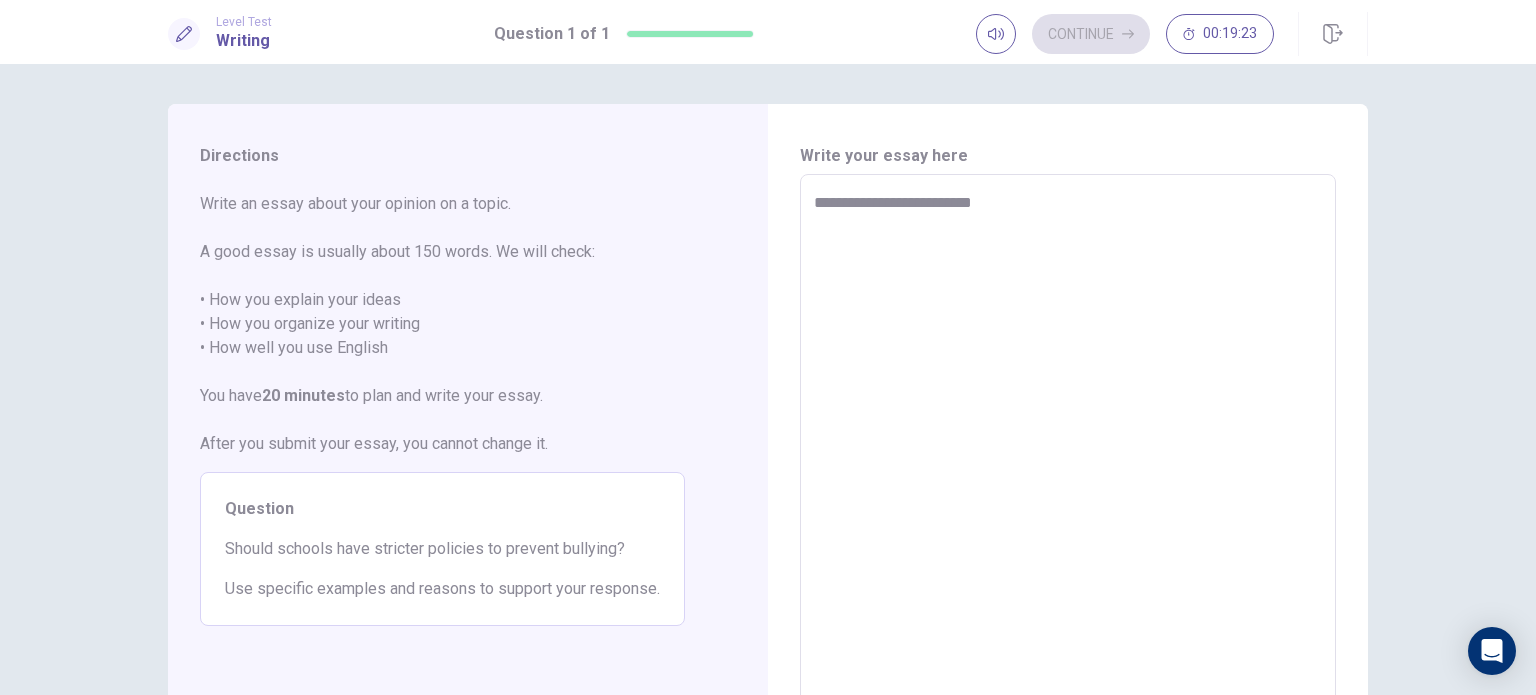 type on "*" 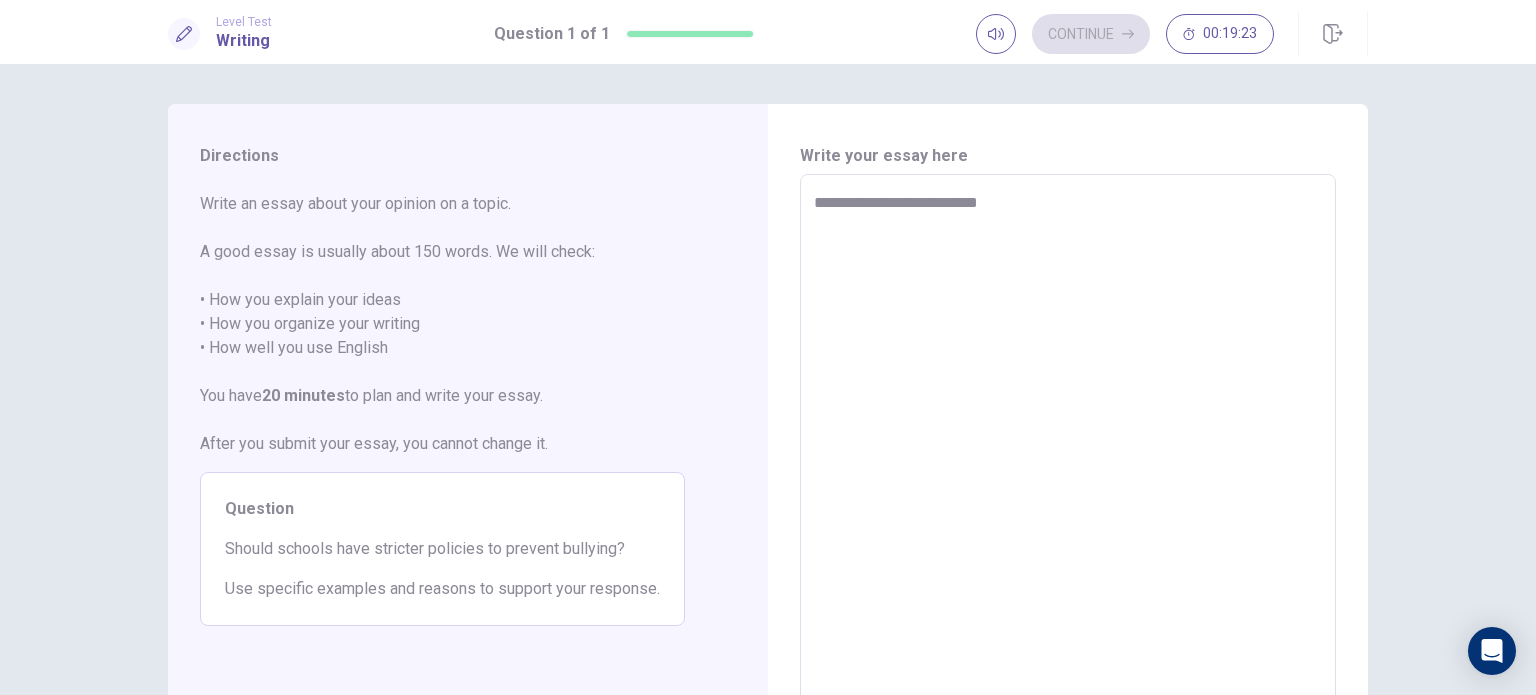type on "*" 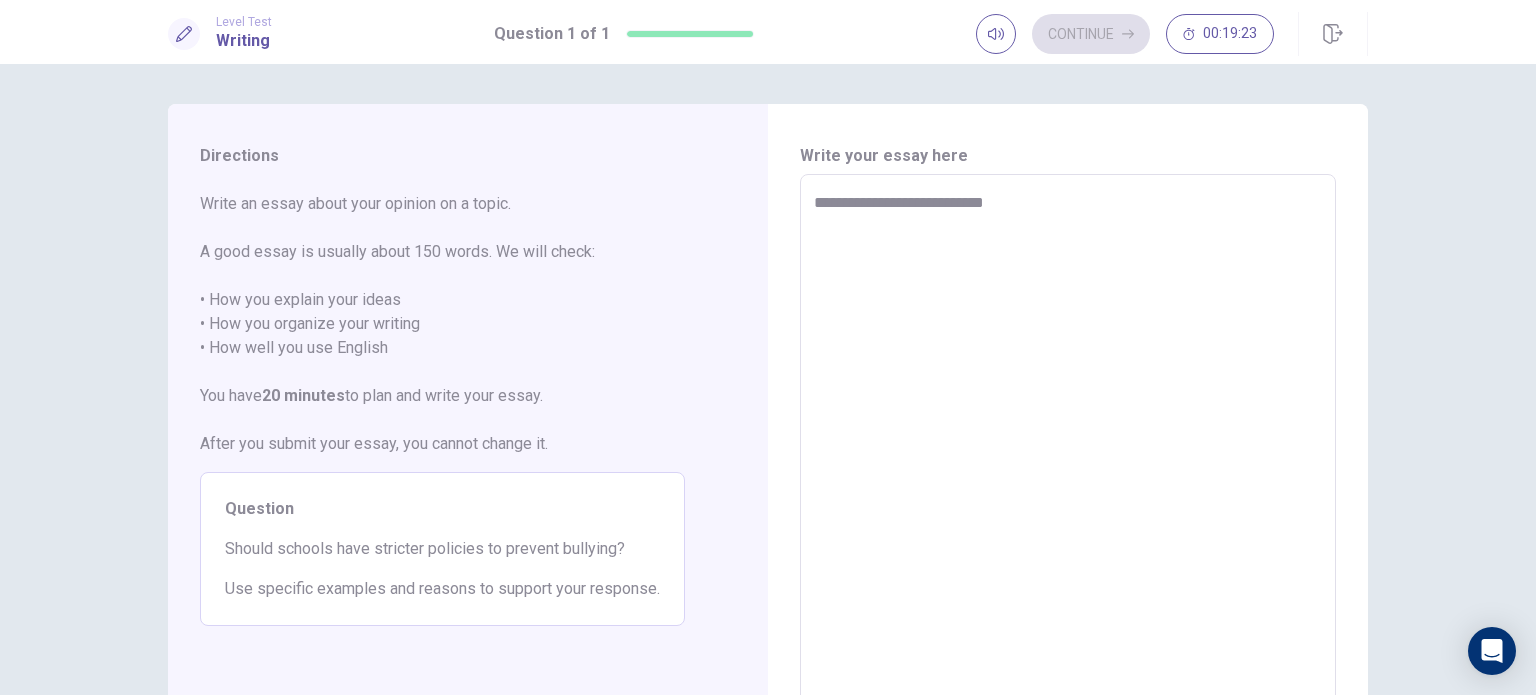 type on "*" 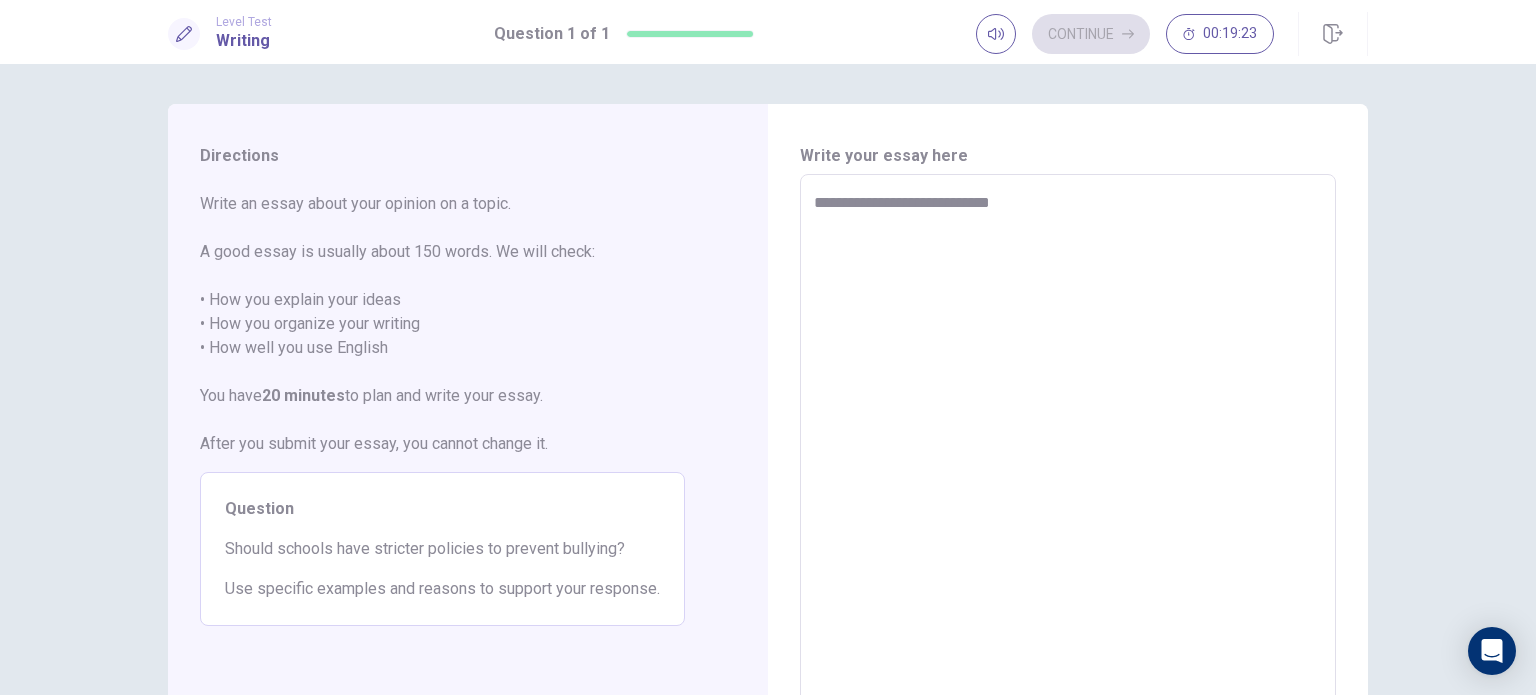 type on "*" 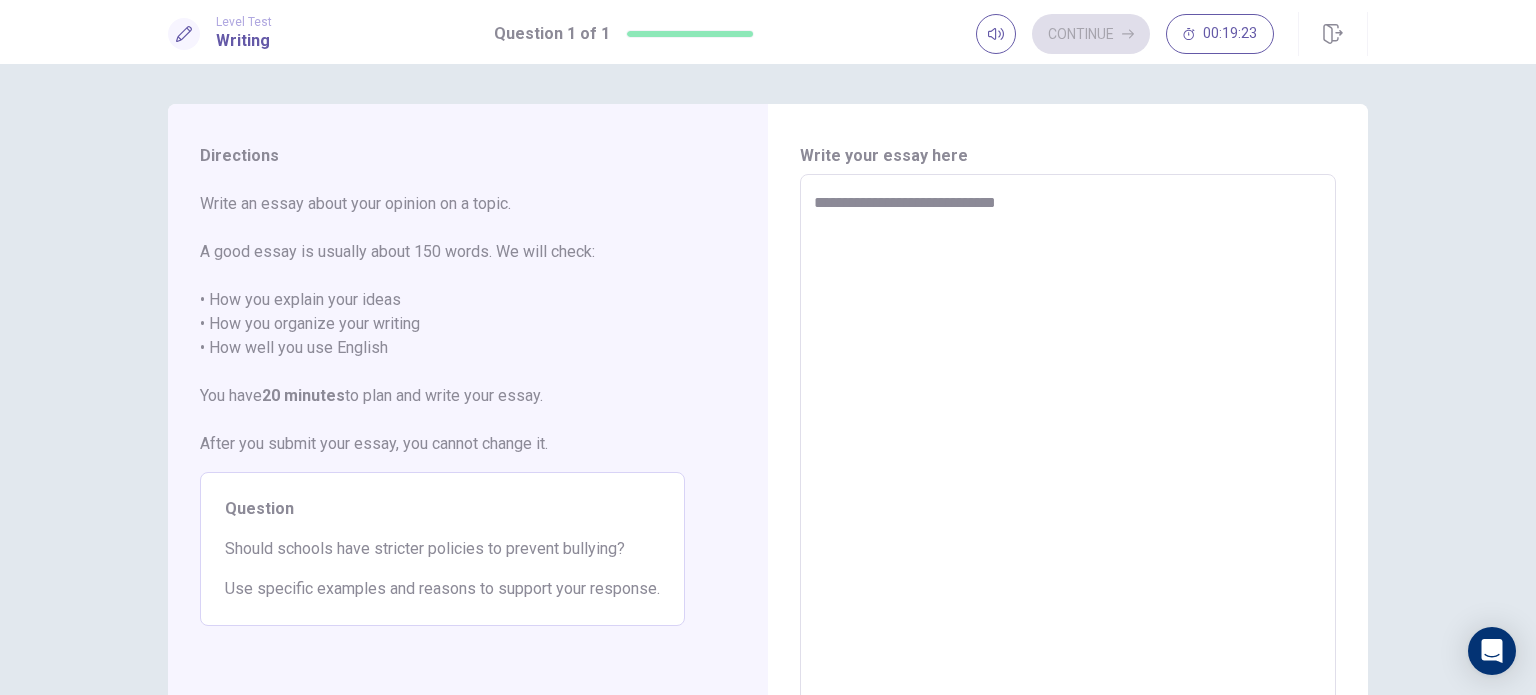 type on "*" 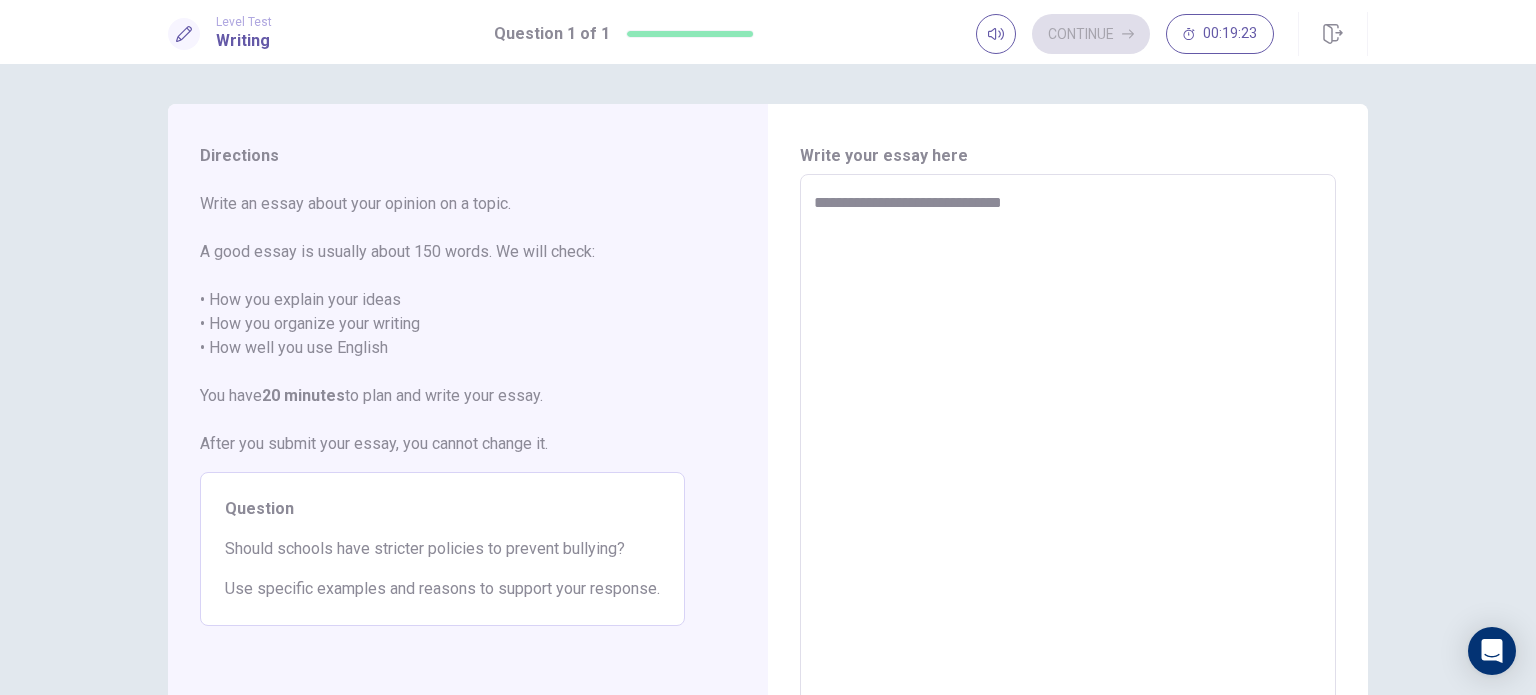 type on "*" 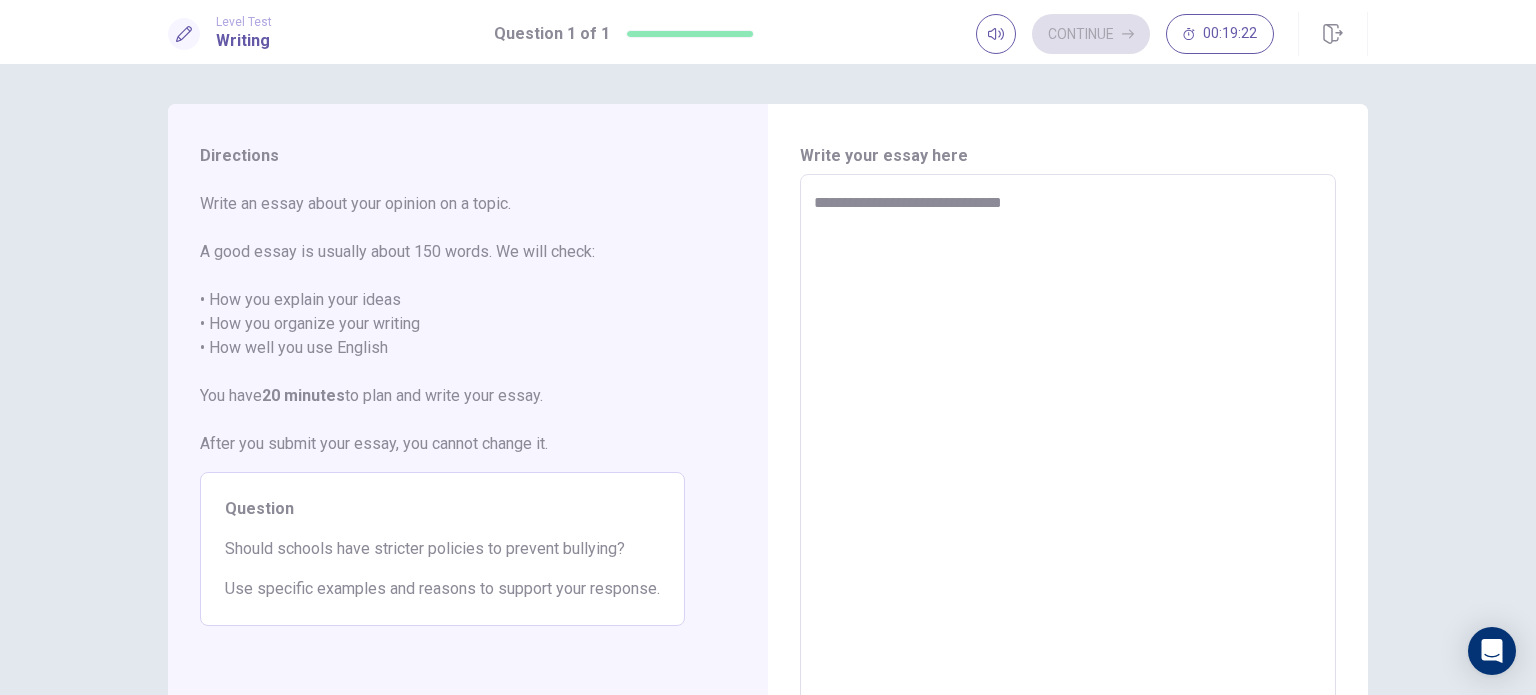 type on "**********" 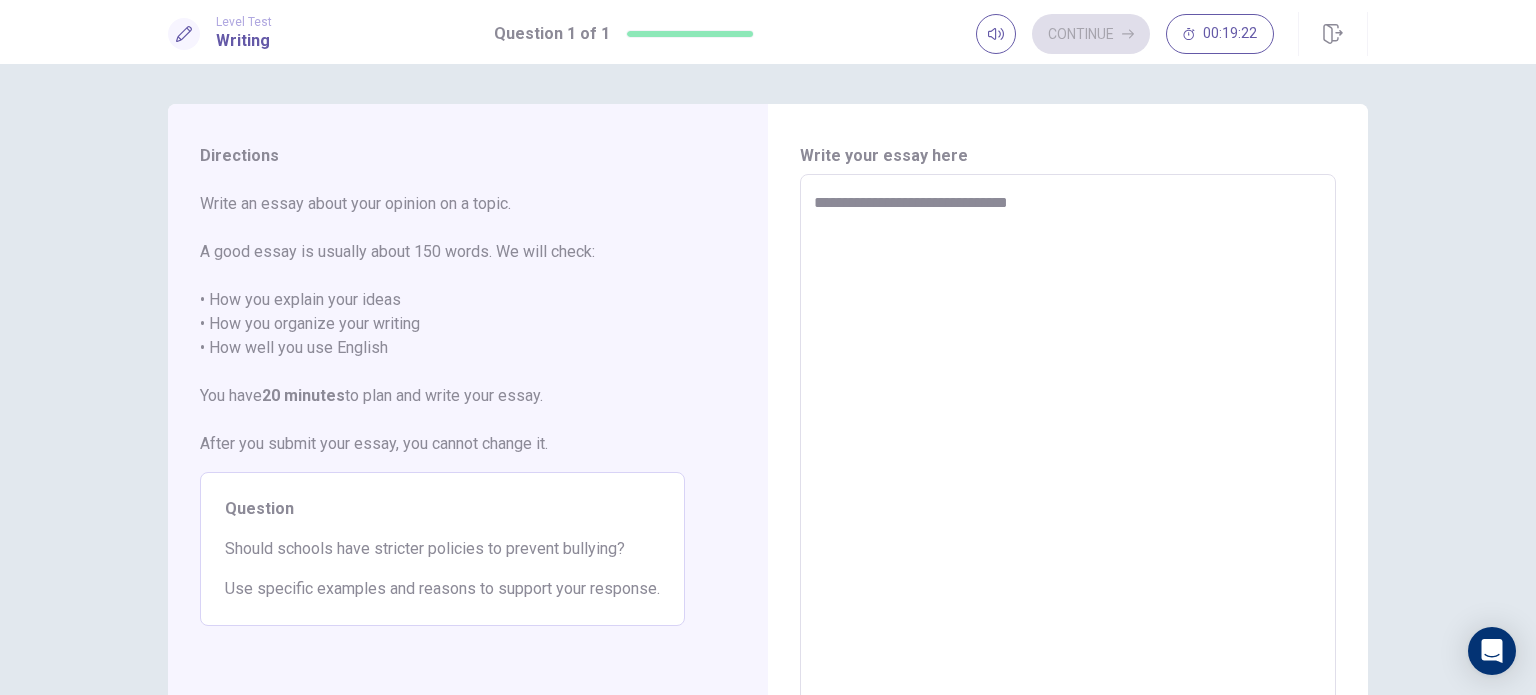 type on "*" 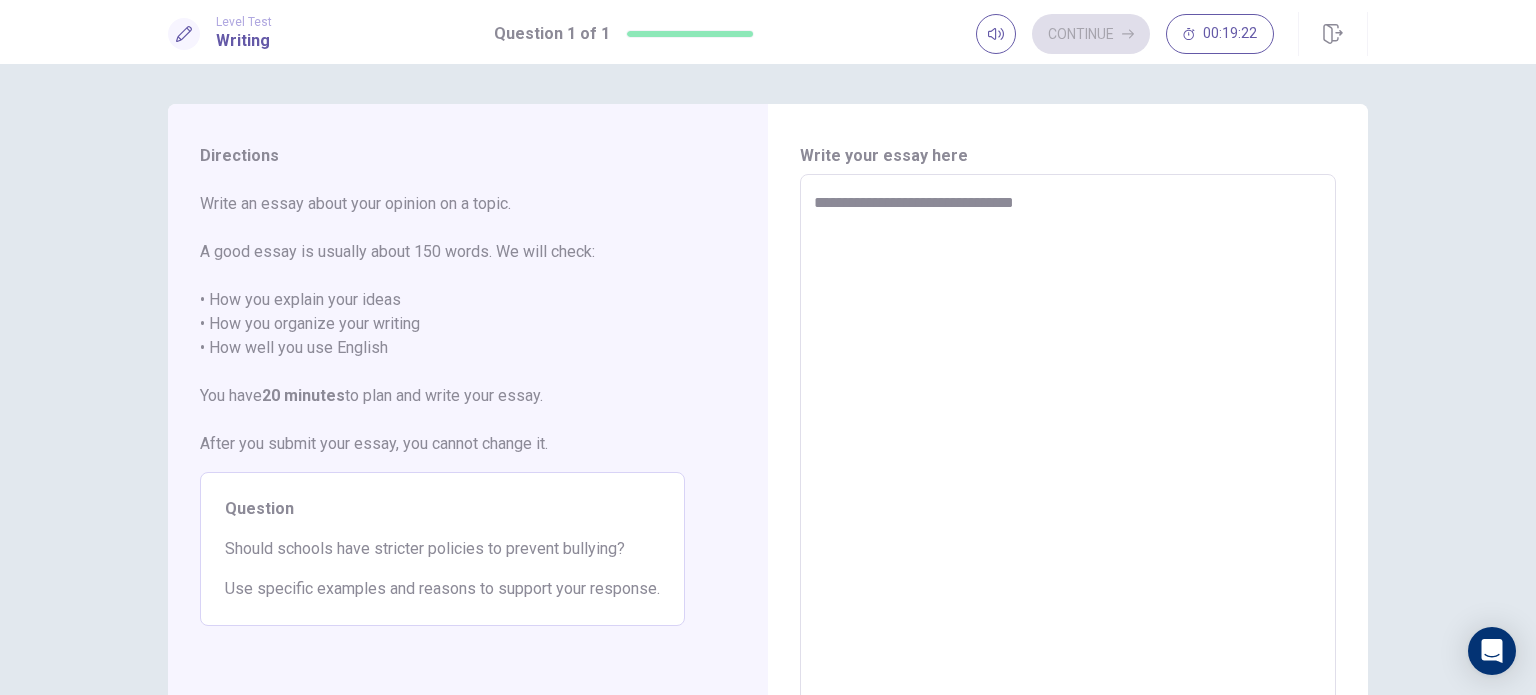 type on "*" 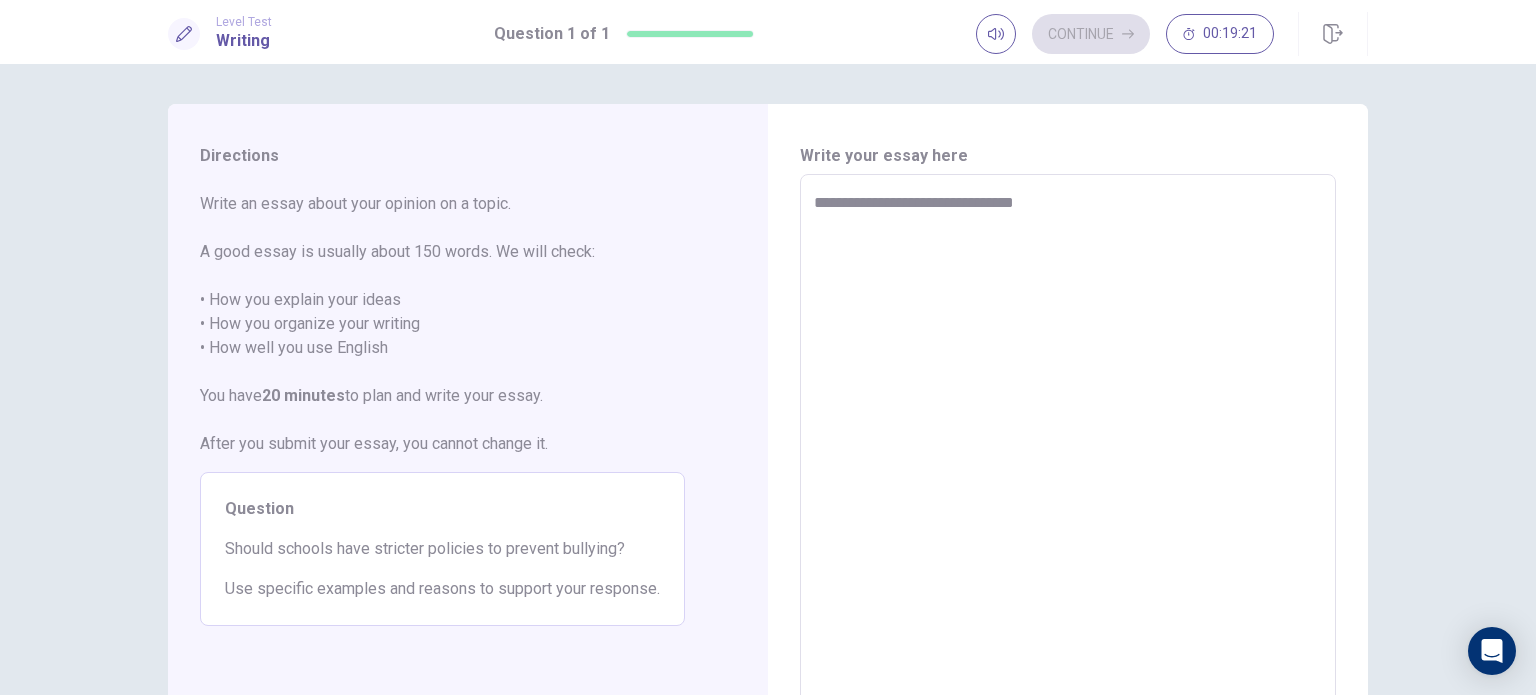 type on "**********" 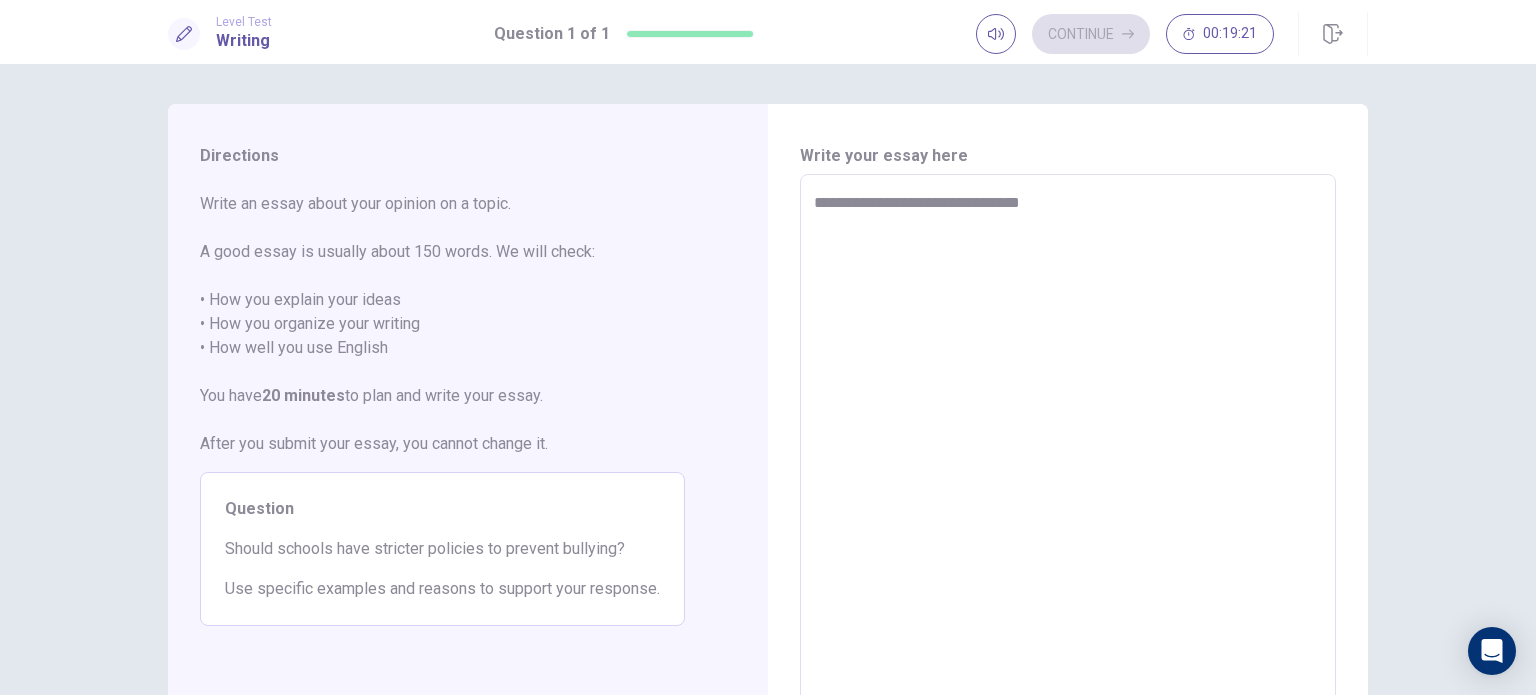 type on "*" 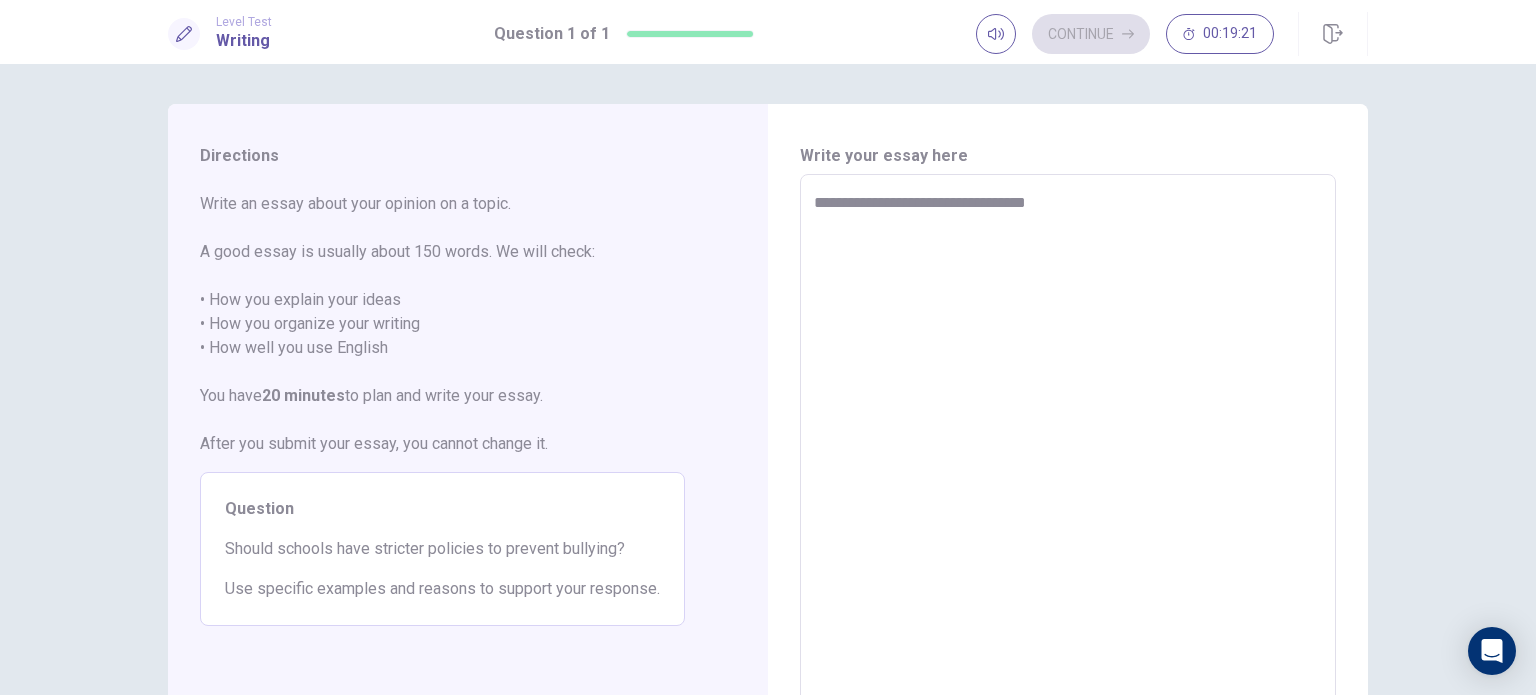 type on "*" 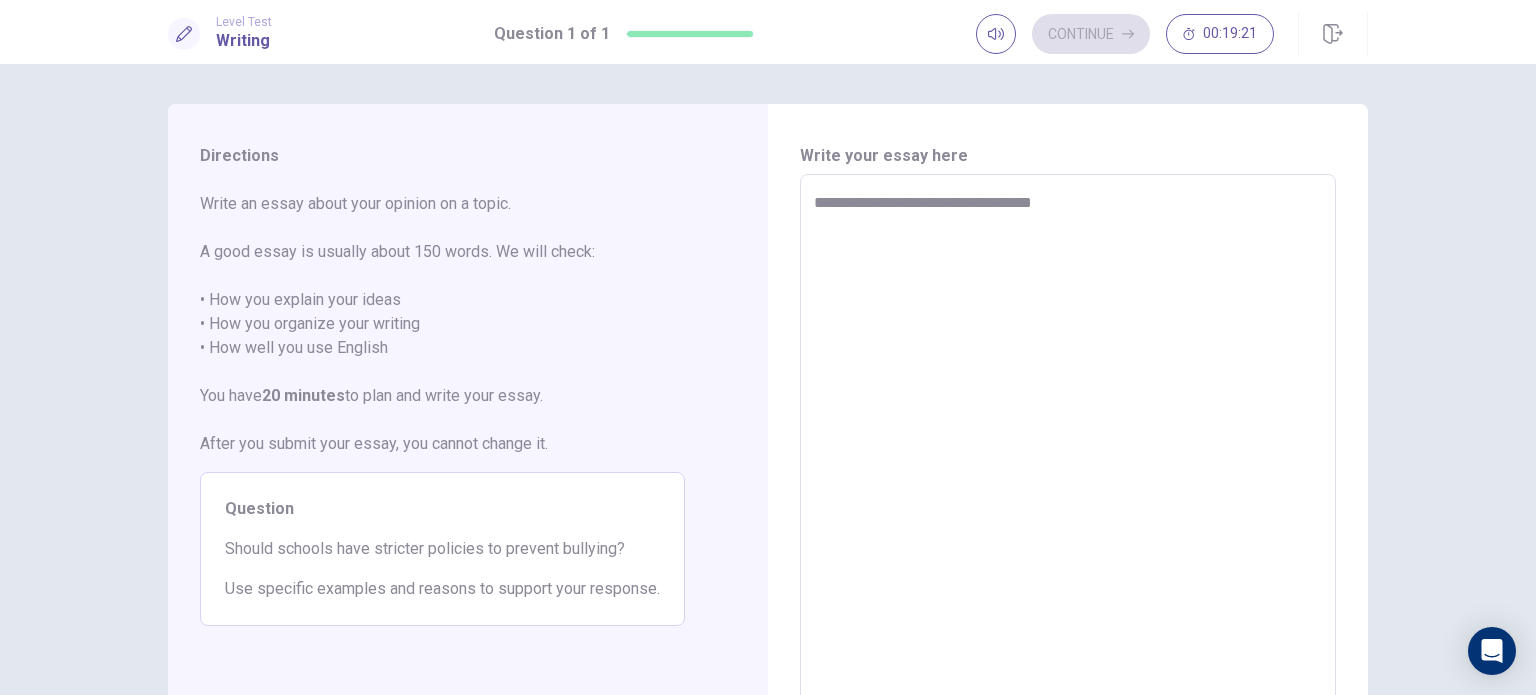 type on "*" 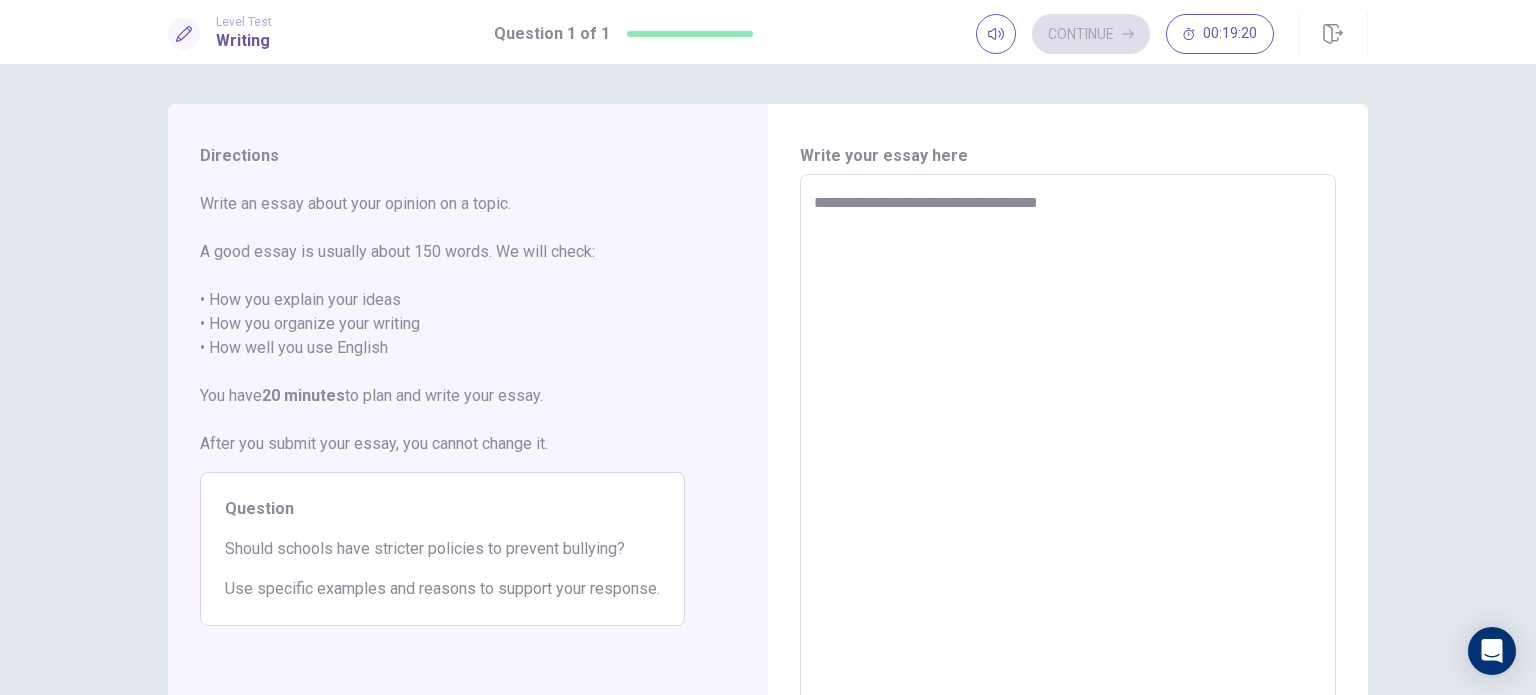 type on "**********" 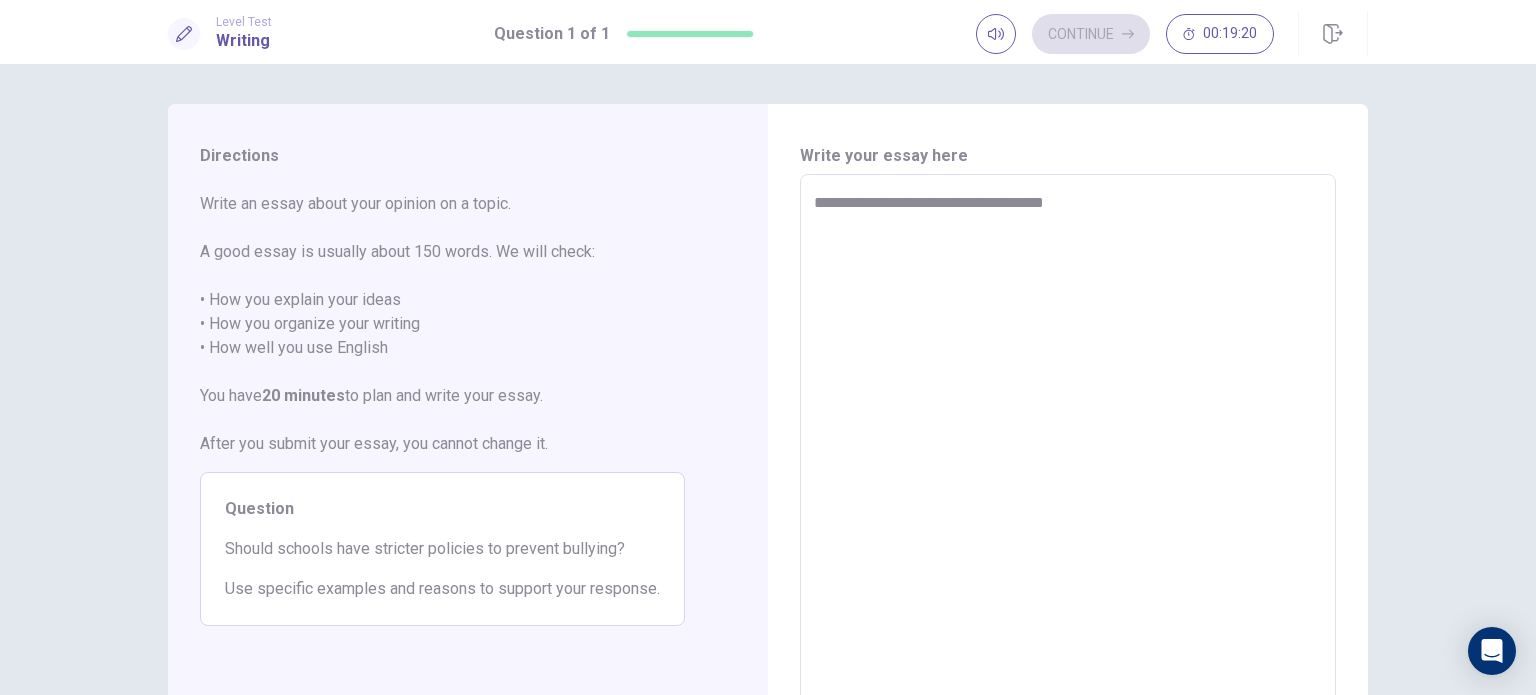 type on "*" 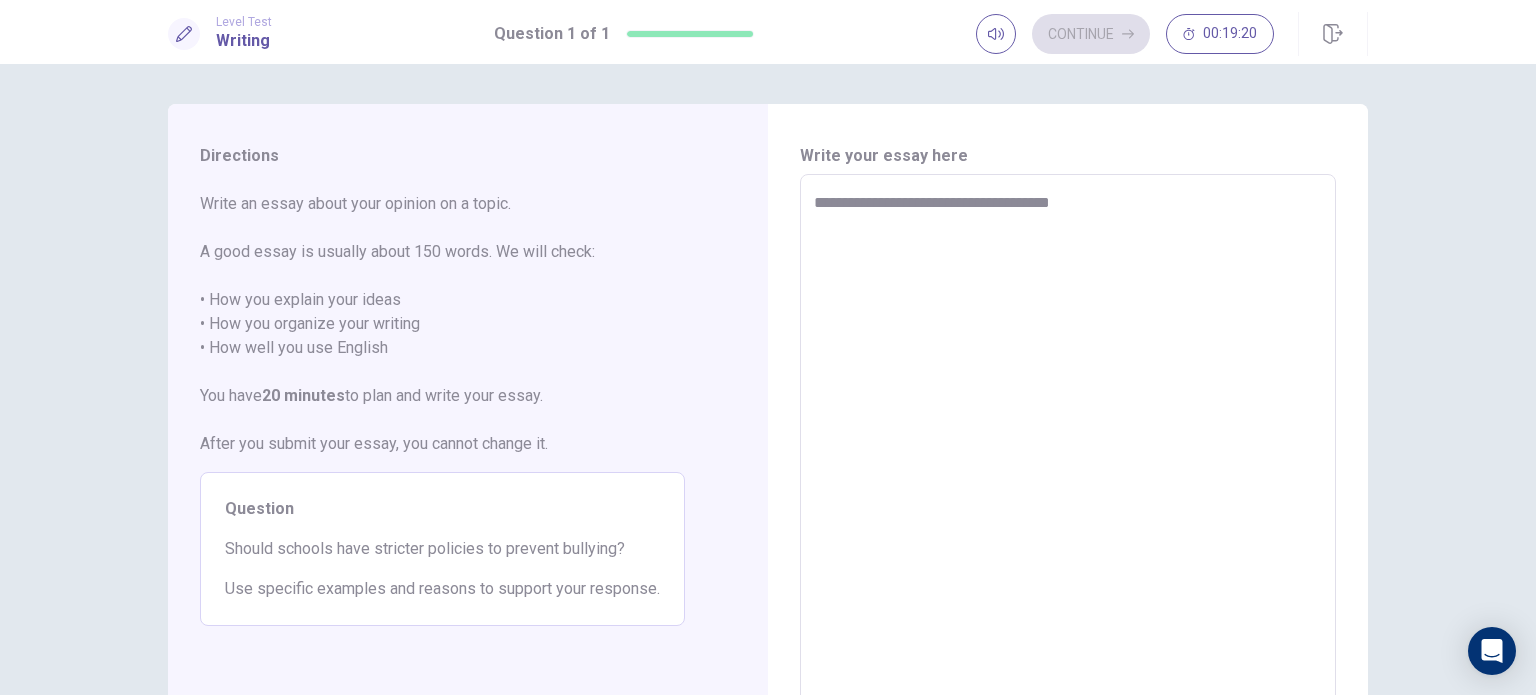 type on "*" 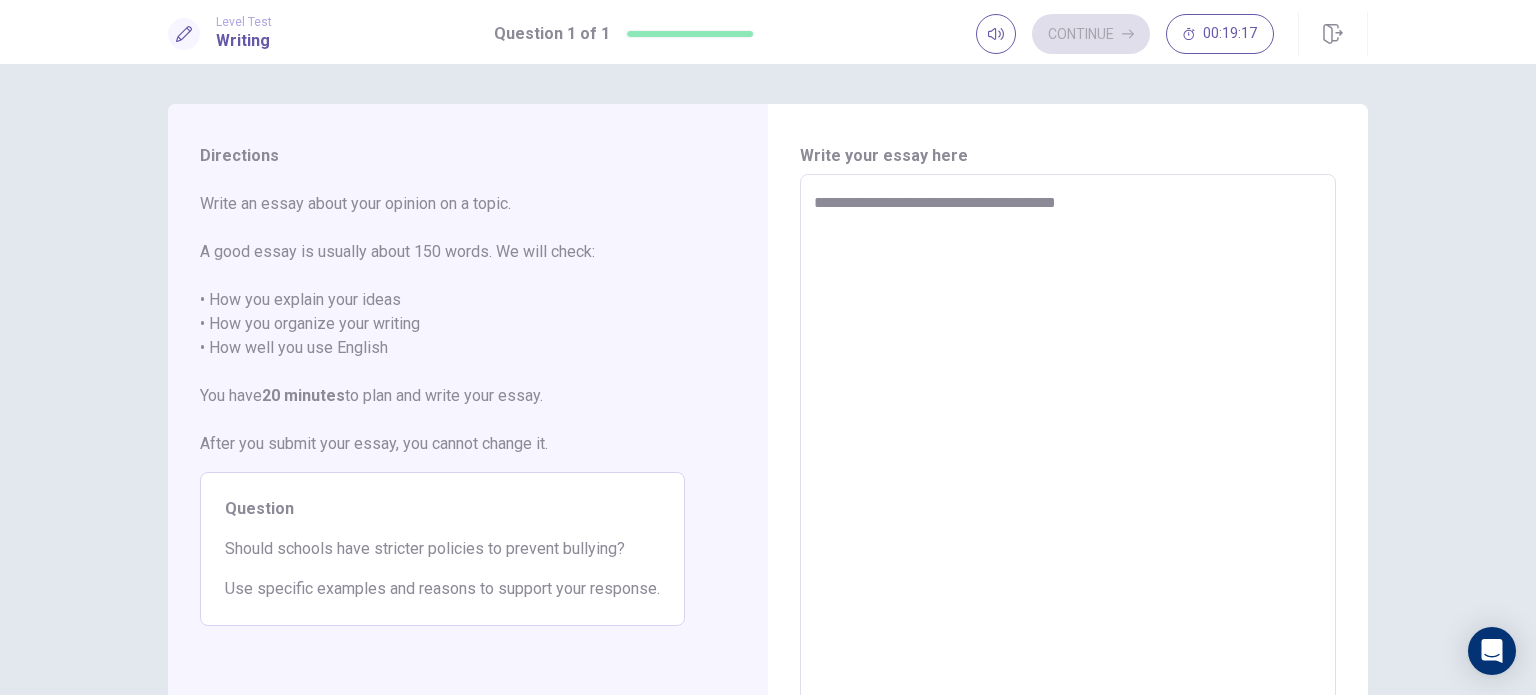 type on "*" 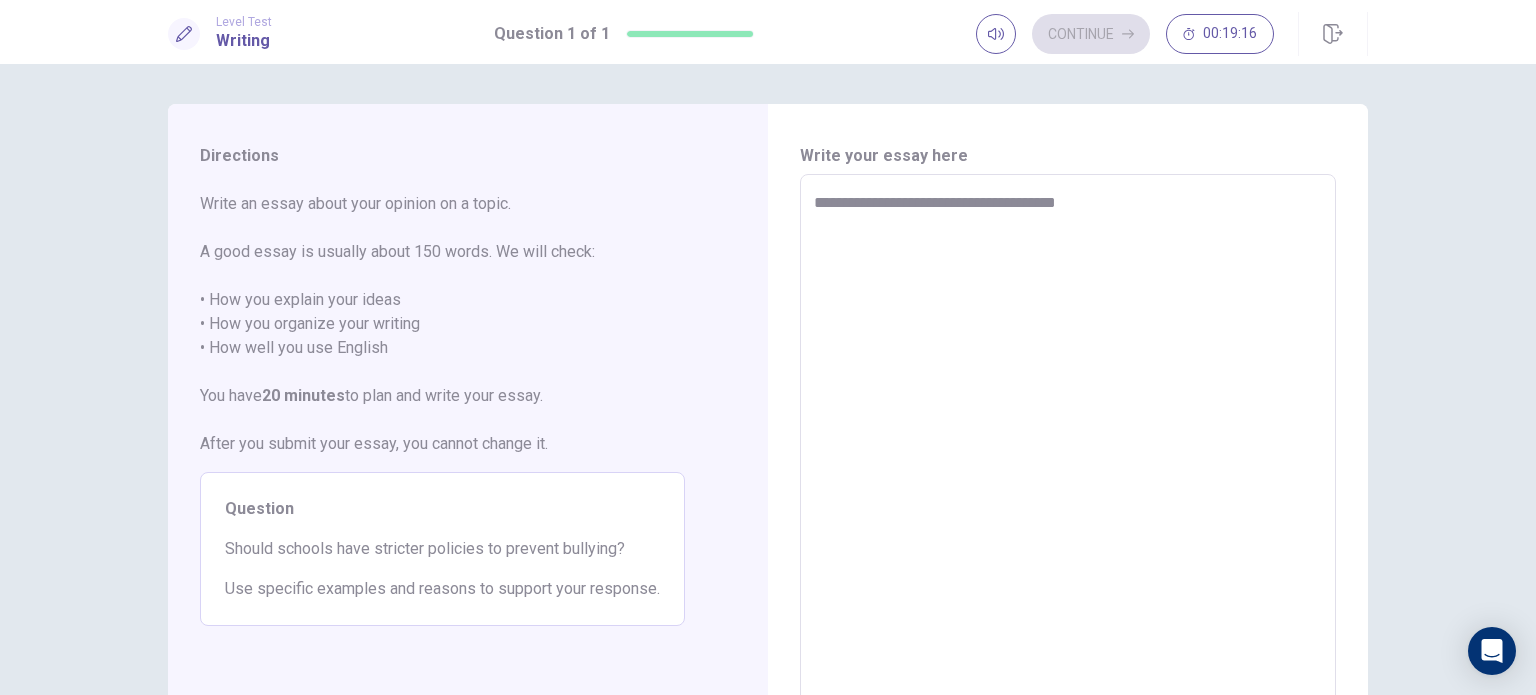 type on "**********" 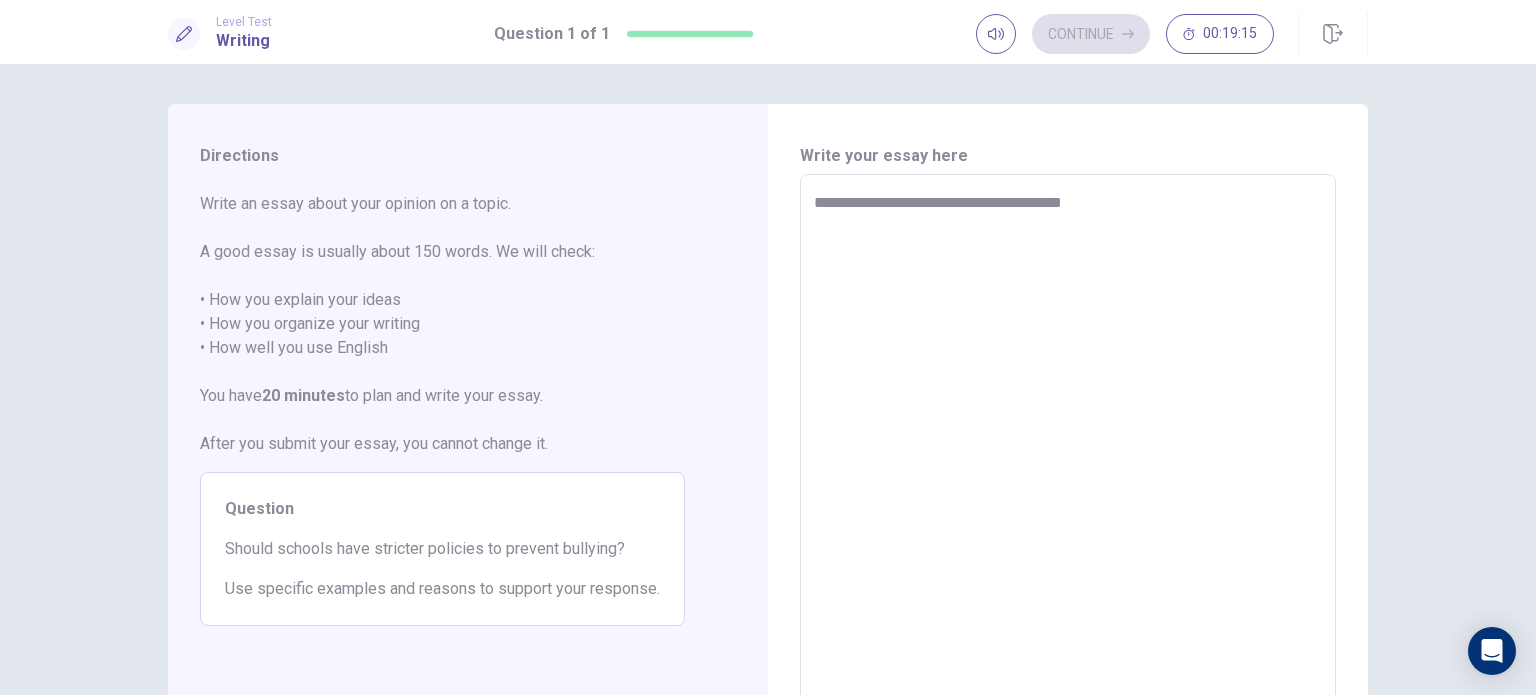 type on "*" 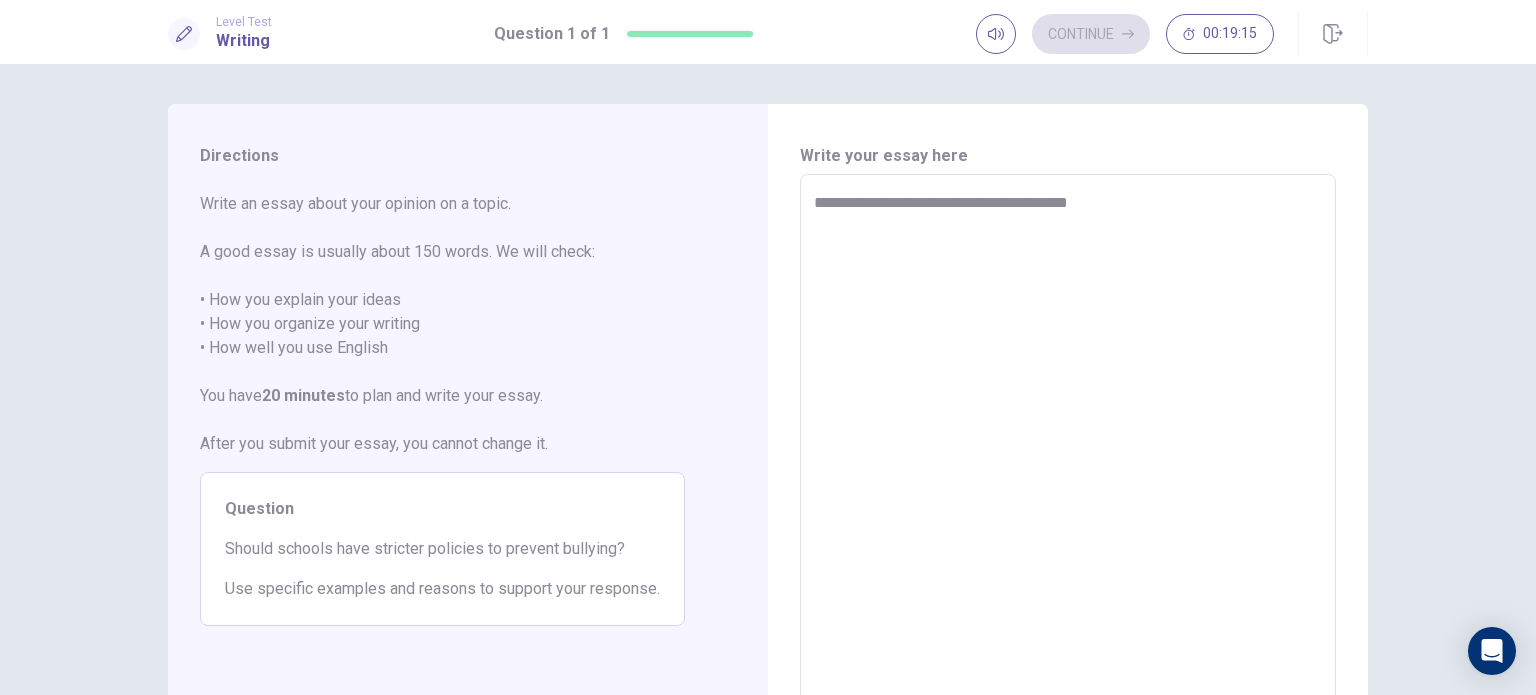 type on "*" 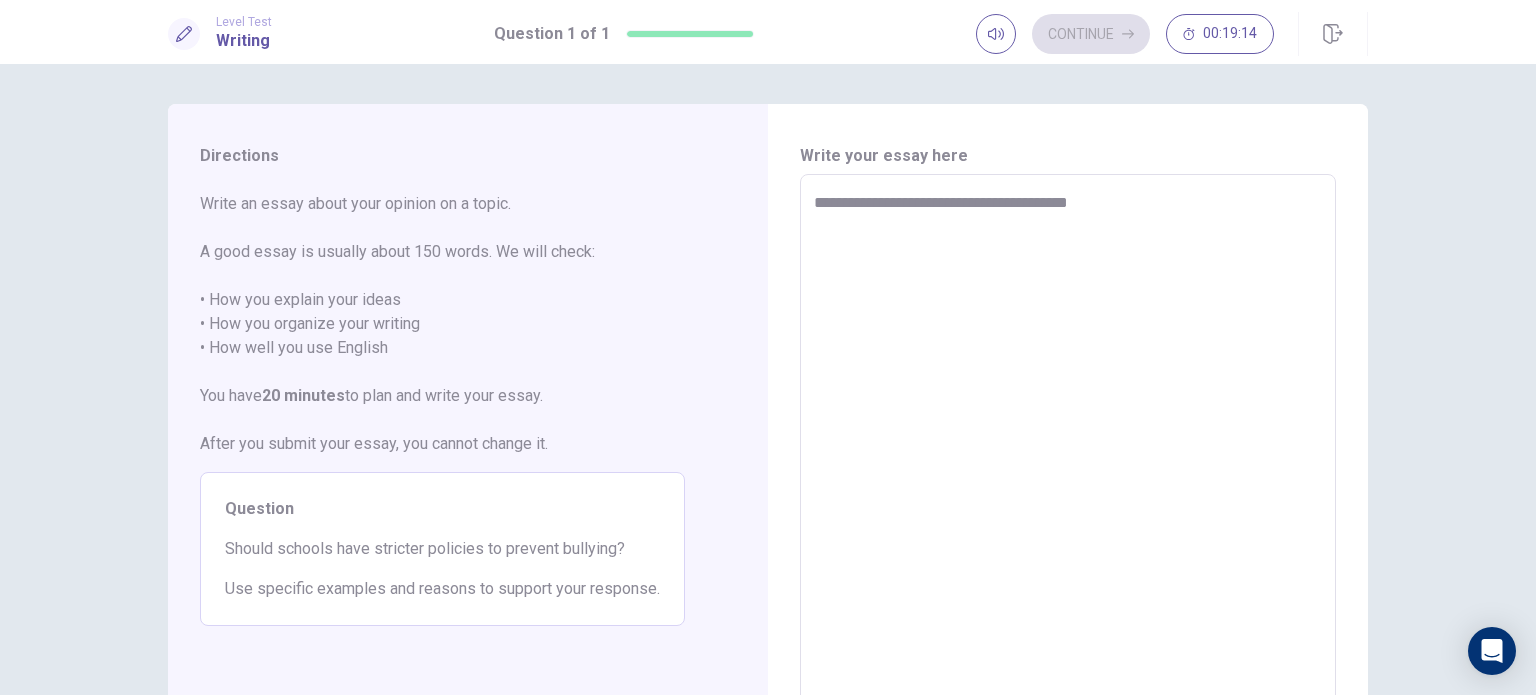 type on "**********" 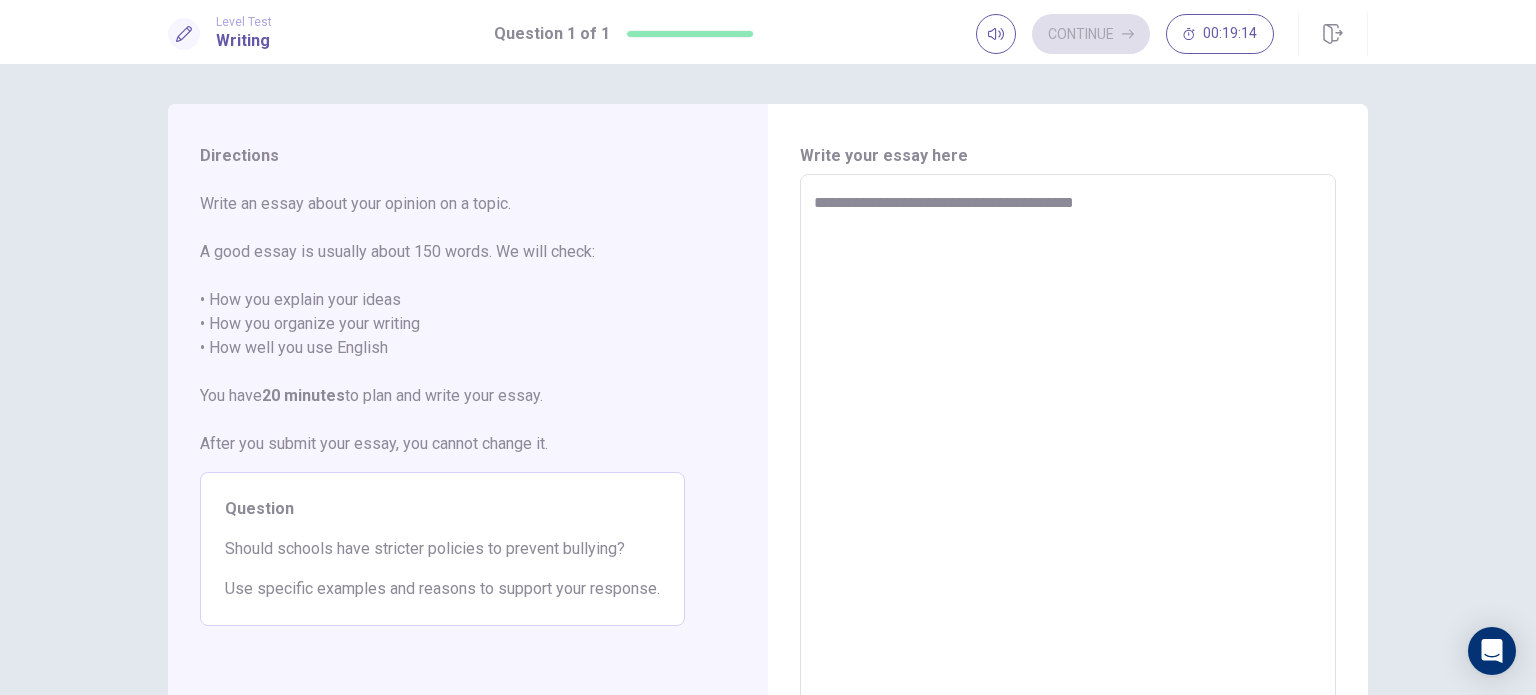 type on "*" 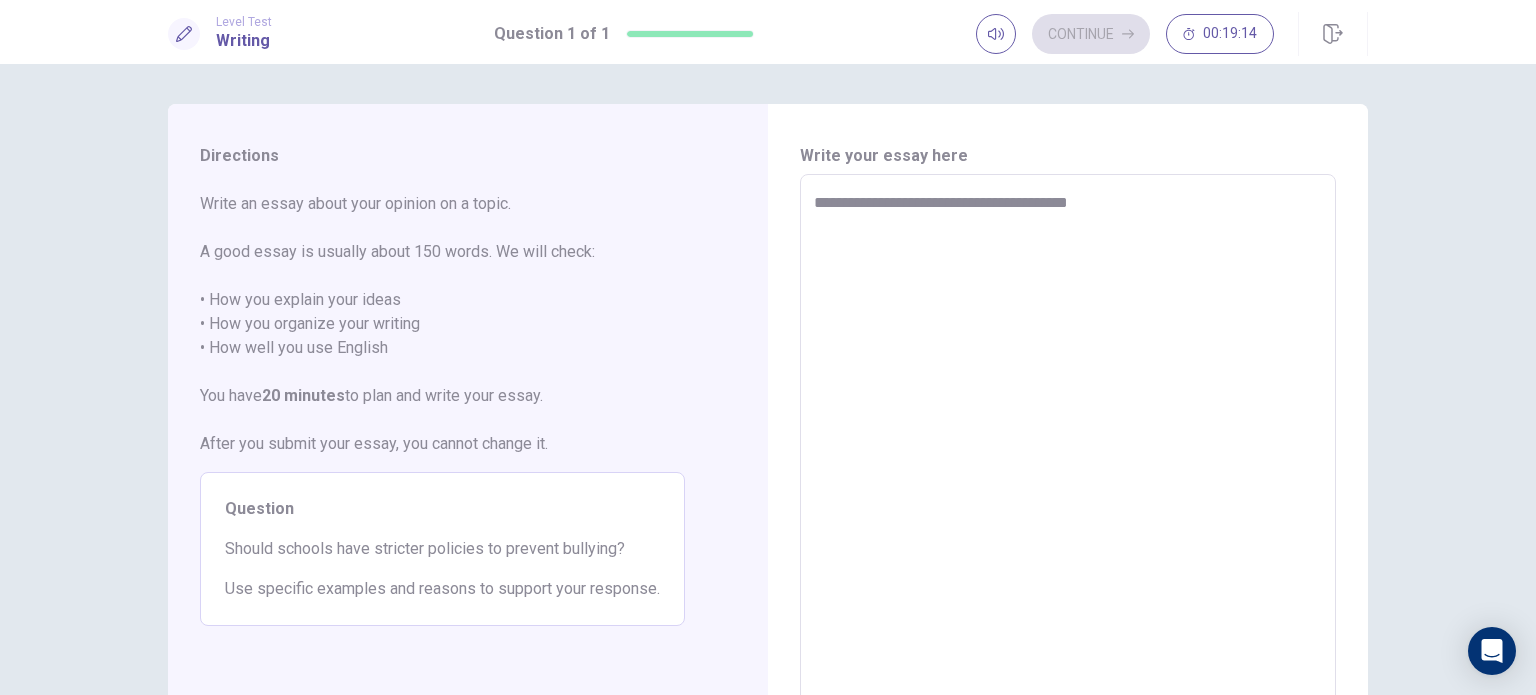 type on "*" 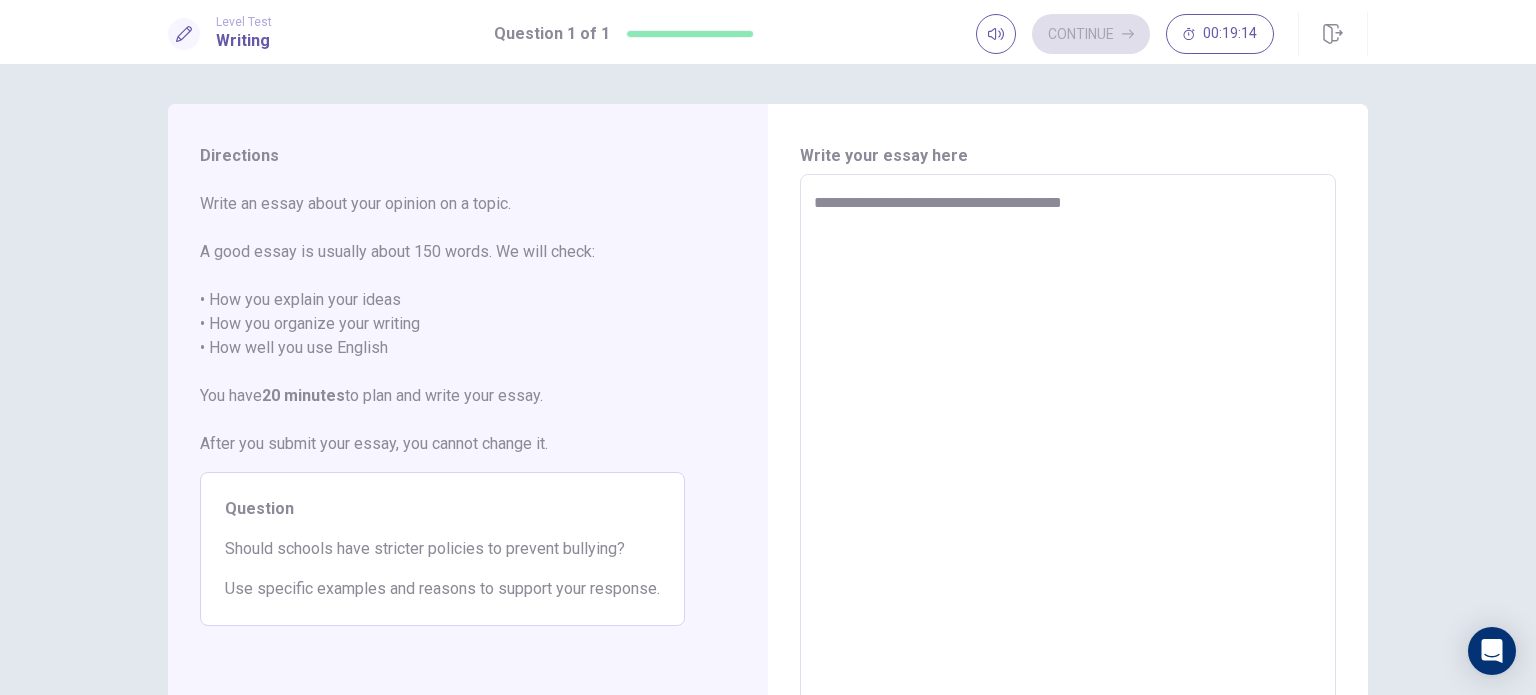 type on "*" 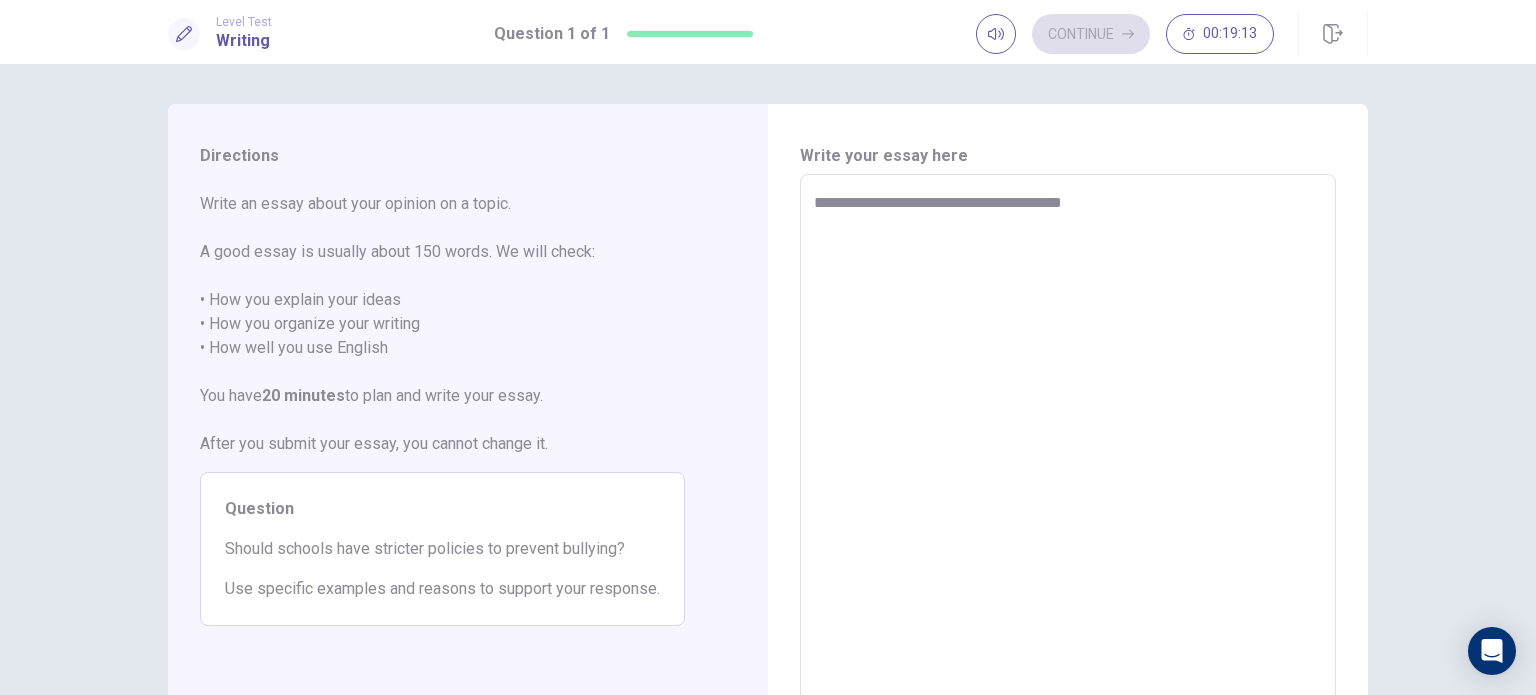 type on "**********" 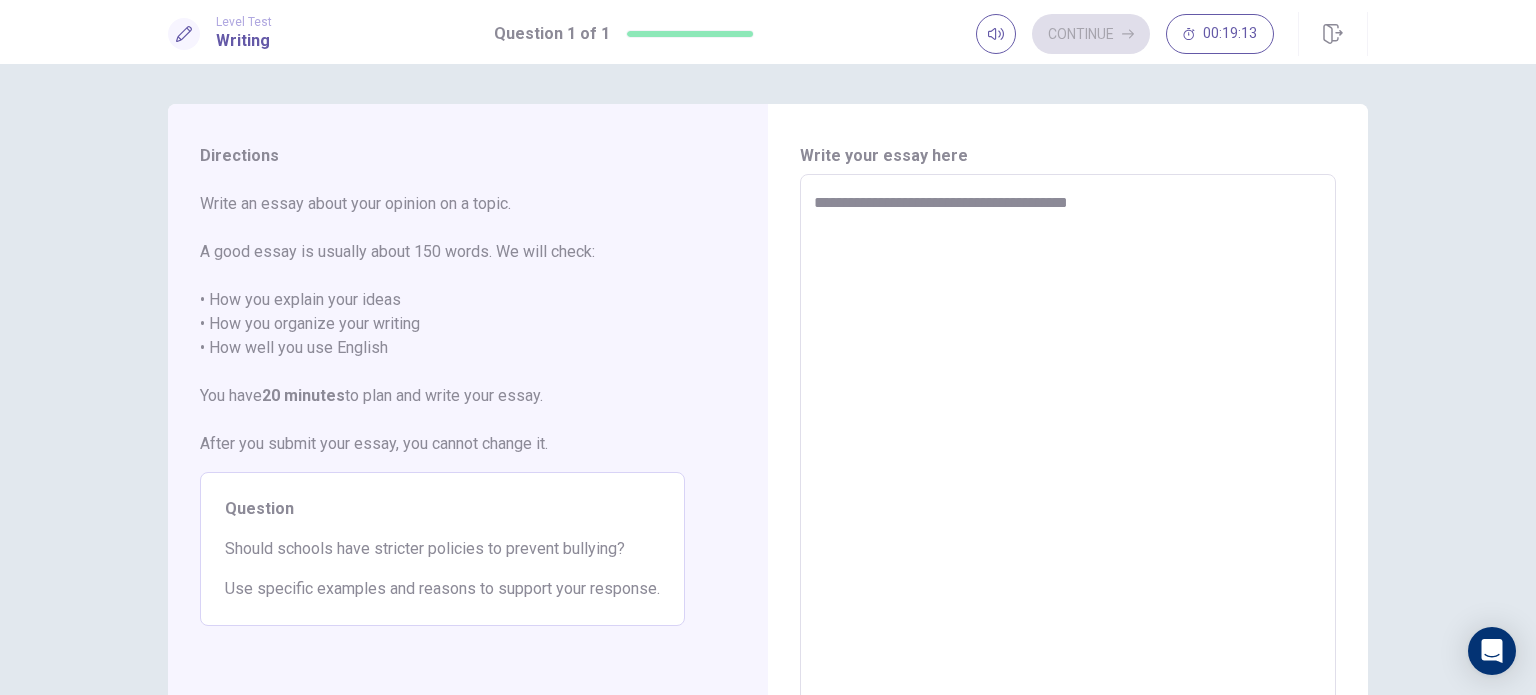 type on "*" 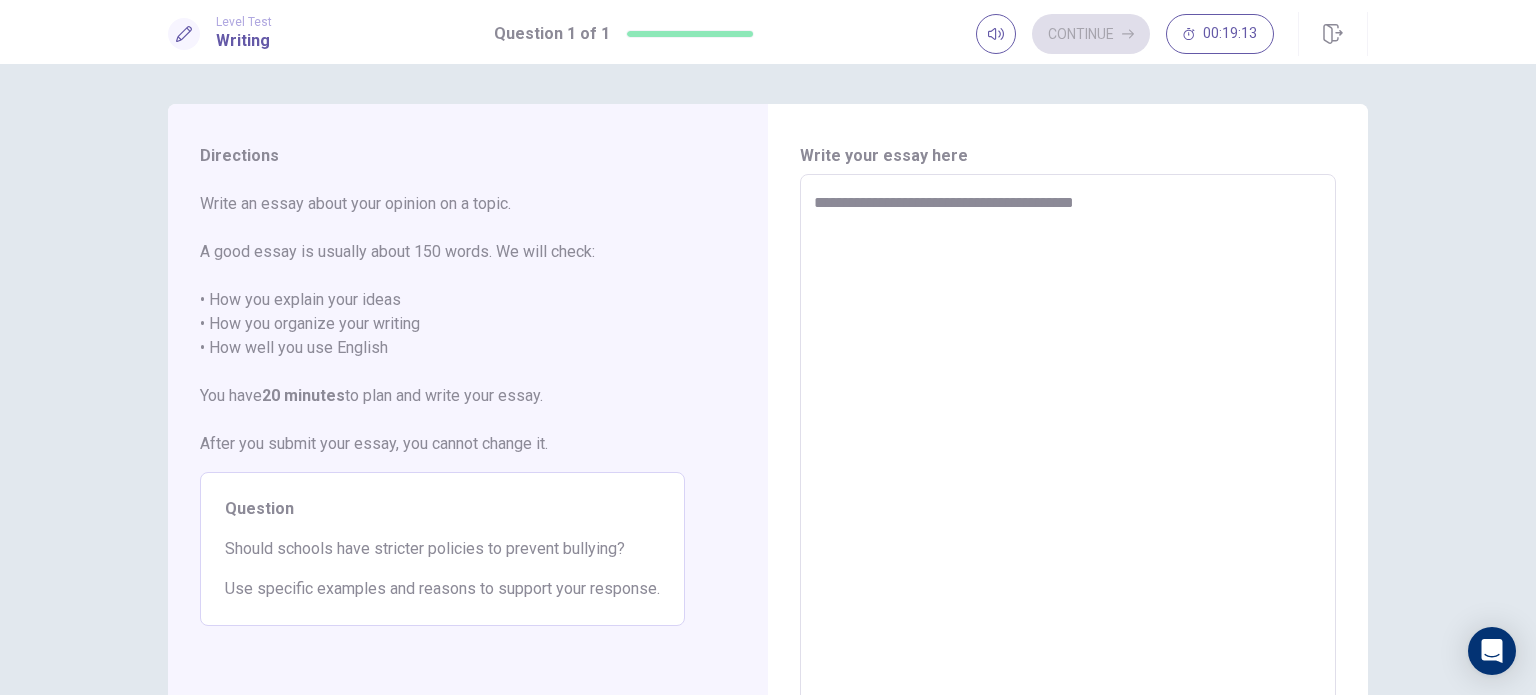 type on "*" 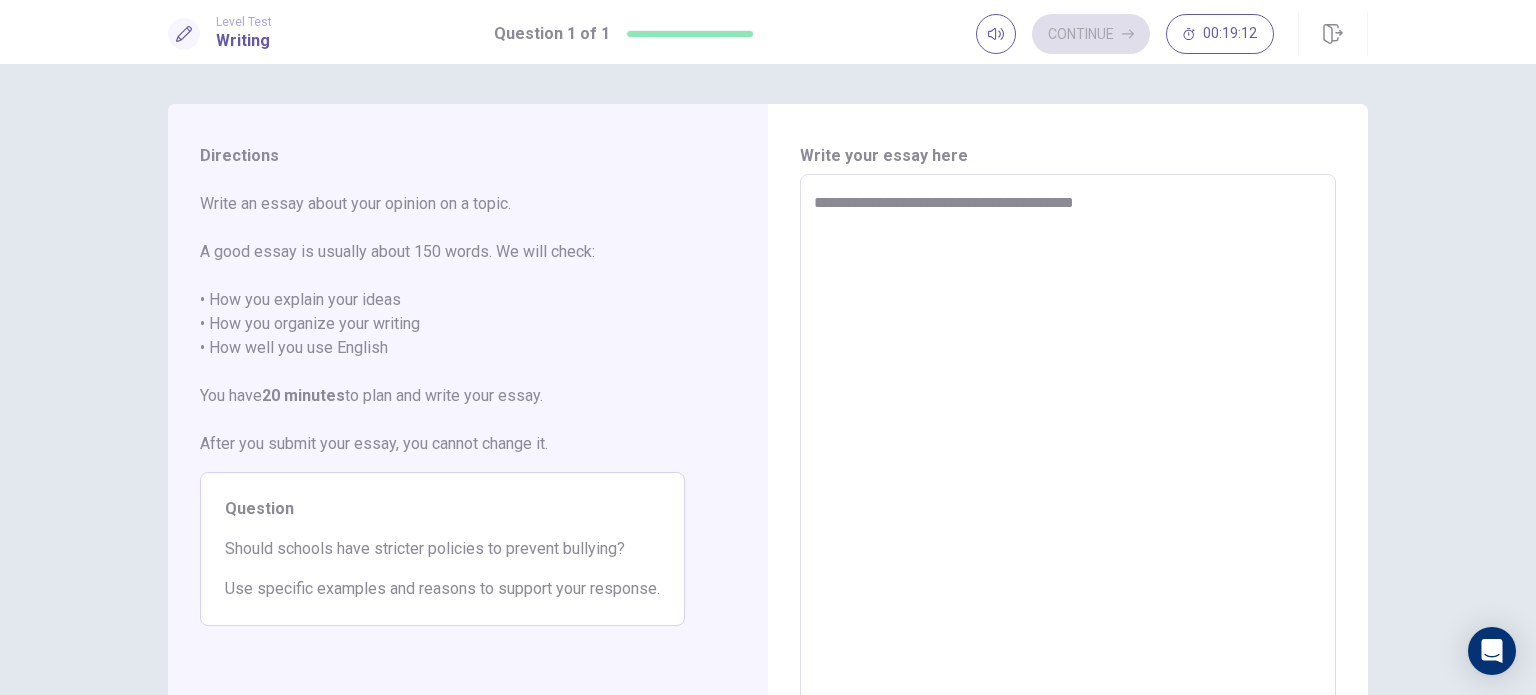 type on "**********" 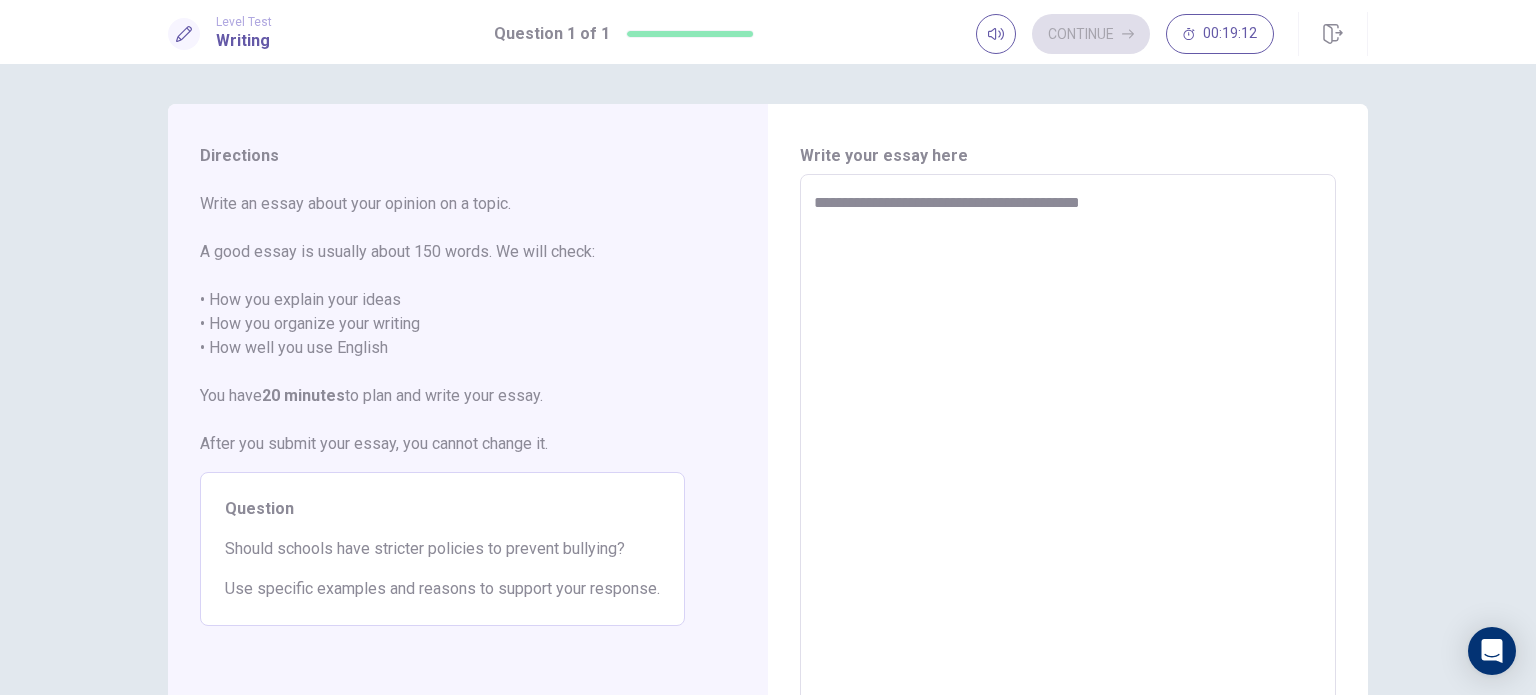 type on "*" 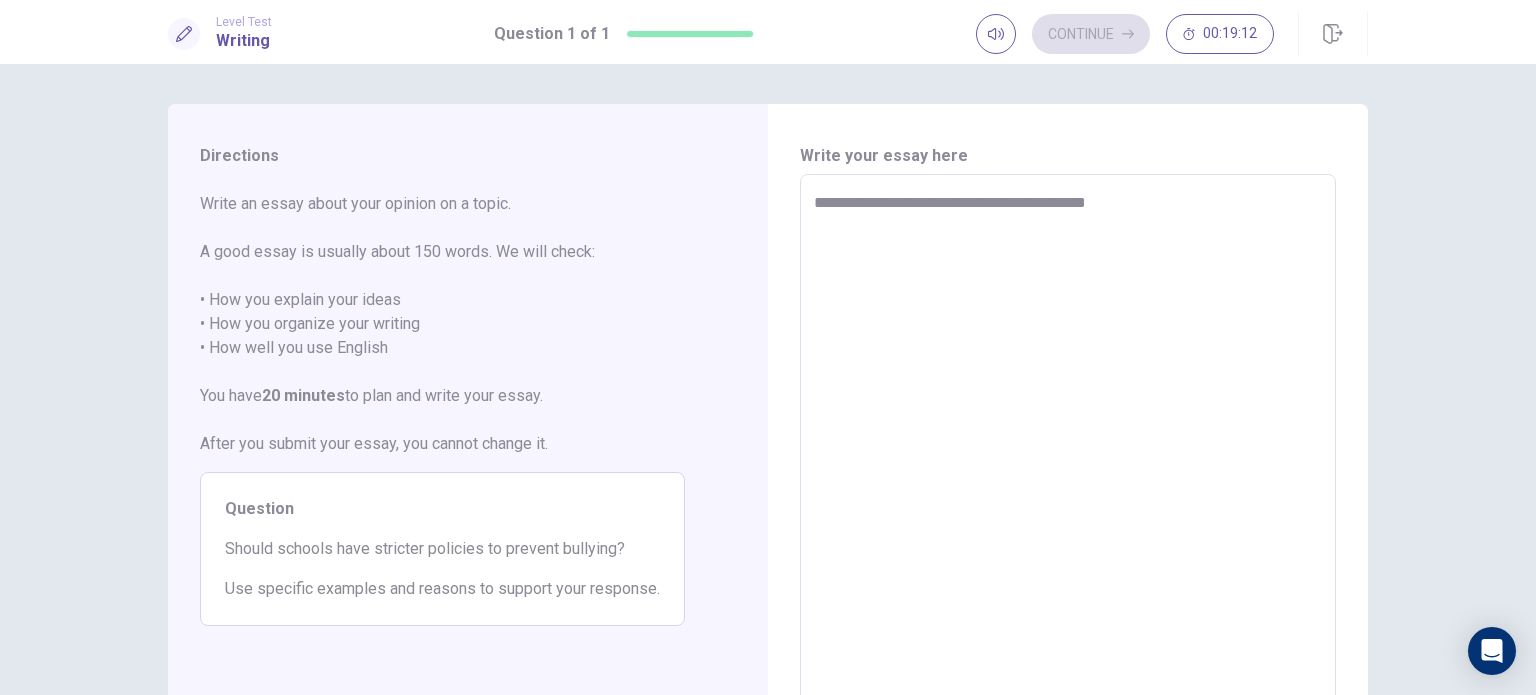 type on "*" 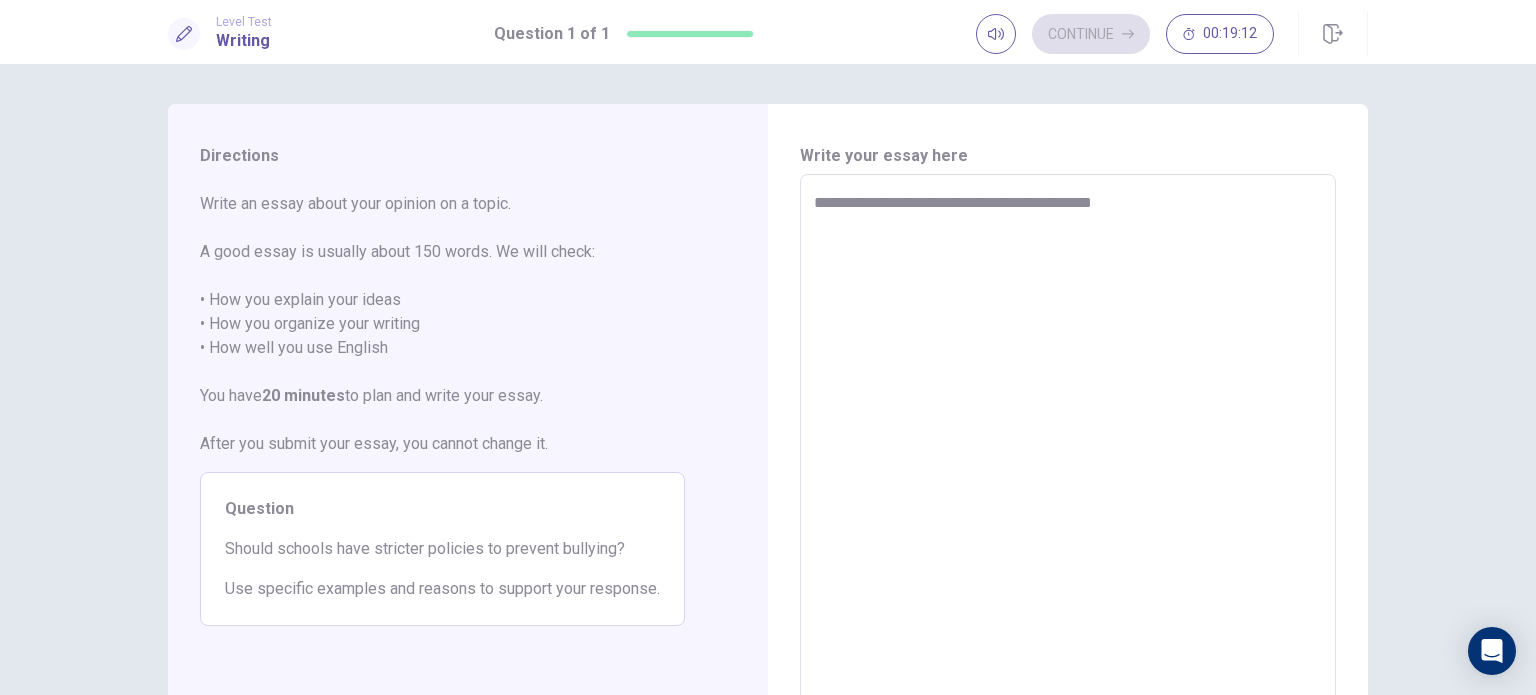 type on "*" 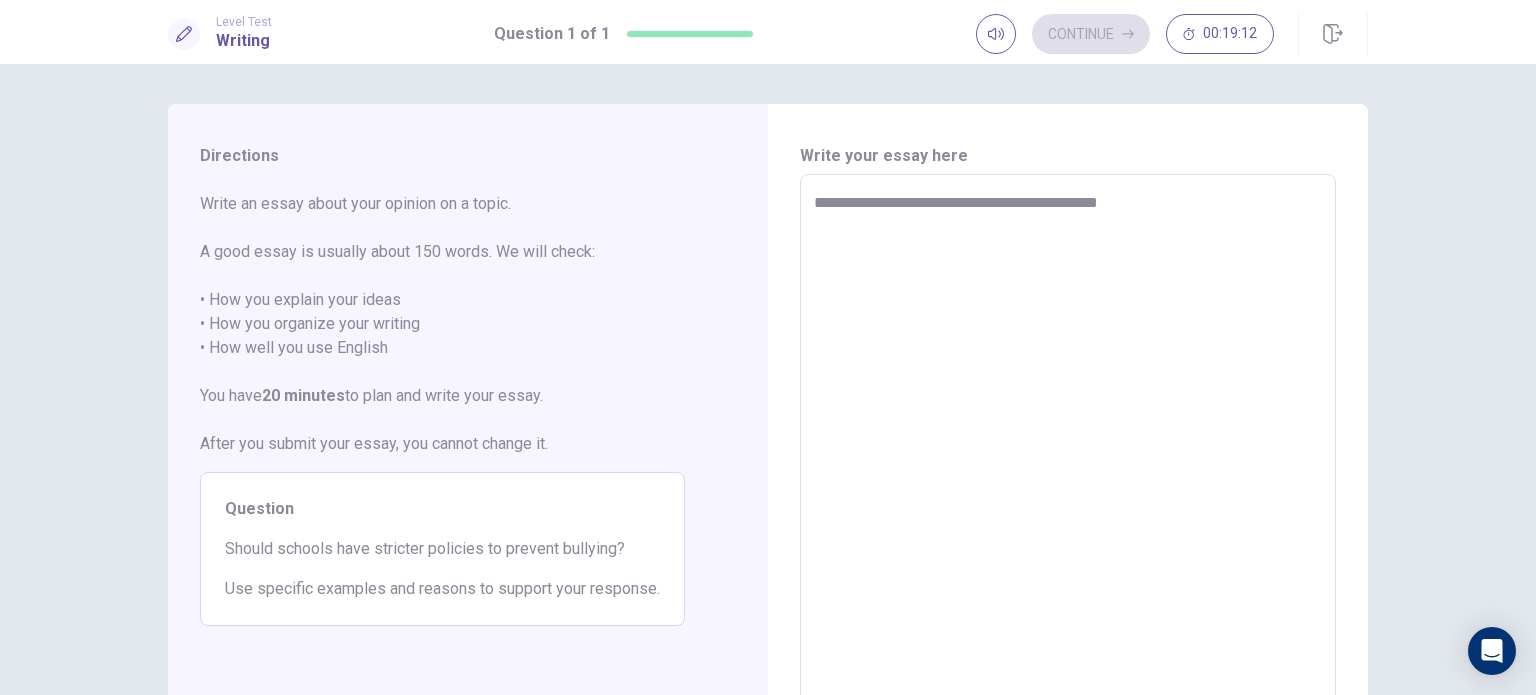 type on "*" 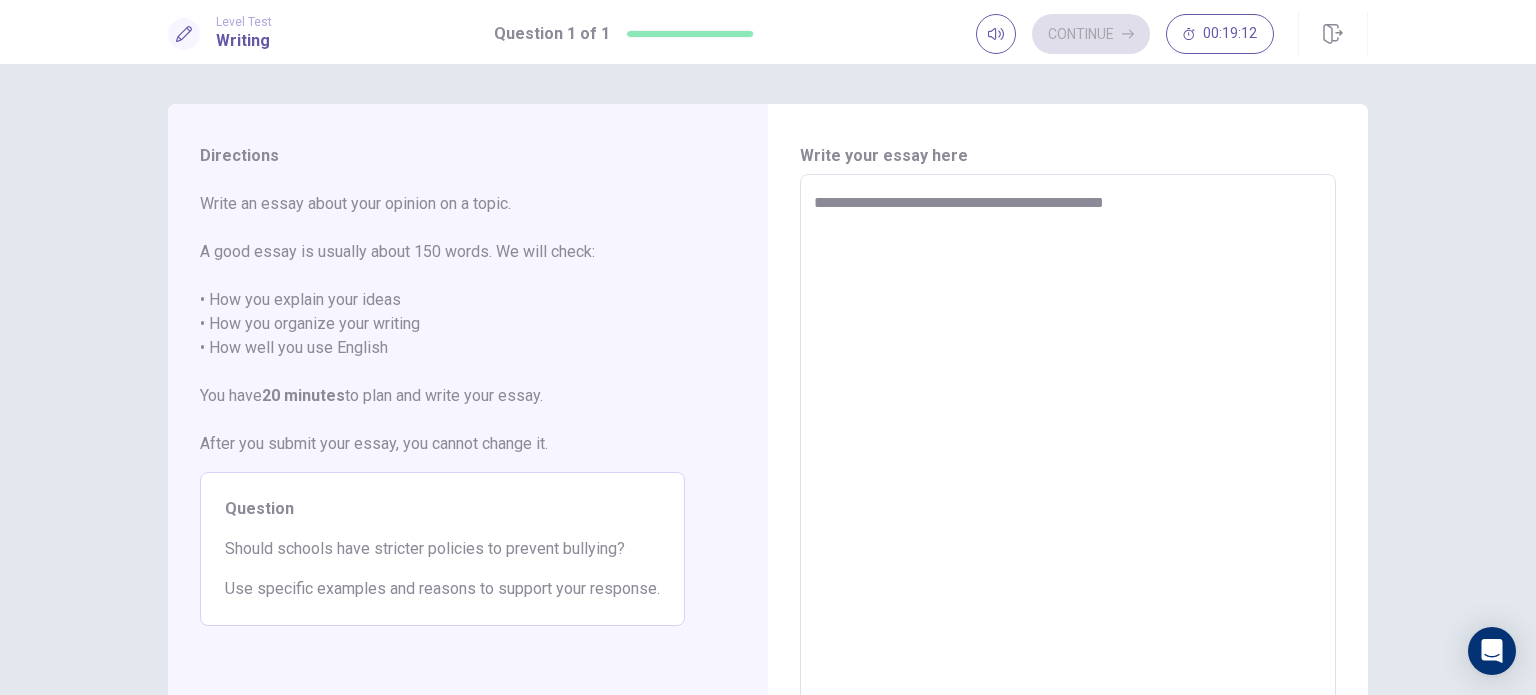type on "*" 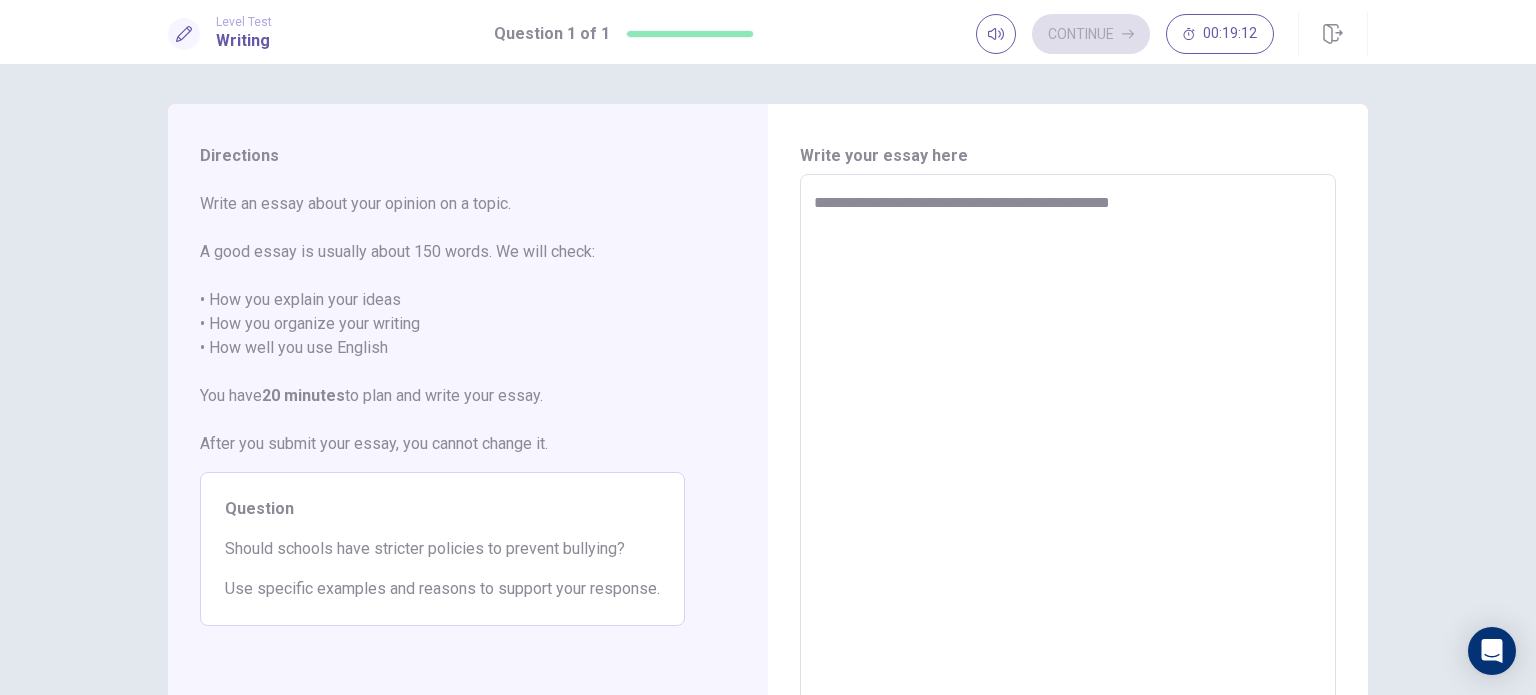 type on "*" 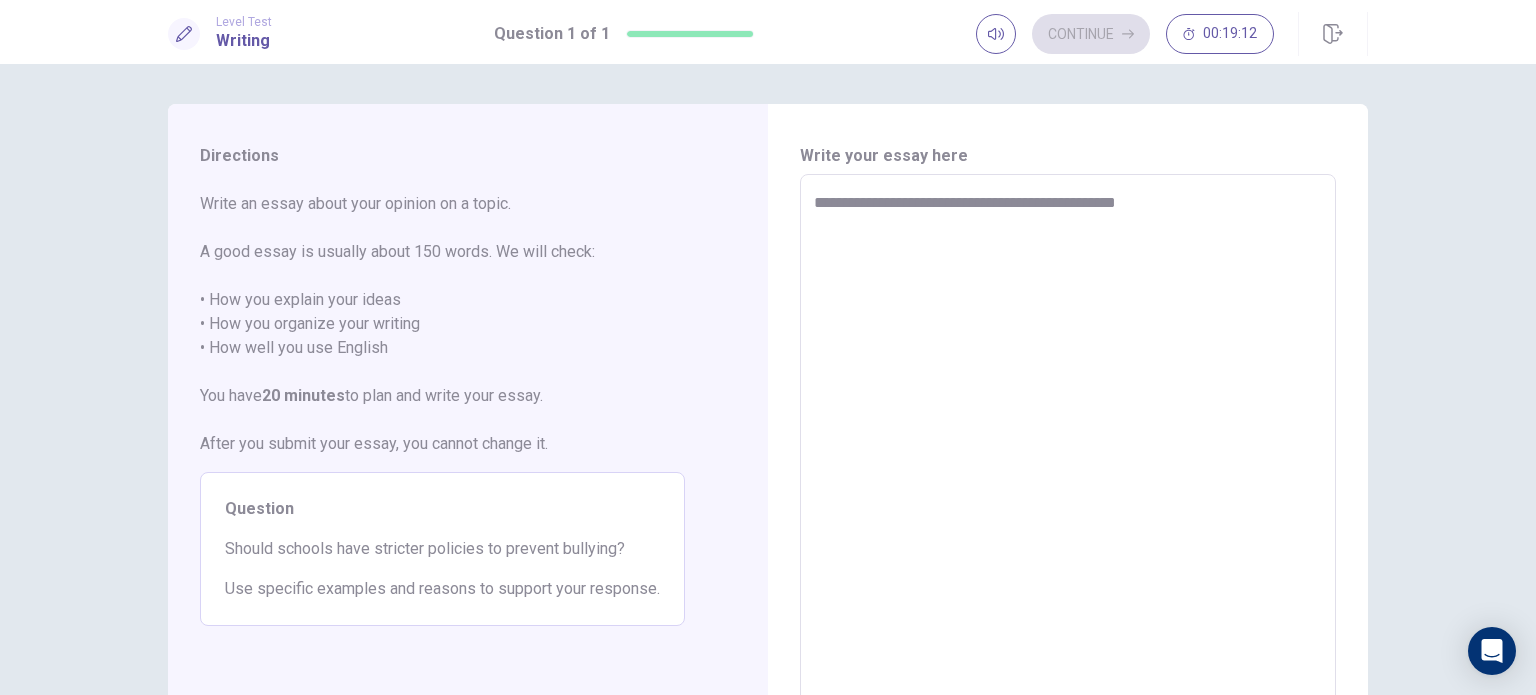 type on "*" 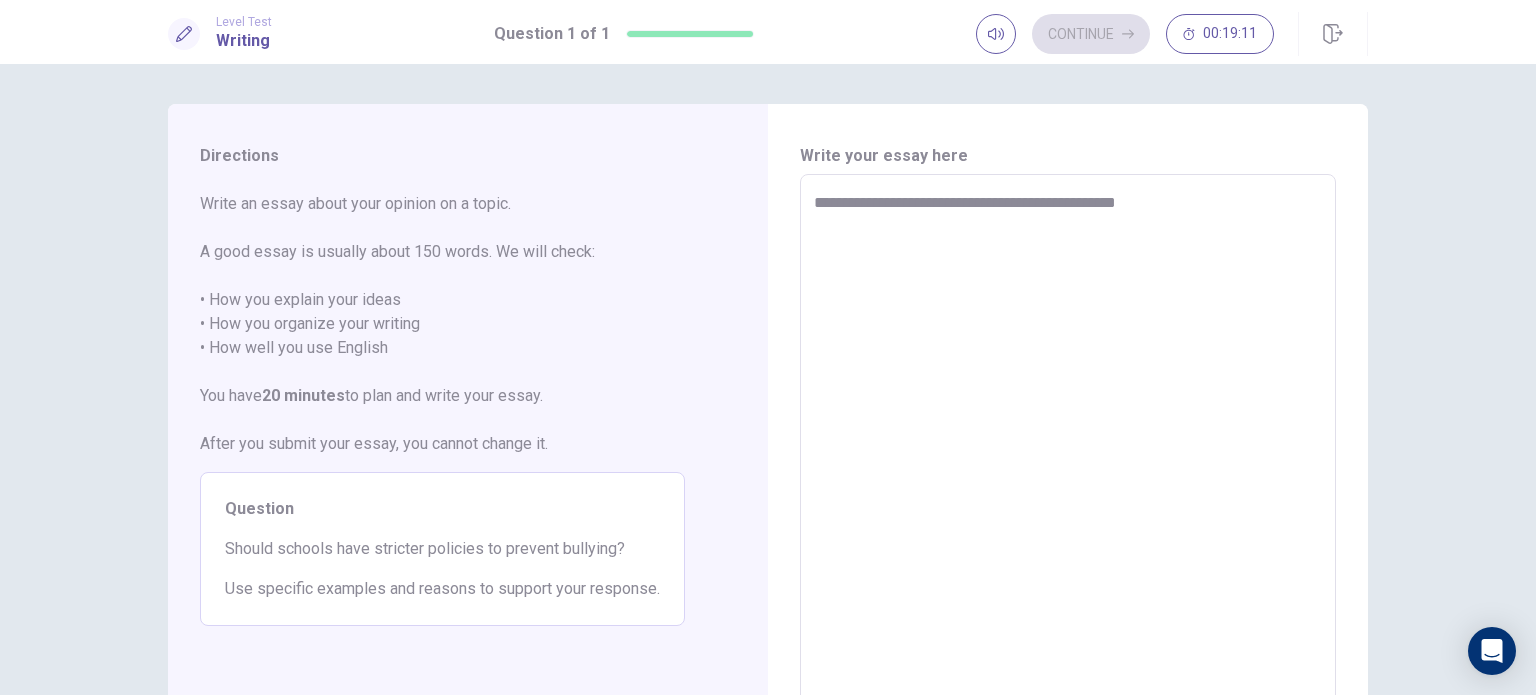 type on "**********" 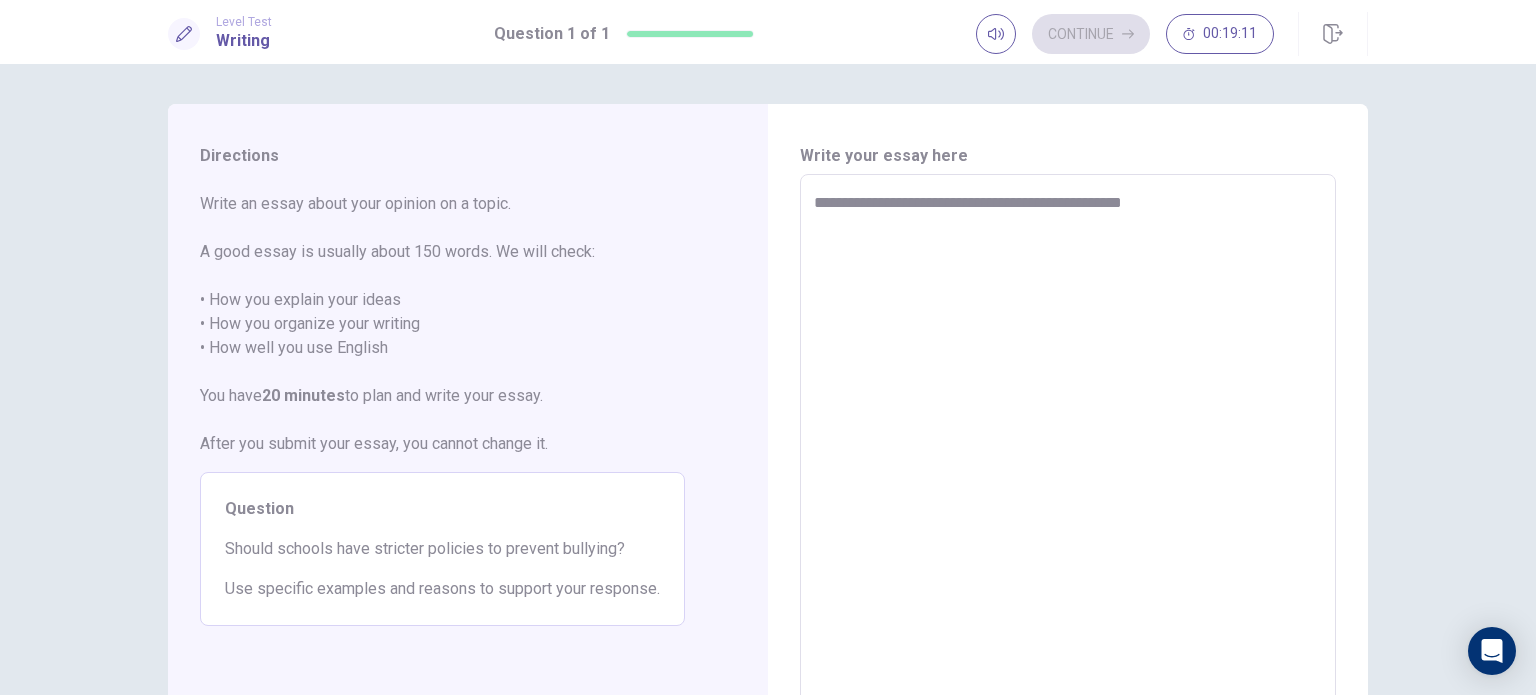 type on "*" 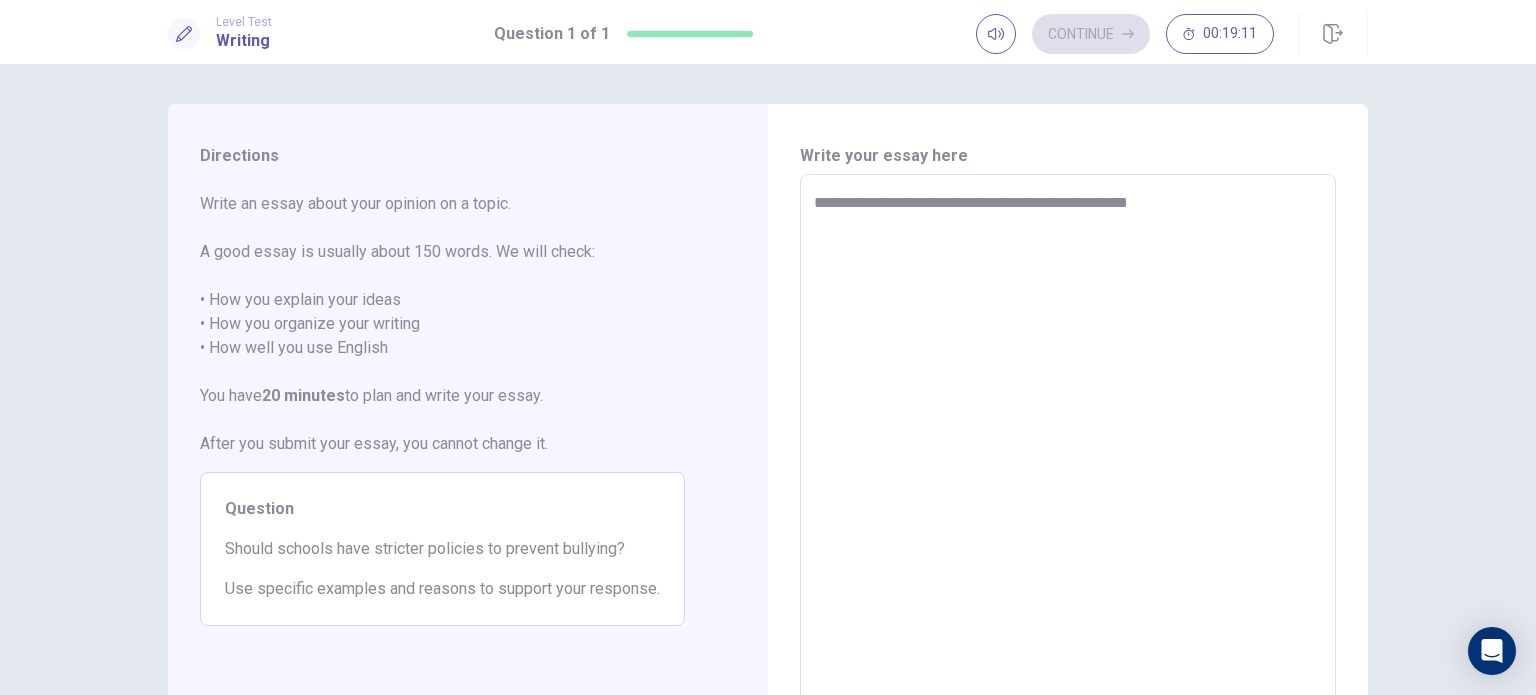 type on "*" 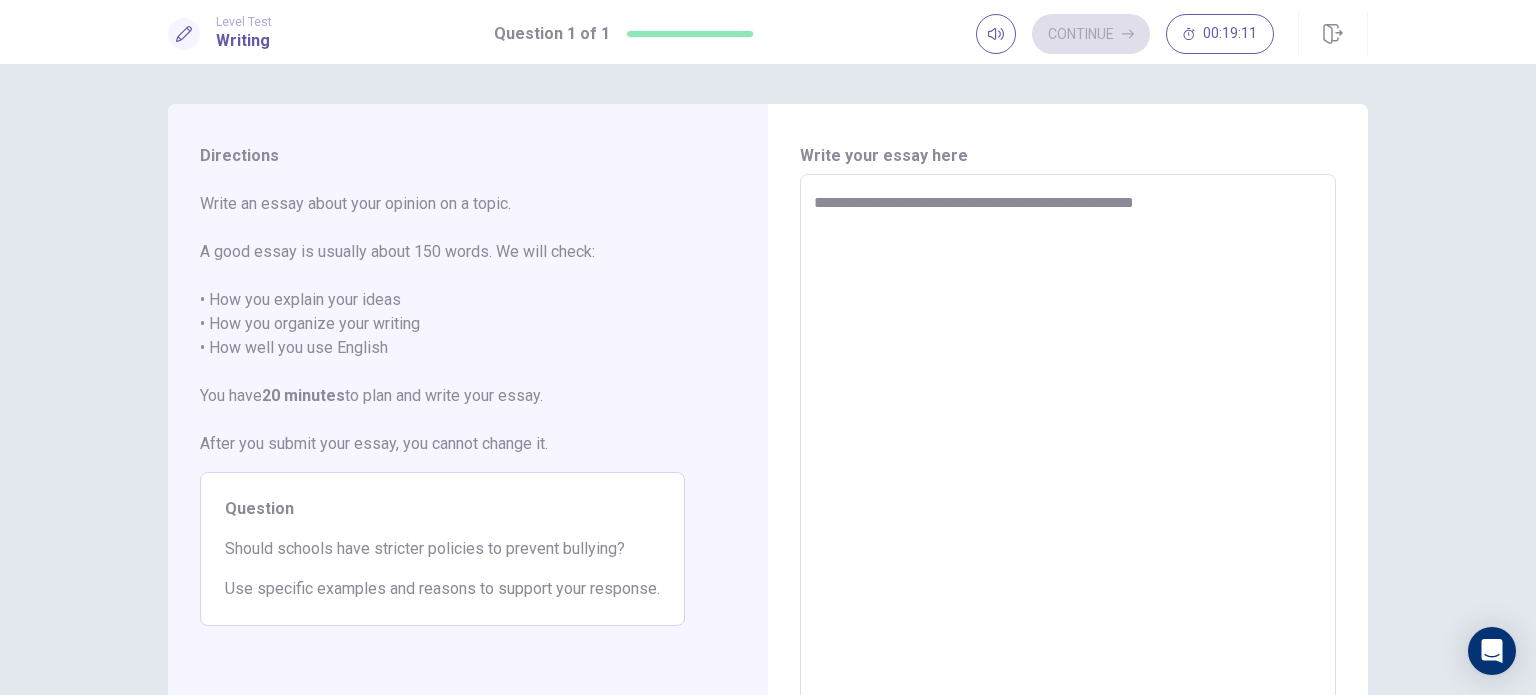 type on "*" 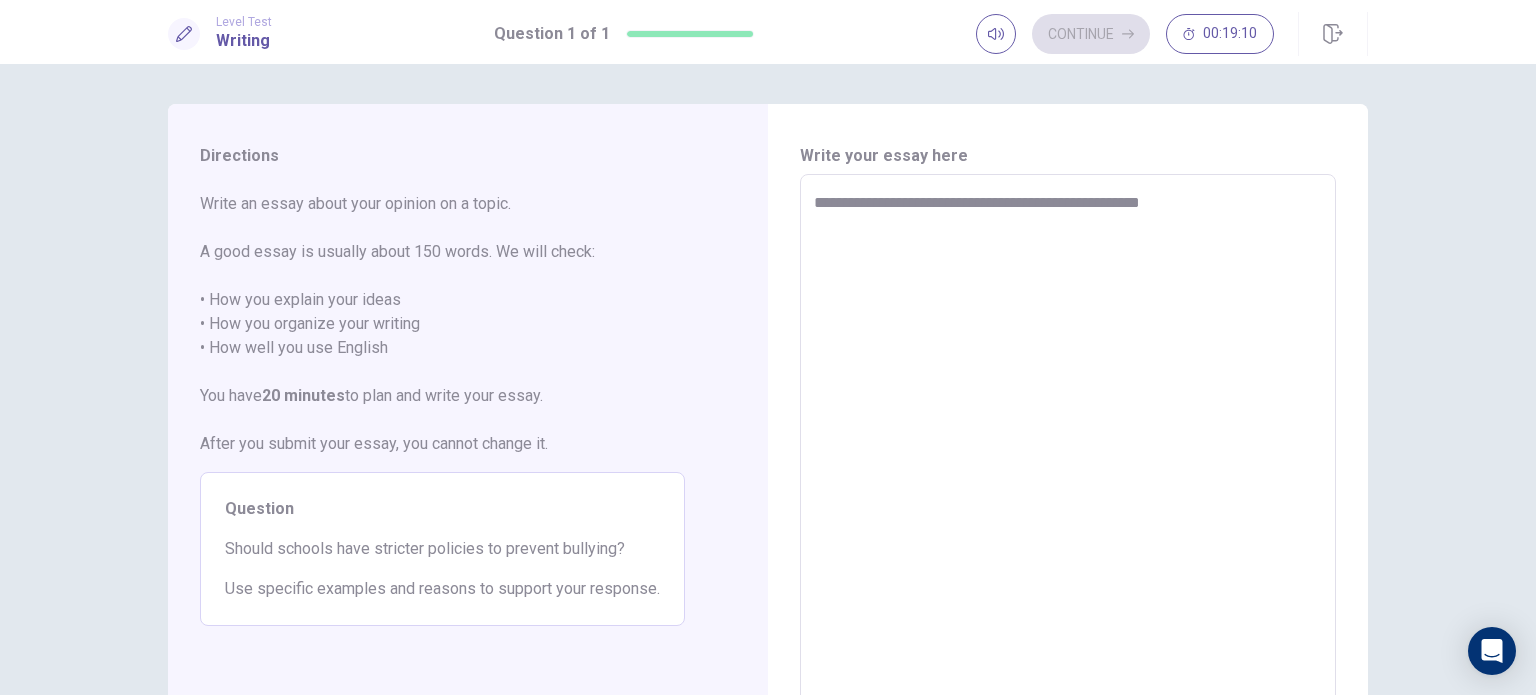 type on "*" 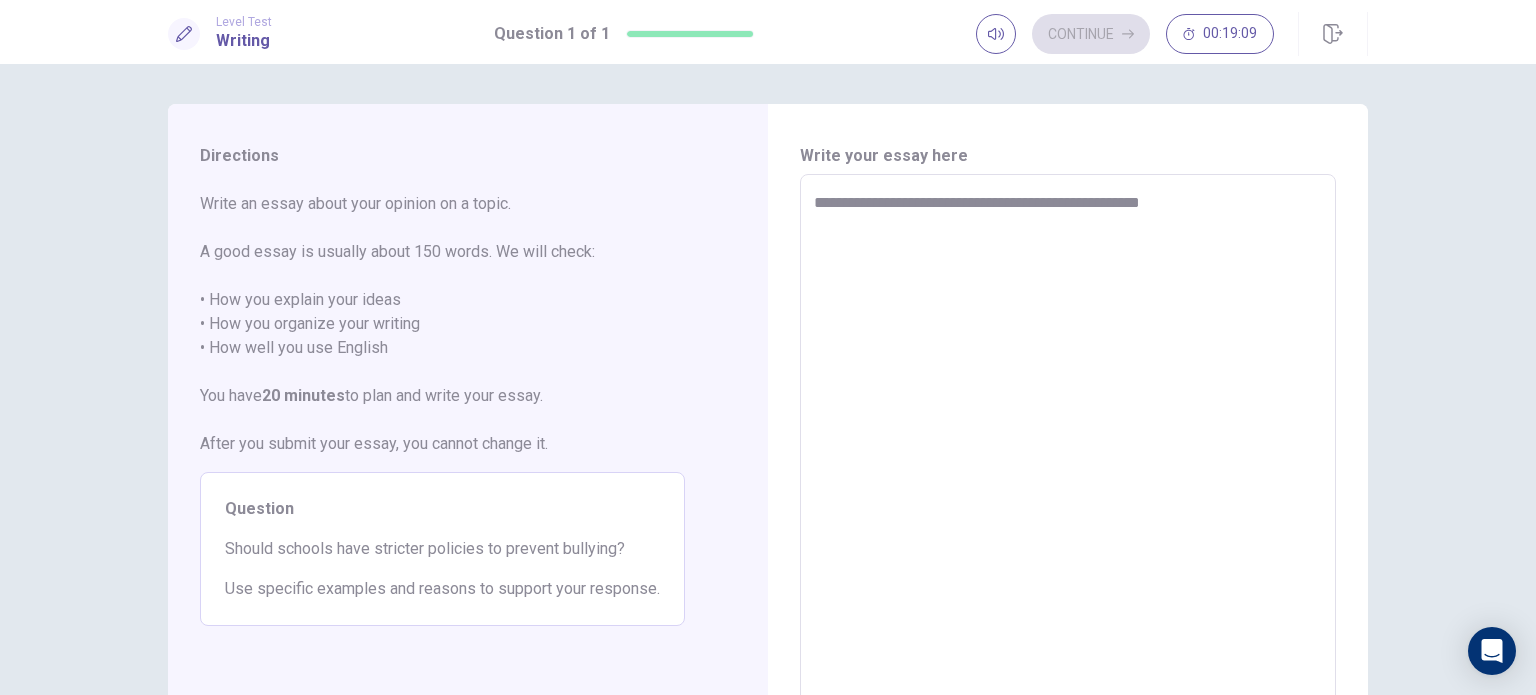type on "**********" 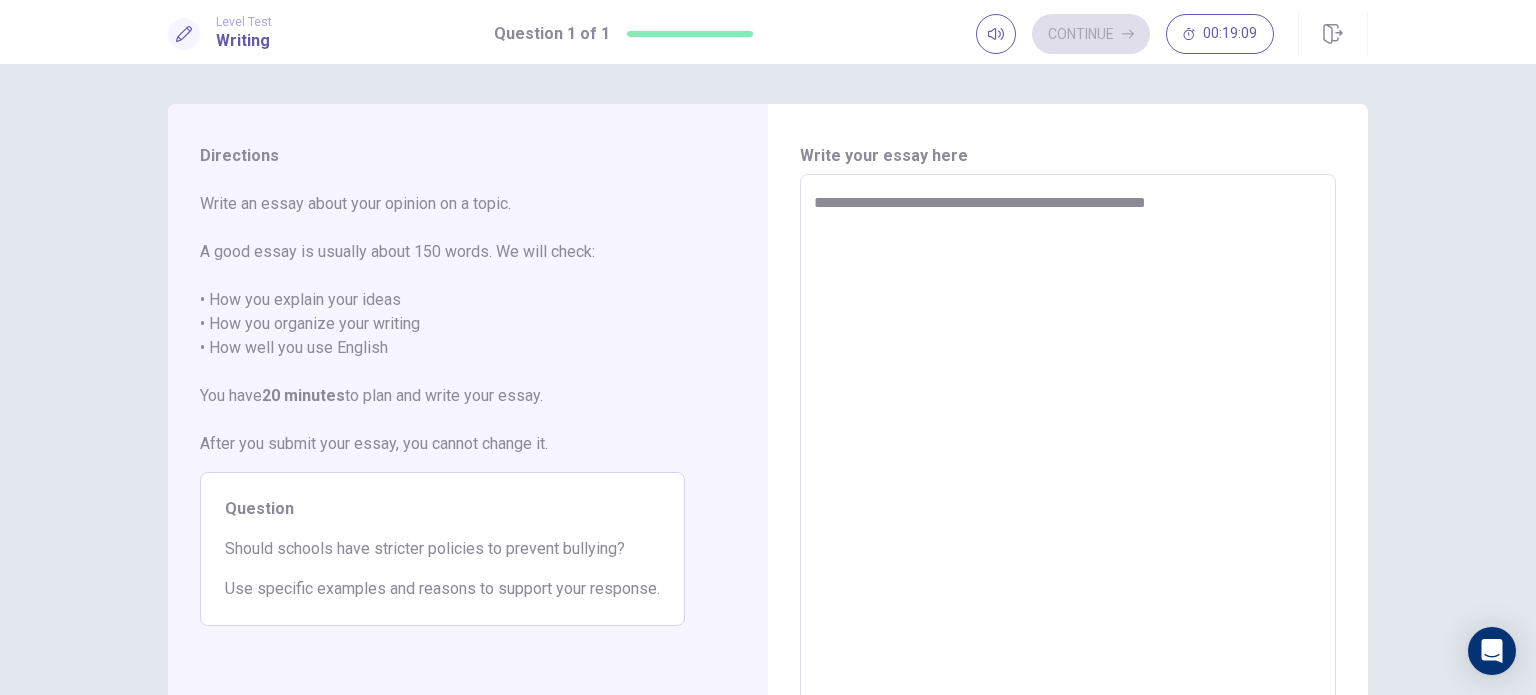 type on "*" 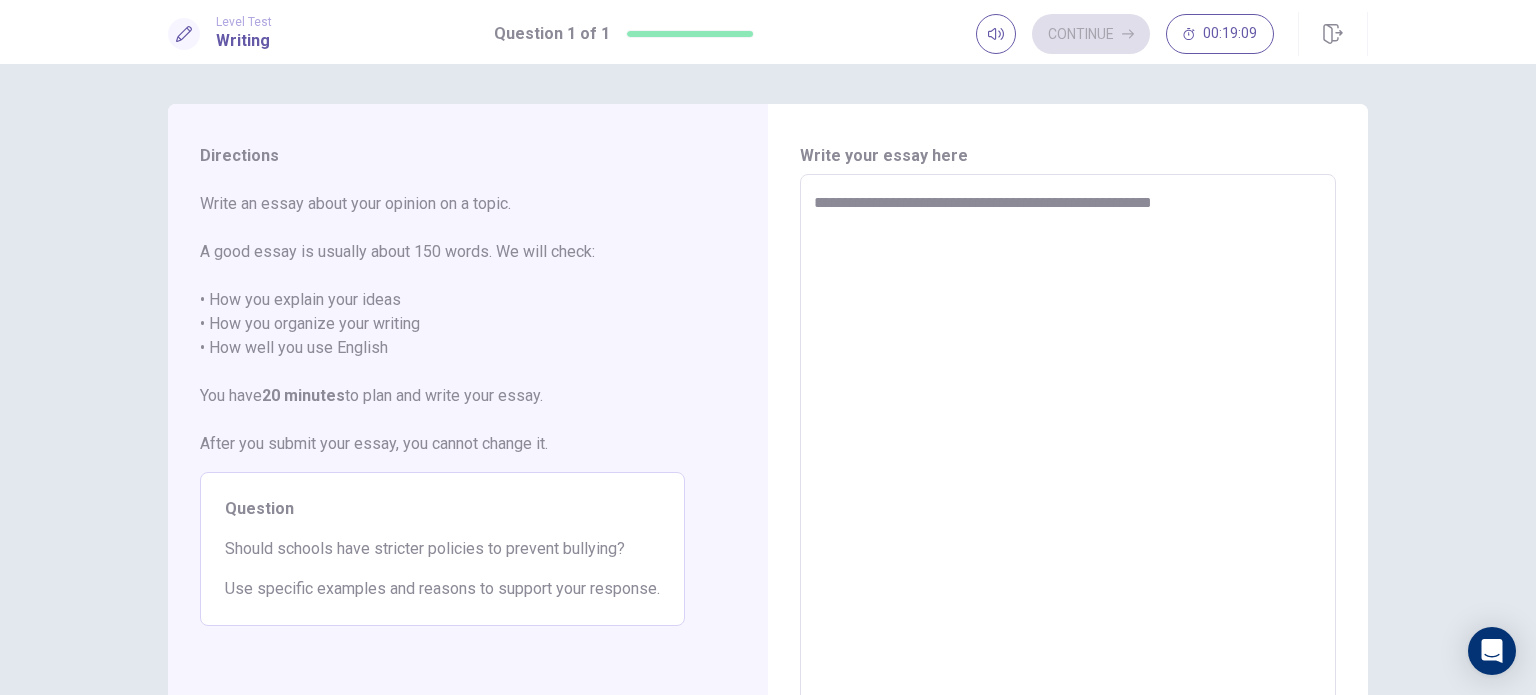 type on "*" 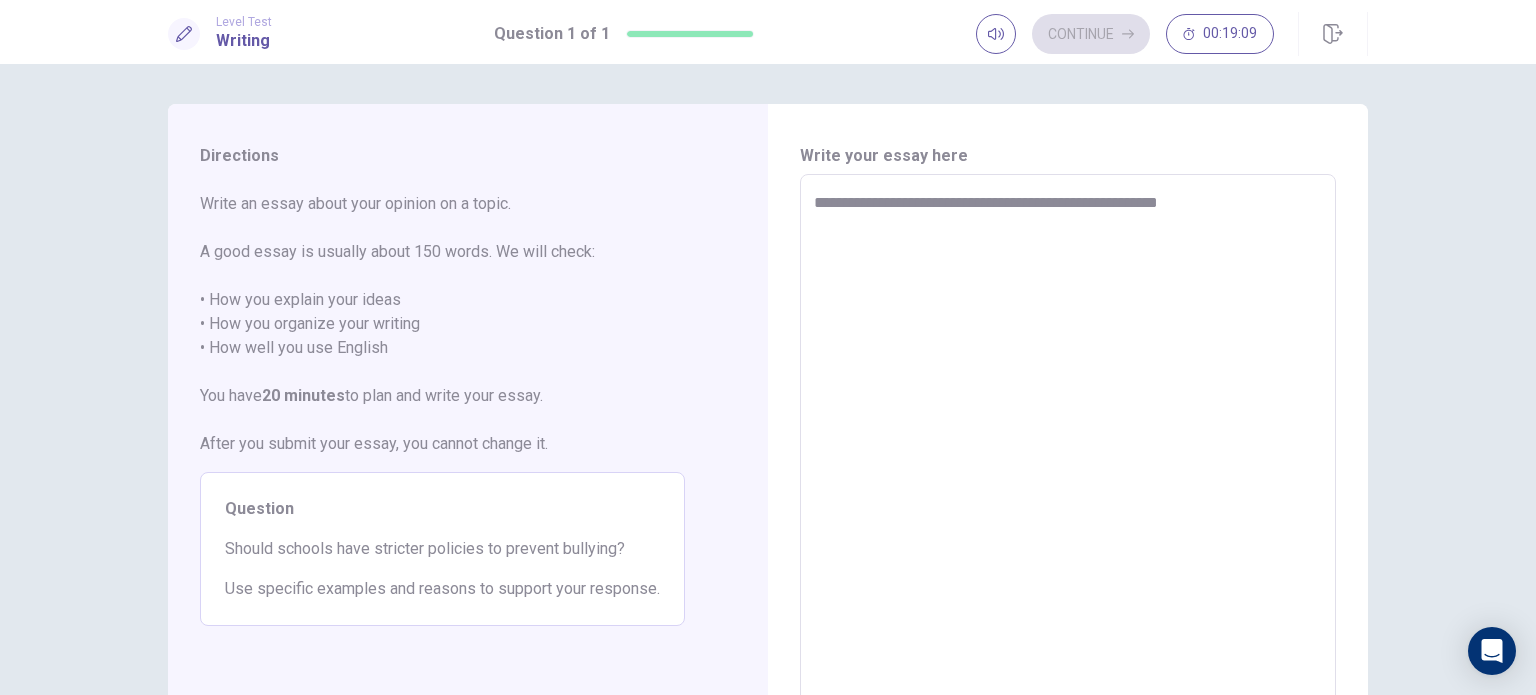 type on "*" 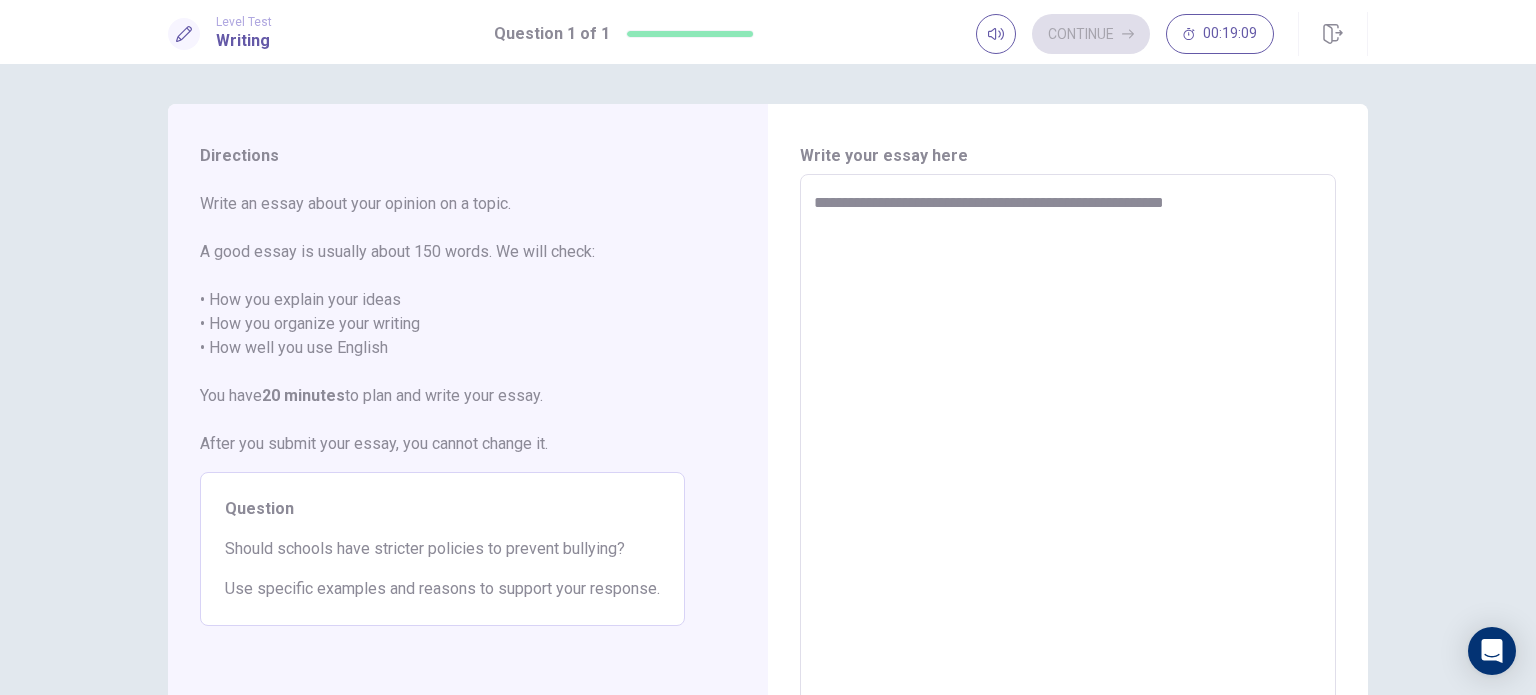 type on "**********" 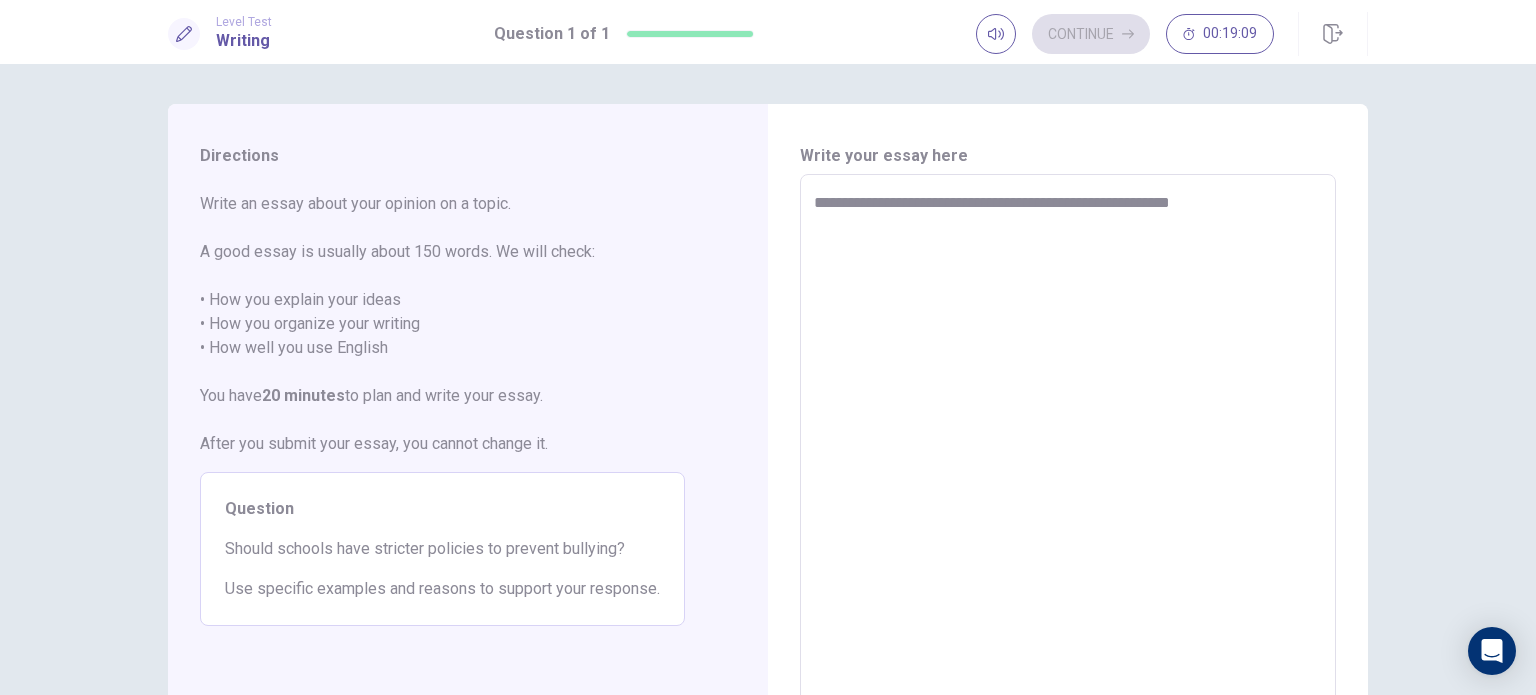 type on "*" 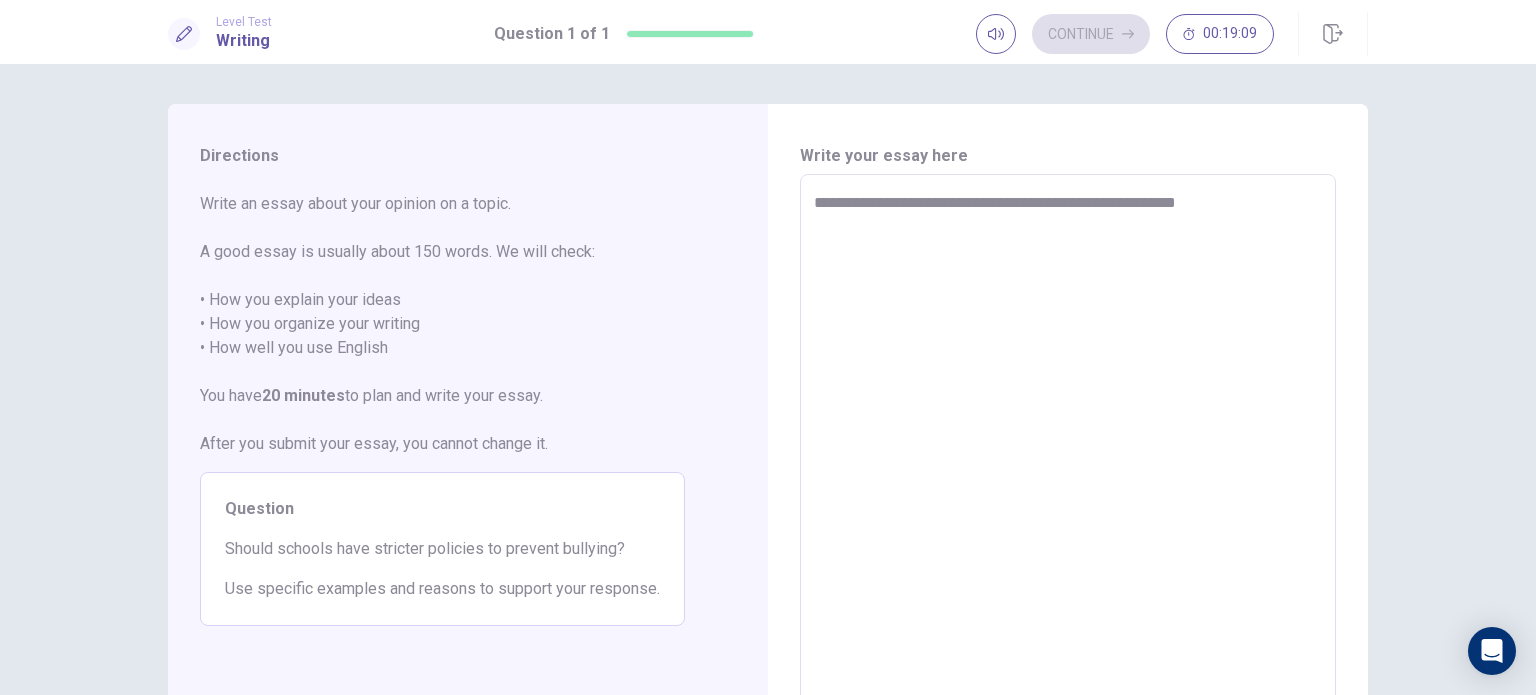 type on "*" 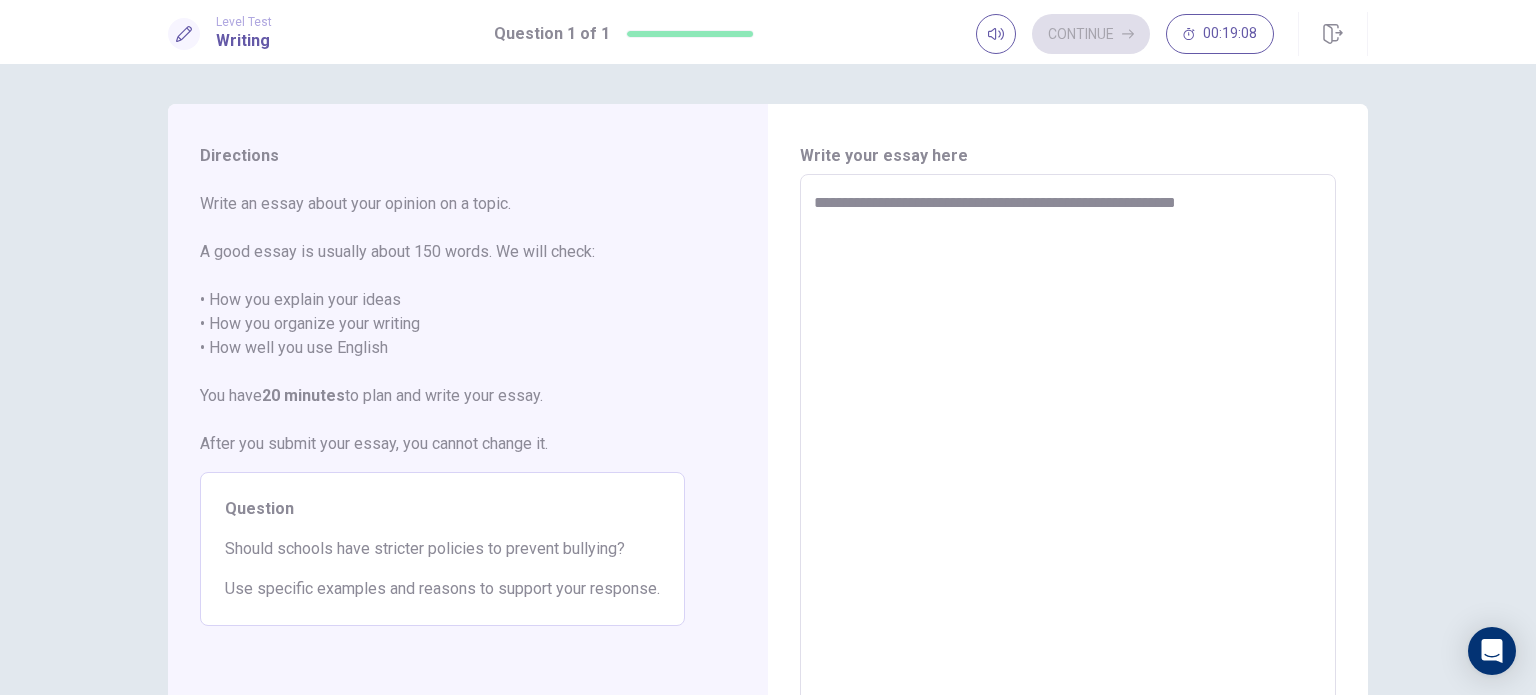type on "**********" 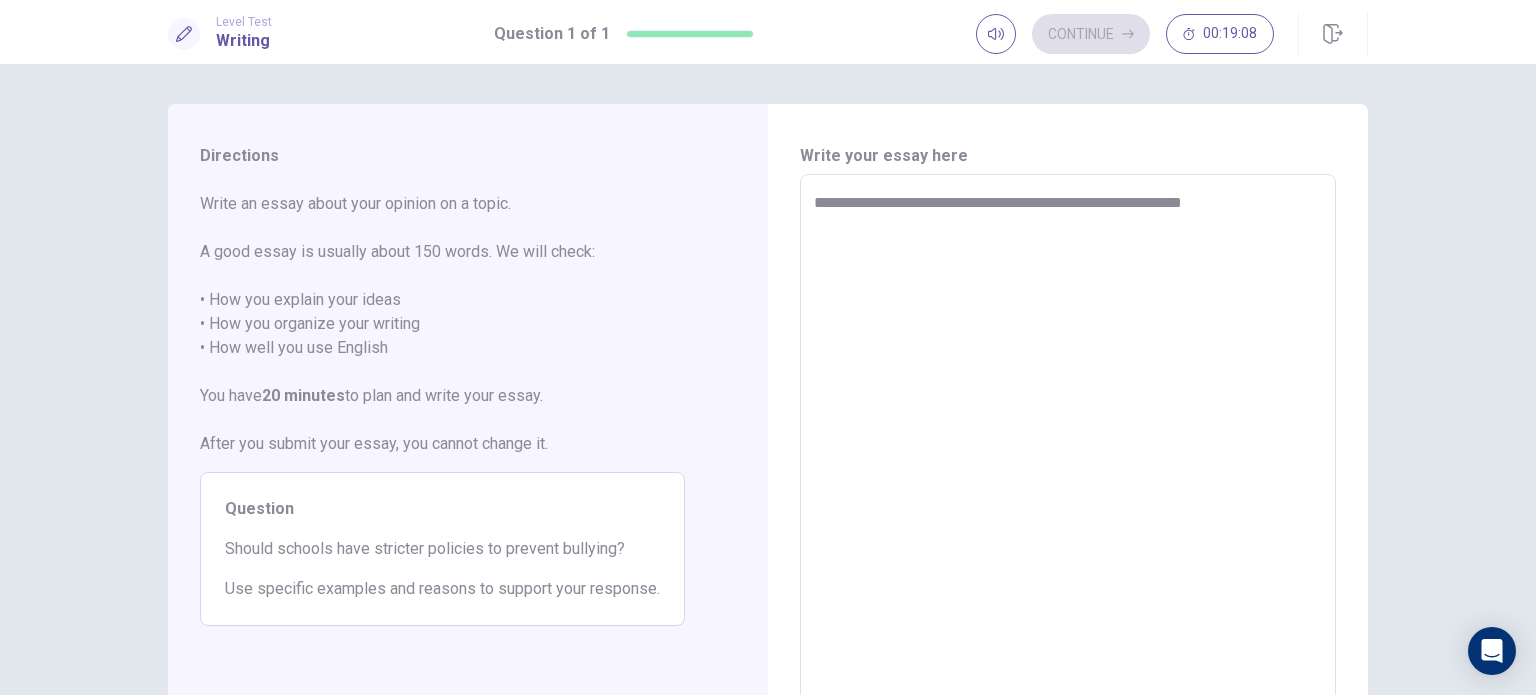 type on "*" 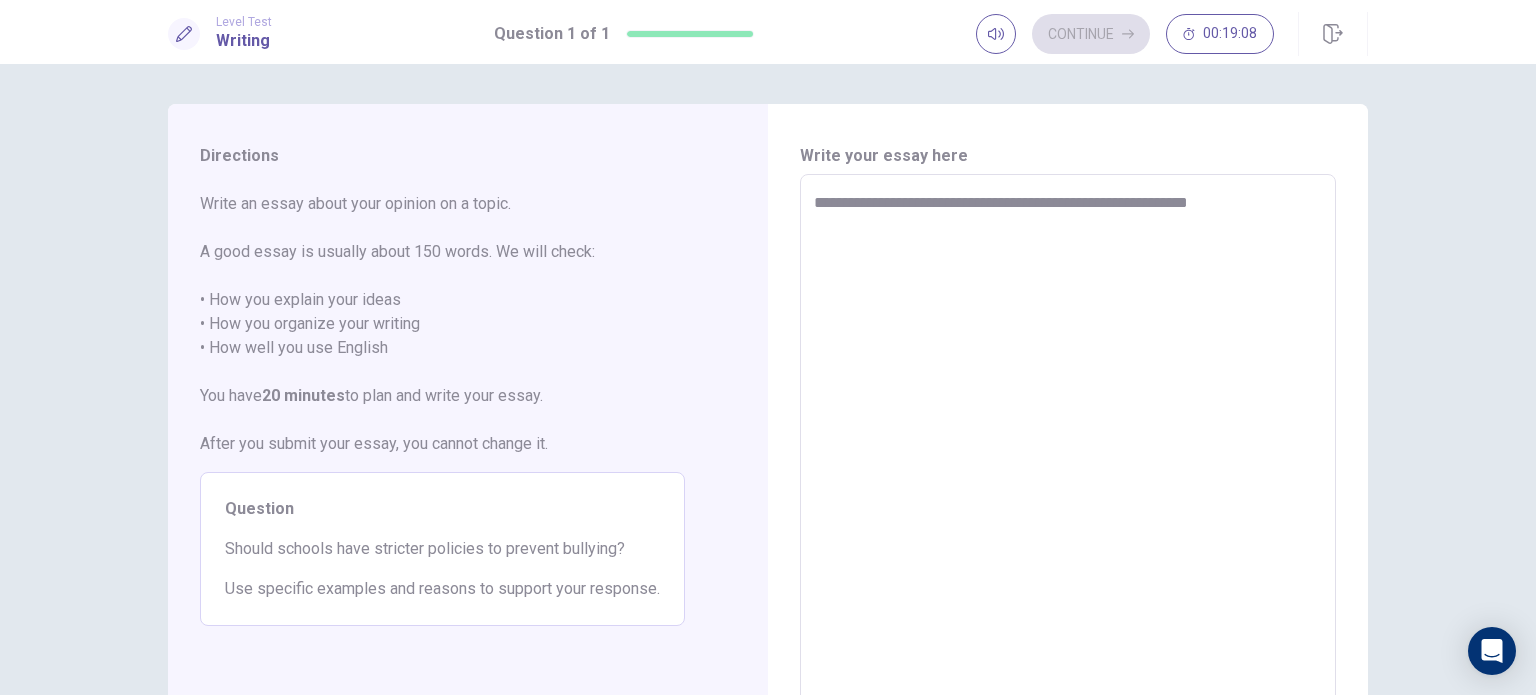 type on "*" 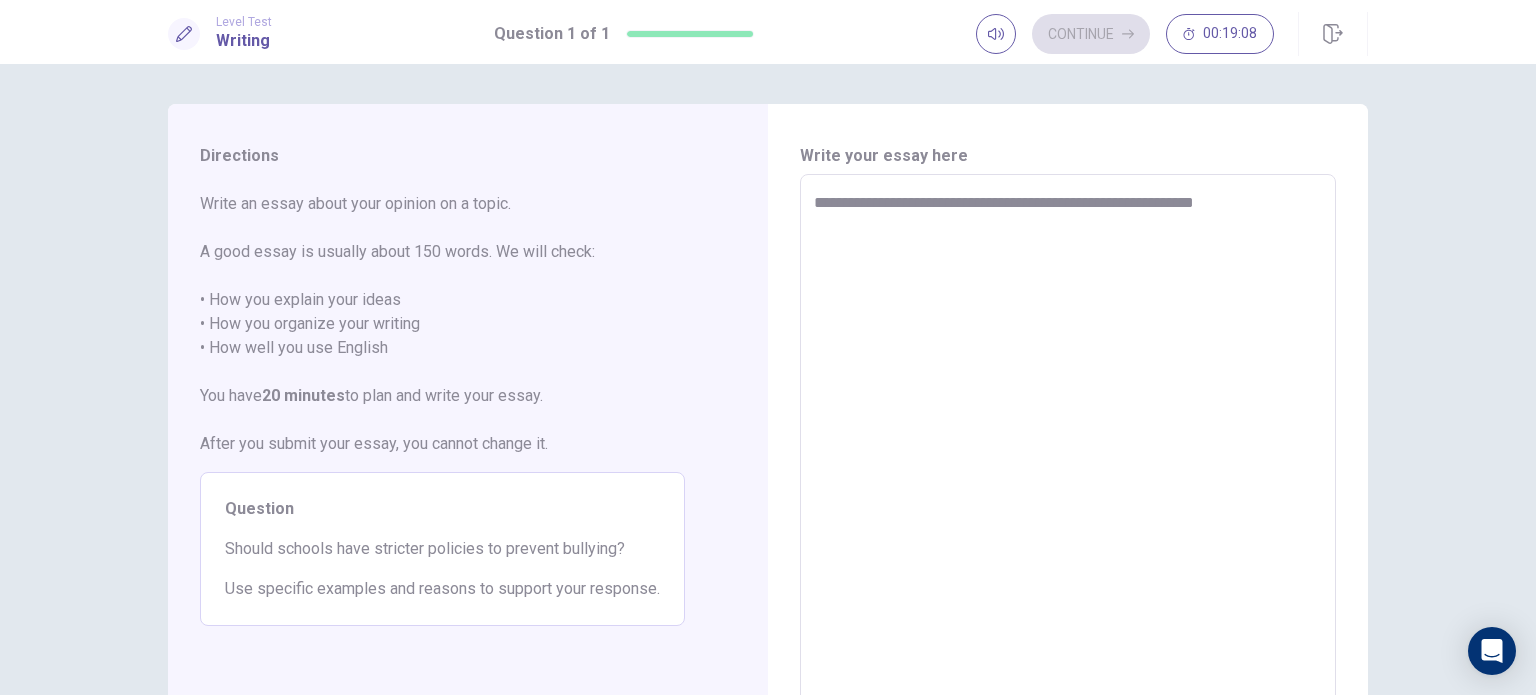 type on "*" 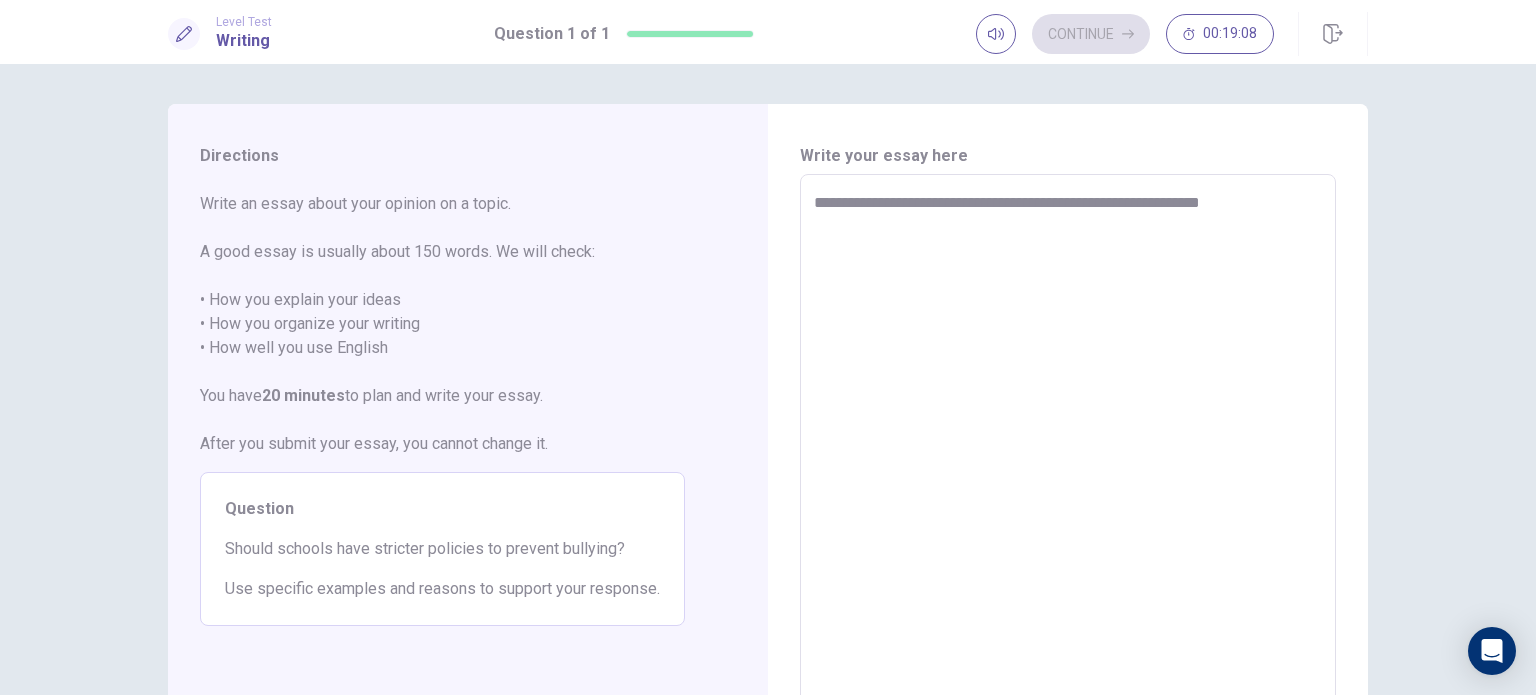 type on "*" 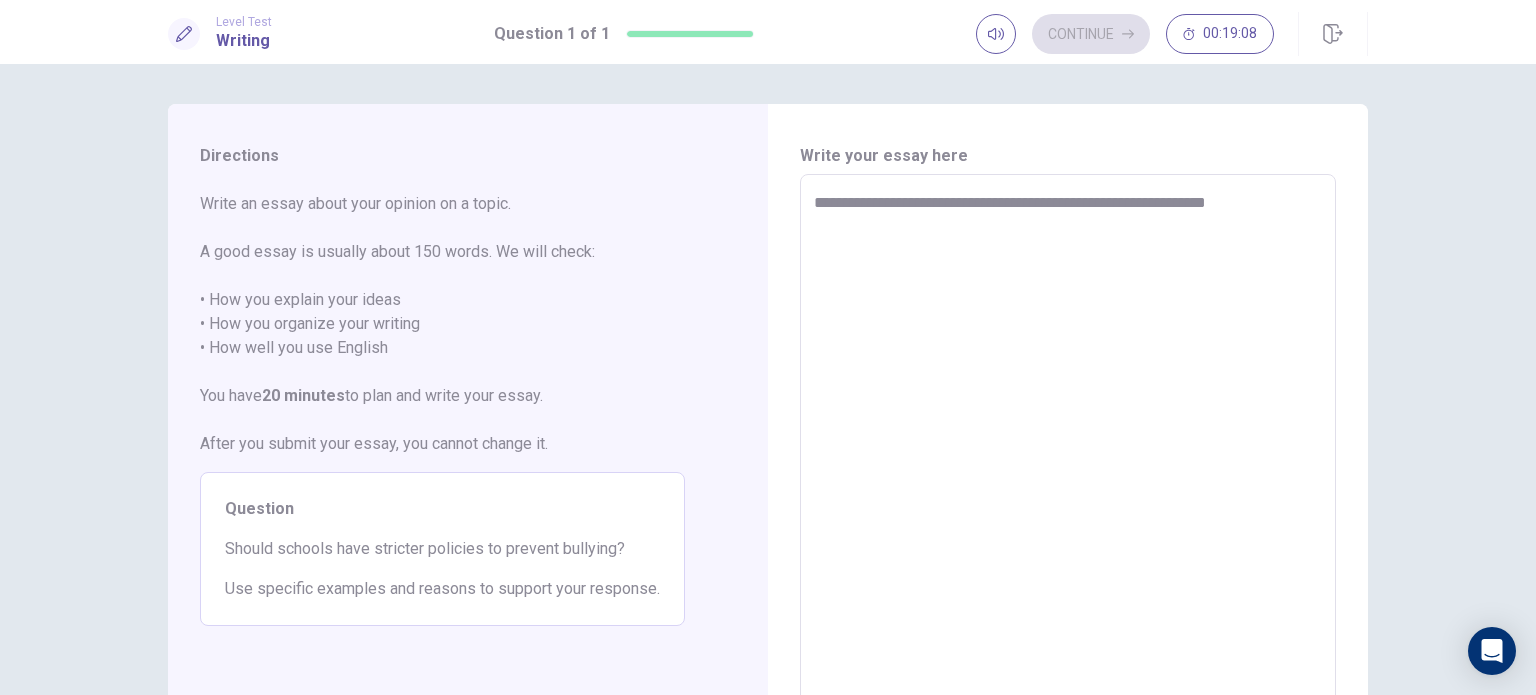 type on "*" 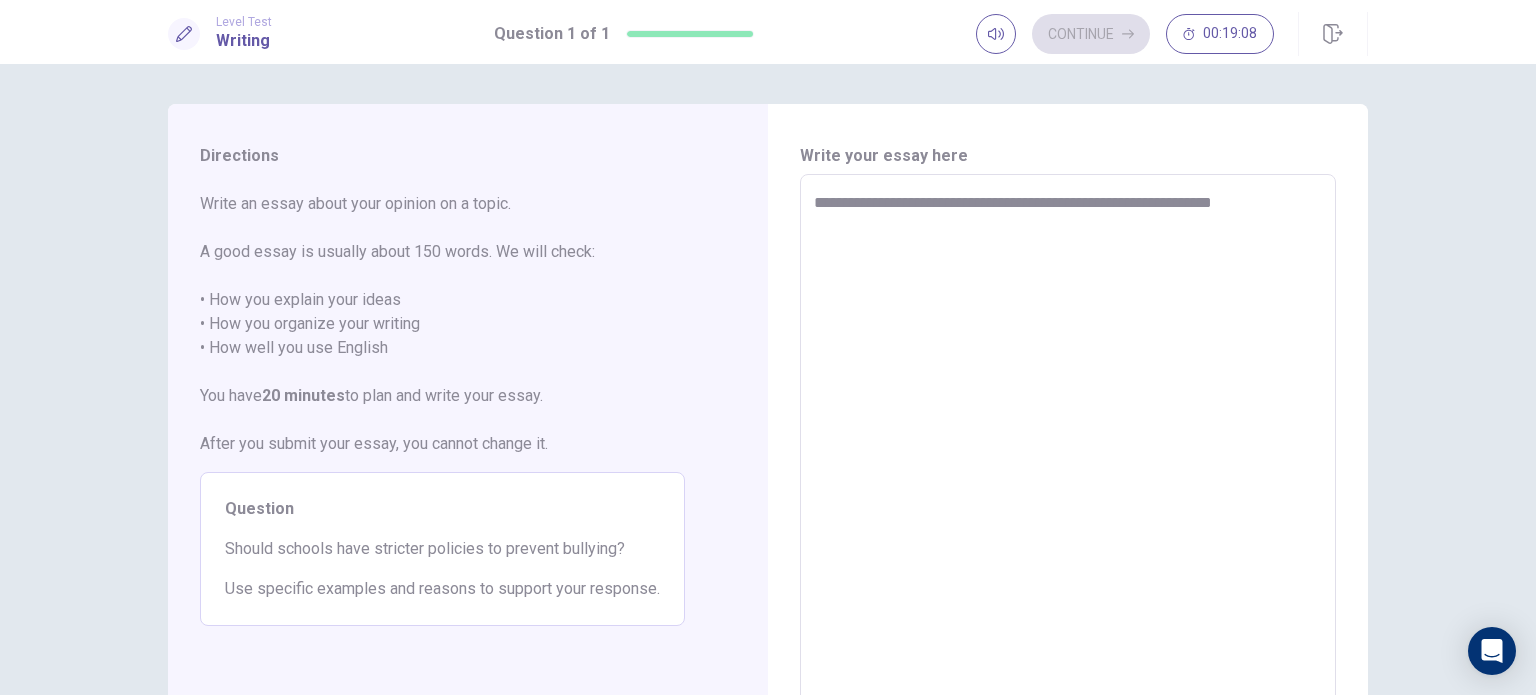 type on "*" 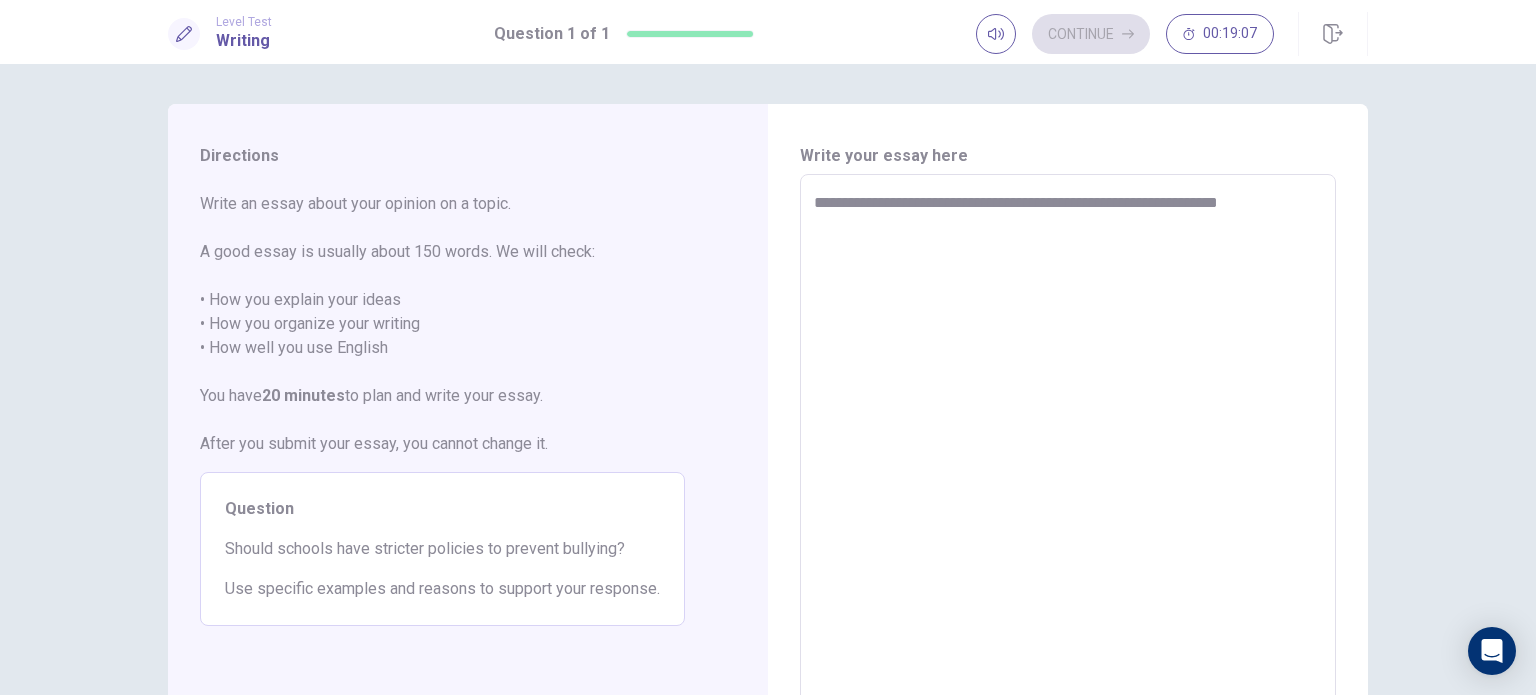 type on "*" 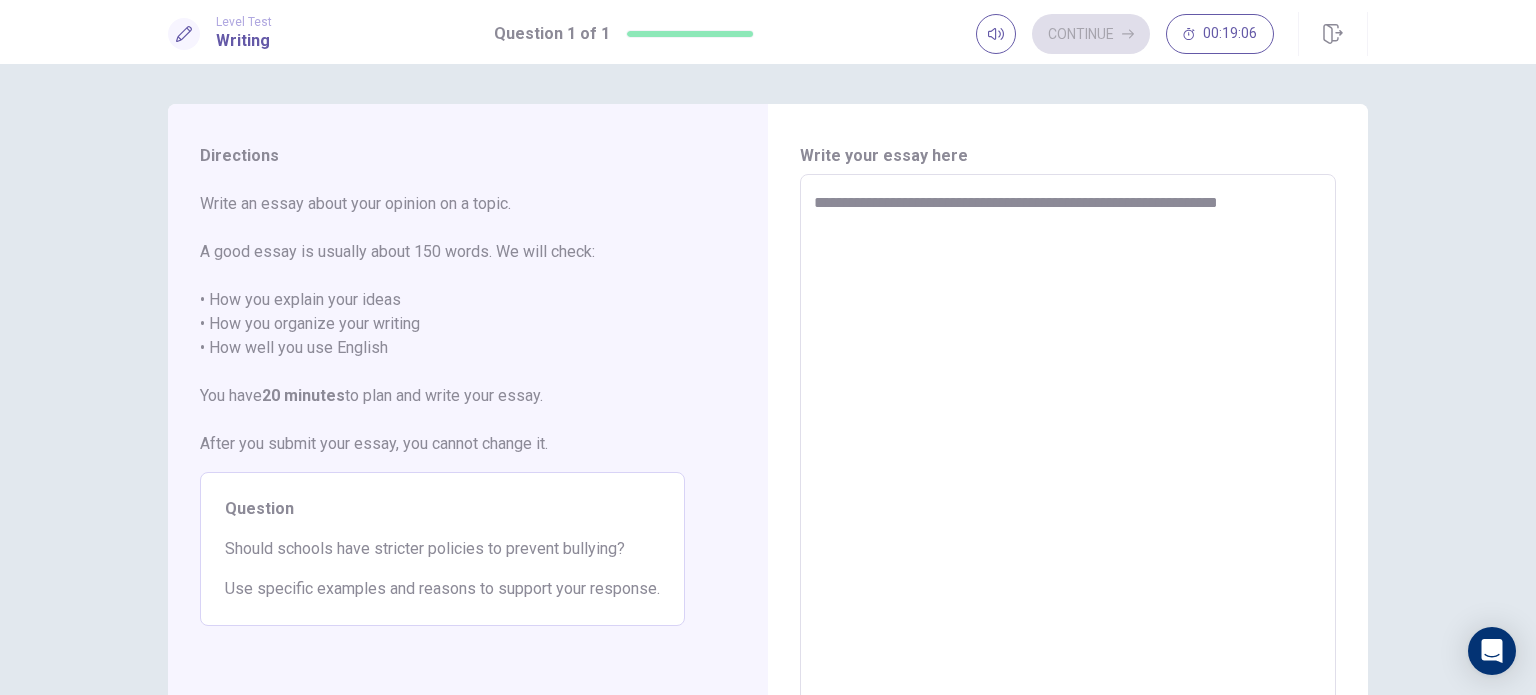 type on "**********" 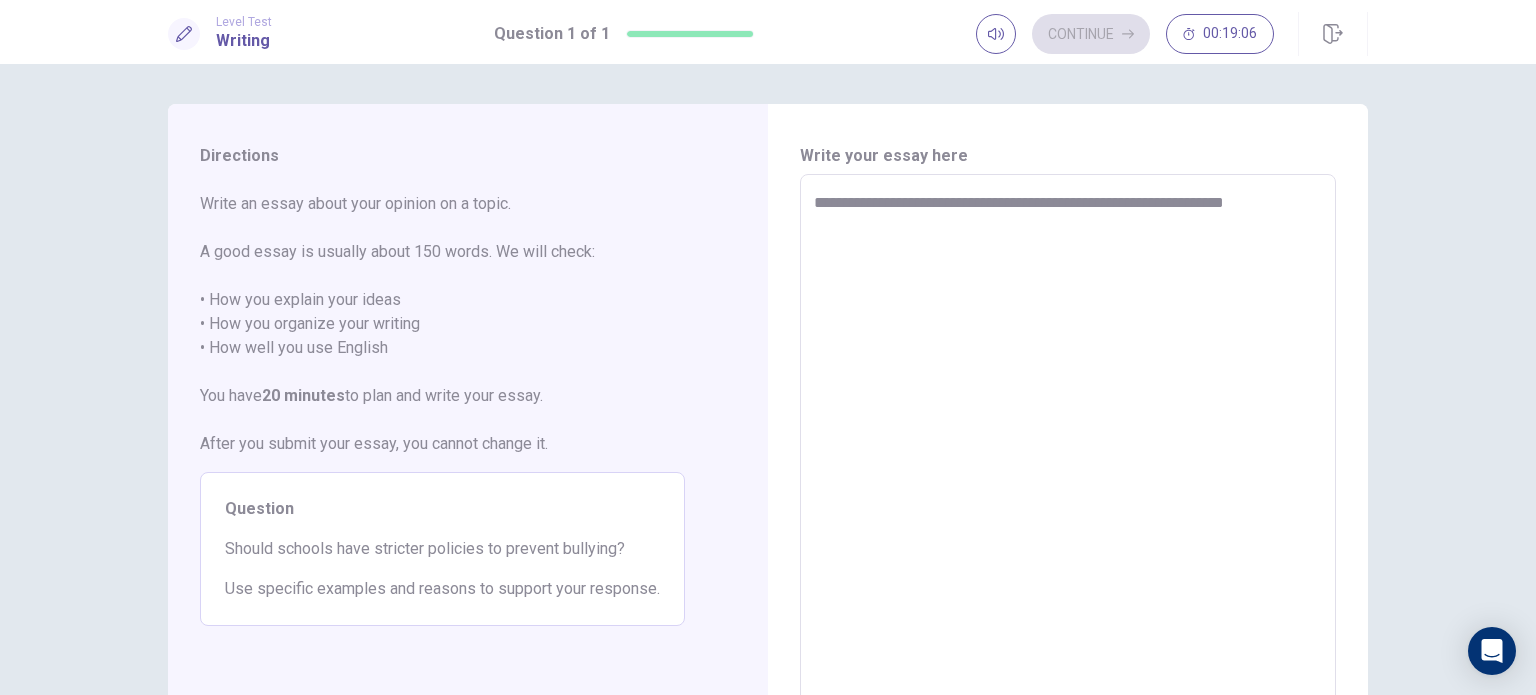 type on "*" 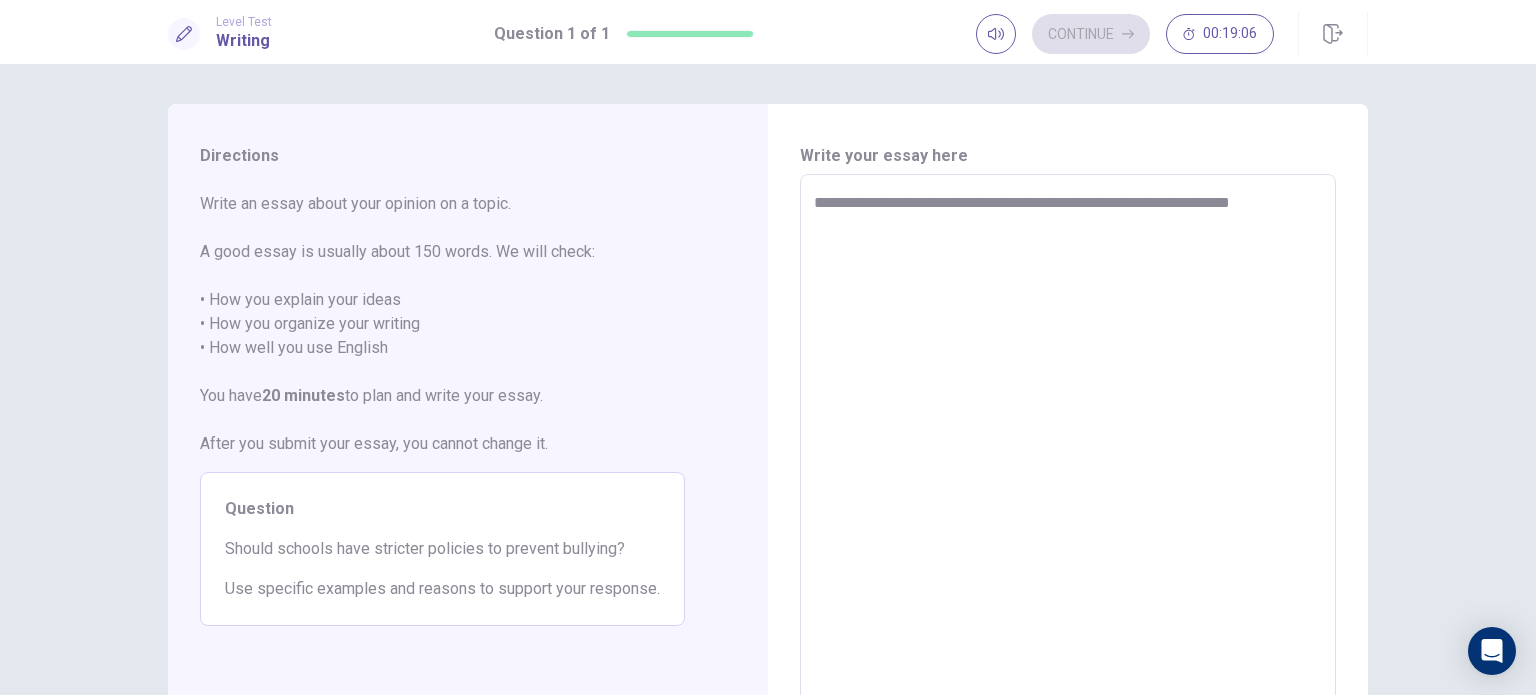 type on "*" 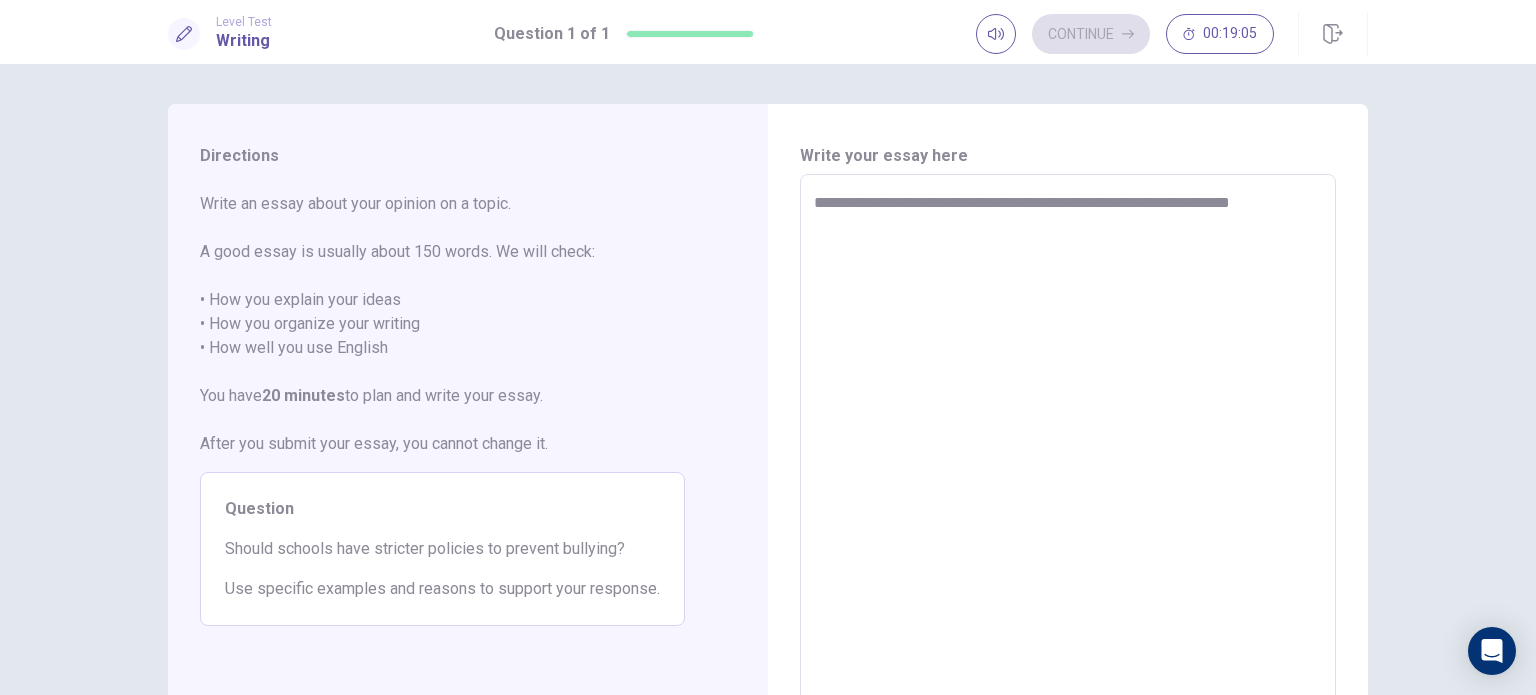 type on "**********" 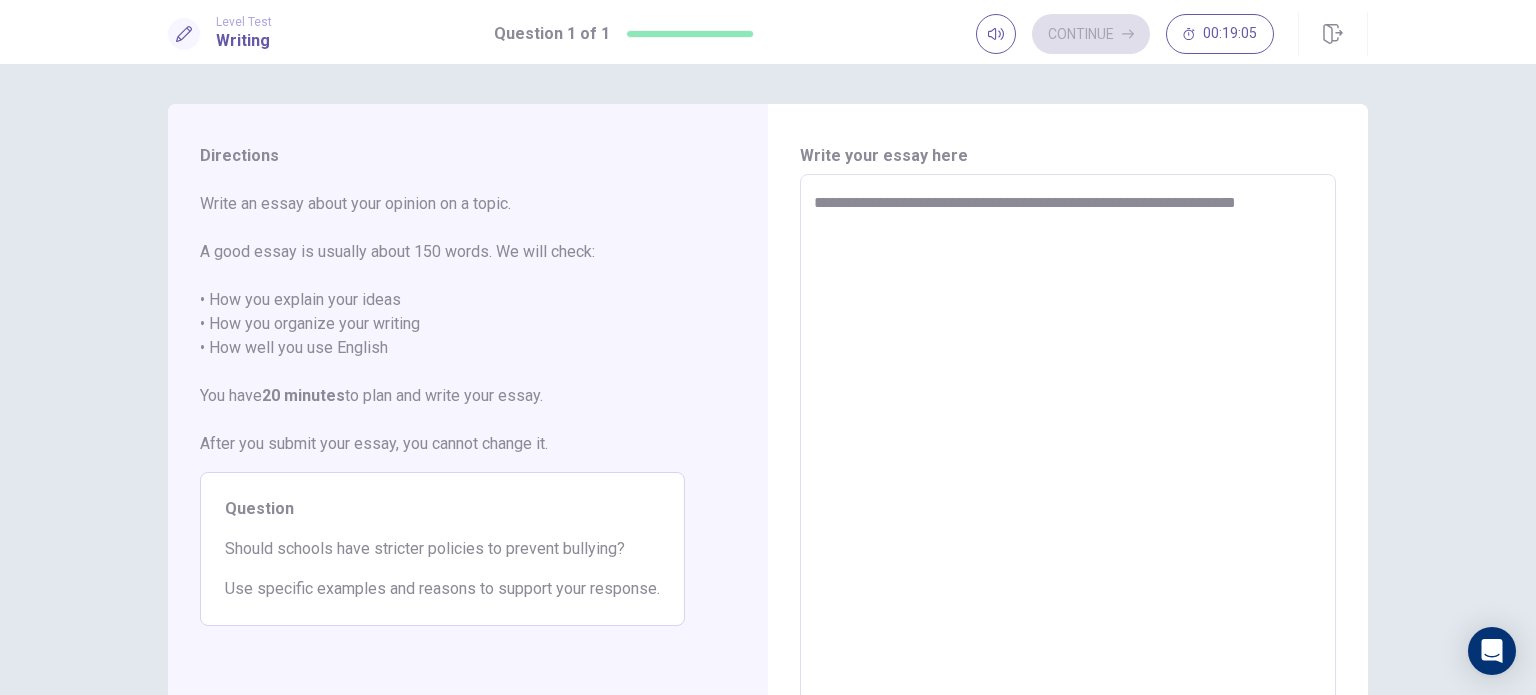 type on "*" 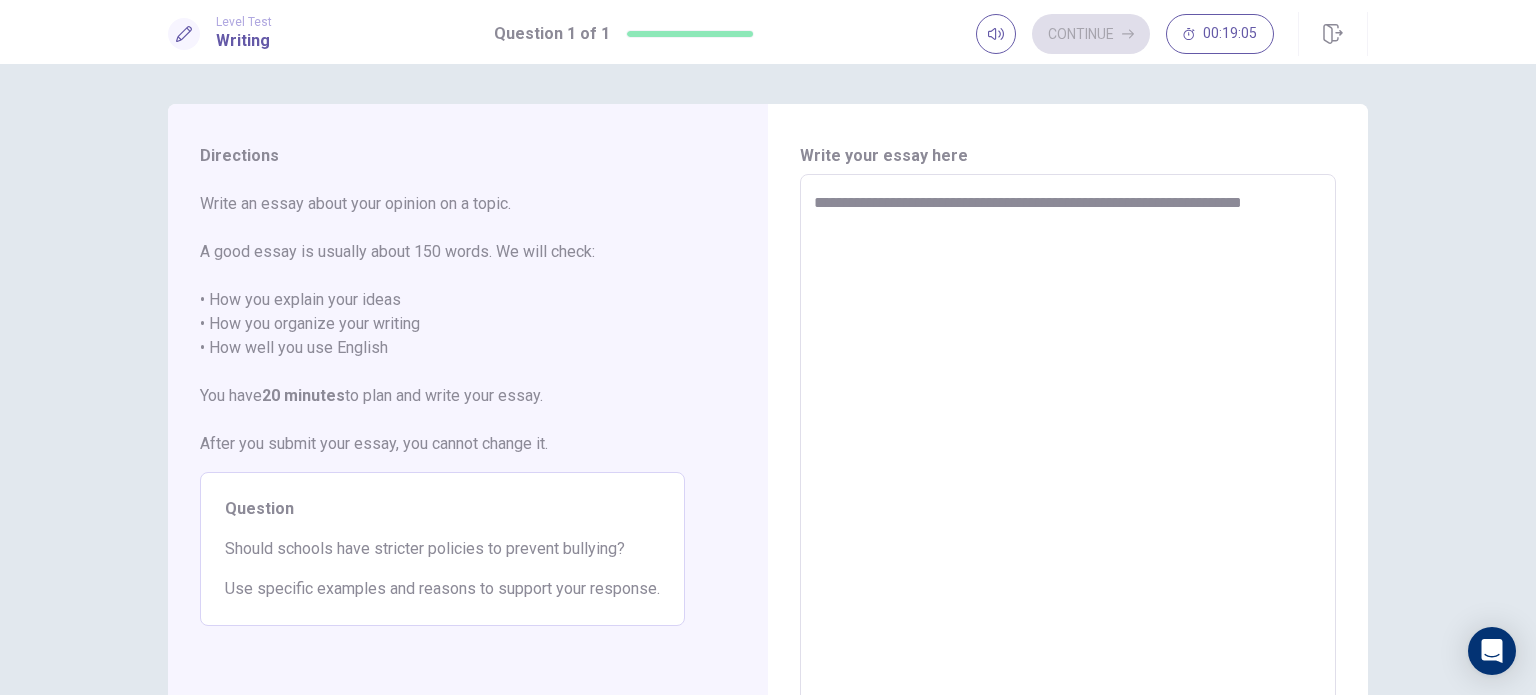 type on "*" 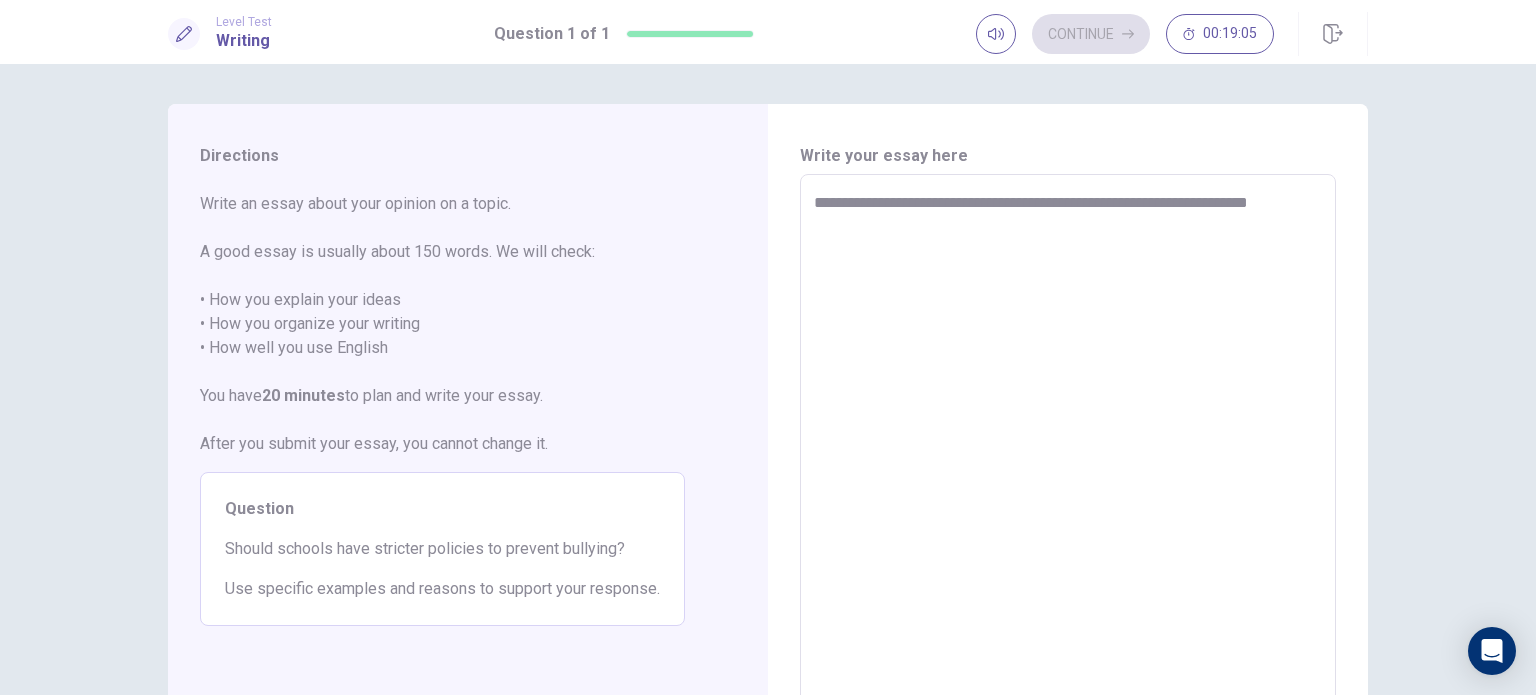 type on "*" 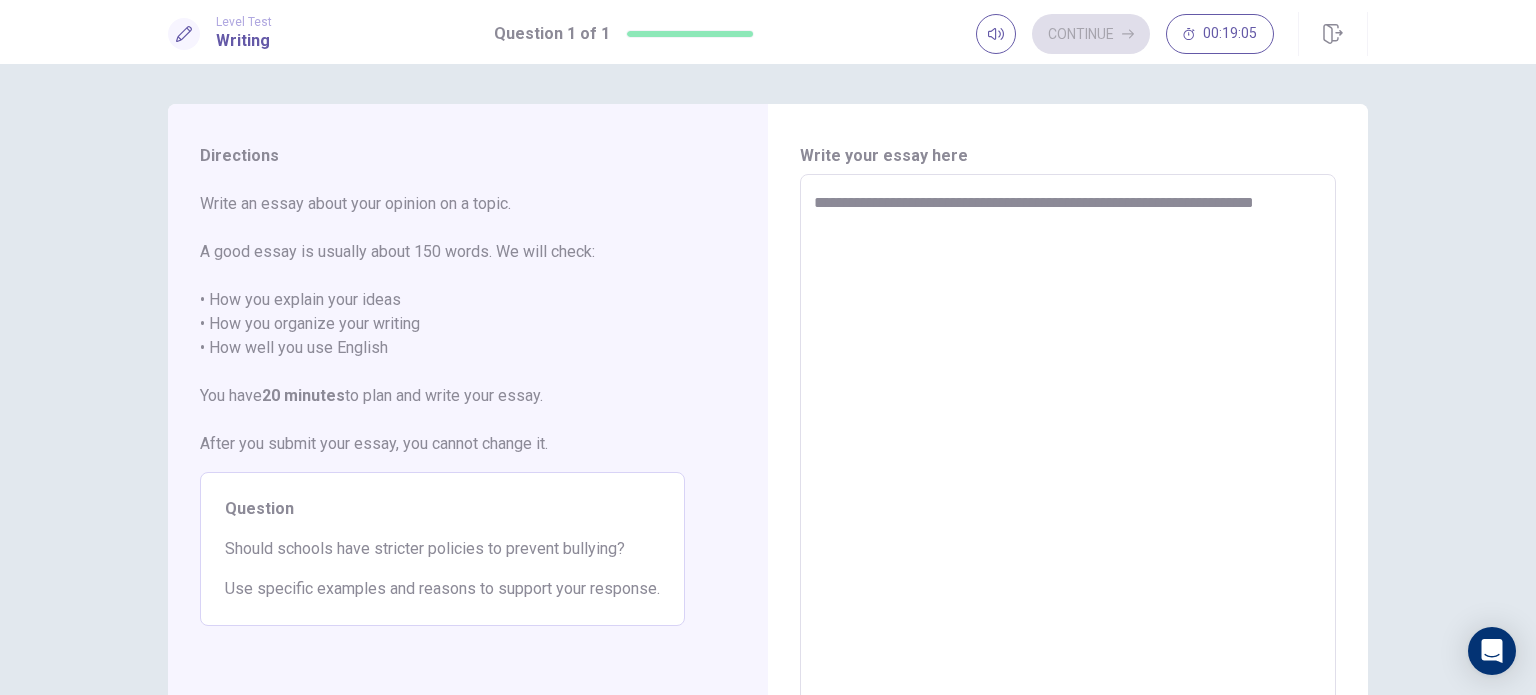 type on "*" 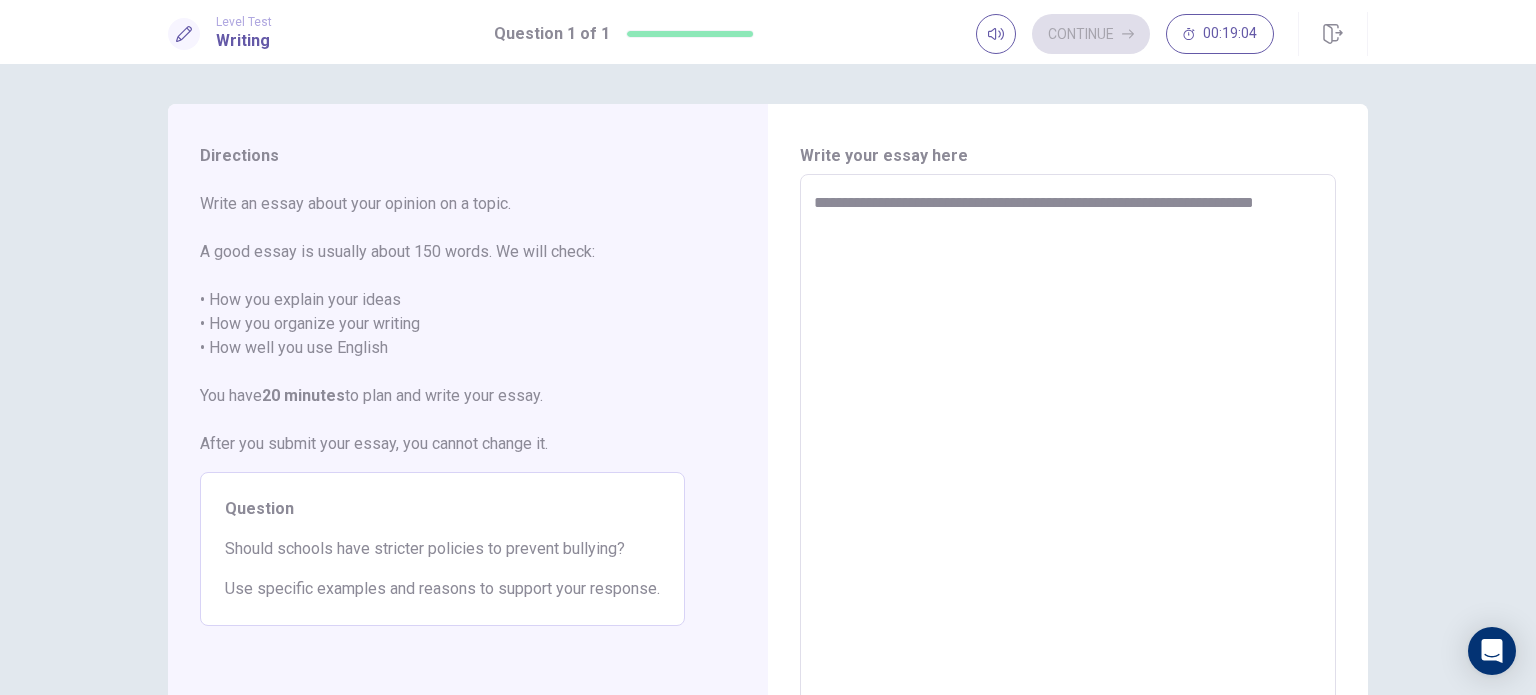 type on "**********" 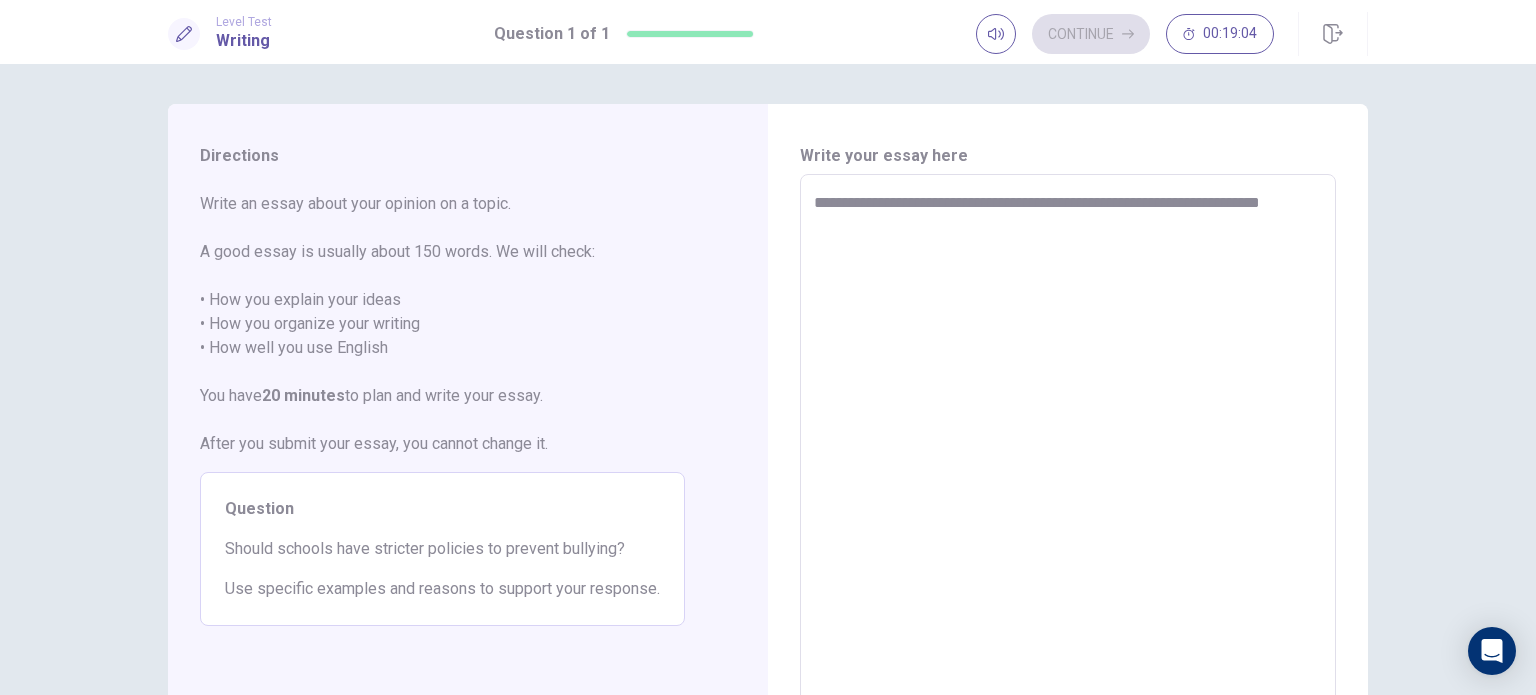 type on "*" 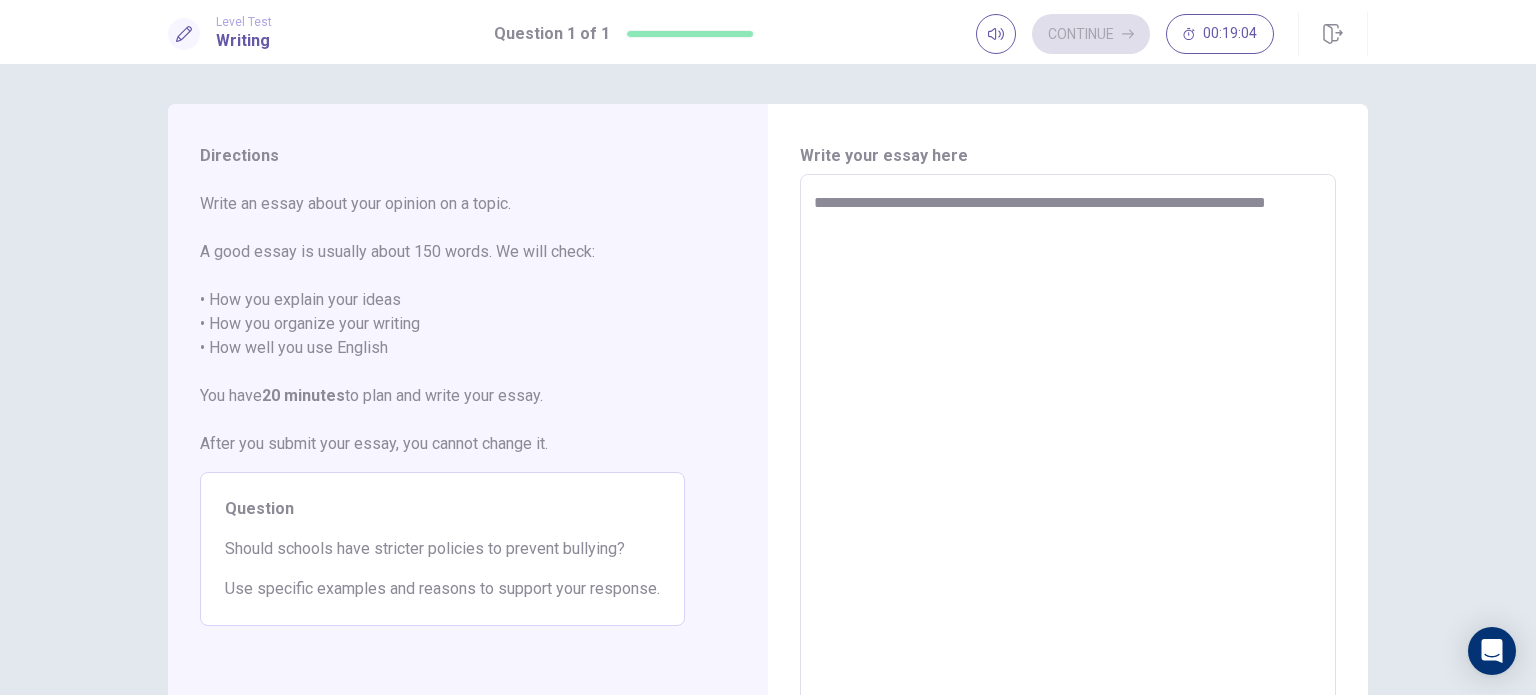 type on "*" 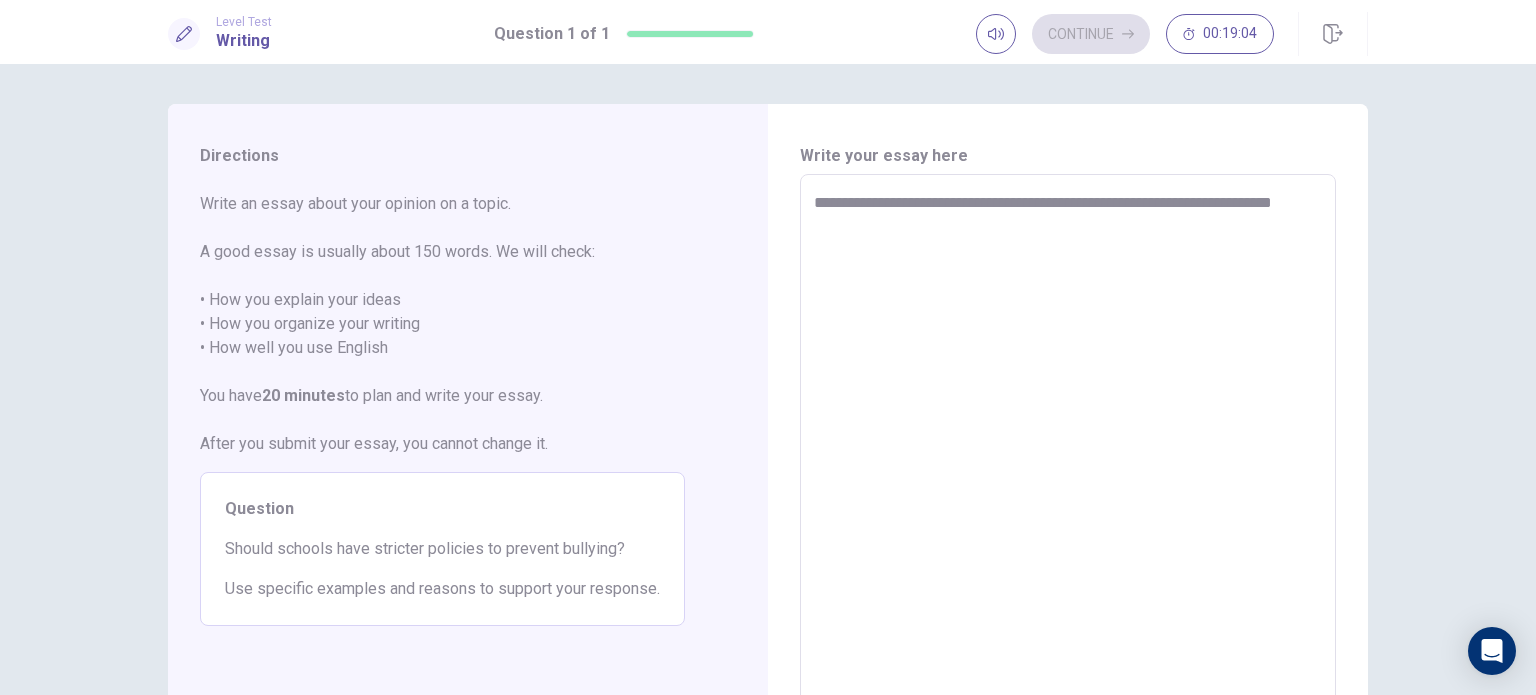 type on "*" 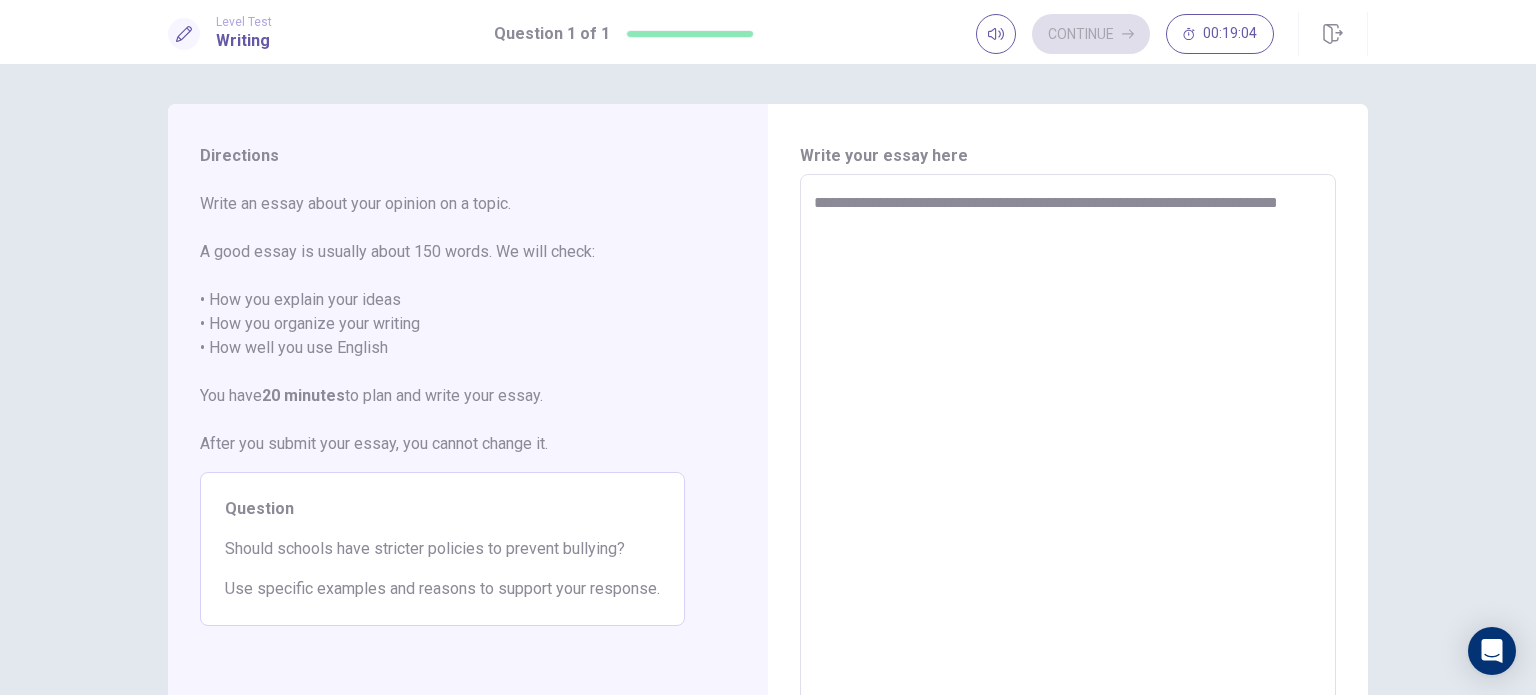 type on "*" 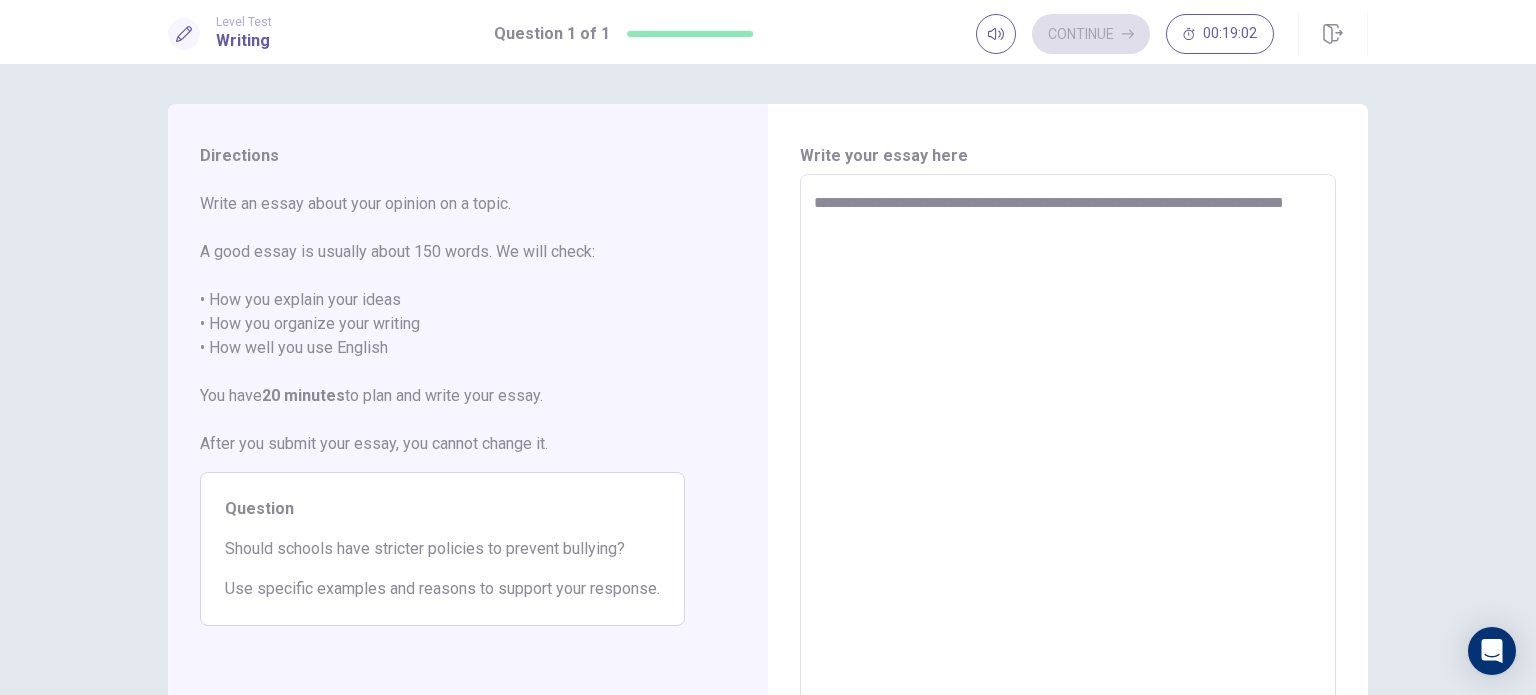 type on "*" 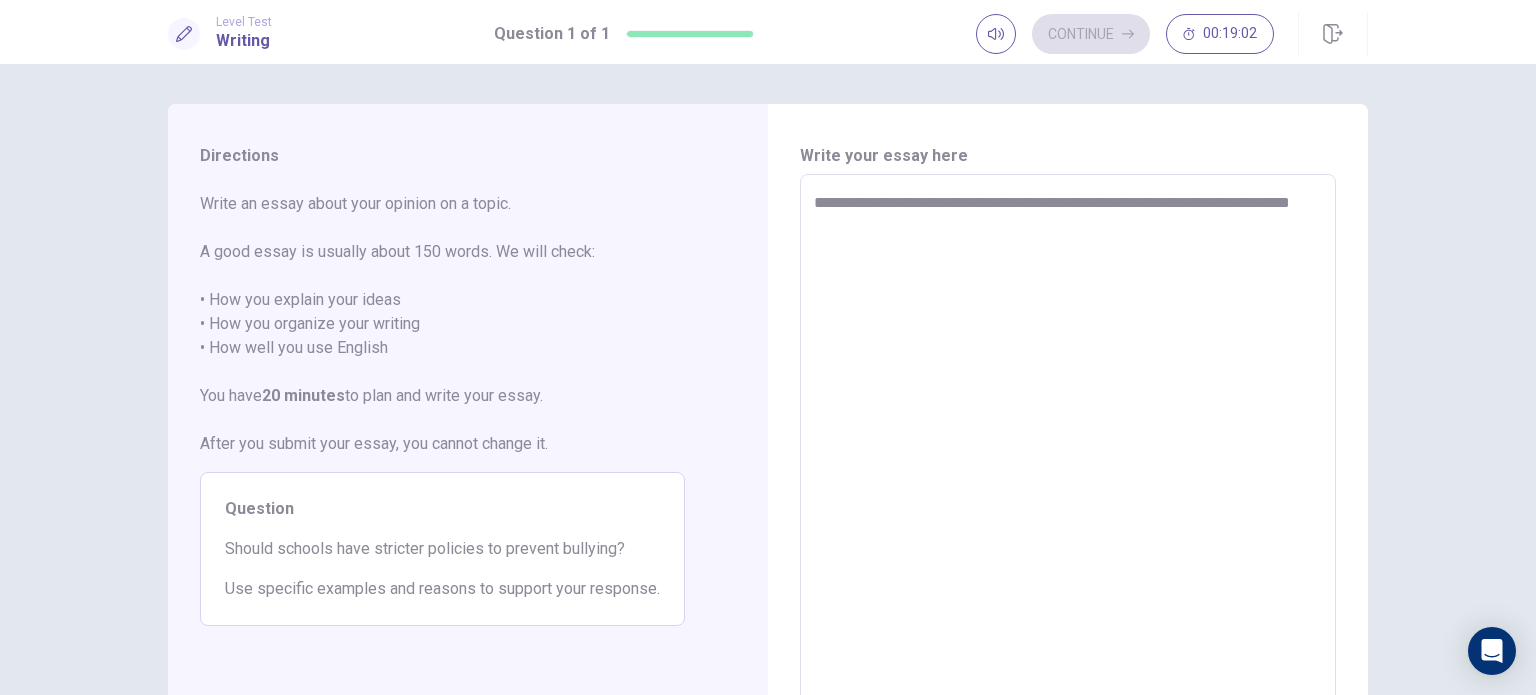 type on "*" 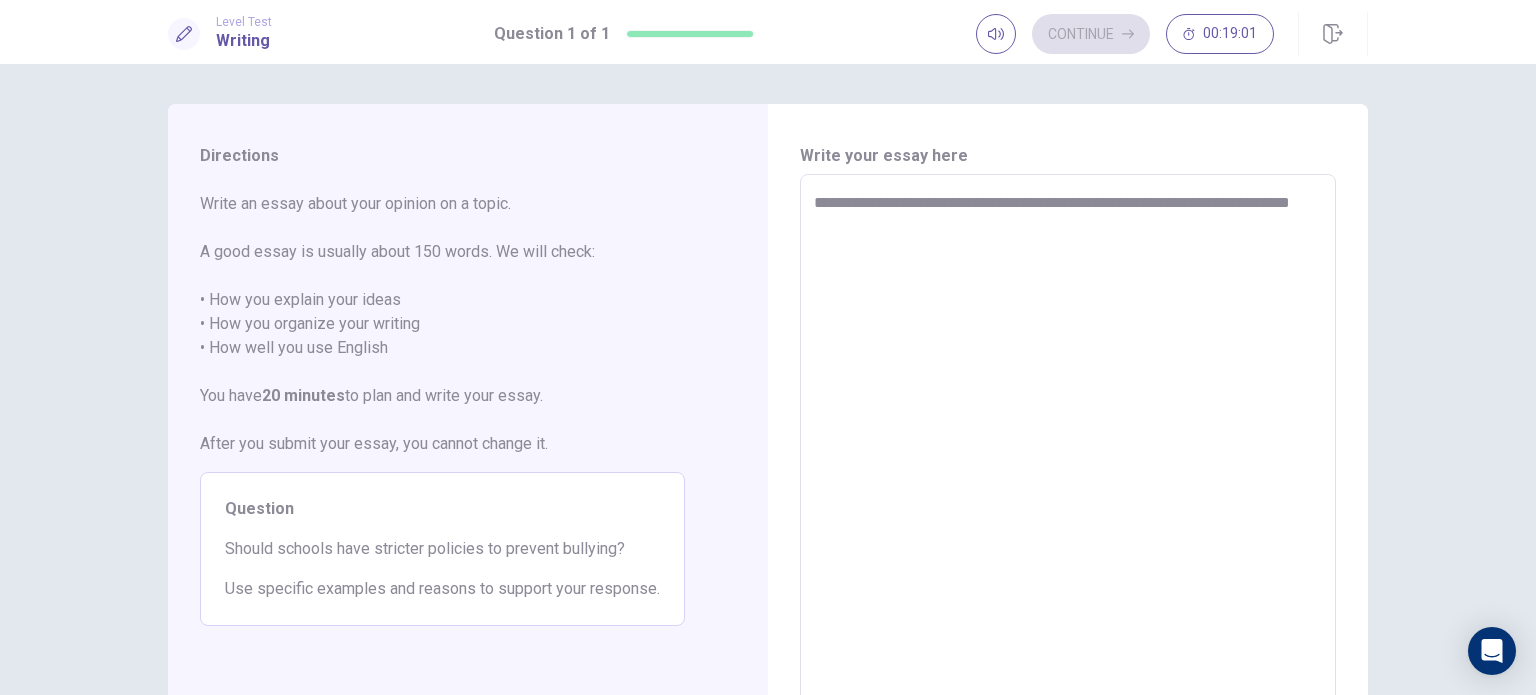 type on "**********" 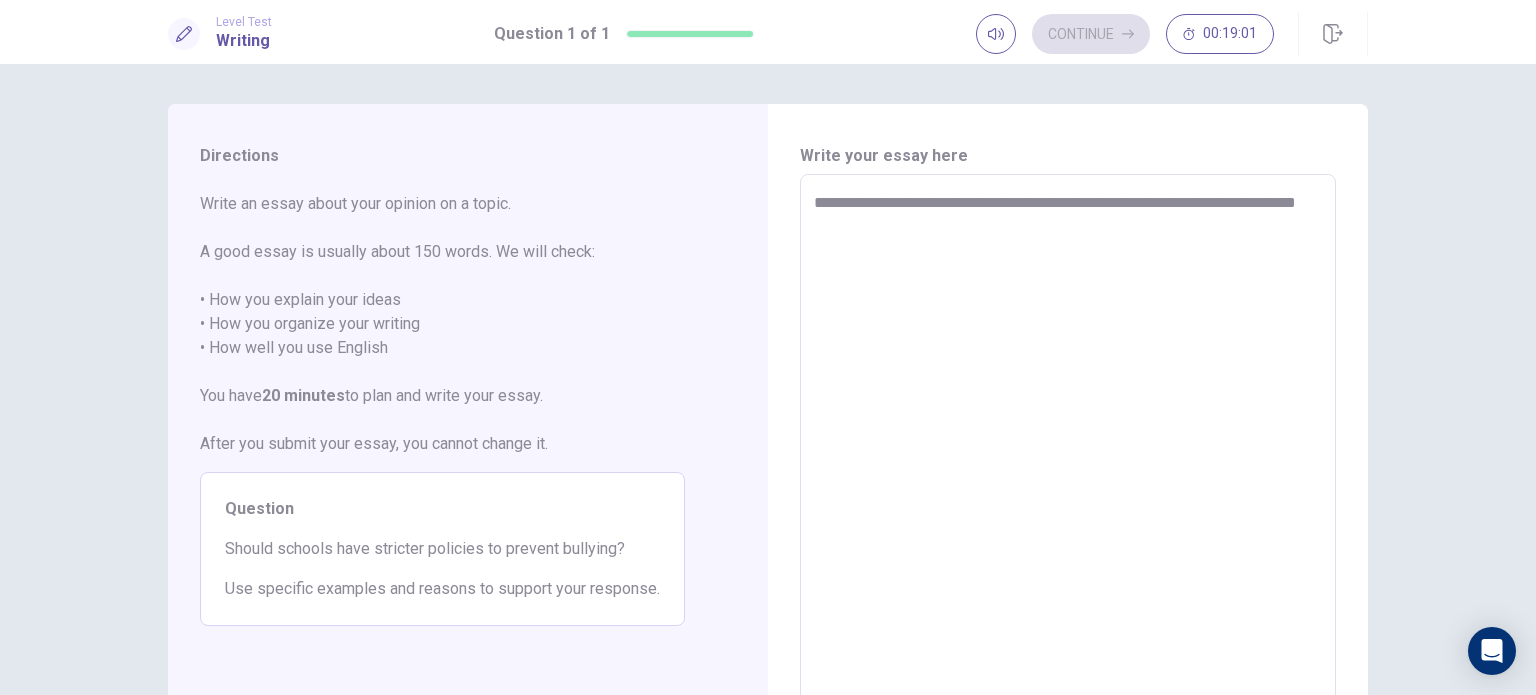type on "*" 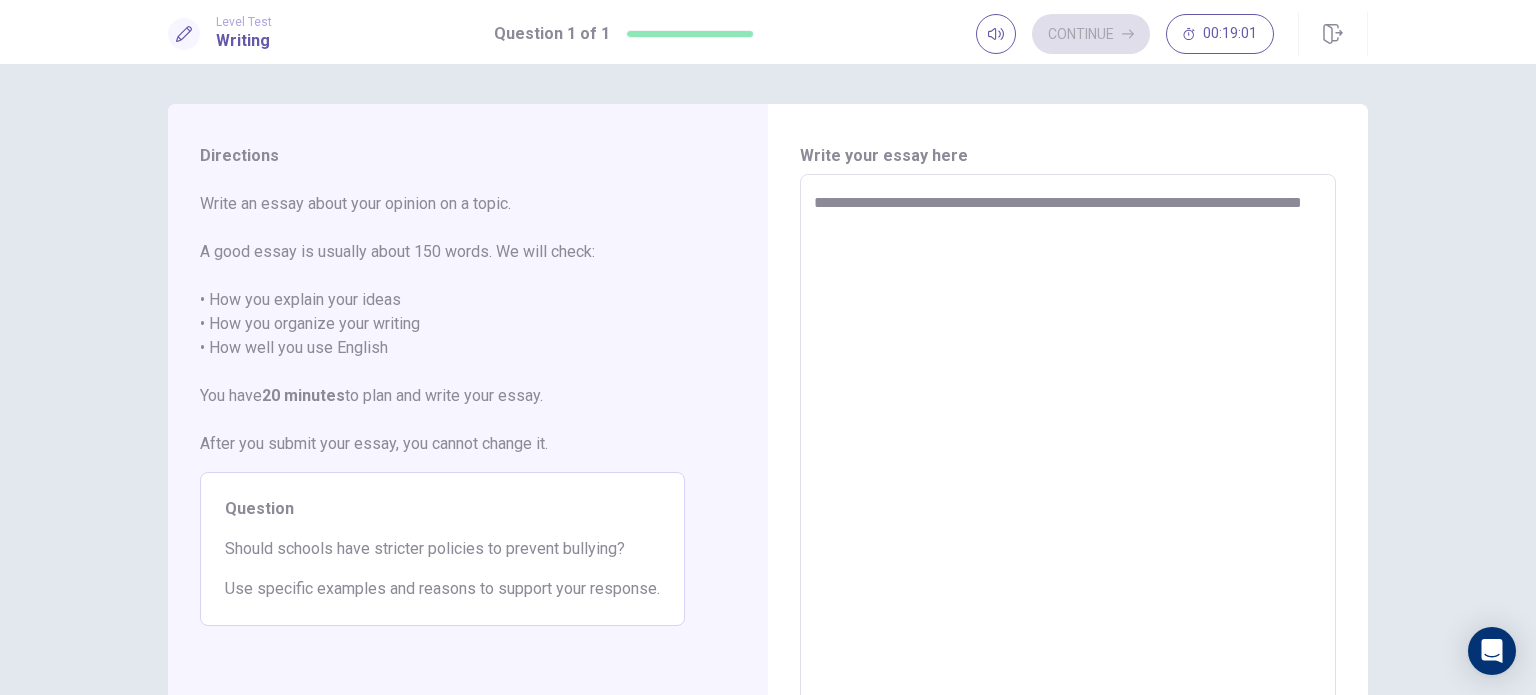 type on "*" 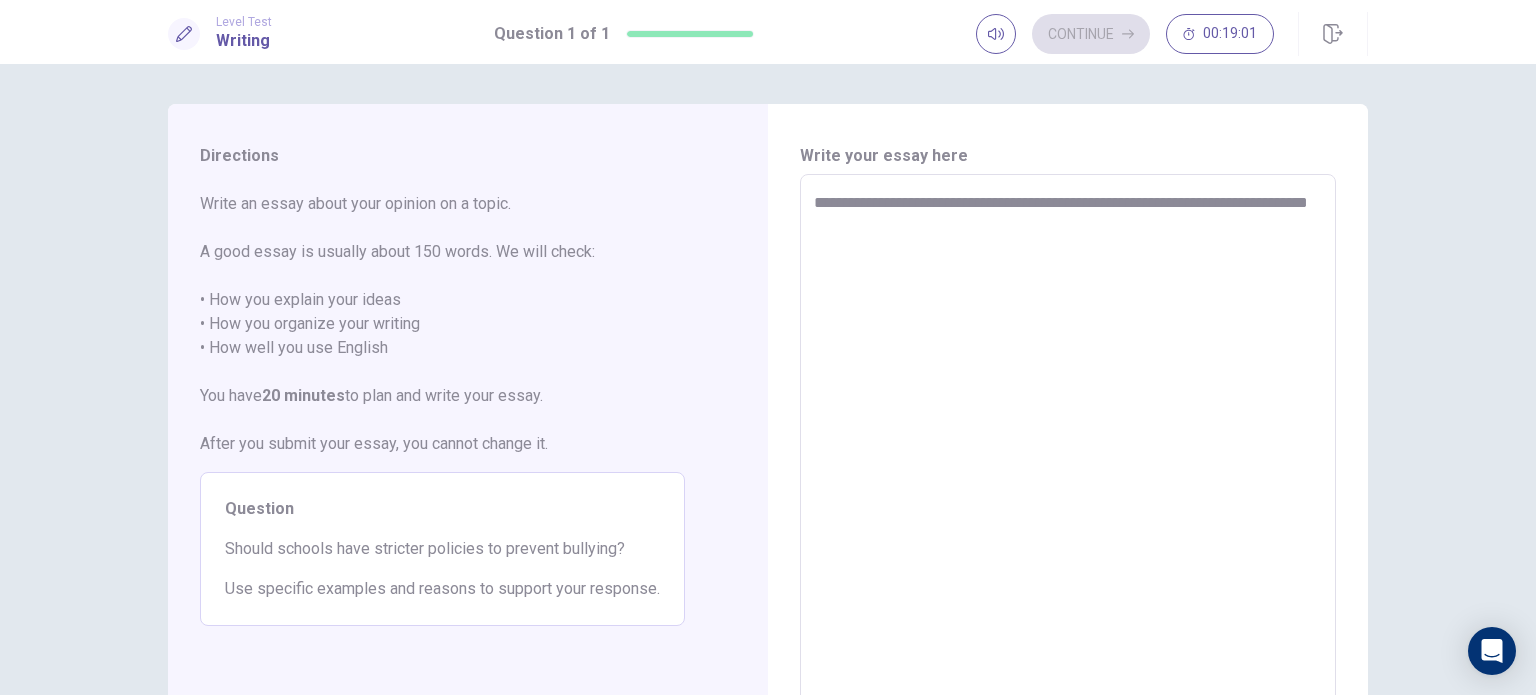 type on "*" 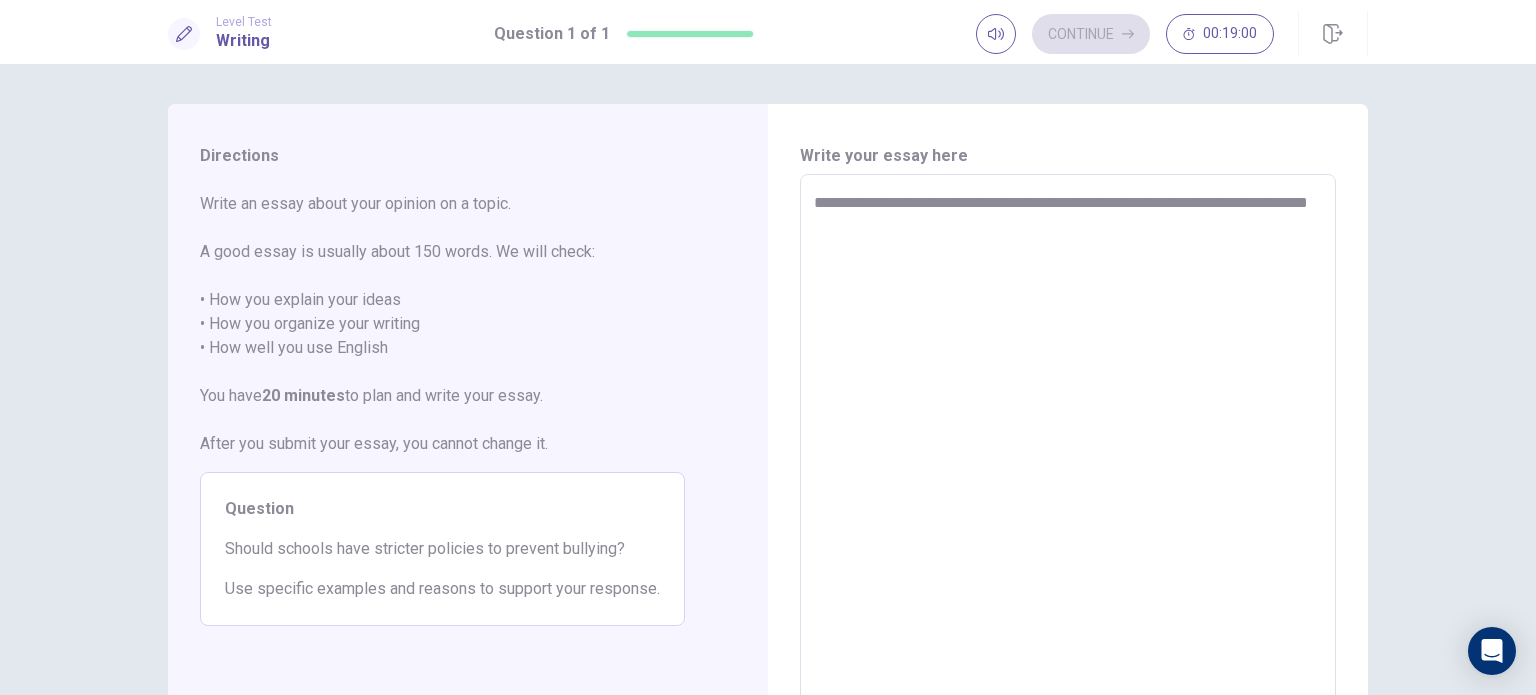 type on "**********" 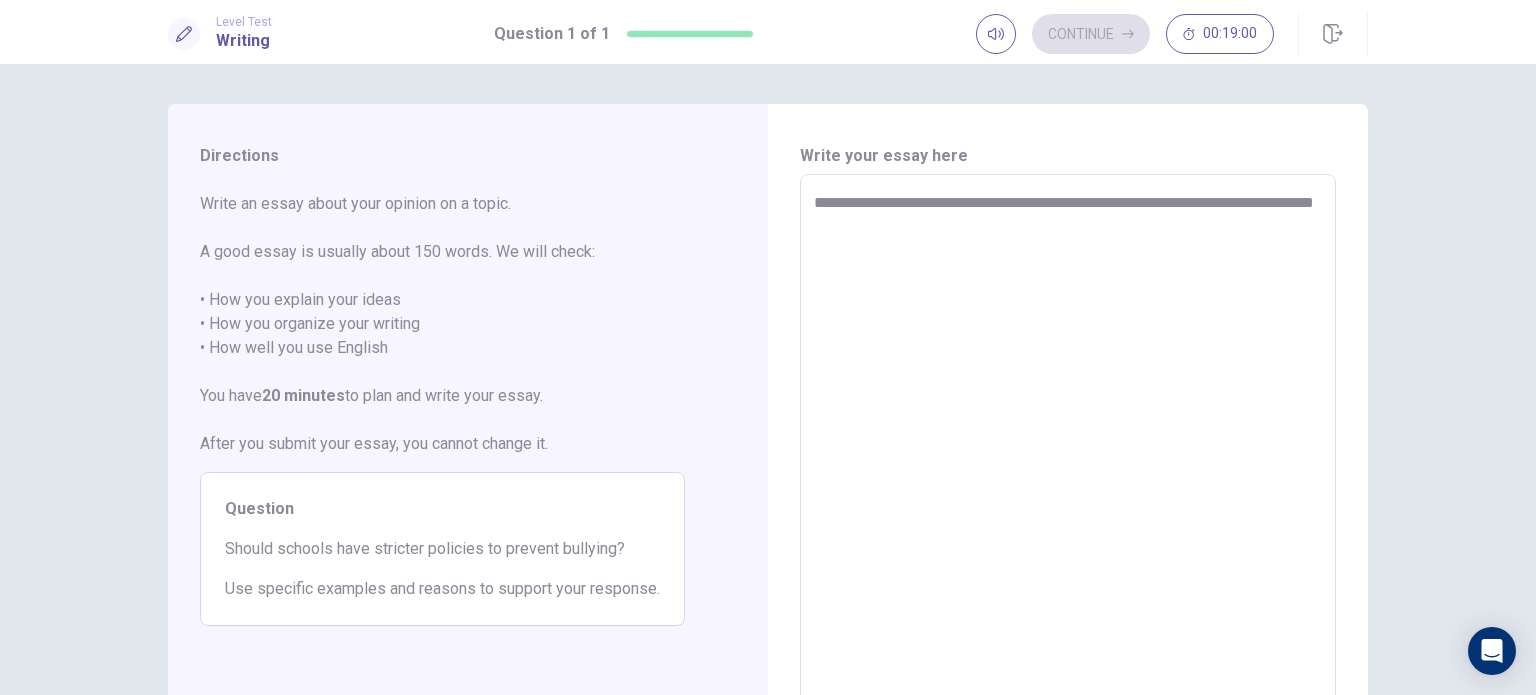 type on "*" 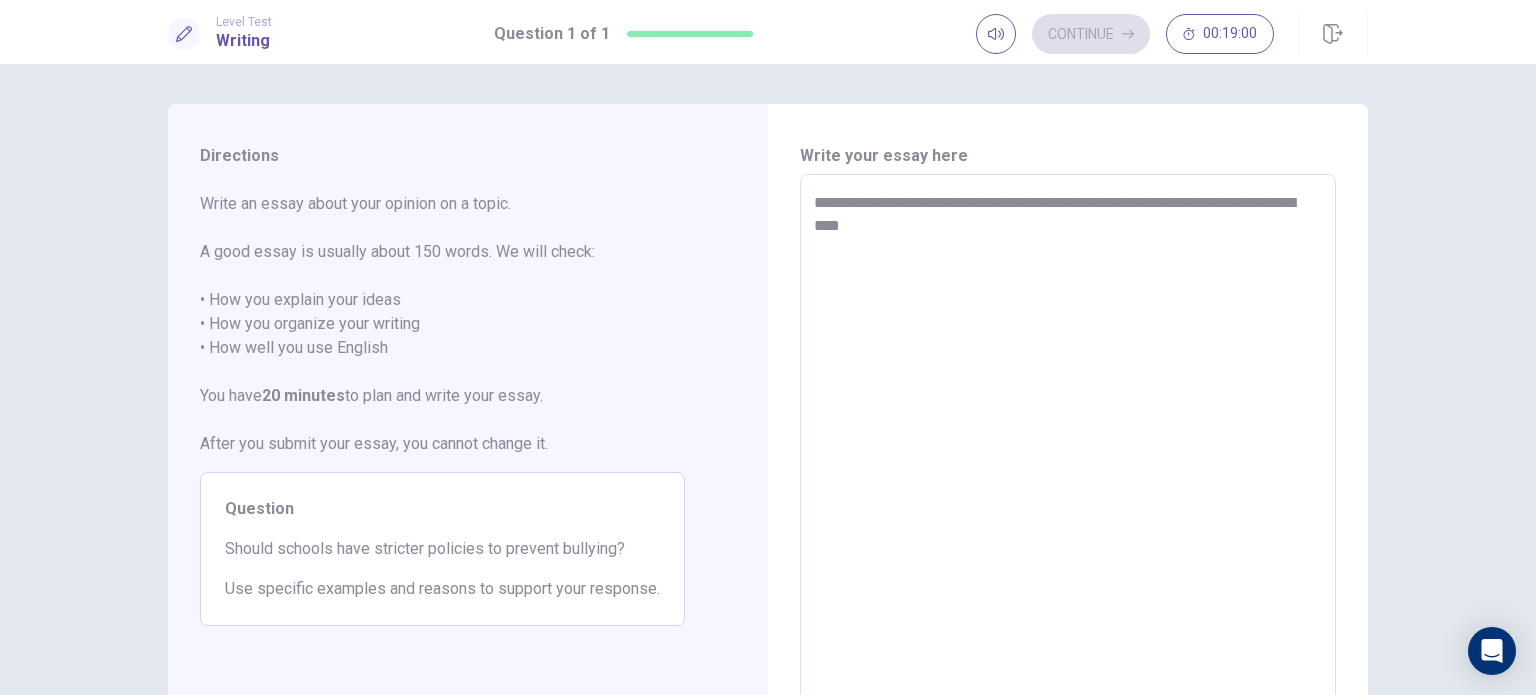 type on "*" 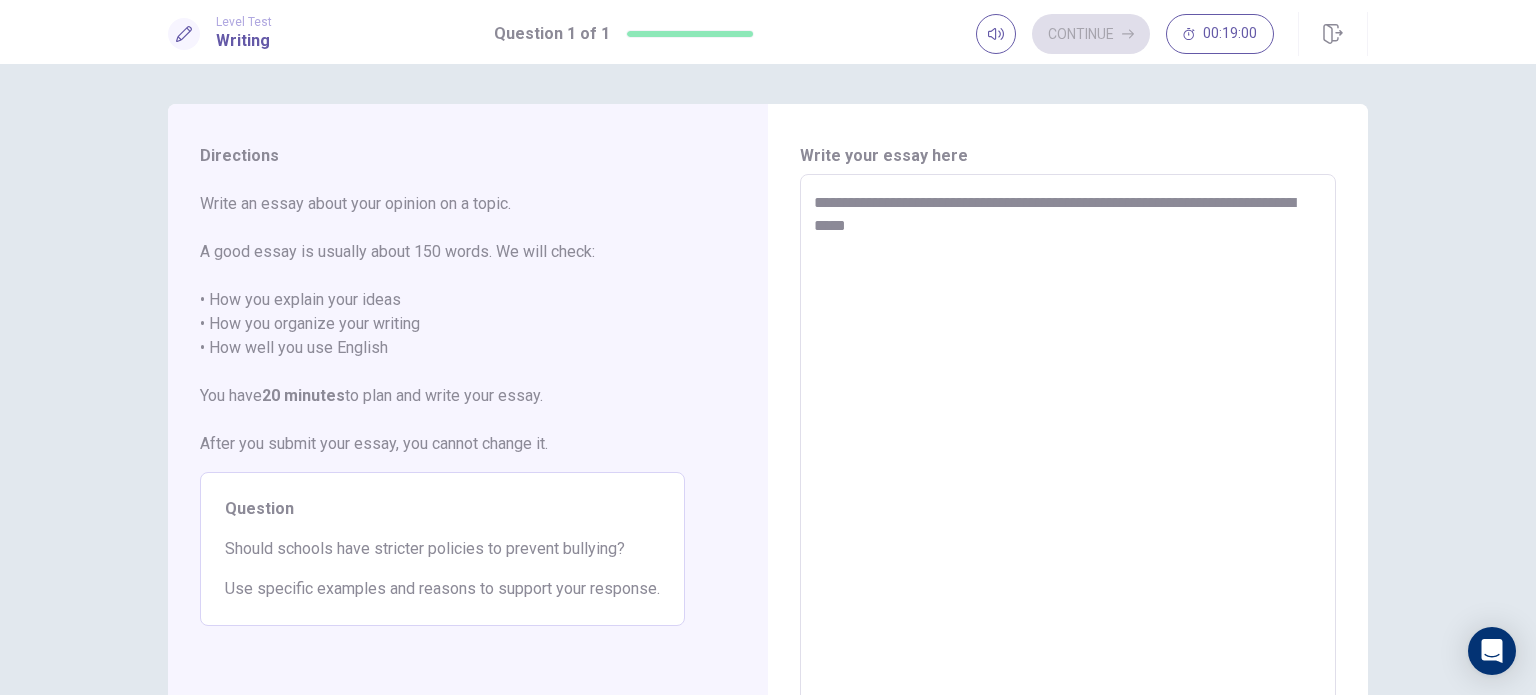 type on "*" 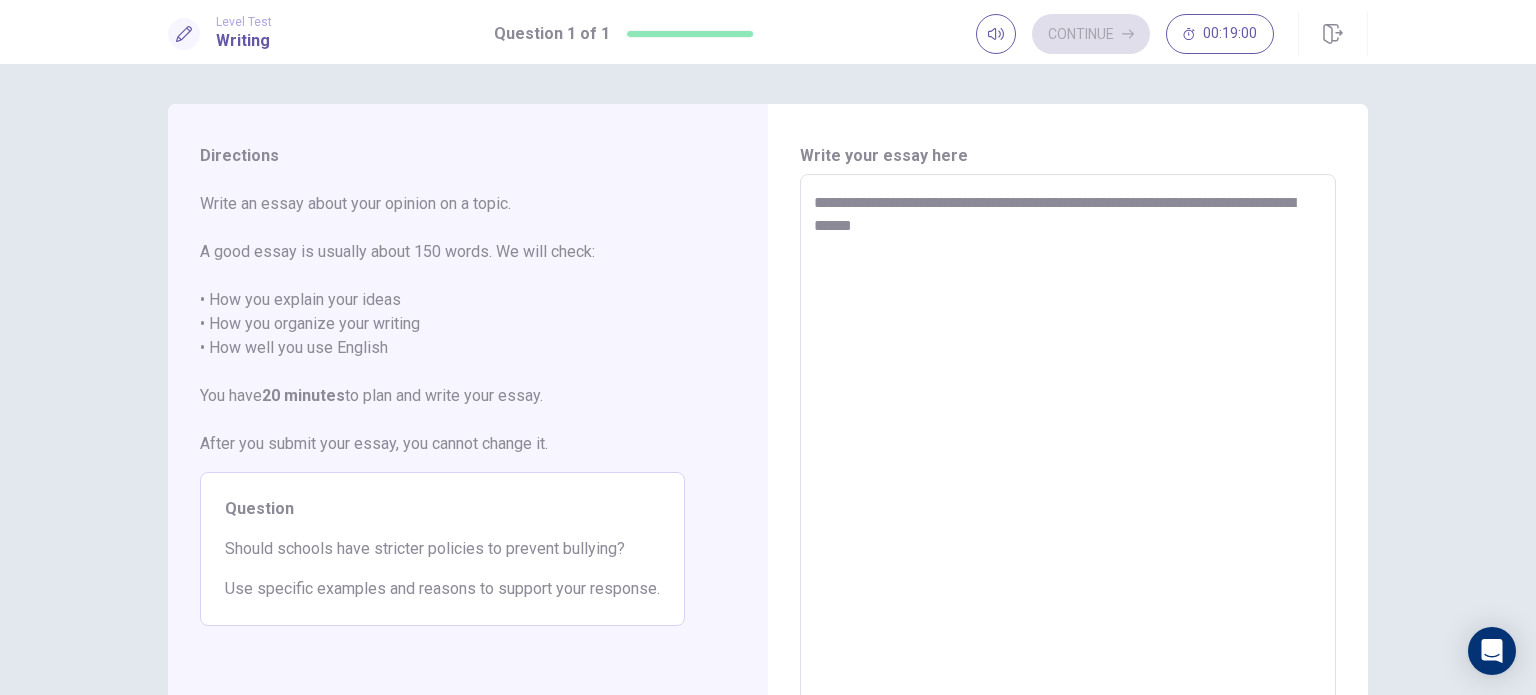 type on "*" 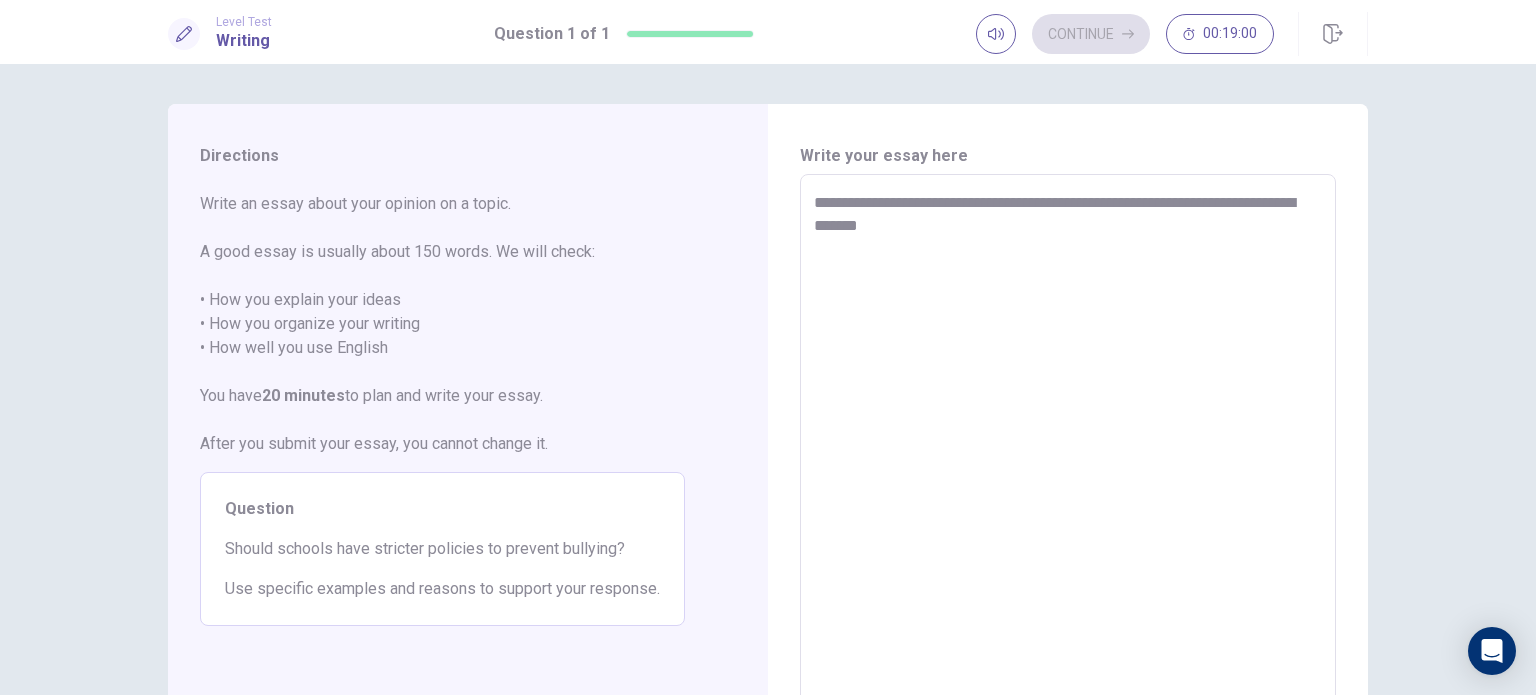 type on "*" 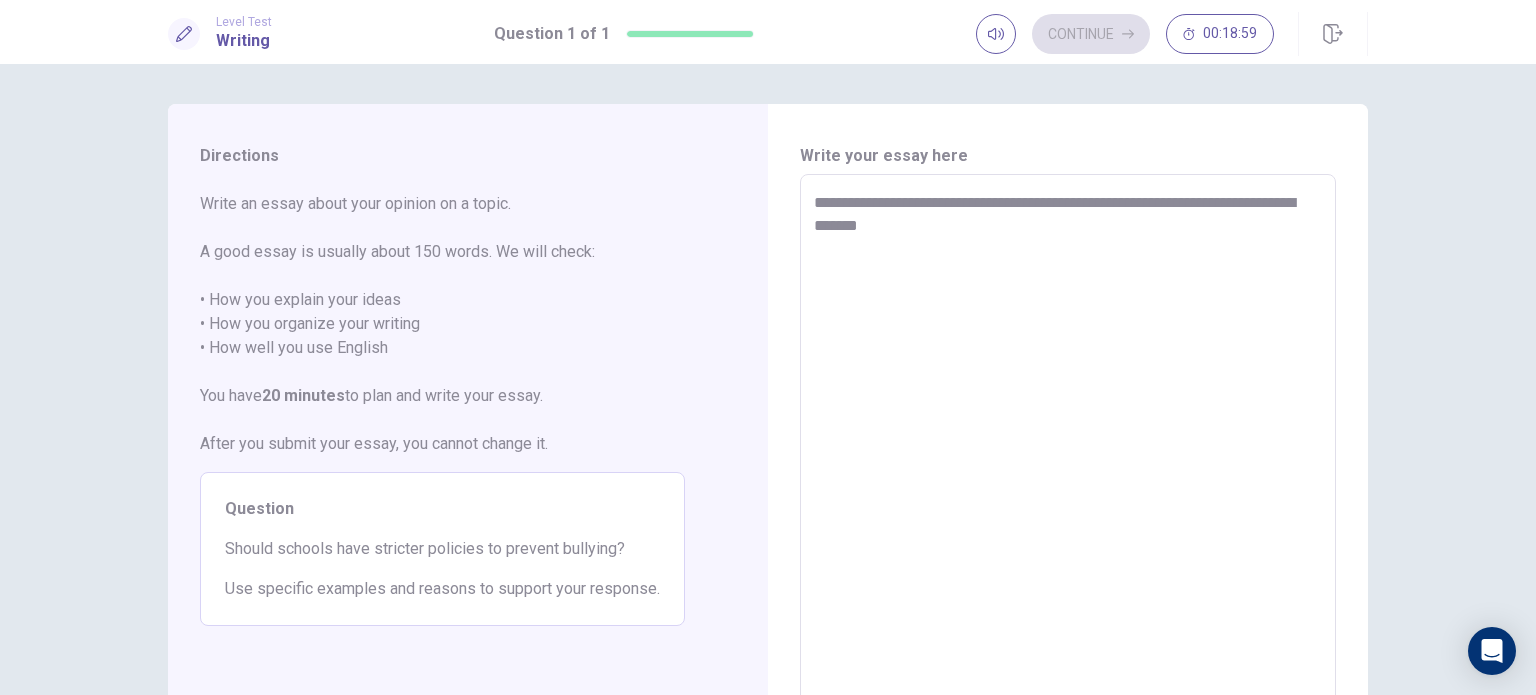 type on "**********" 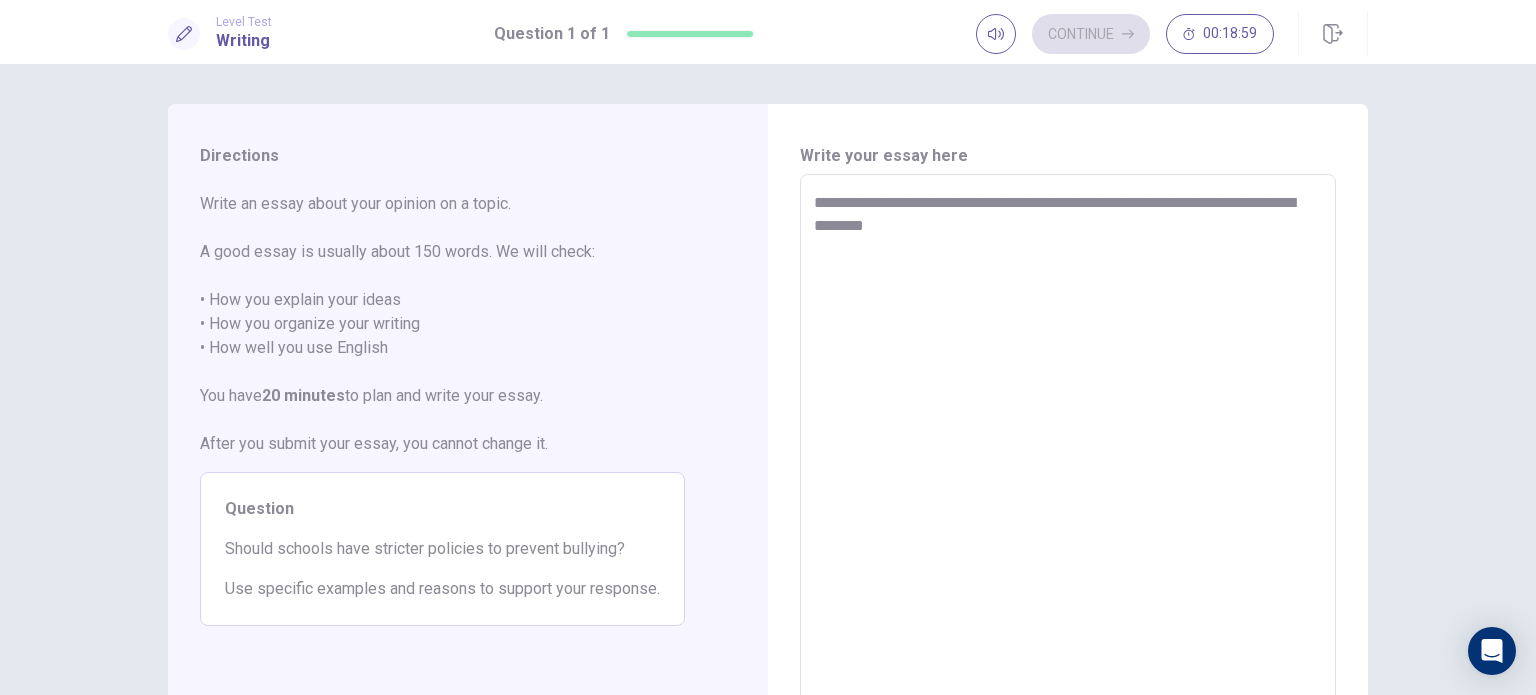 type on "*" 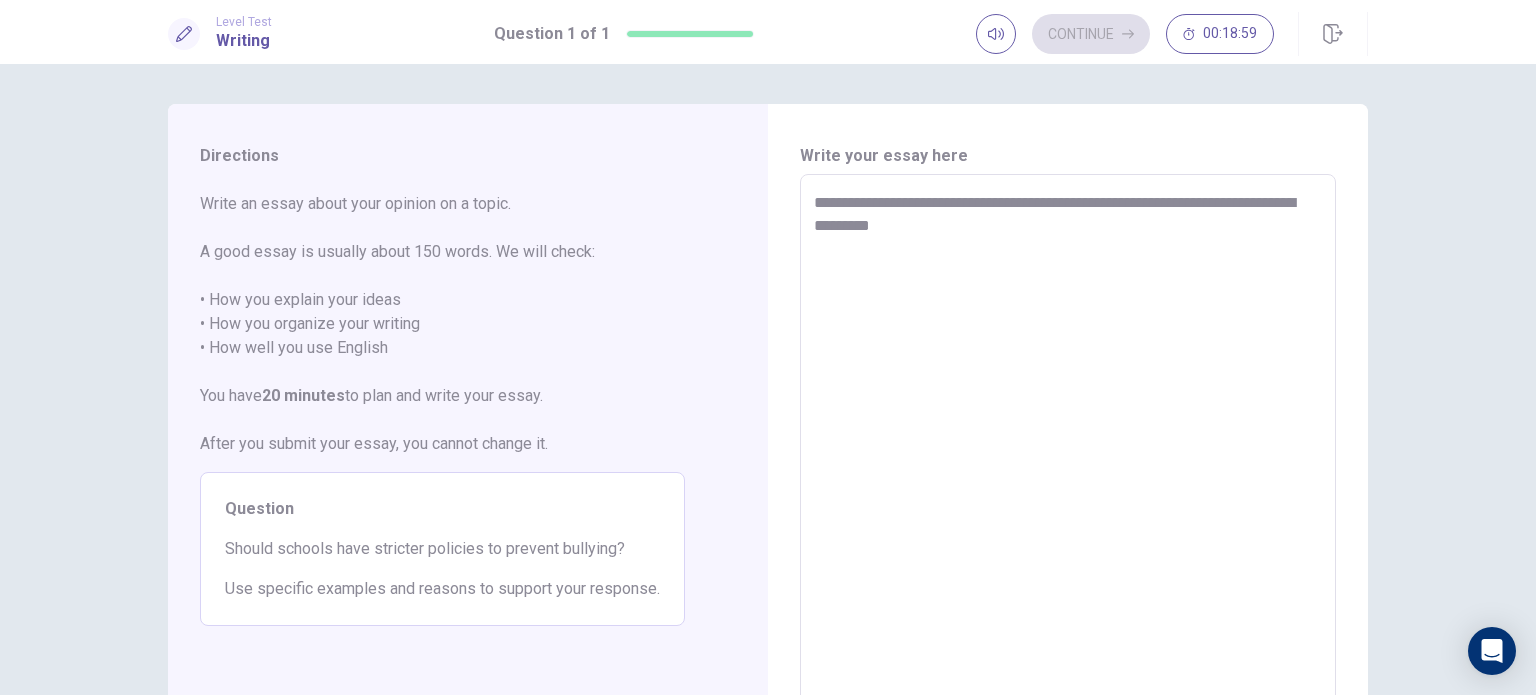 type on "*" 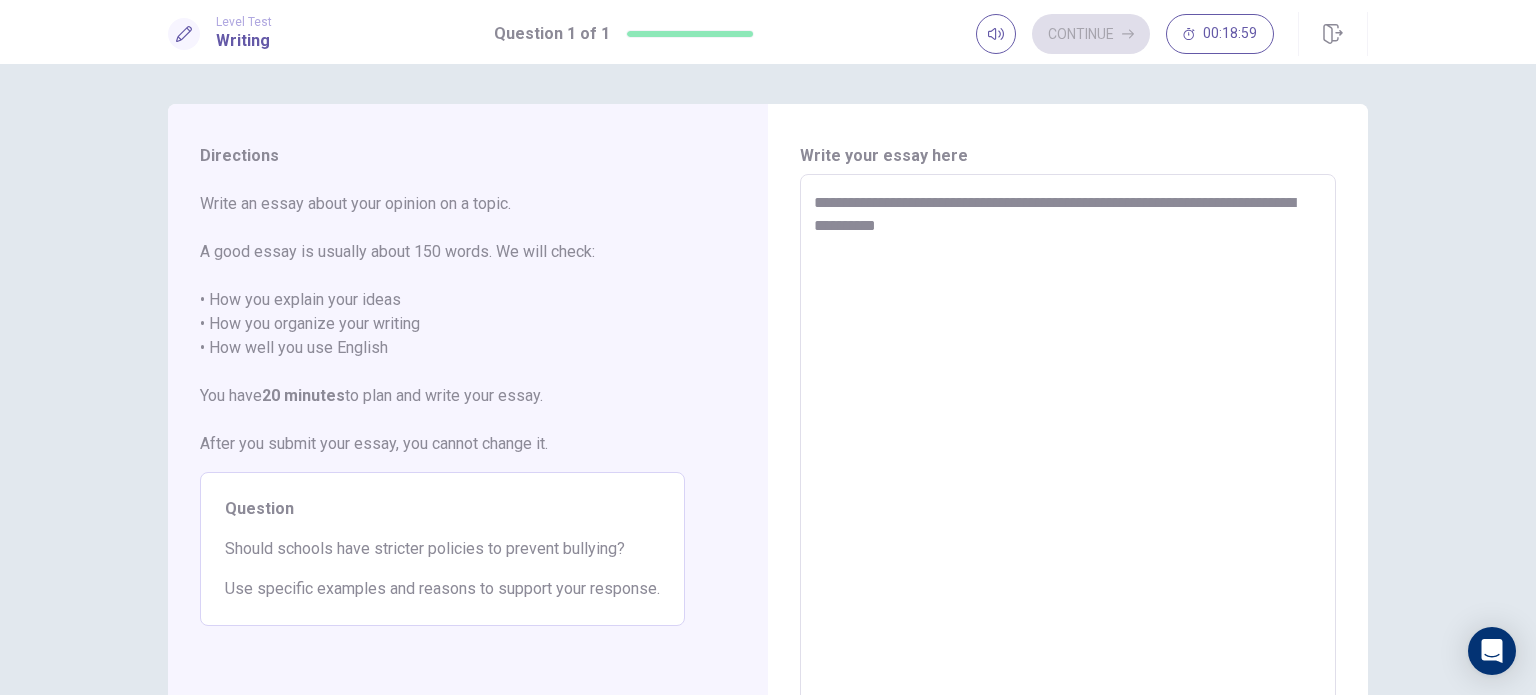 type on "*" 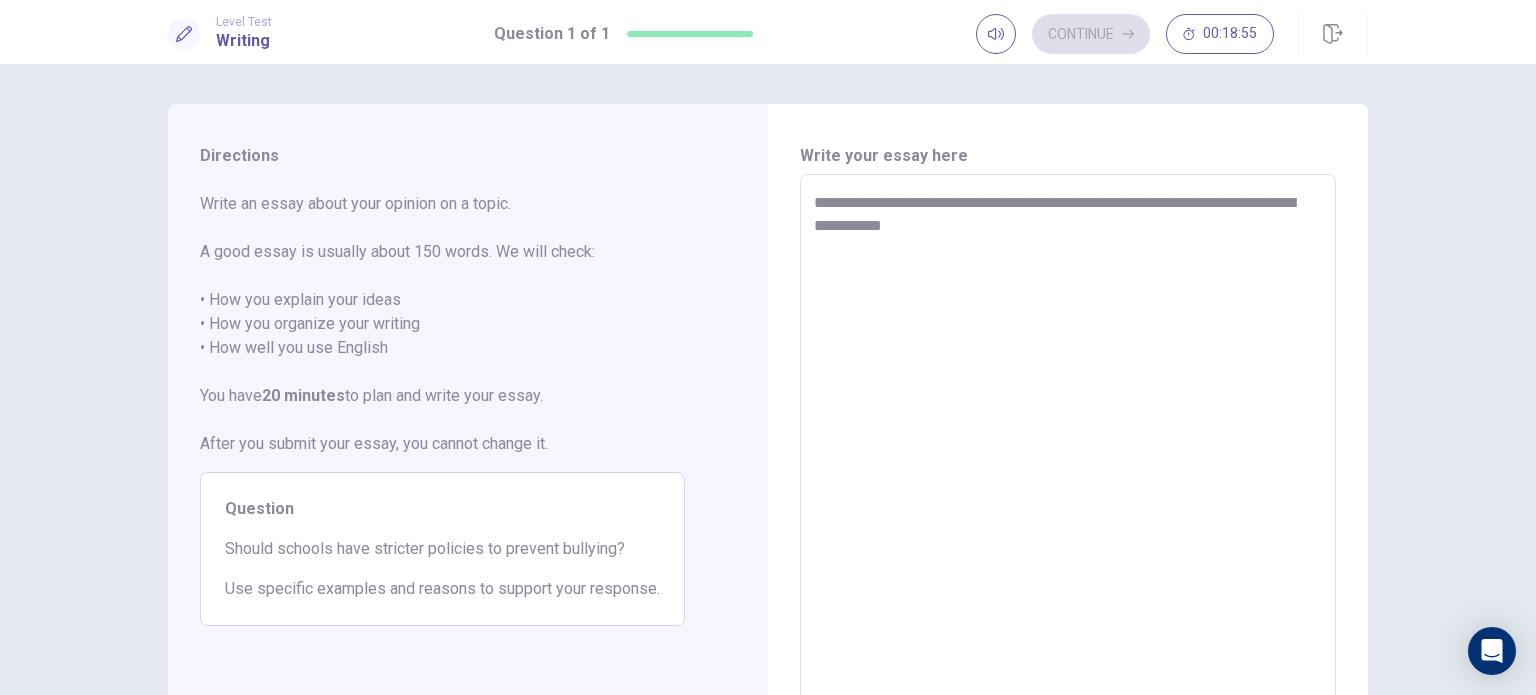 type on "*" 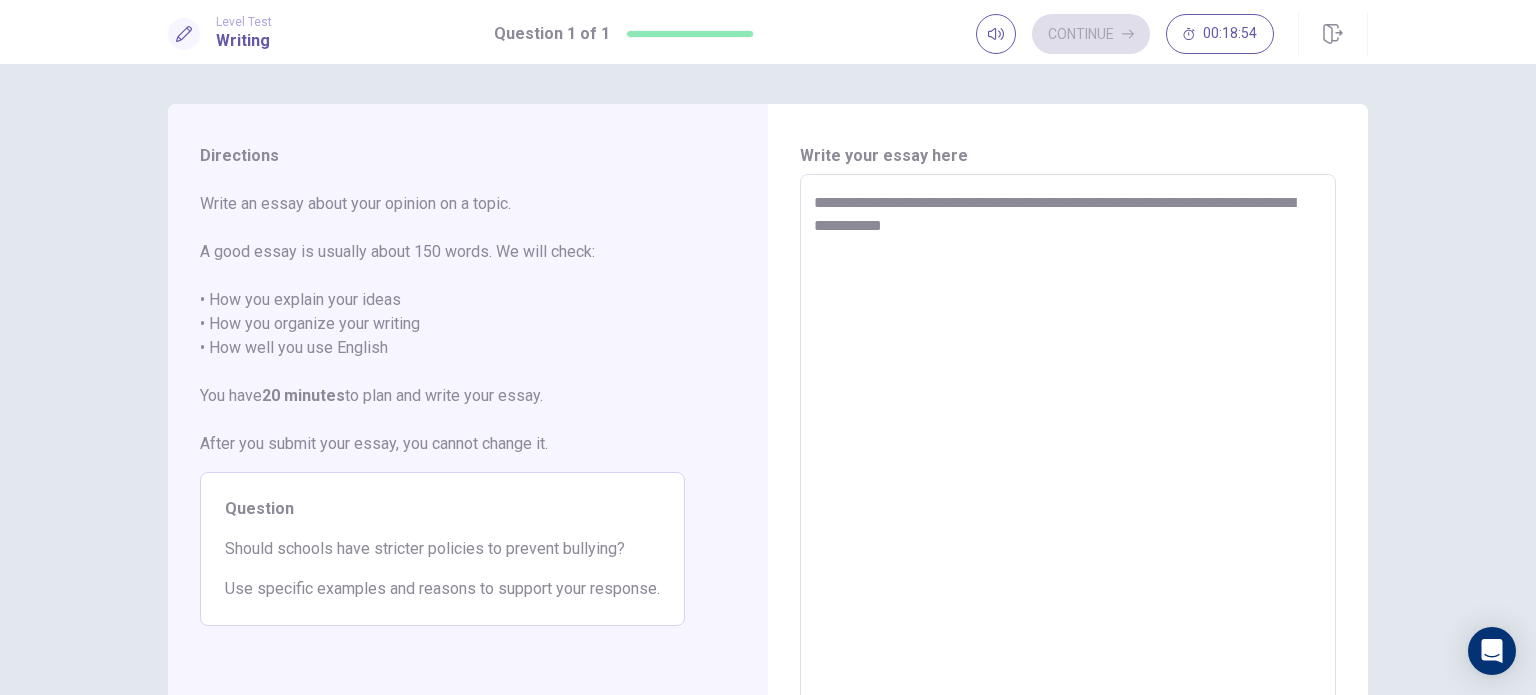 type on "**********" 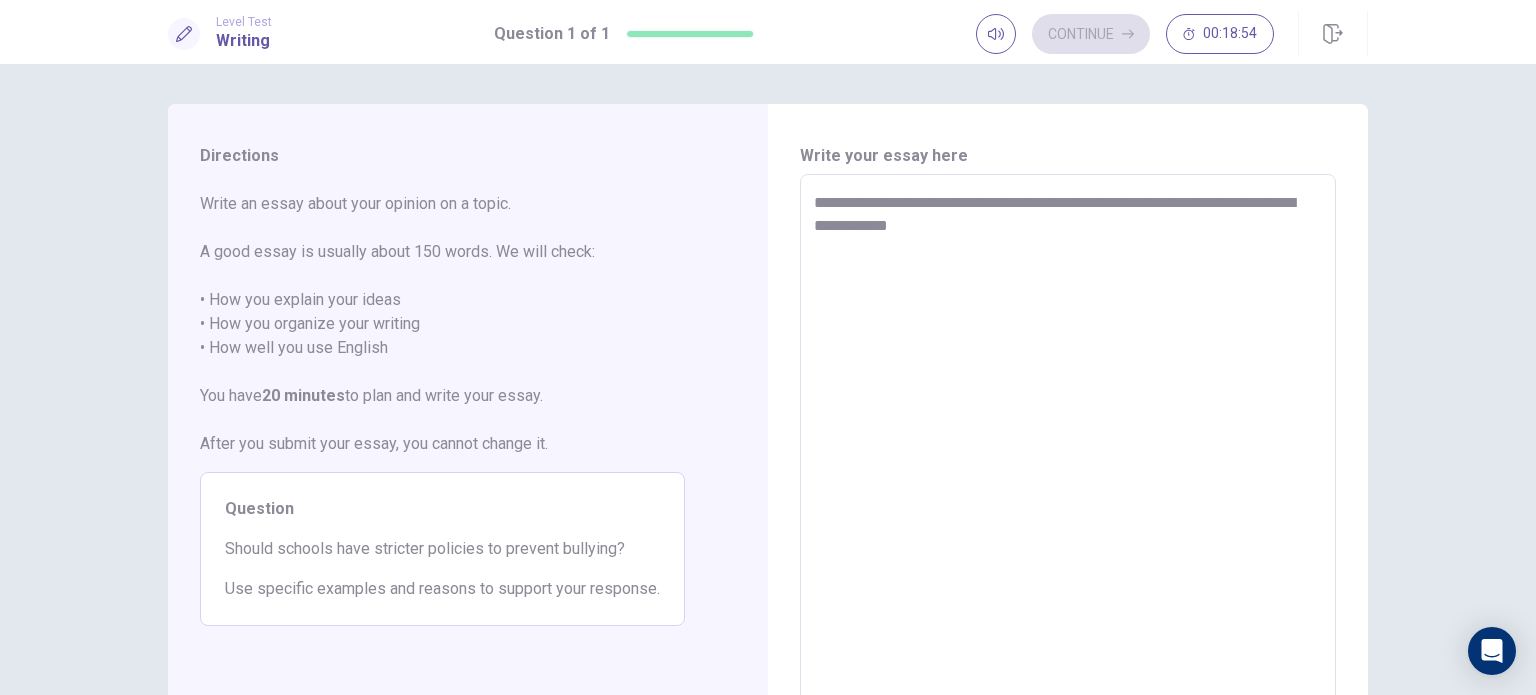 type on "*" 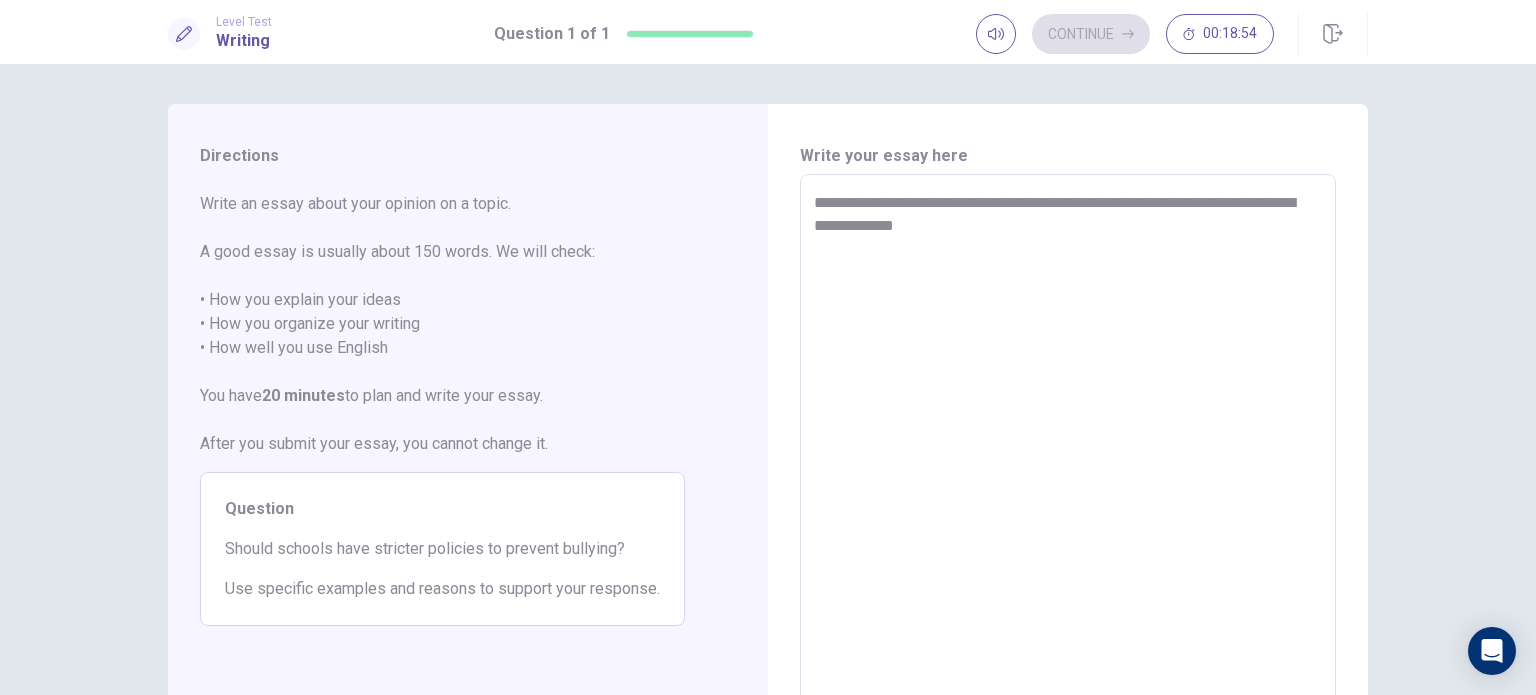 type on "*" 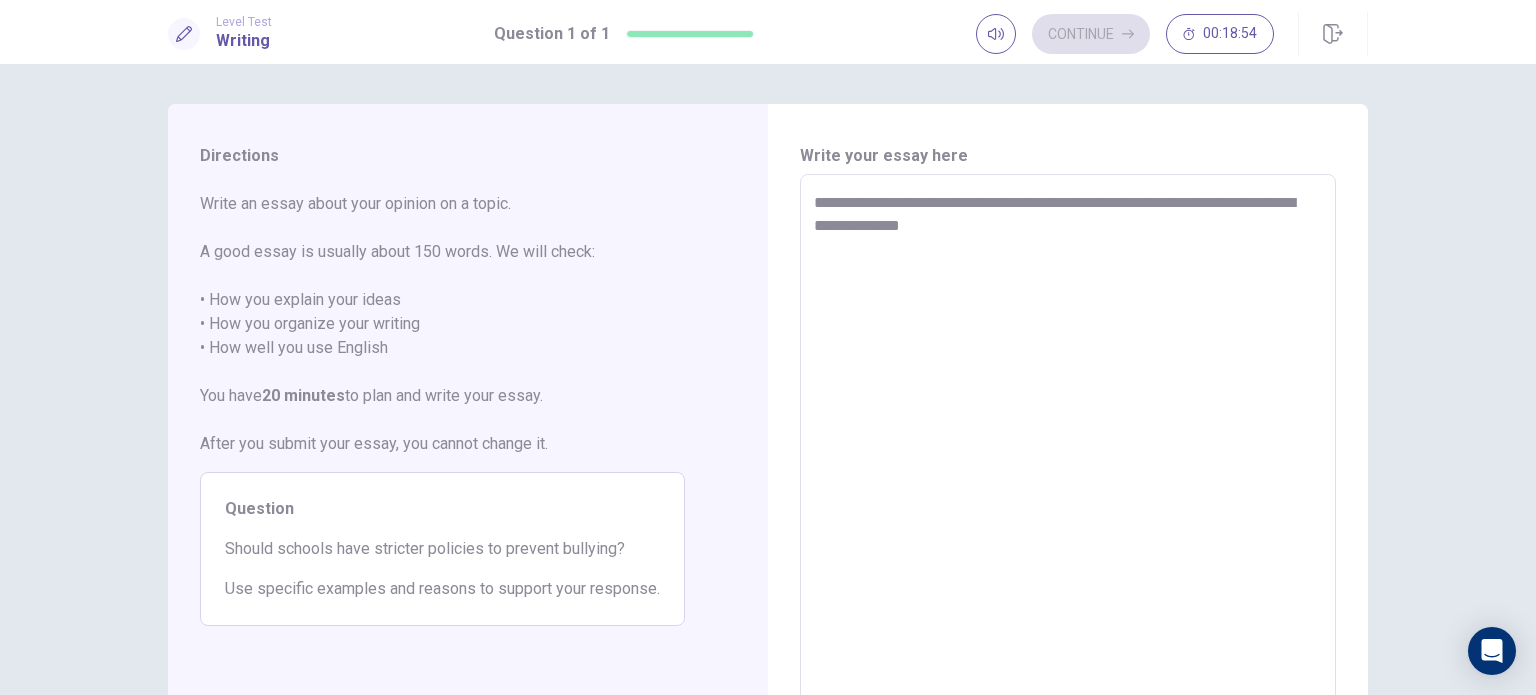 type on "*" 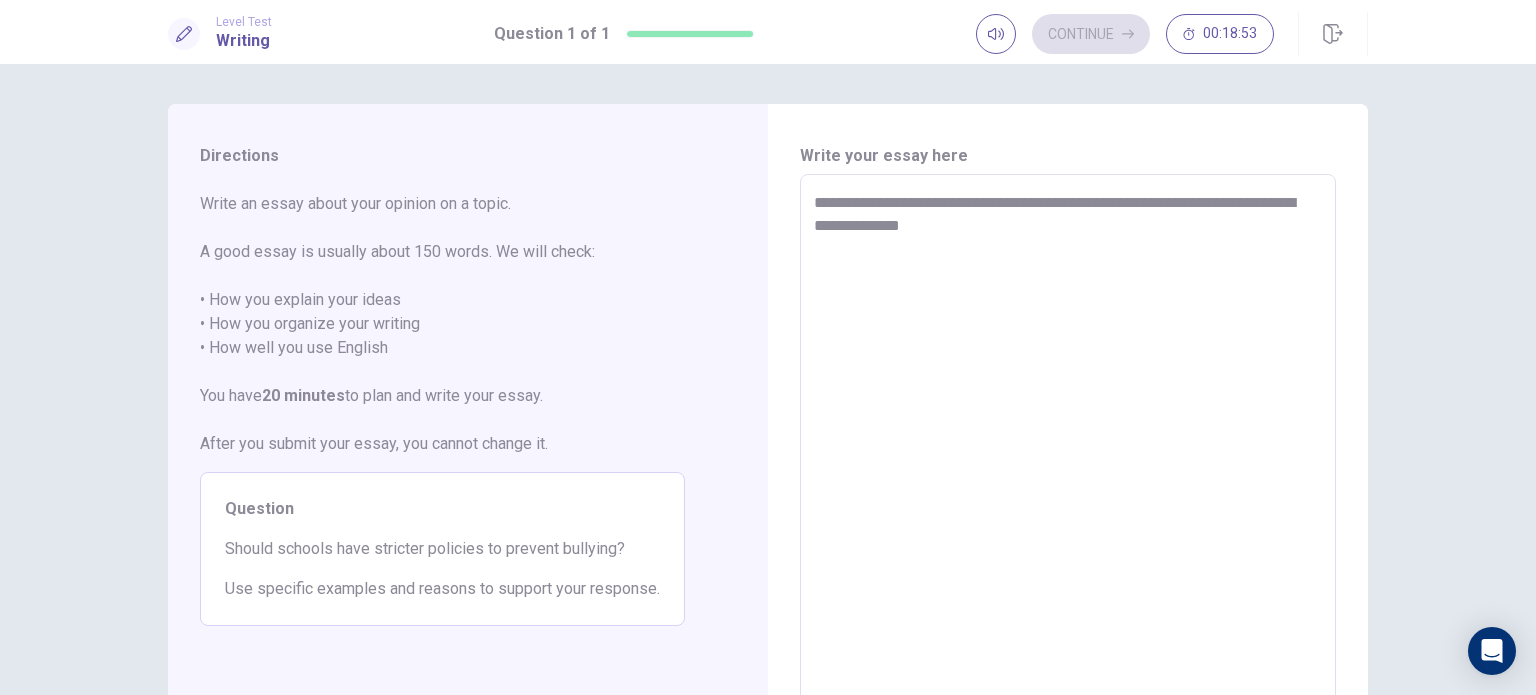 type on "**********" 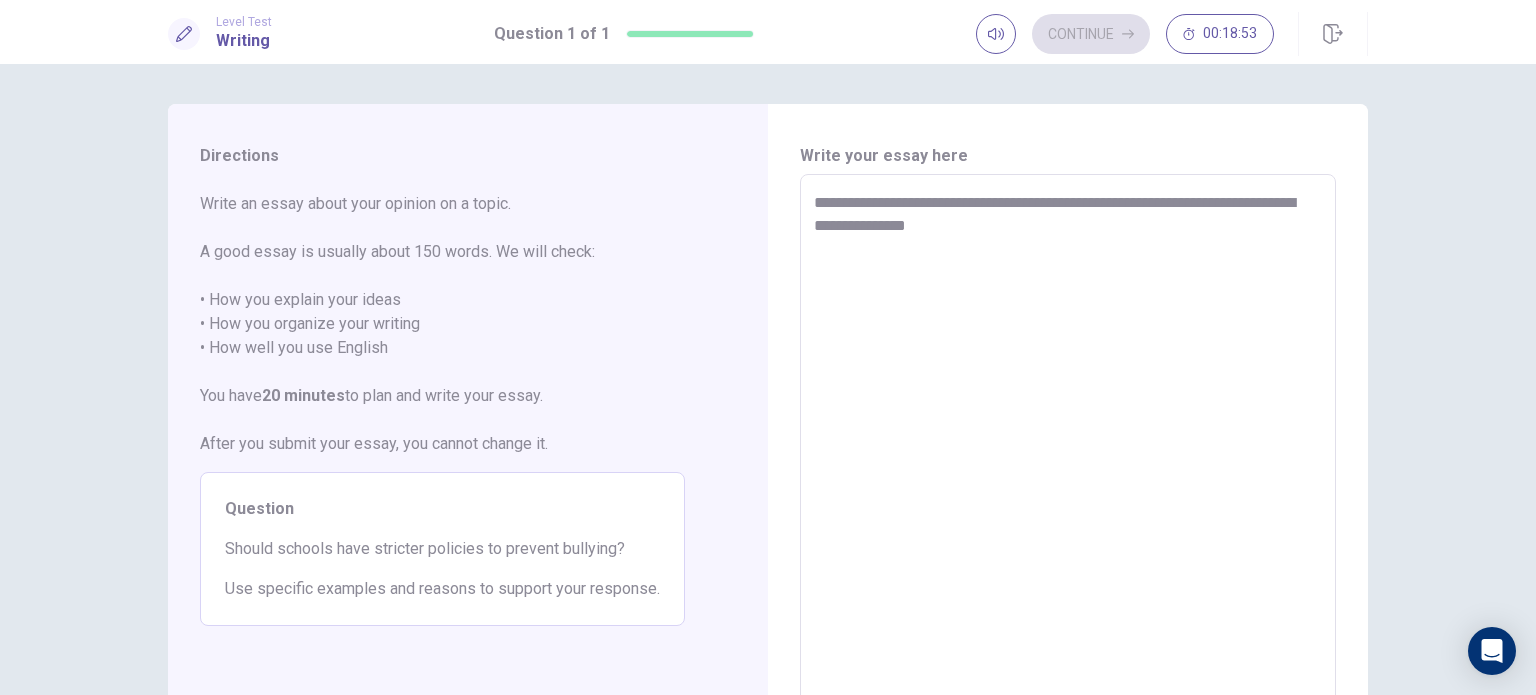 type on "*" 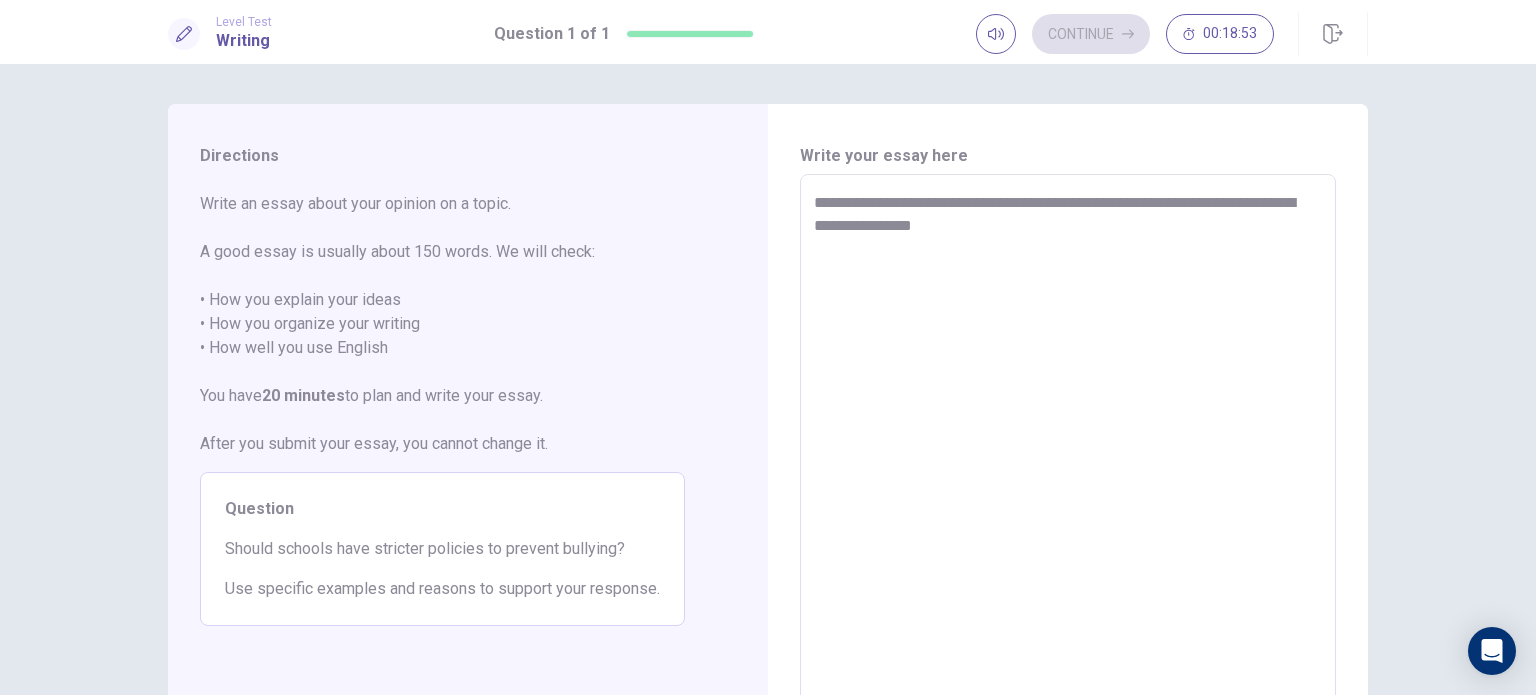 type on "*" 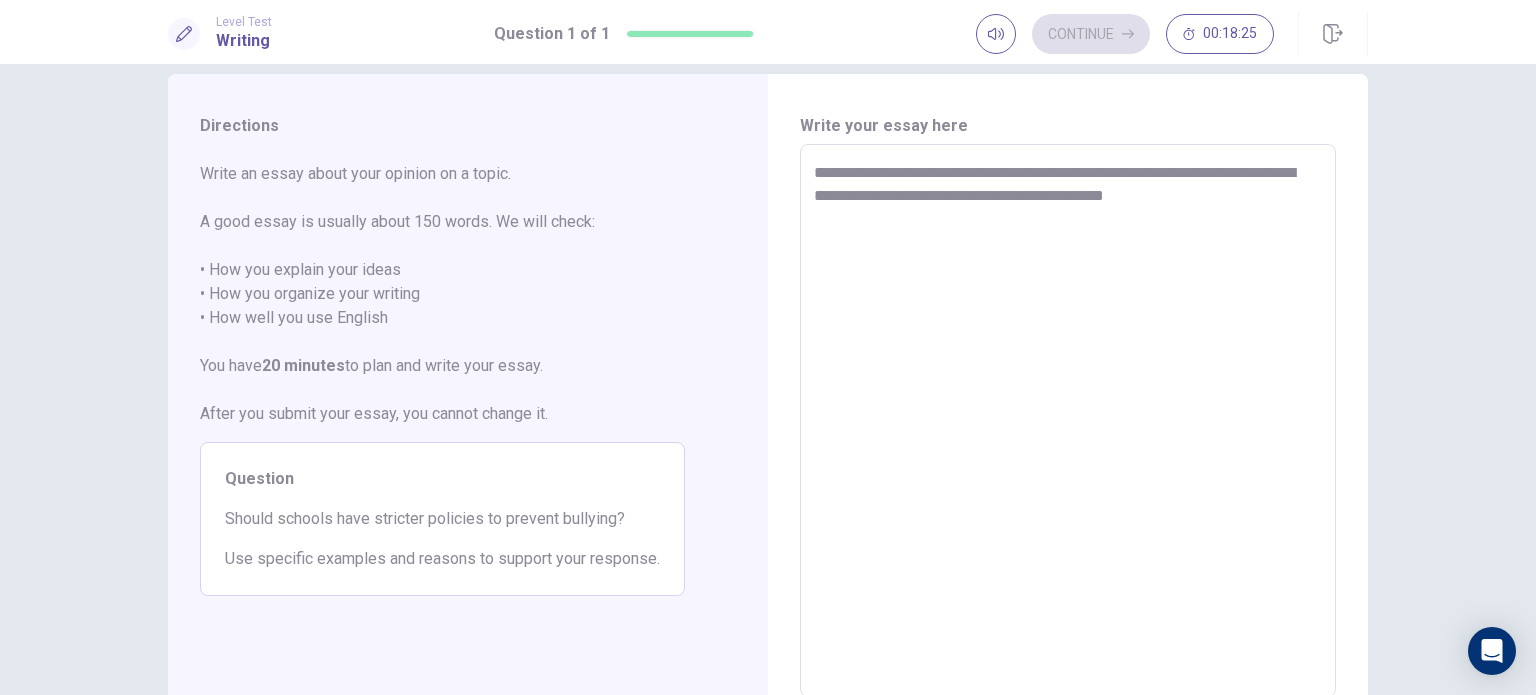 scroll, scrollTop: 0, scrollLeft: 0, axis: both 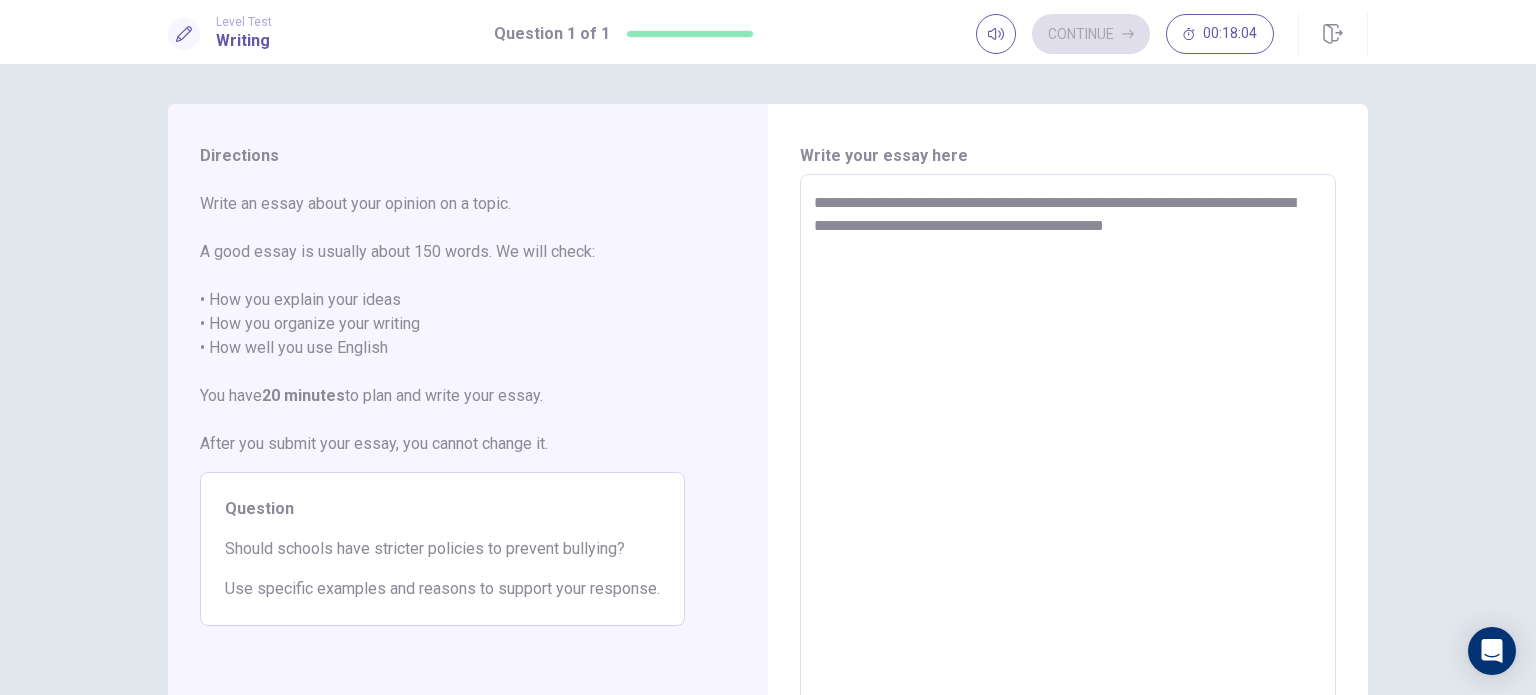 click on "**********" at bounding box center [1068, 451] 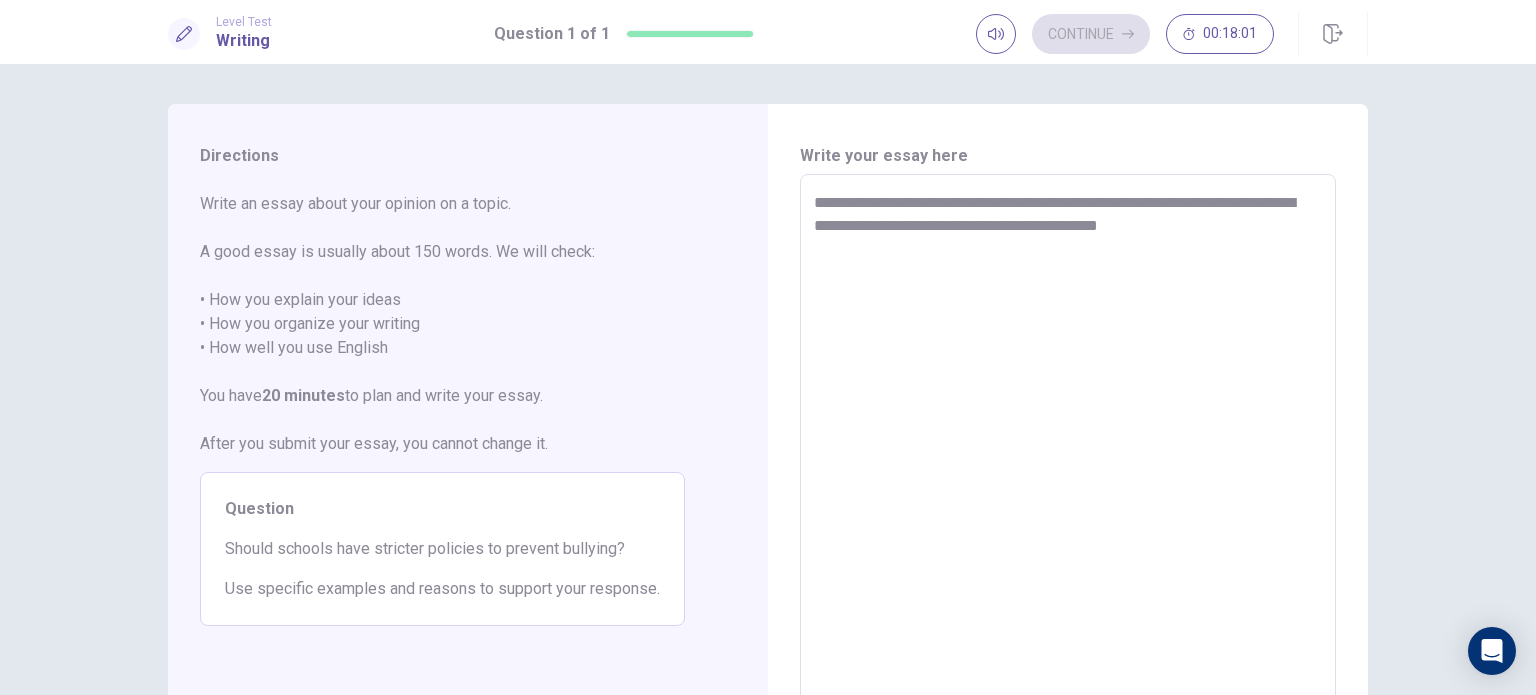 click on "**********" at bounding box center (1068, 451) 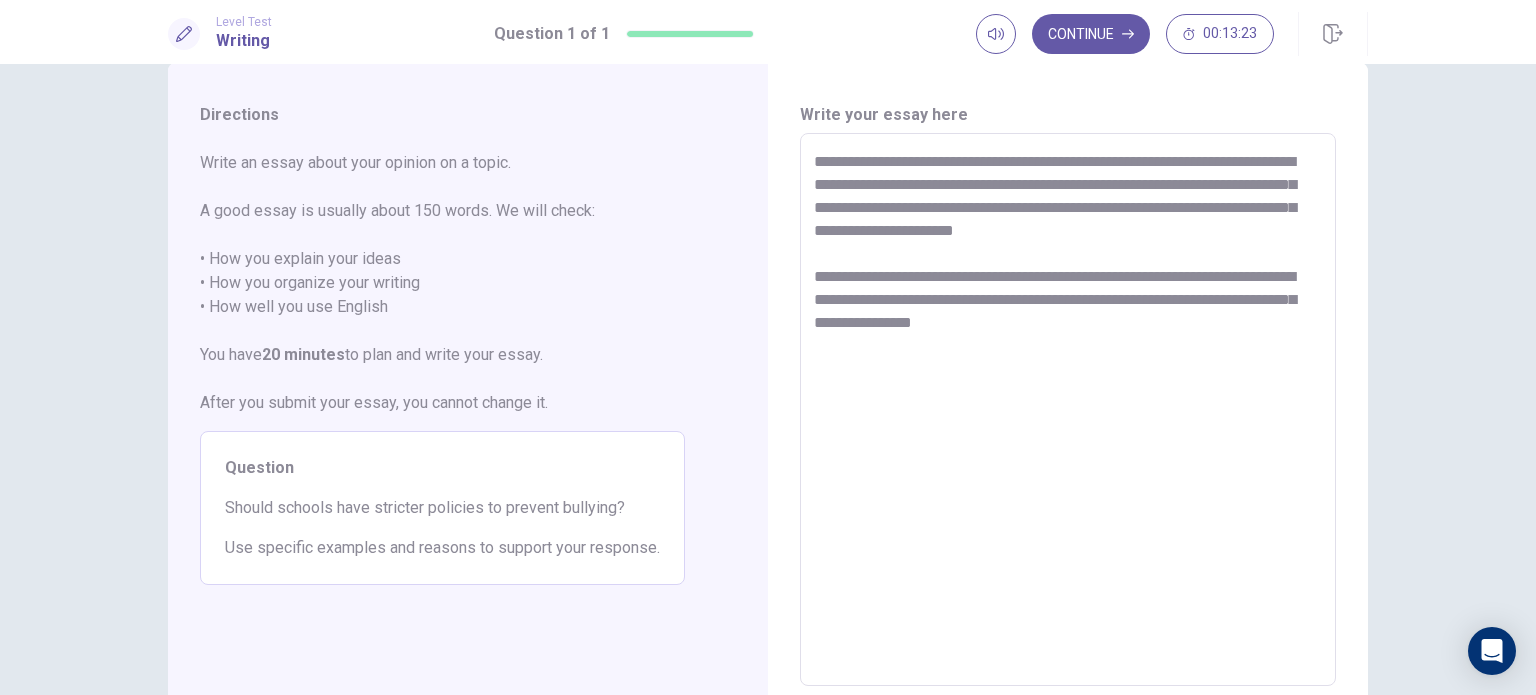 scroll, scrollTop: 0, scrollLeft: 0, axis: both 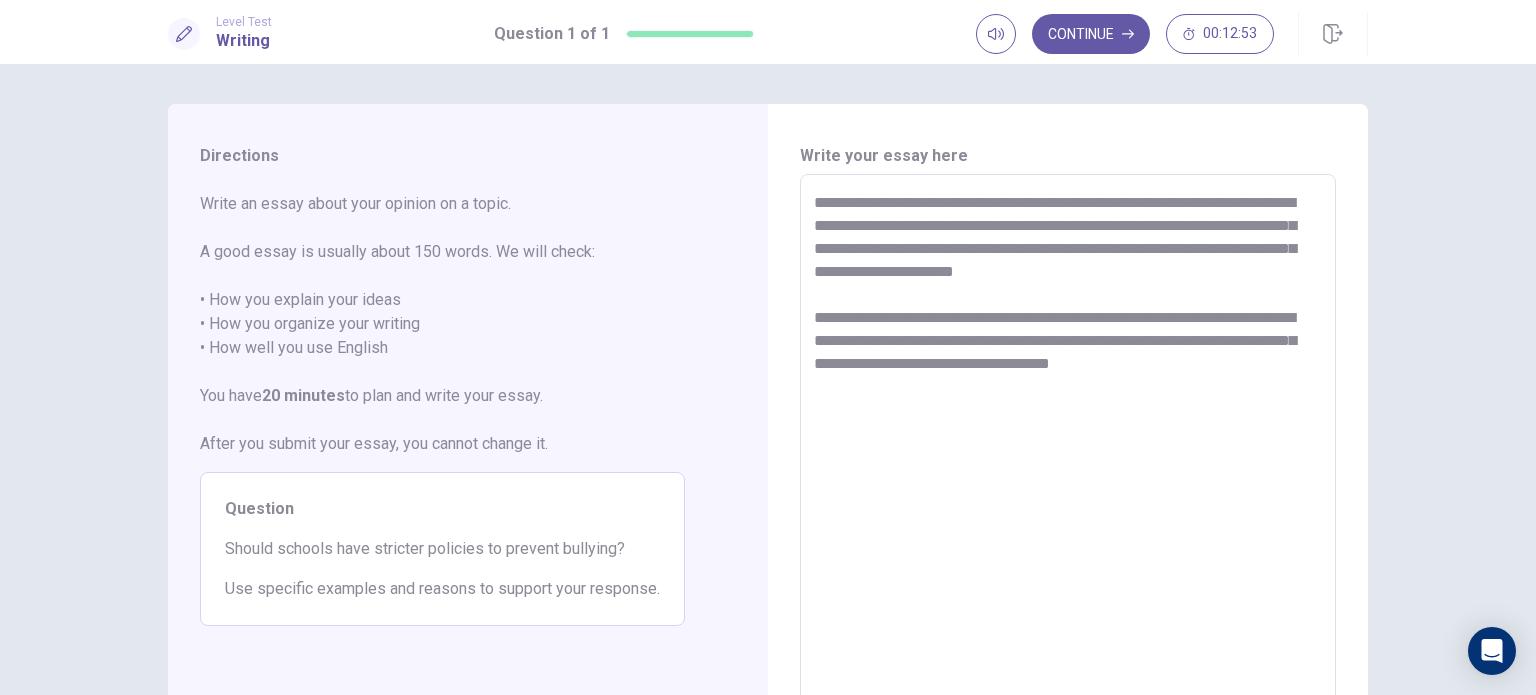 click on "**********" at bounding box center (1068, 451) 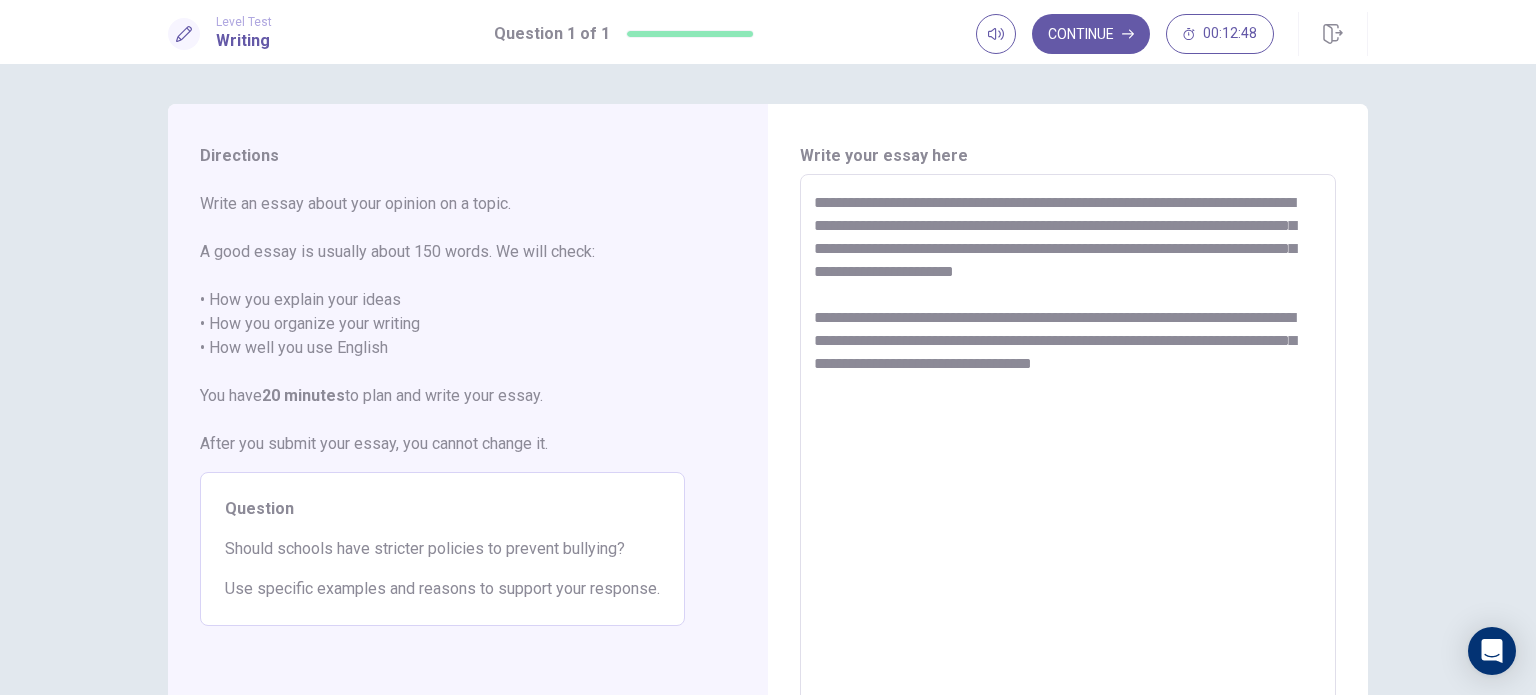 click on "**********" at bounding box center (1068, 451) 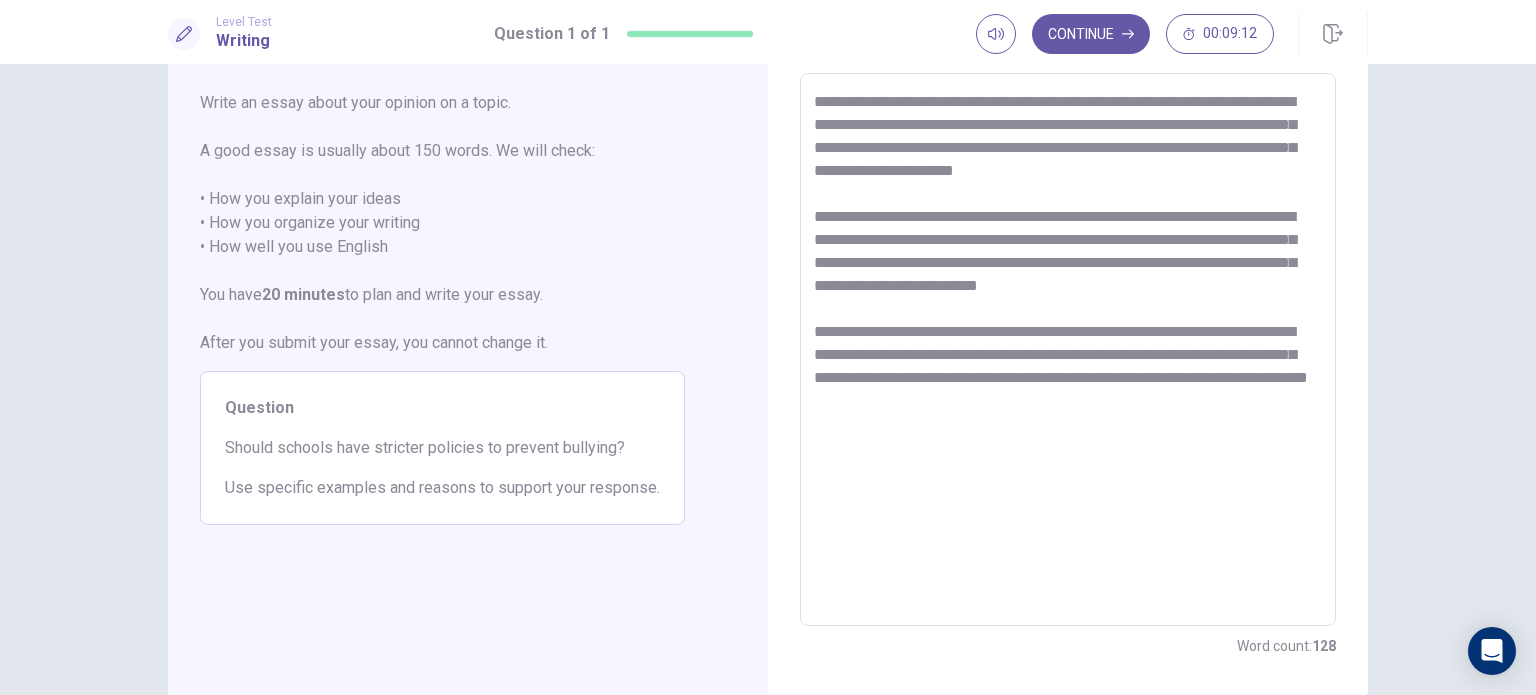 scroll, scrollTop: 8, scrollLeft: 0, axis: vertical 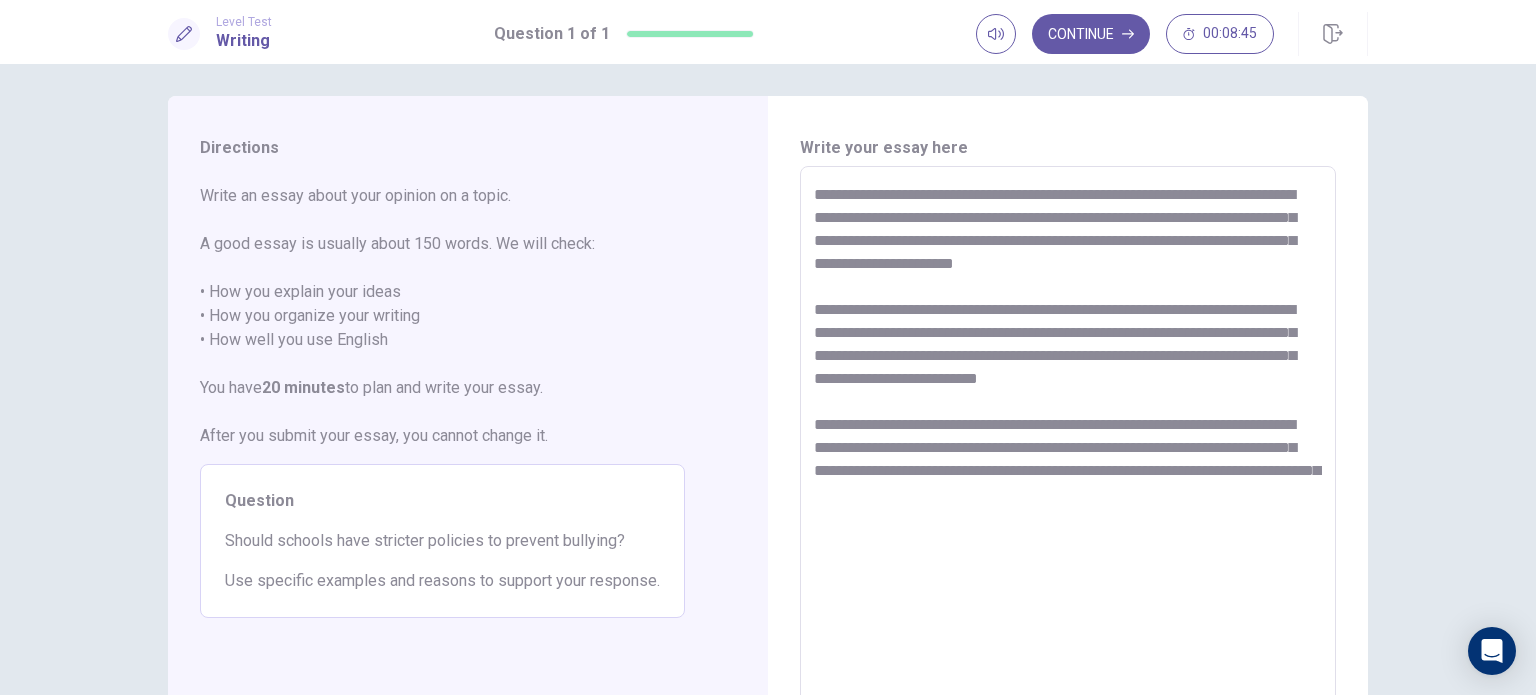 click on "**********" at bounding box center [1068, 443] 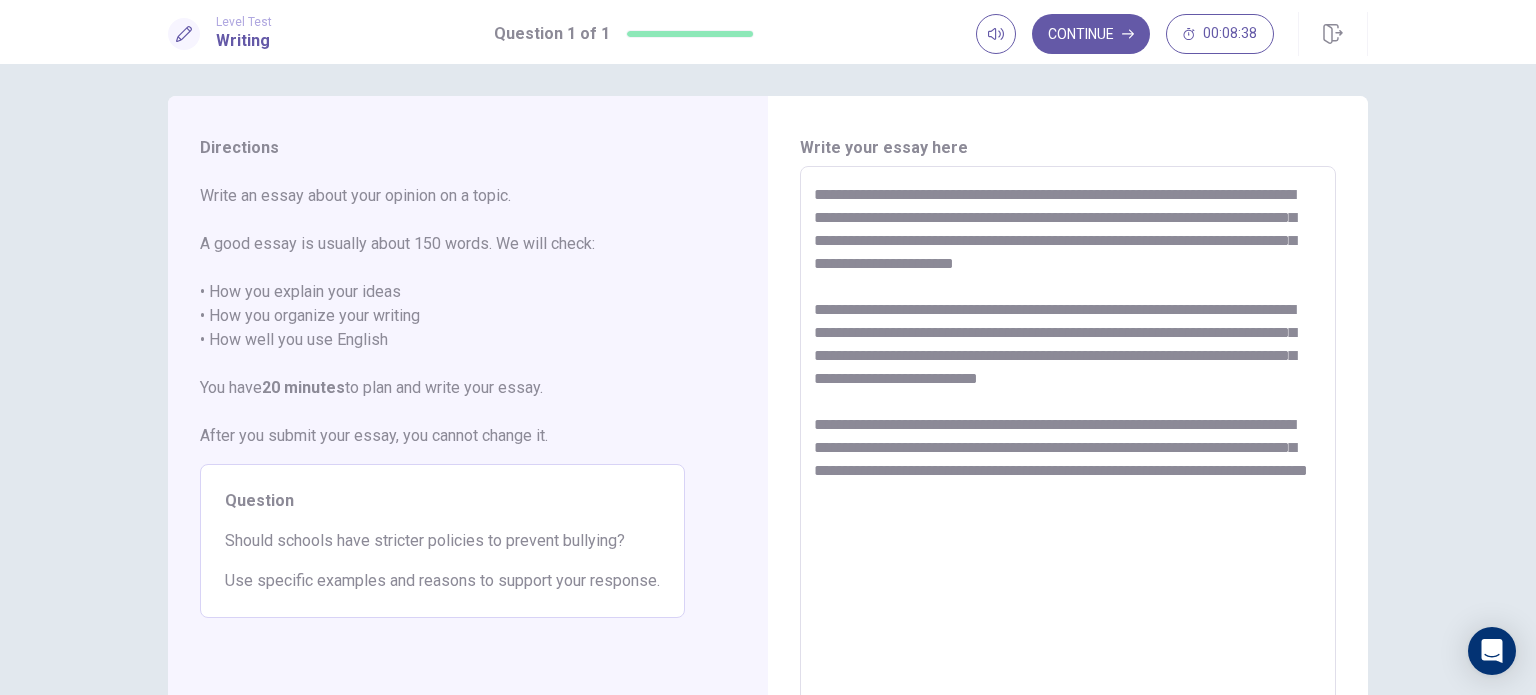 click on "**********" at bounding box center (1068, 443) 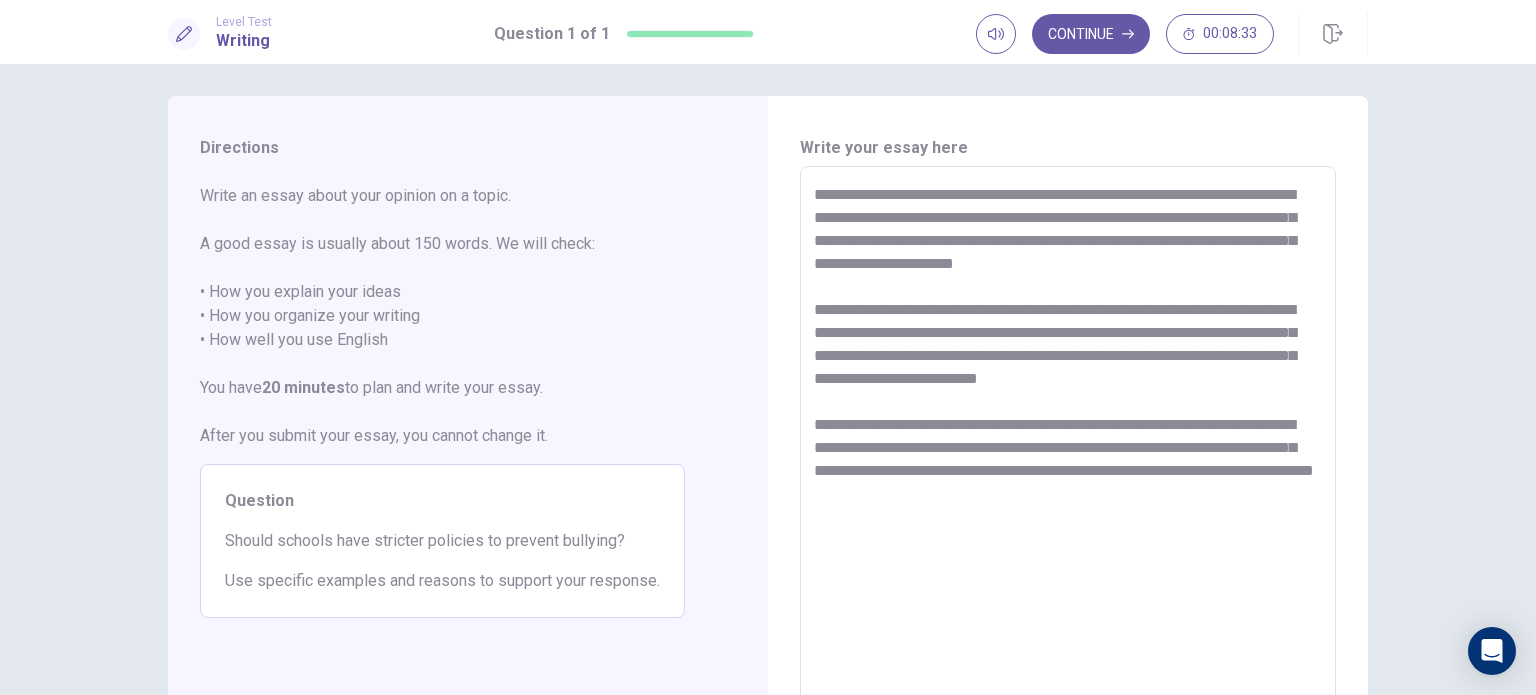 click on "**********" at bounding box center (1068, 443) 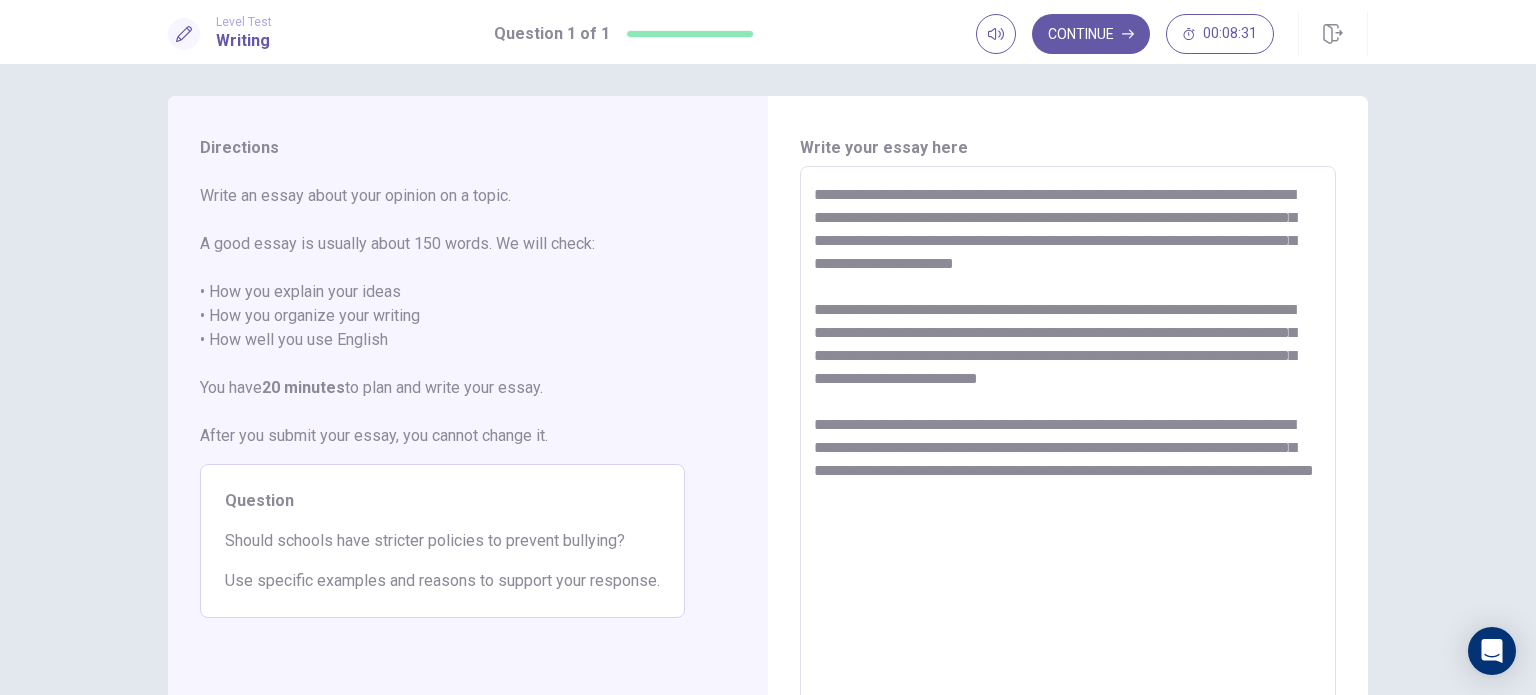 click on "**********" at bounding box center [1068, 443] 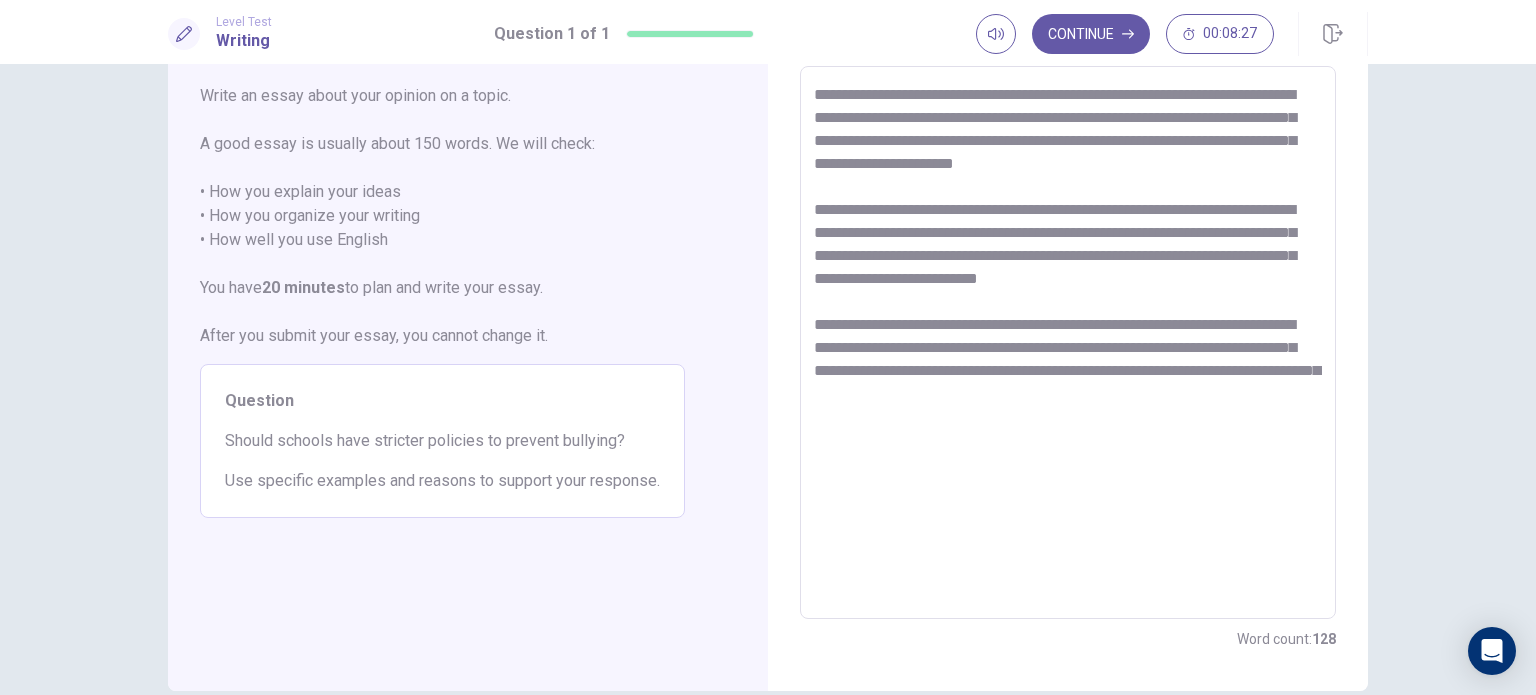 scroll, scrollTop: 128, scrollLeft: 0, axis: vertical 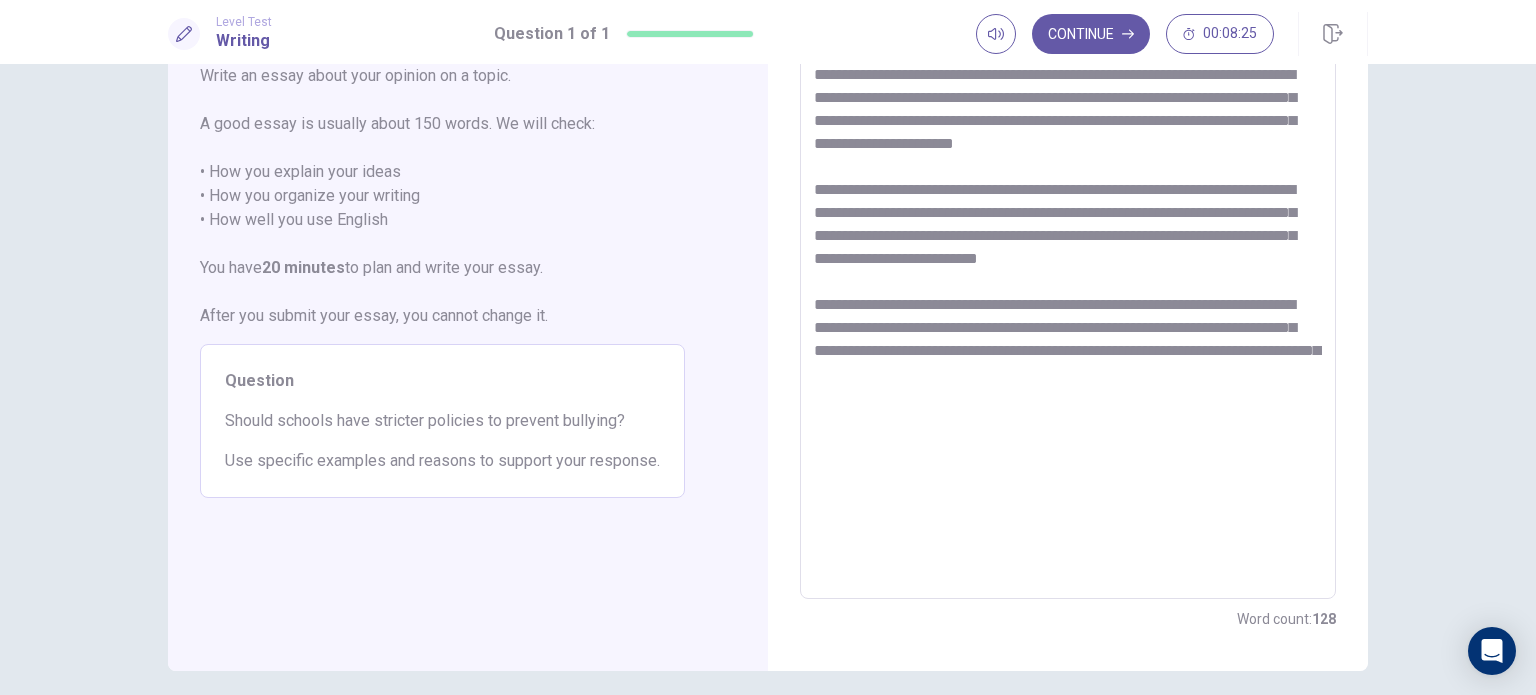 click on "**********" at bounding box center (1068, 323) 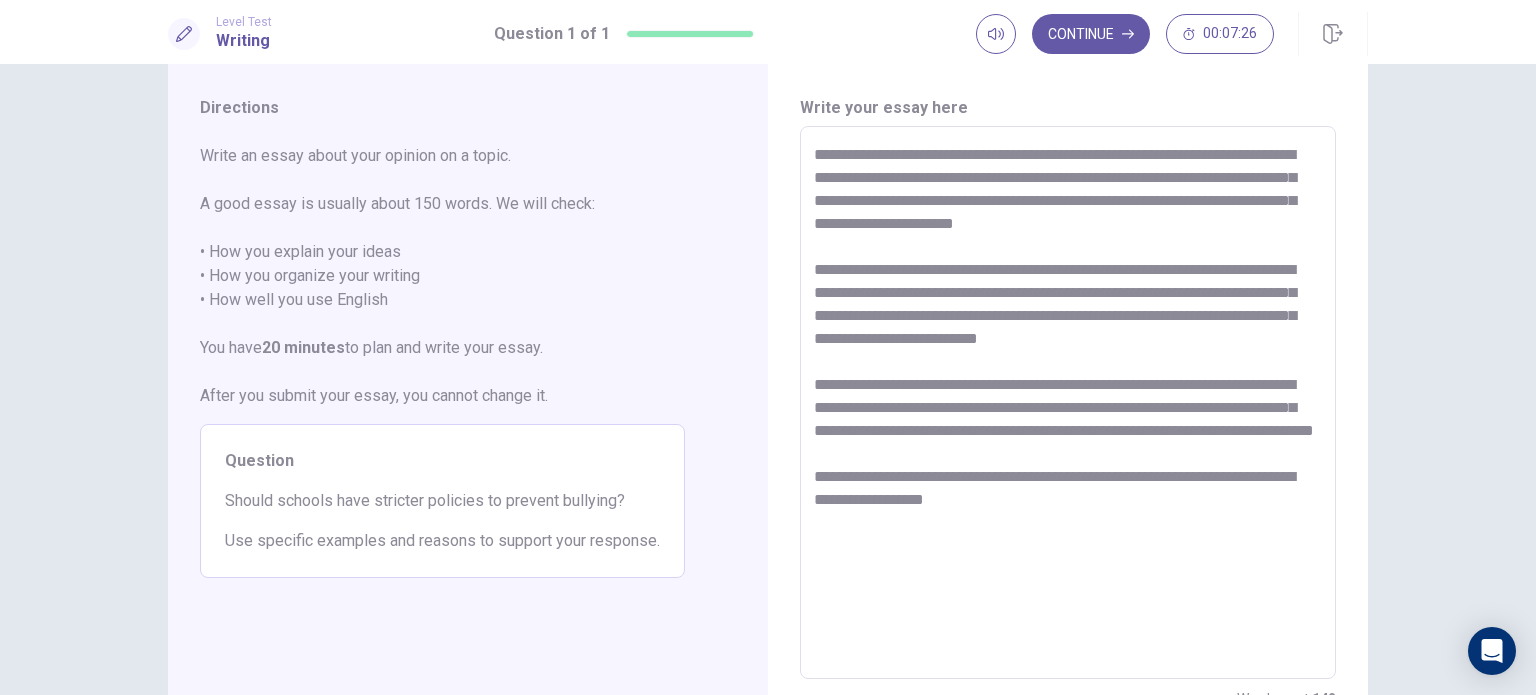 scroll, scrollTop: 0, scrollLeft: 0, axis: both 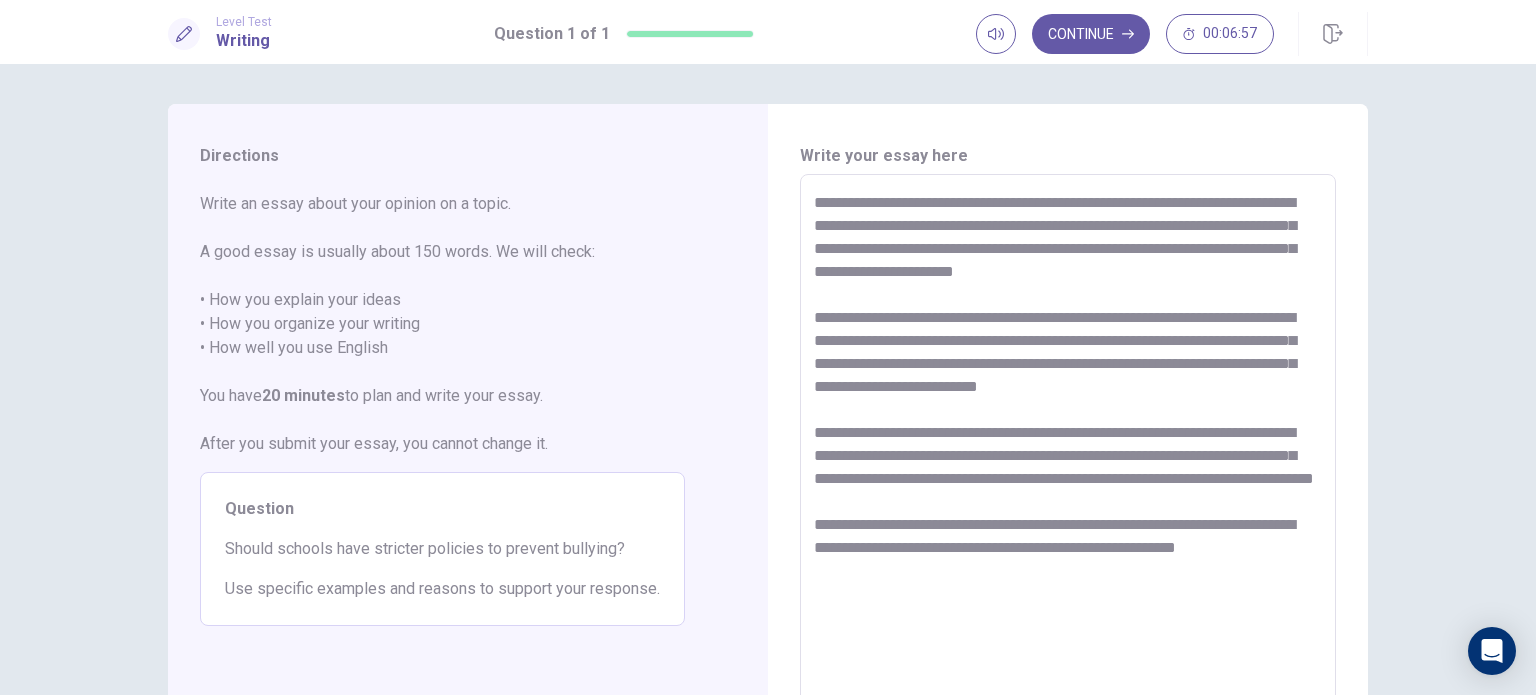 click on "**********" at bounding box center [1068, 451] 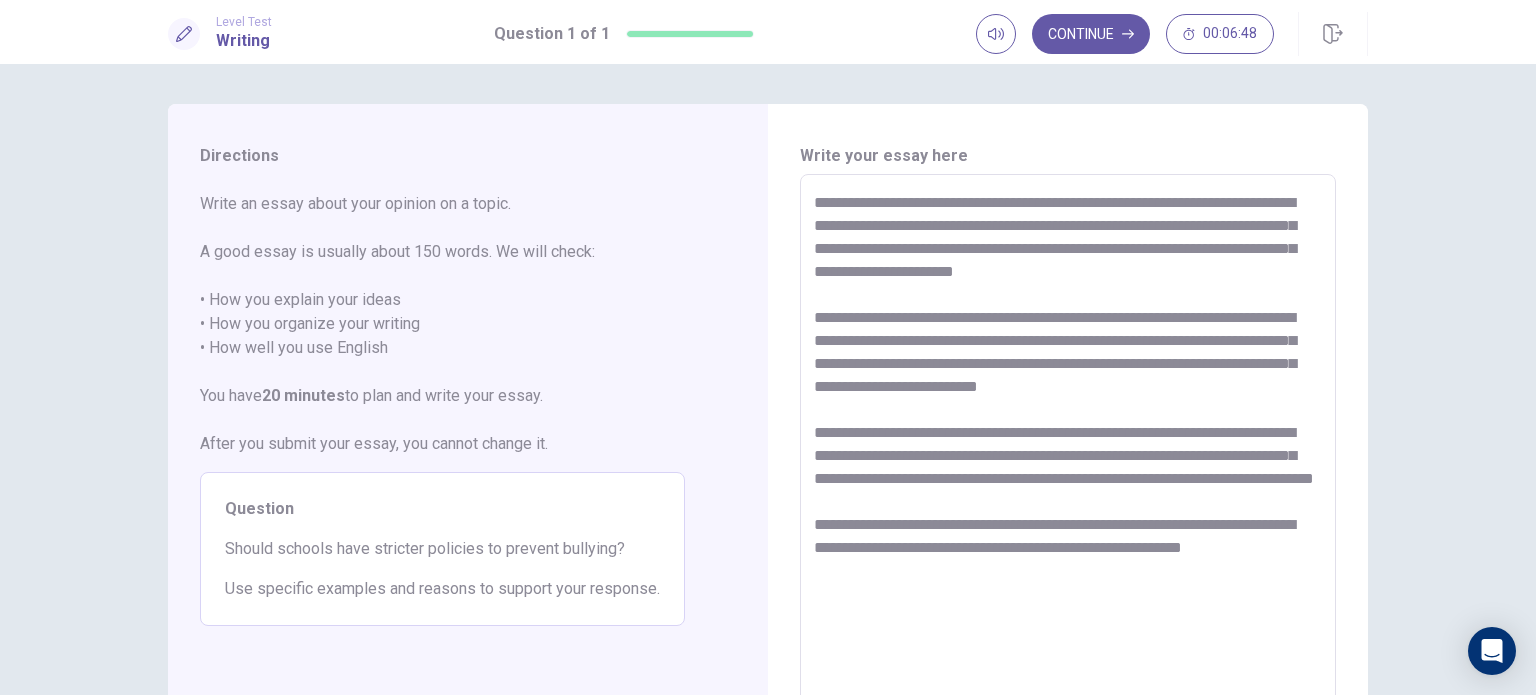 click on "**********" at bounding box center [1068, 451] 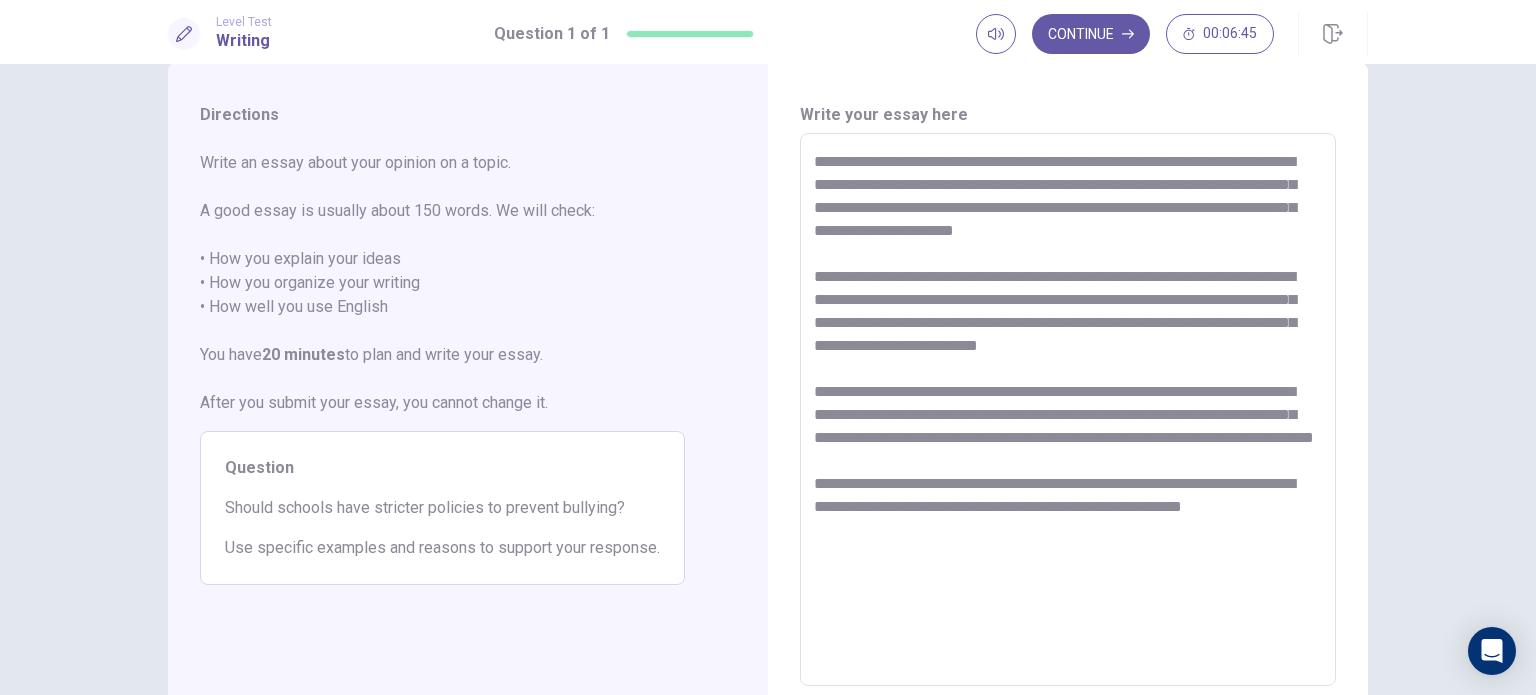 scroll, scrollTop: 8, scrollLeft: 0, axis: vertical 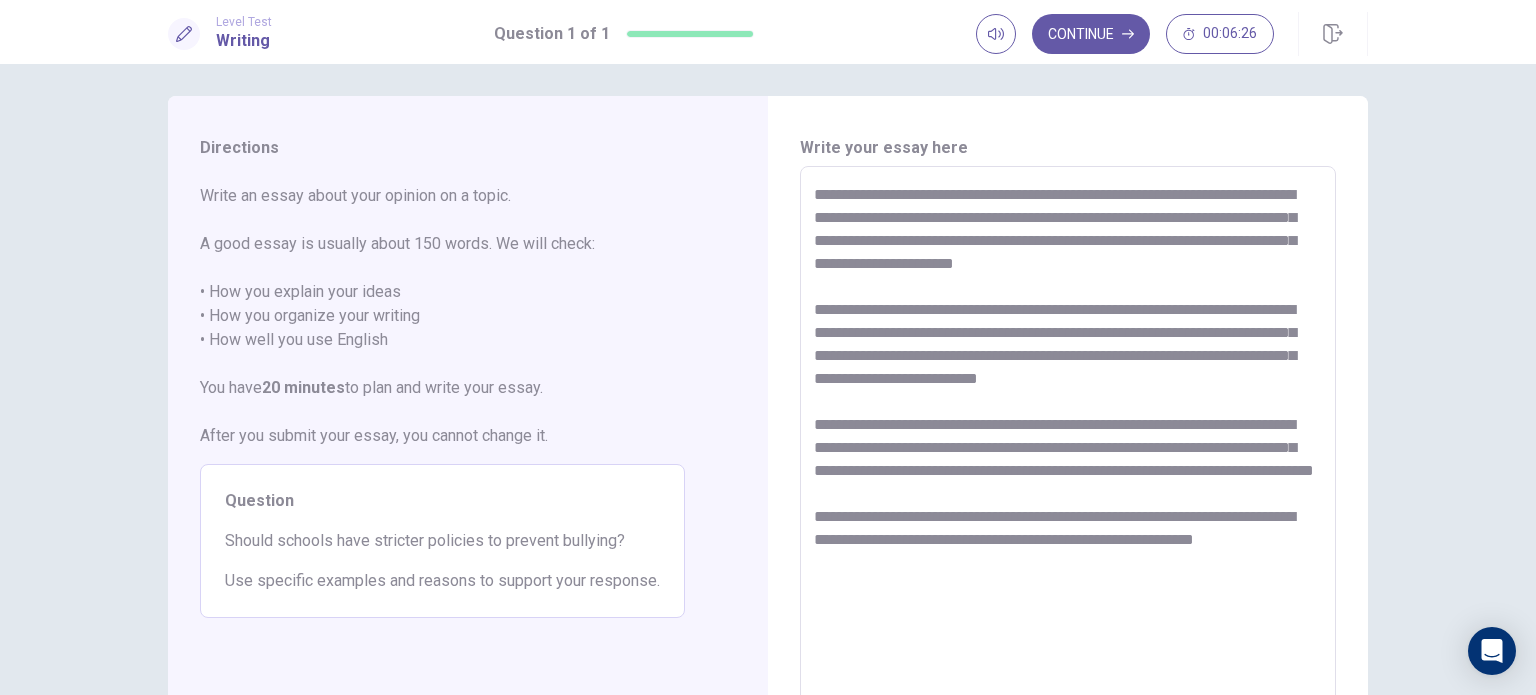 drag, startPoint x: 1288, startPoint y: 559, endPoint x: 1228, endPoint y: 538, distance: 63.56886 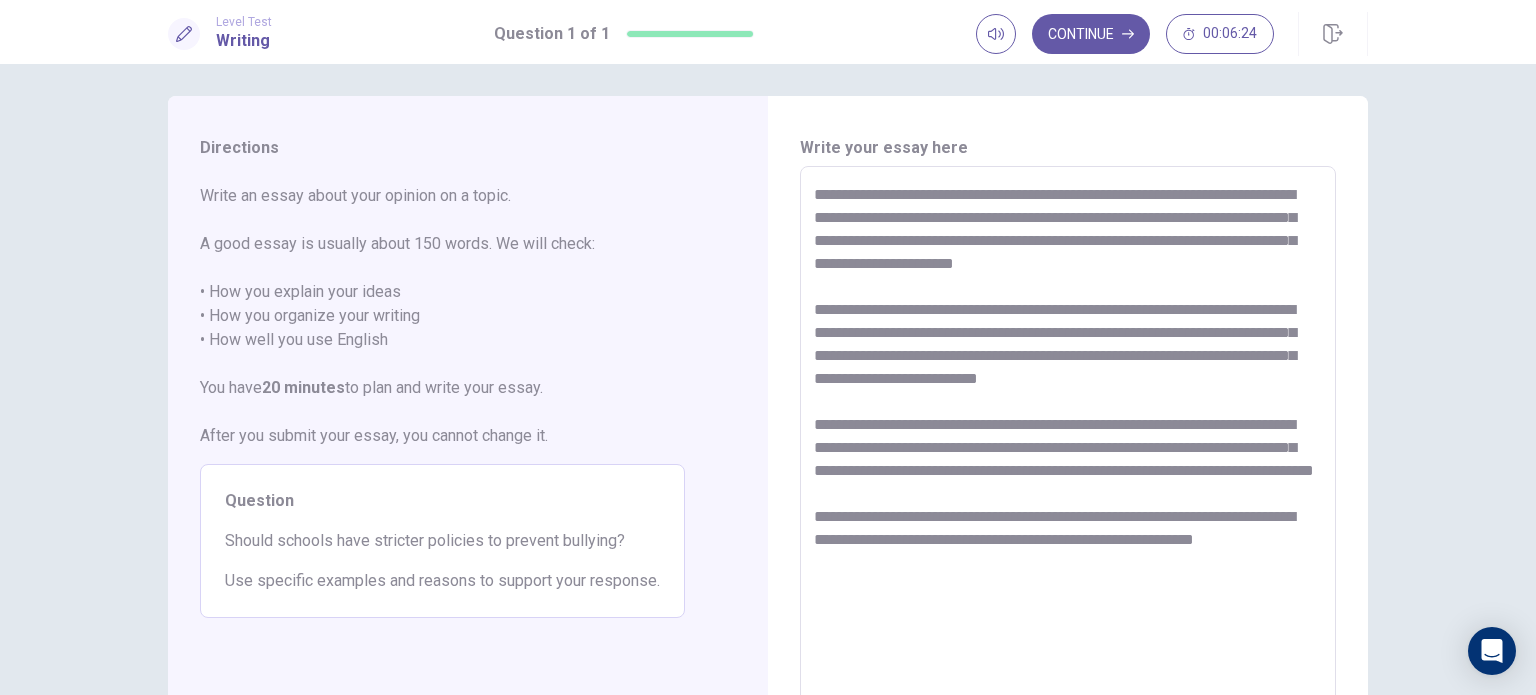 drag, startPoint x: 970, startPoint y: 563, endPoint x: 1222, endPoint y: 541, distance: 252.9585 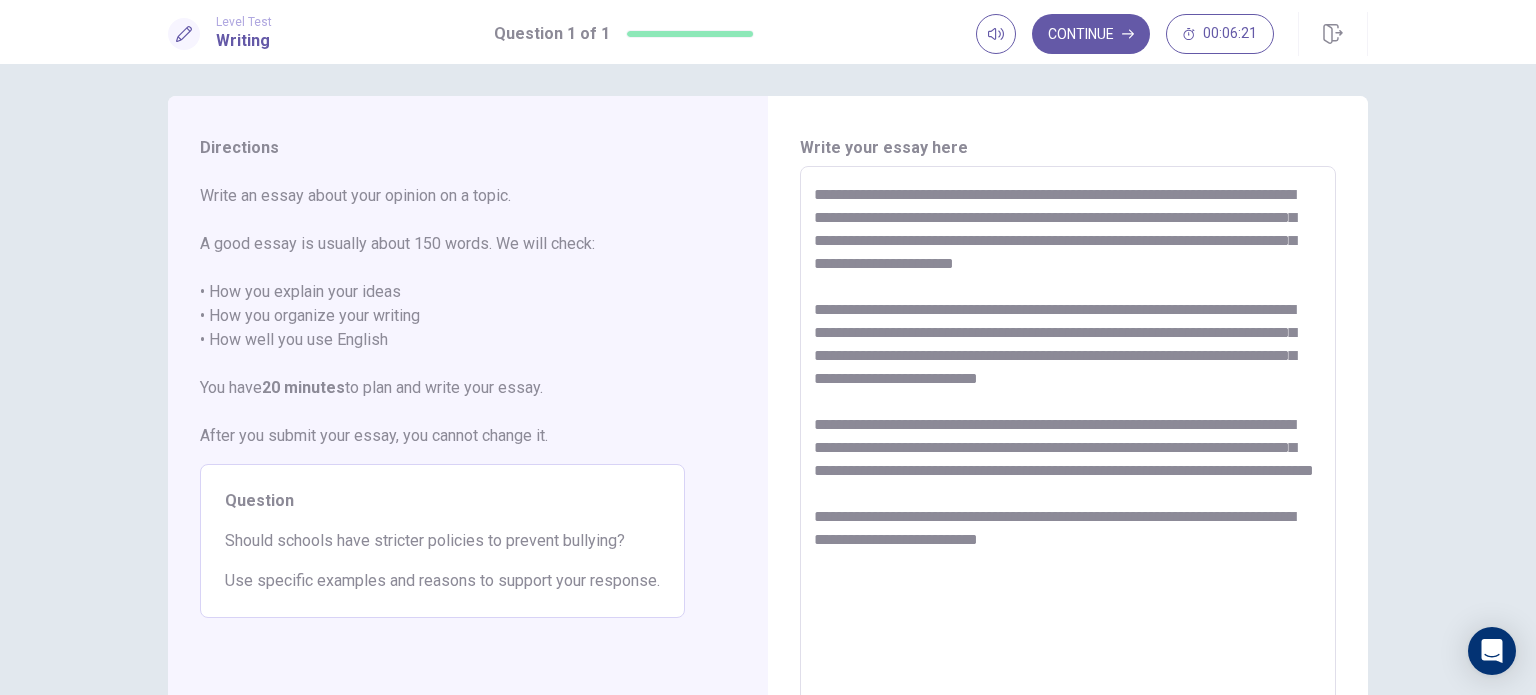 click on "**********" at bounding box center (1068, 443) 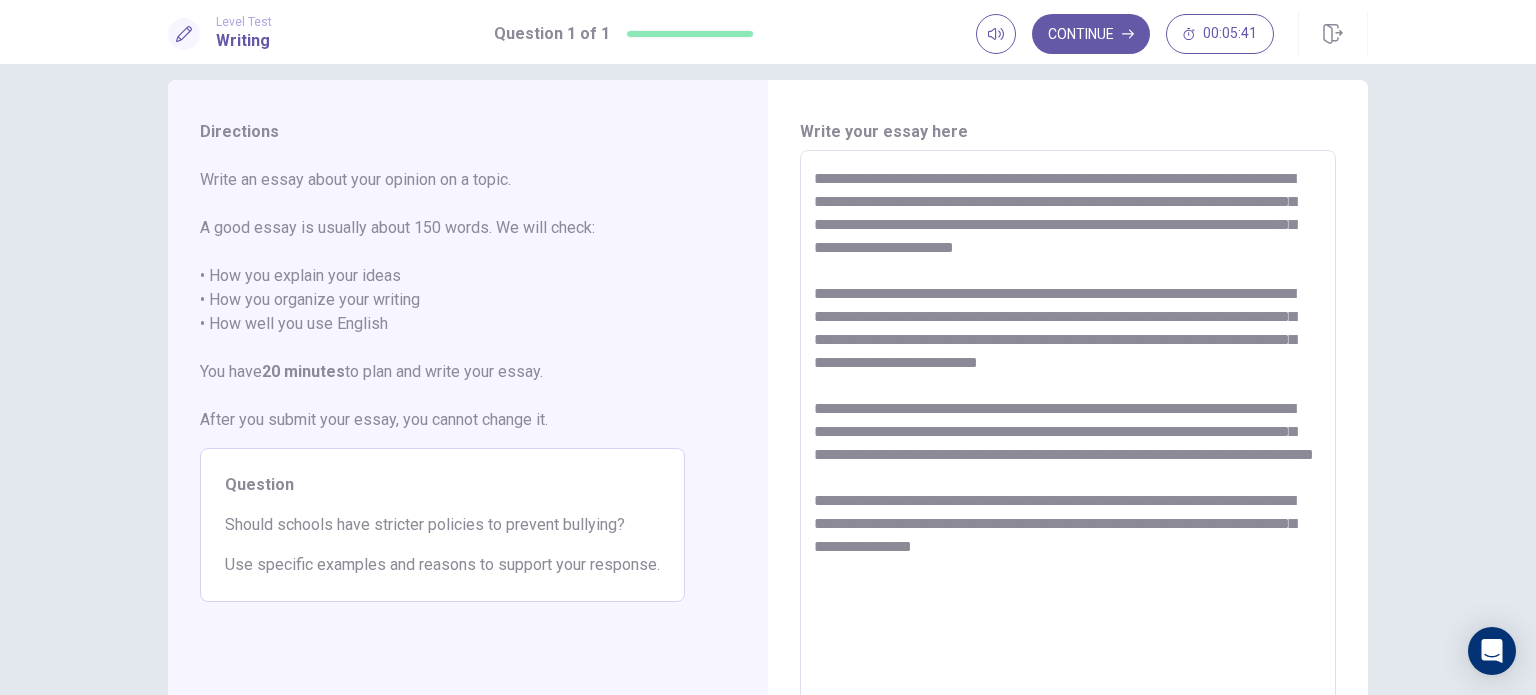 scroll, scrollTop: 0, scrollLeft: 0, axis: both 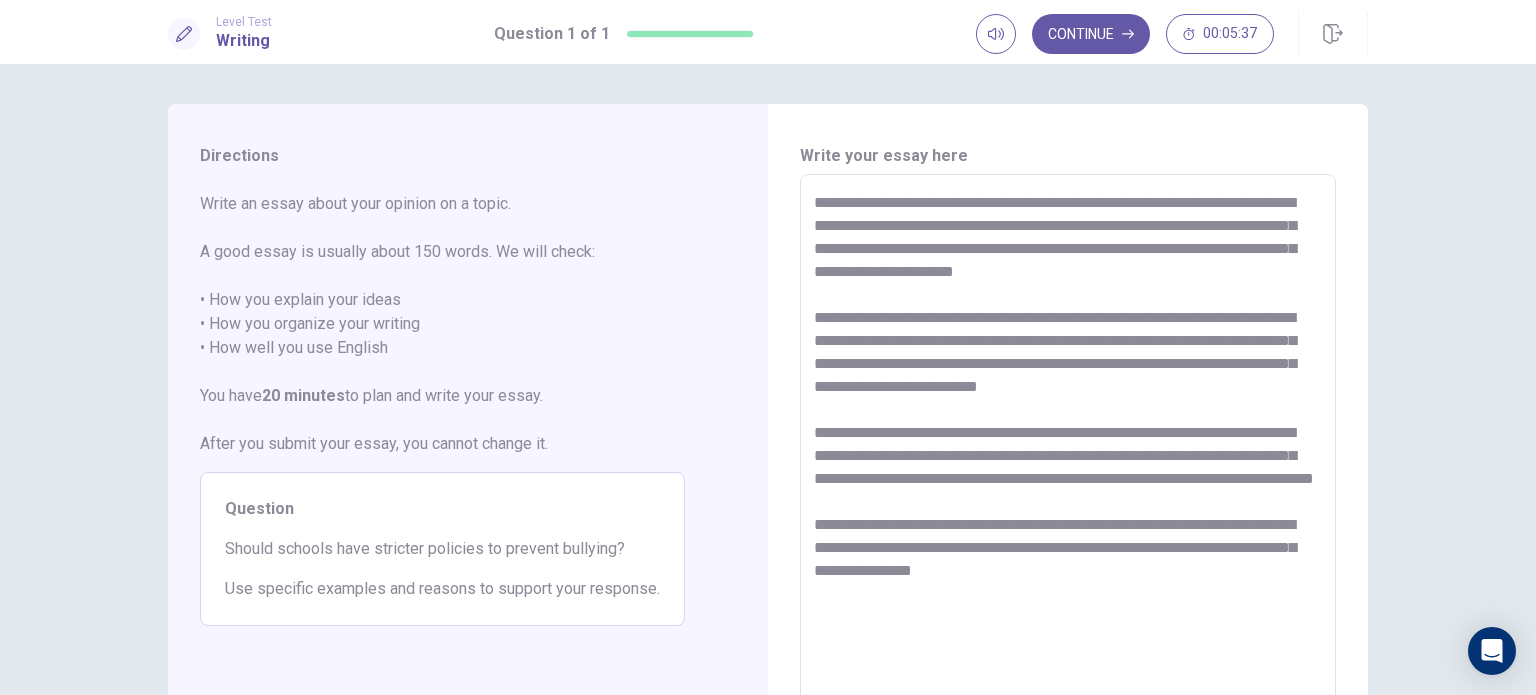 drag, startPoint x: 1078, startPoint y: 595, endPoint x: 804, endPoint y: 196, distance: 484.0217 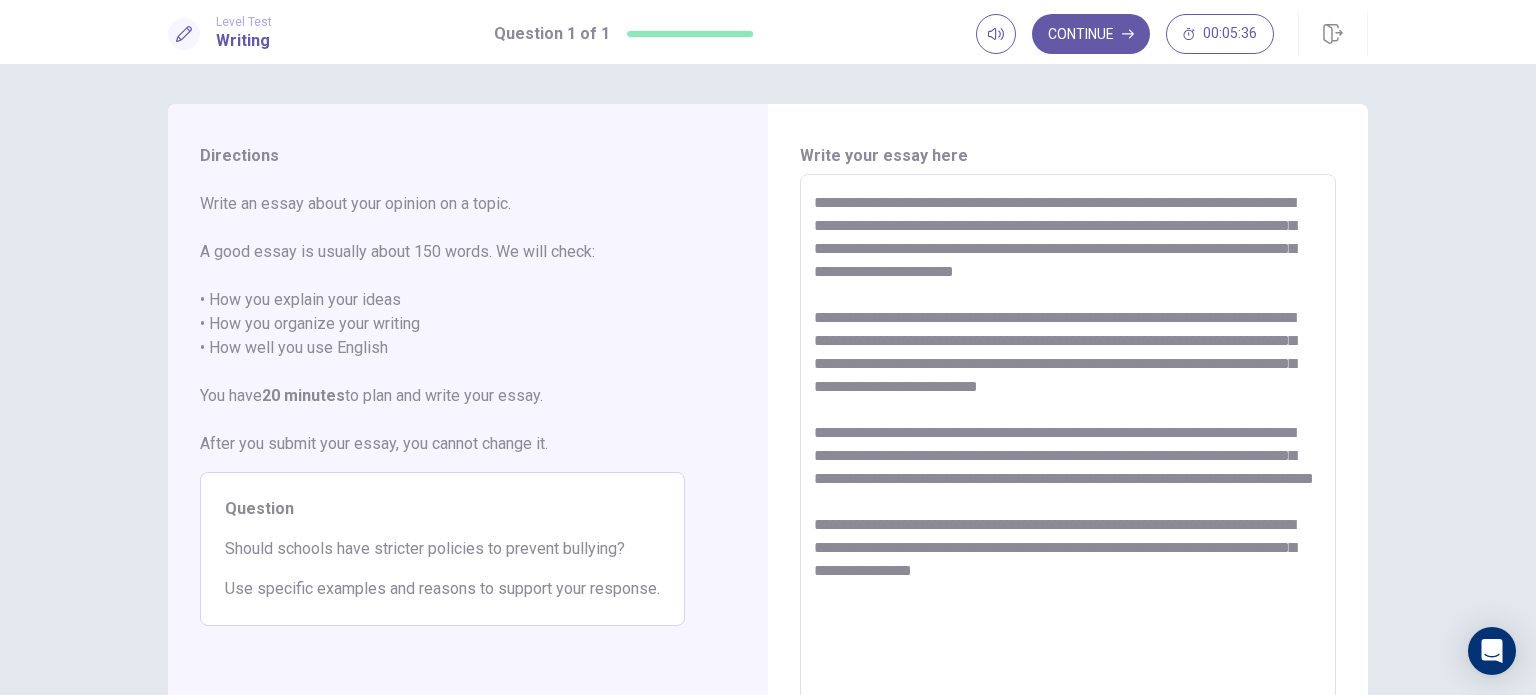 click on "**********" at bounding box center (1068, 451) 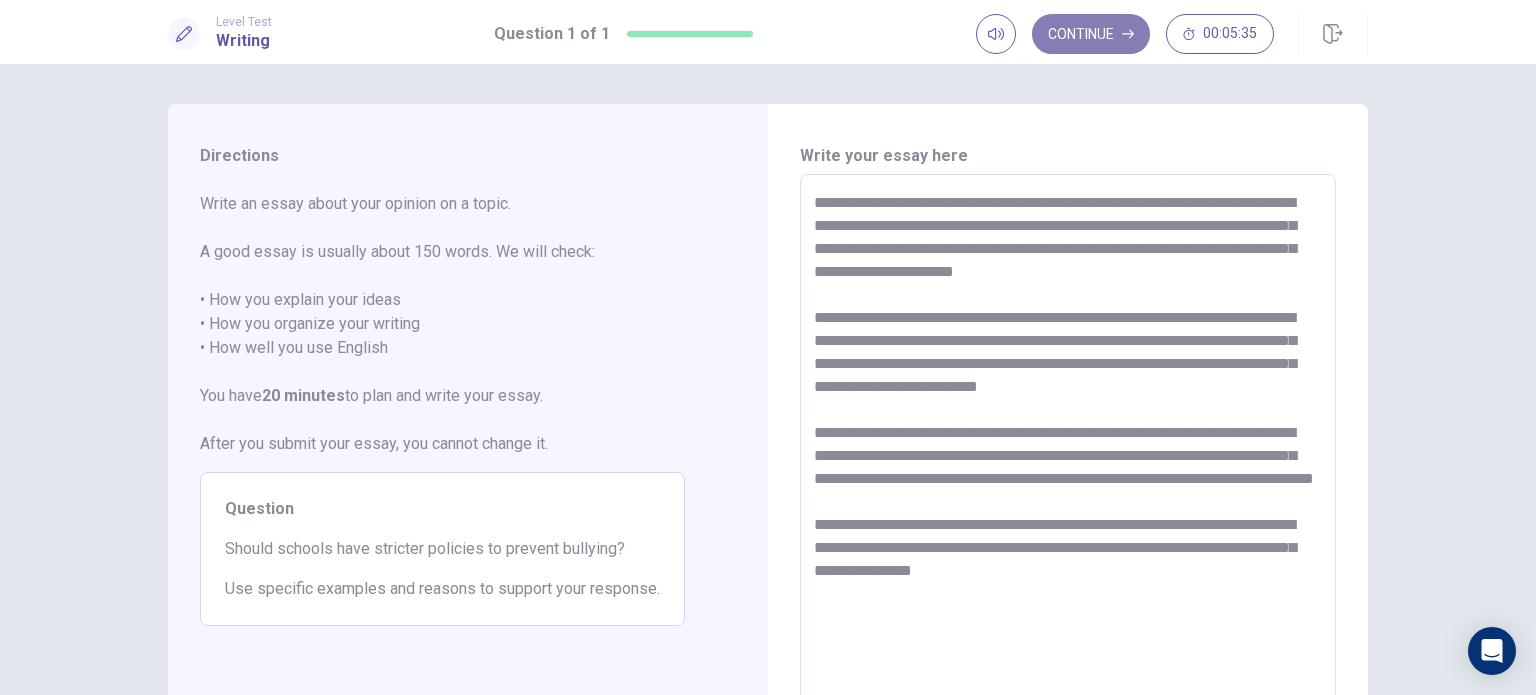 click on "Continue" at bounding box center [1091, 34] 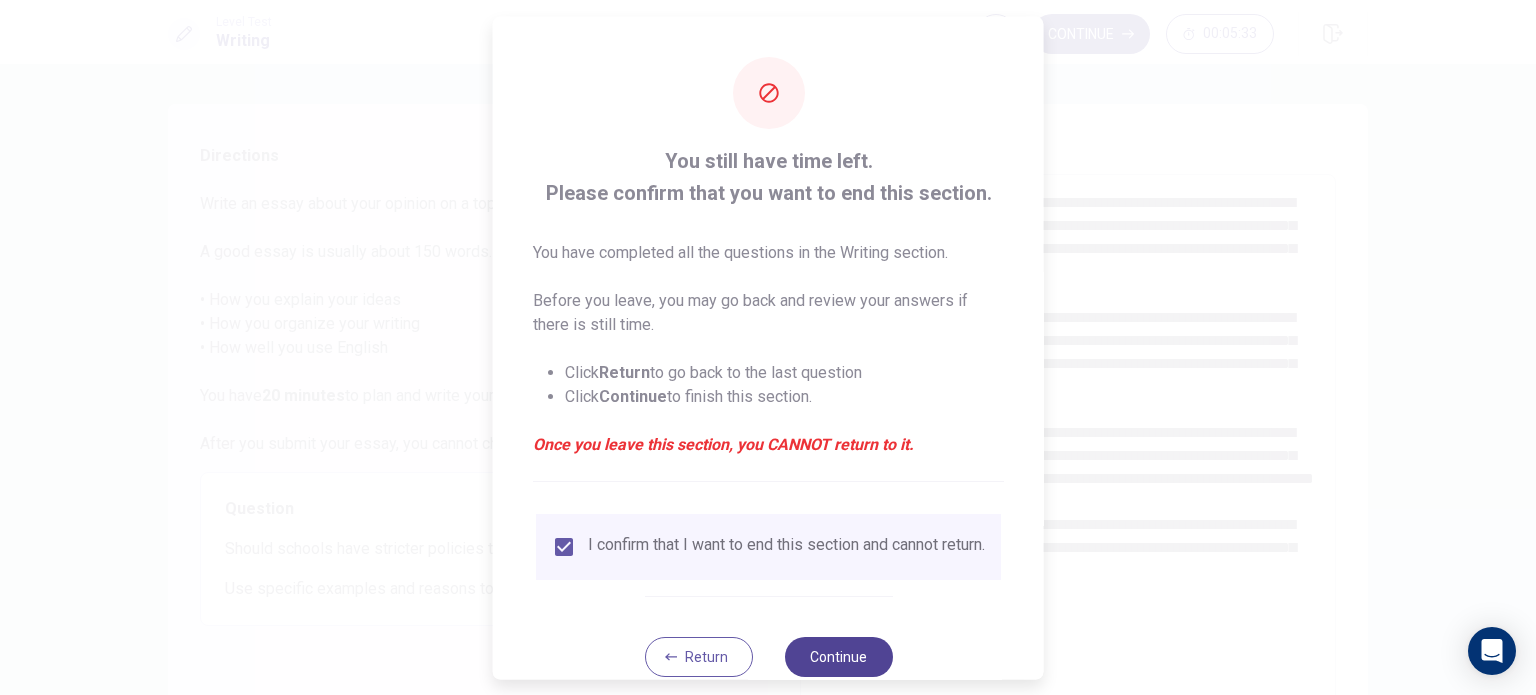 click on "Continue" at bounding box center [838, 656] 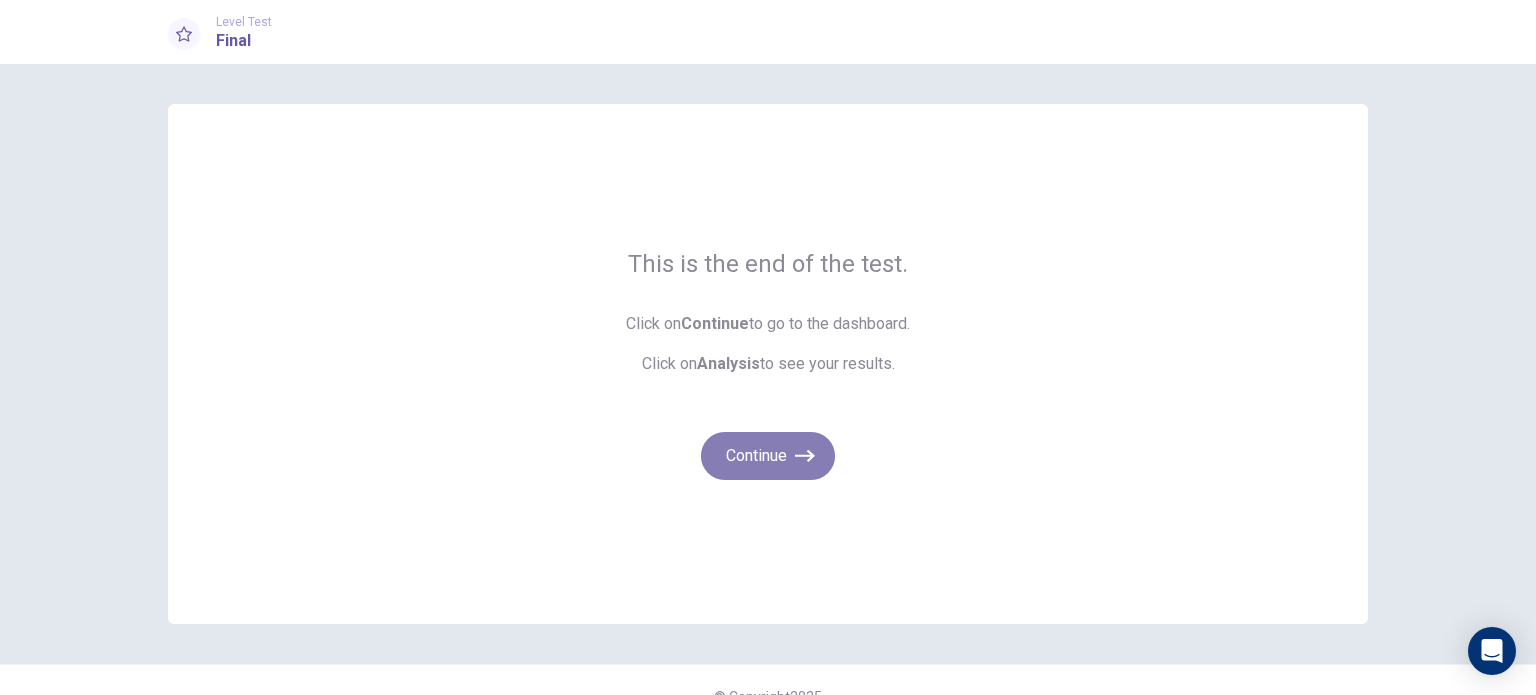 click 